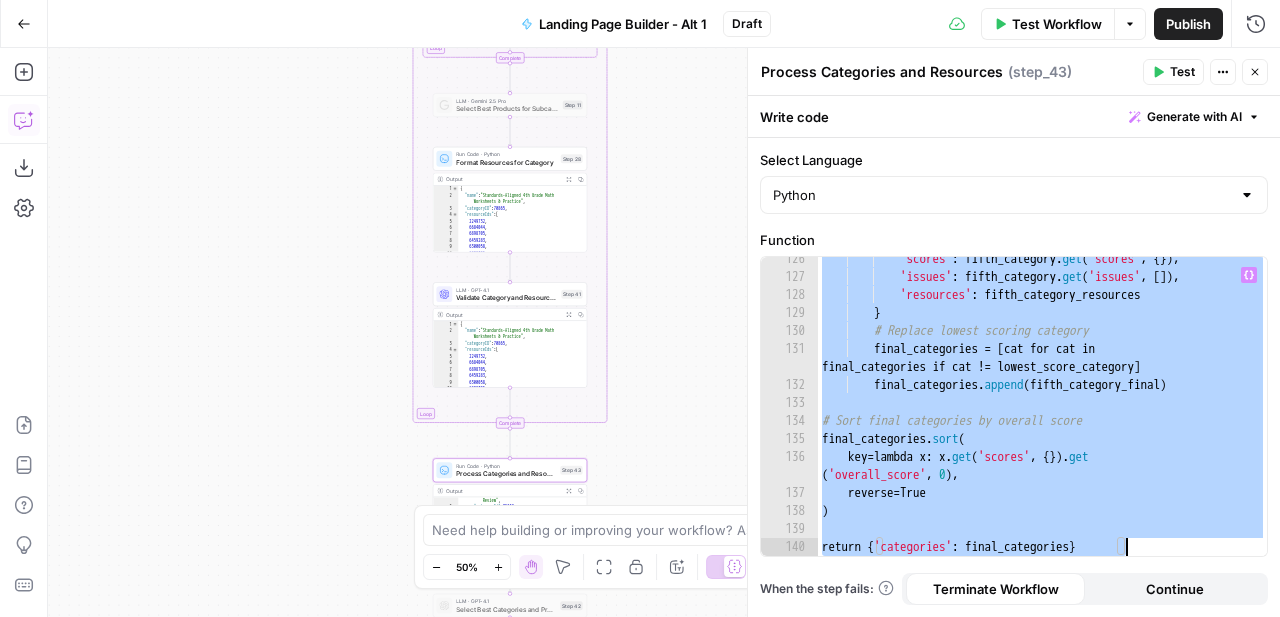 scroll, scrollTop: 0, scrollLeft: 0, axis: both 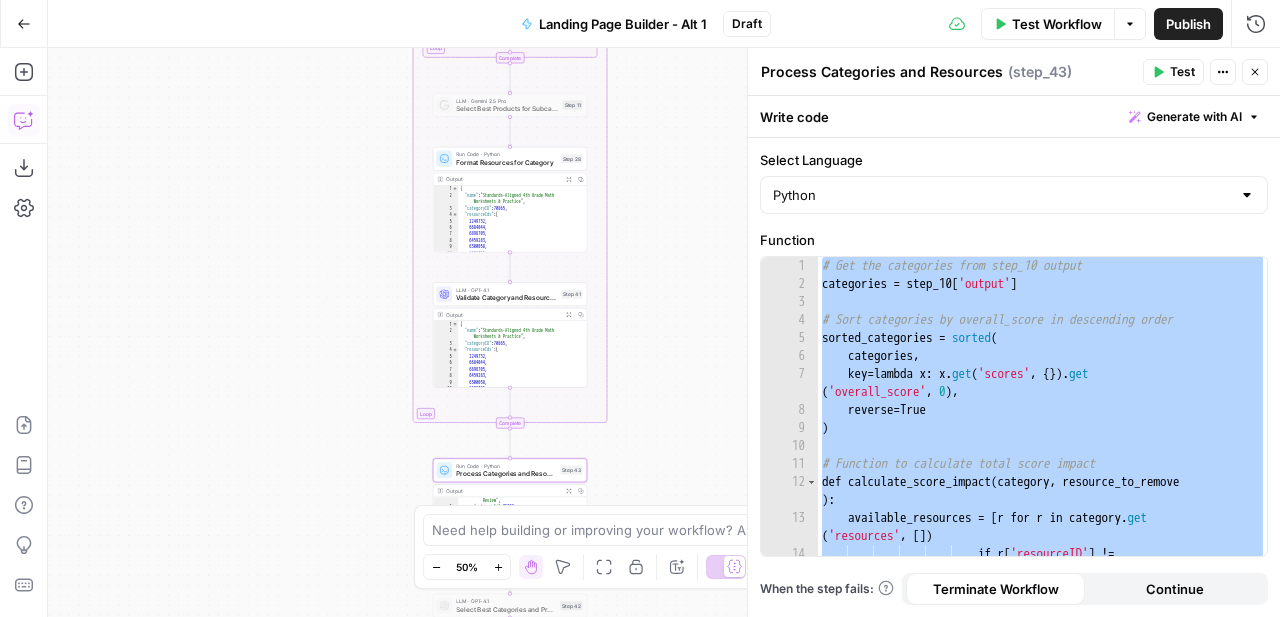 click on "Select Language" at bounding box center (1014, 160) 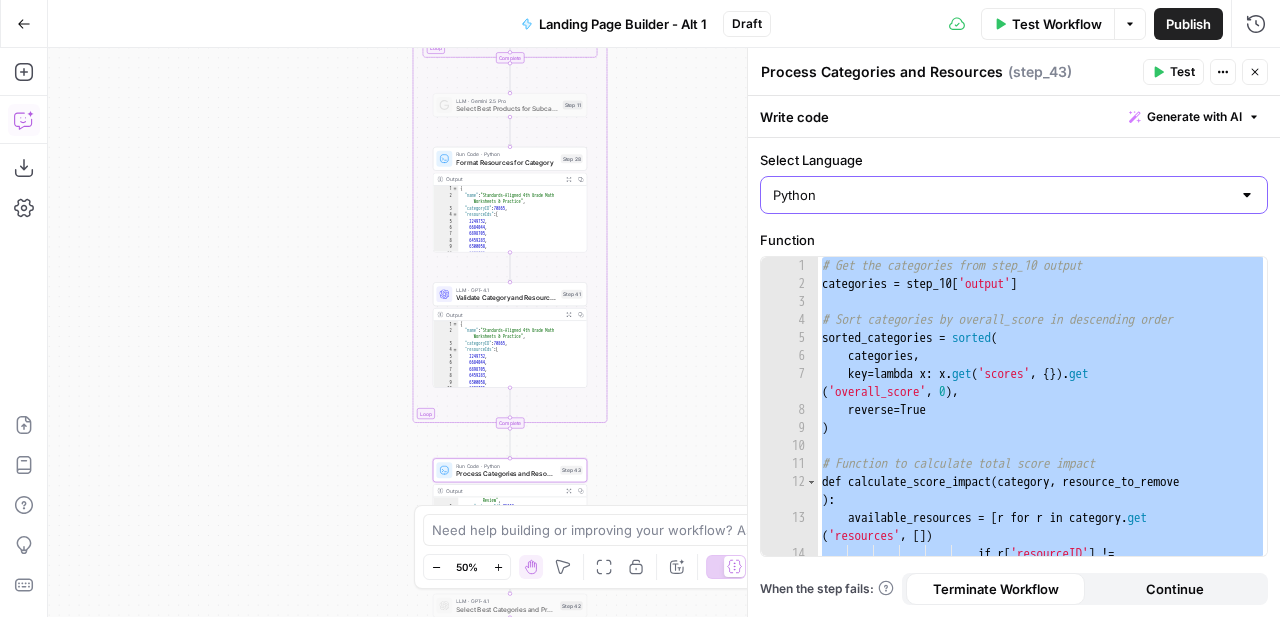 click on "Python" at bounding box center [1002, 195] 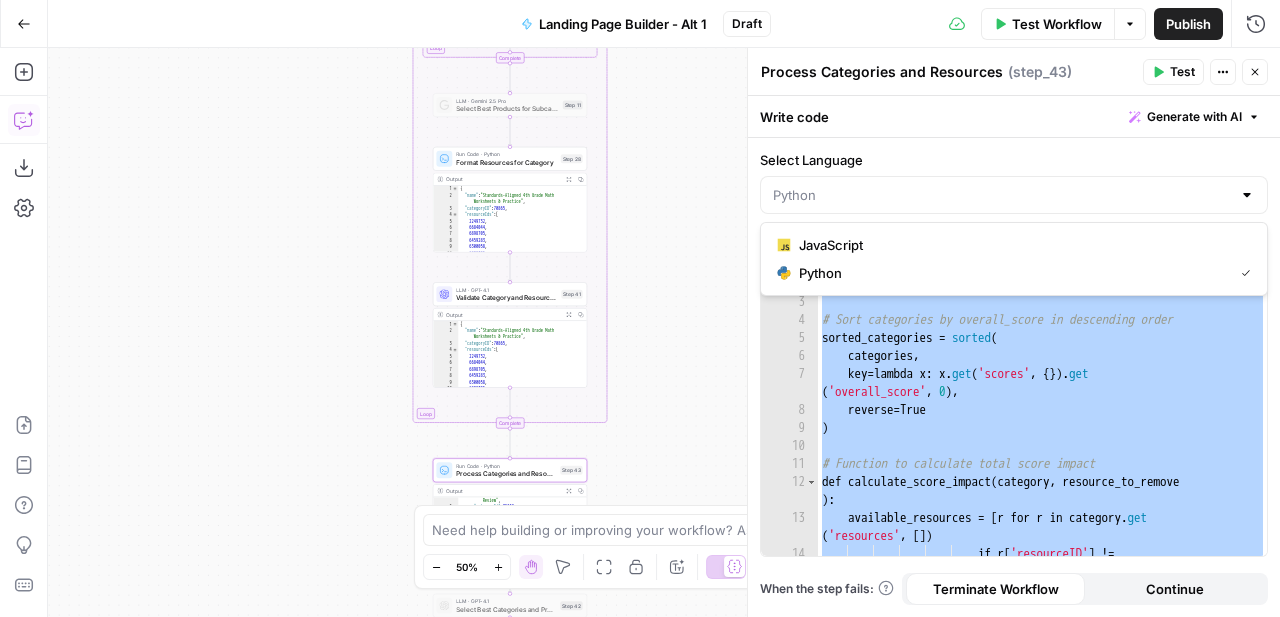 type on "Python" 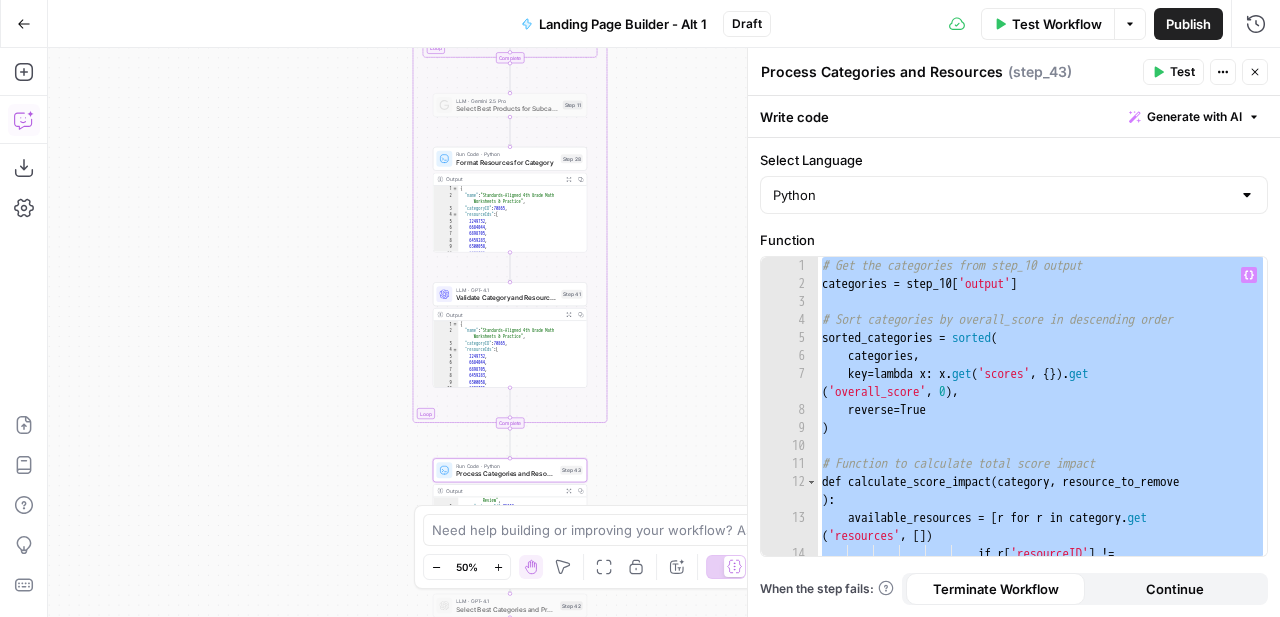click on "# Get the categories from step_10 output categories   =   step_10 [ 'output' ] # Sort categories by overall_score in descending order sorted_categories   =   sorted (      categories ,      key = lambda   x :   x . get ( 'scores' ,   { }) . get ( 'overall_score' ,   0 ) ,      reverse = True ) # Function to calculate total score impact def   calculate_score_impact ( category ,   resource_to_remove ) :      available_resources   =   [ r   for   r   in   category . get ( 'resources' ,   [ ])                                 if   r [ 'resourceID' ]   !=   resource_to_remove [ 'resourceID' ]]" at bounding box center [1042, 433] 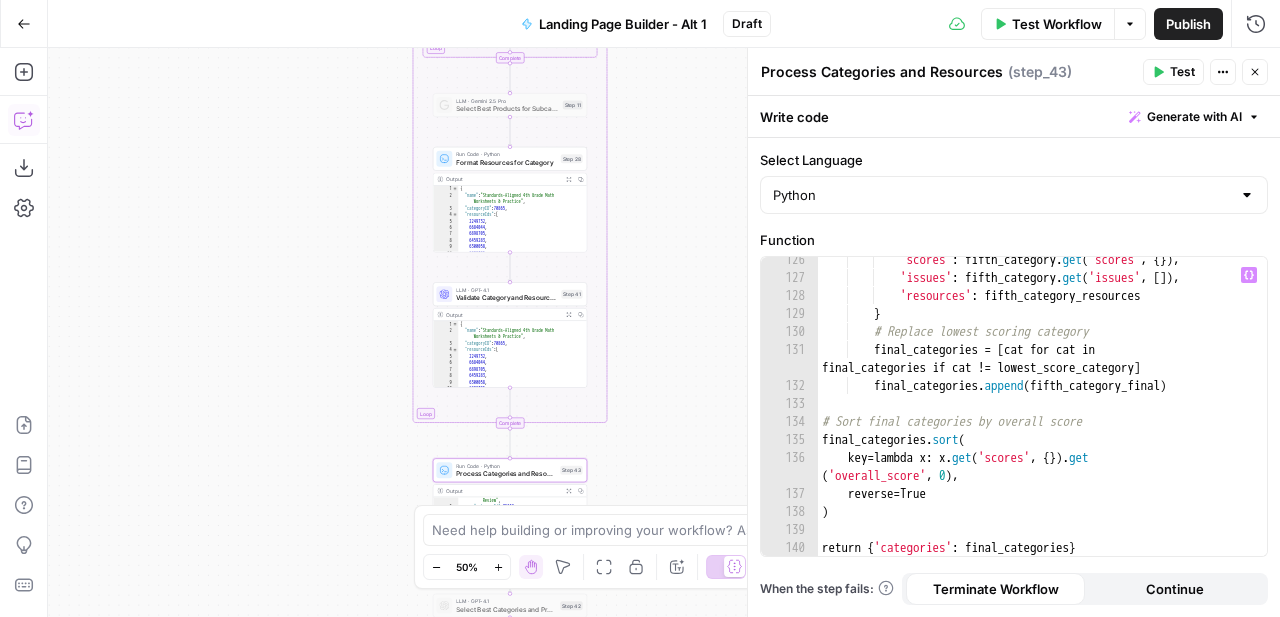 scroll, scrollTop: 2886, scrollLeft: 0, axis: vertical 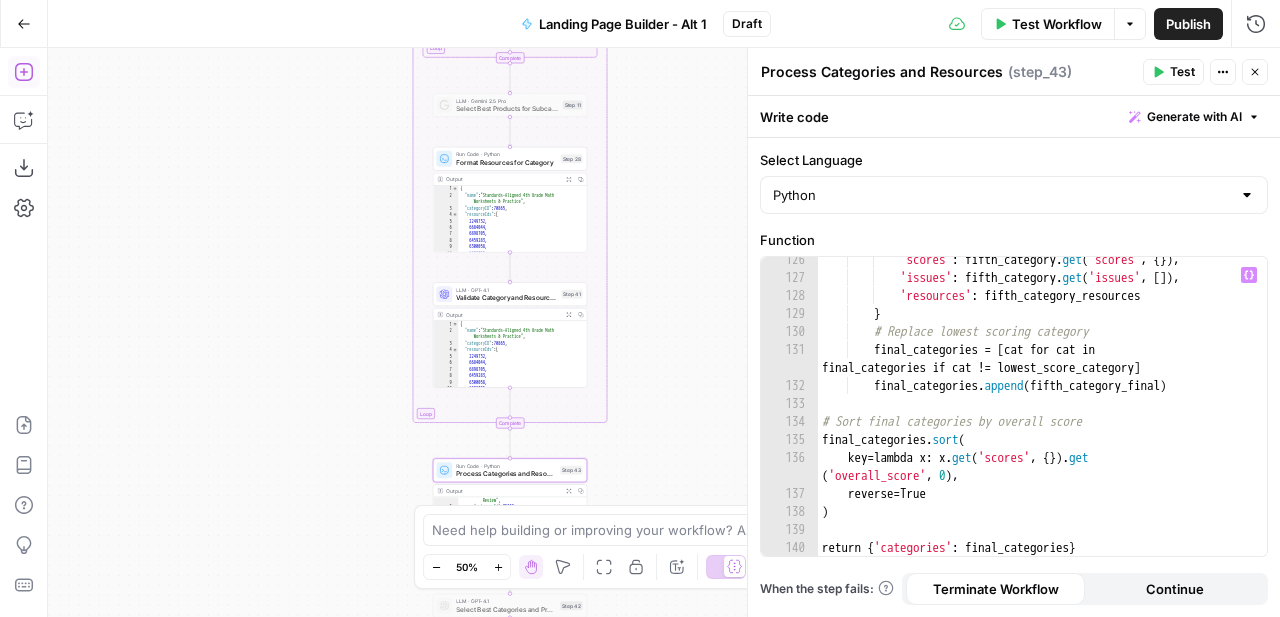 click 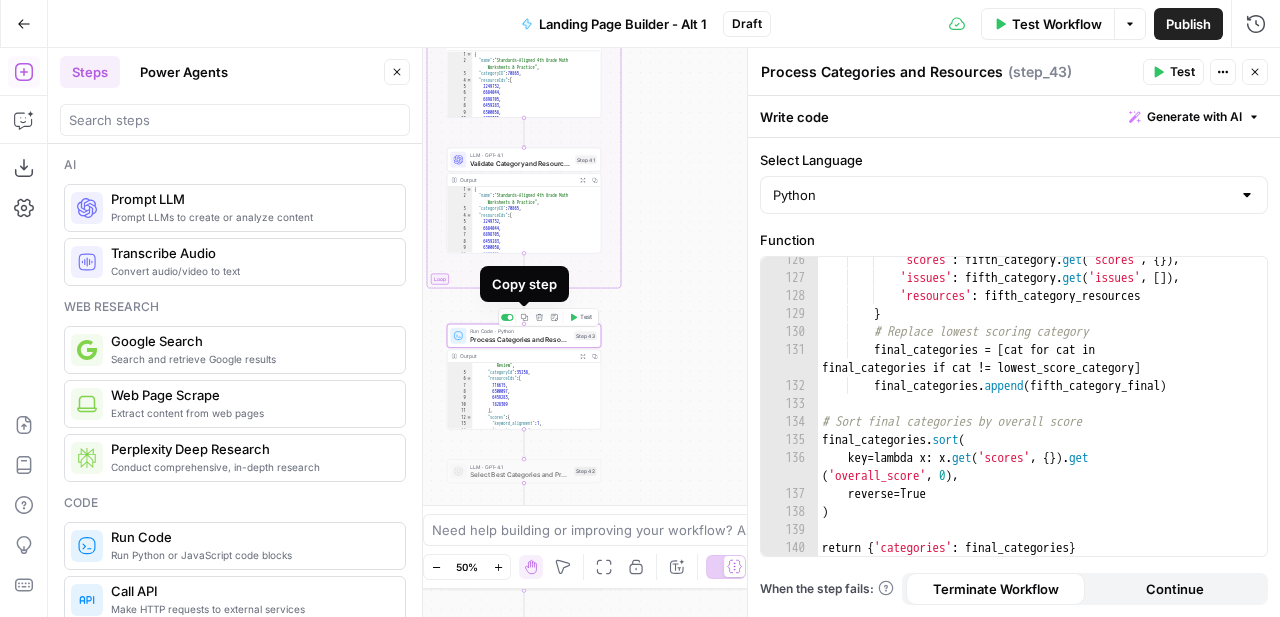 click 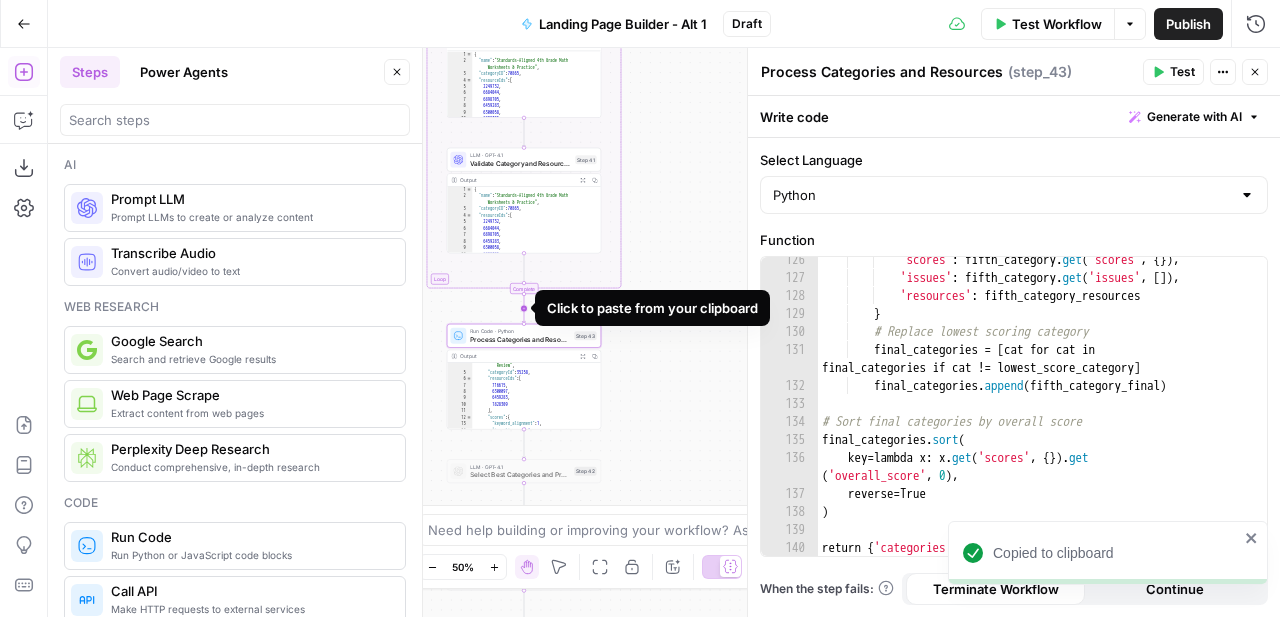 click 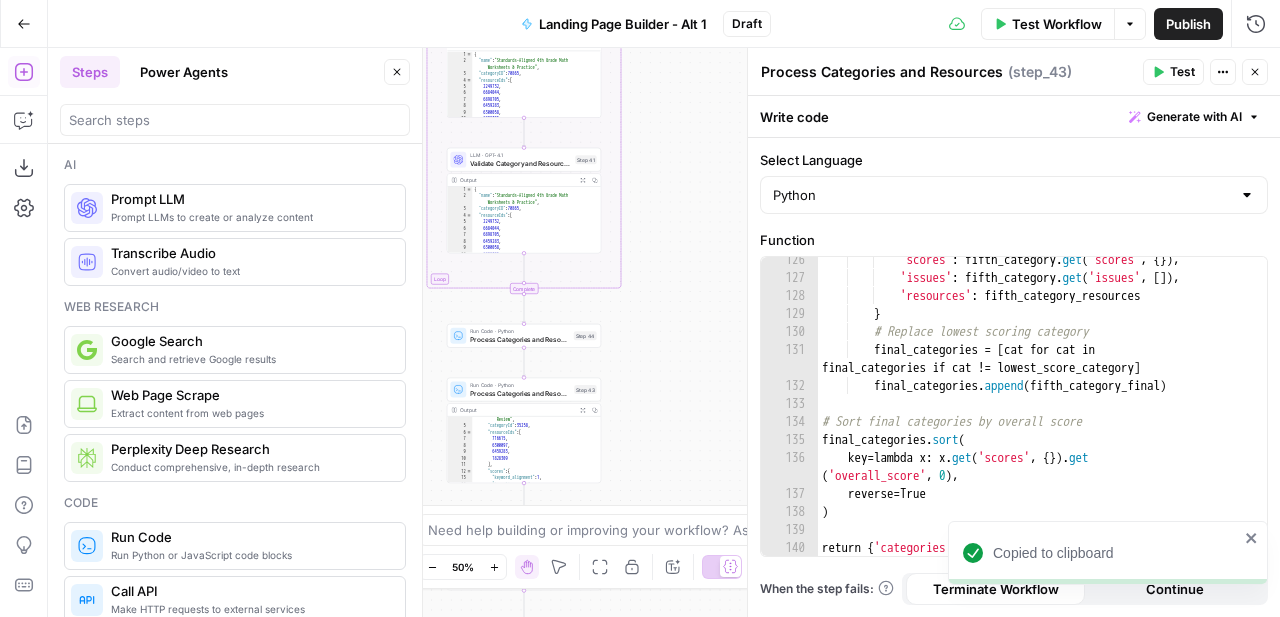 click on "Run Code · Python" at bounding box center [520, 331] 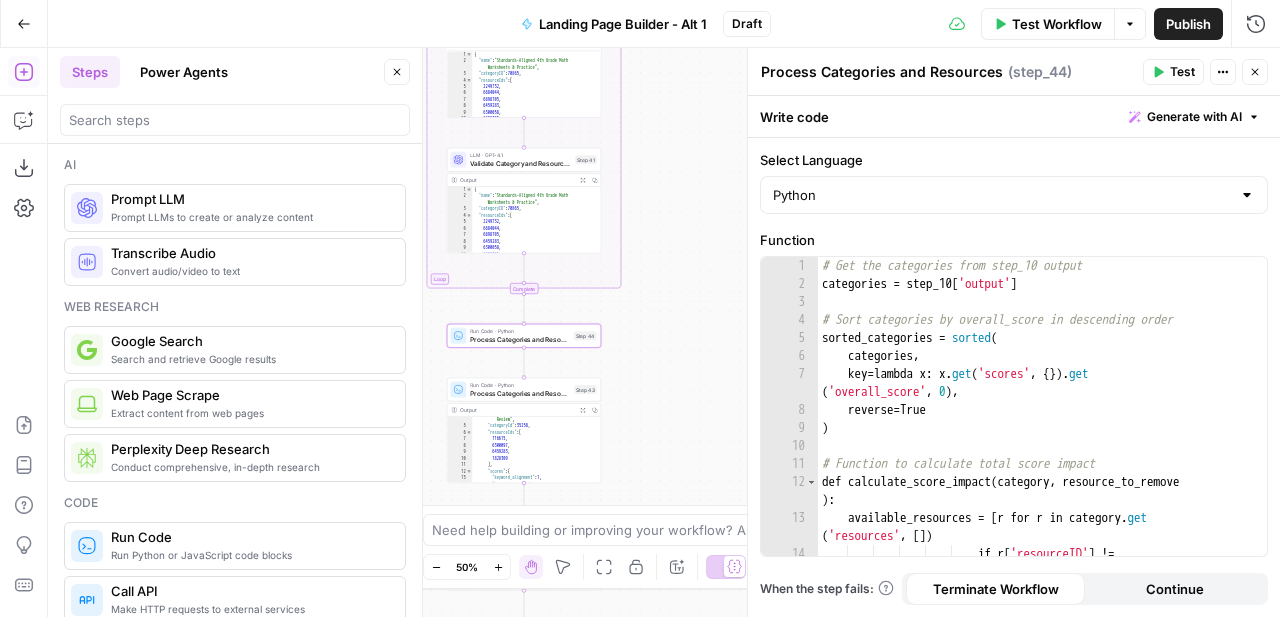 click on "# Get the categories from step_10 output categories   =   step_10 [ 'output' ] # Sort categories by overall_score in descending order sorted_categories   =   sorted (      categories ,      key = lambda   x :   x . get ( 'scores' ,   { }) . get ( 'overall_score' ,   0 ) ,      reverse = True ) # Function to calculate total score impact def   calculate_score_impact ( category ,   resource_to_remove ) :      available_resources   =   [ r   for   r   in   category . get ( 'resources' ,   [ ])                                 if   r [ 'resourceID' ]   !=   resource_to_remove [ 'resourceID' ]]" at bounding box center [1042, 433] 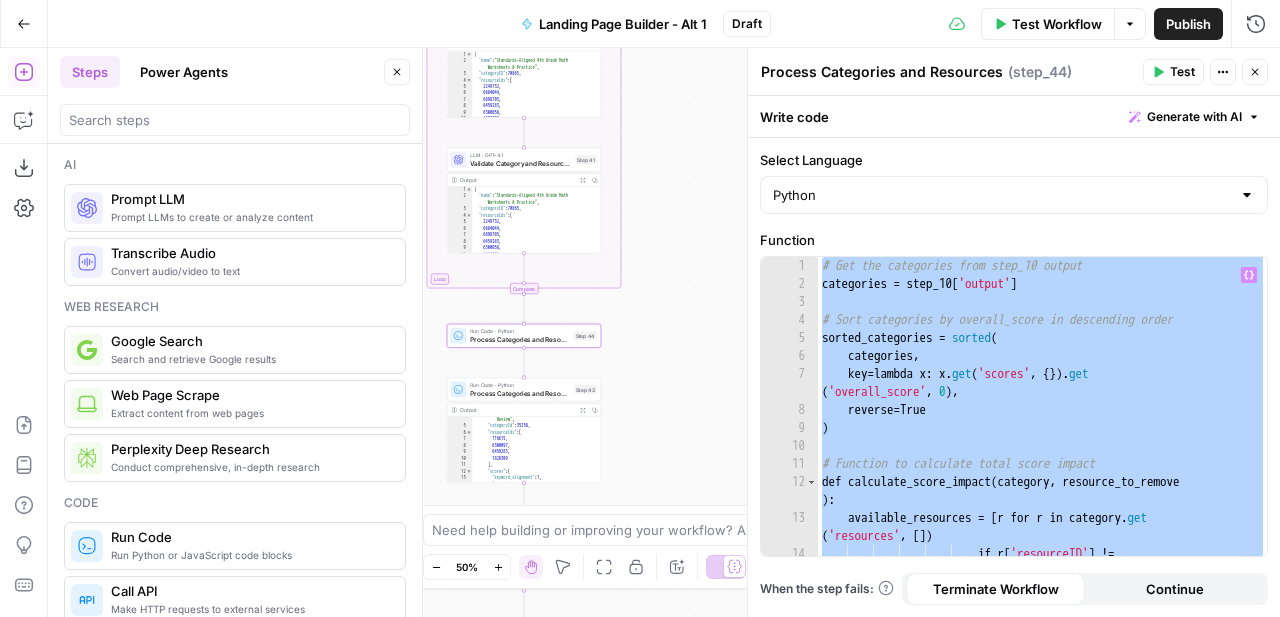 paste 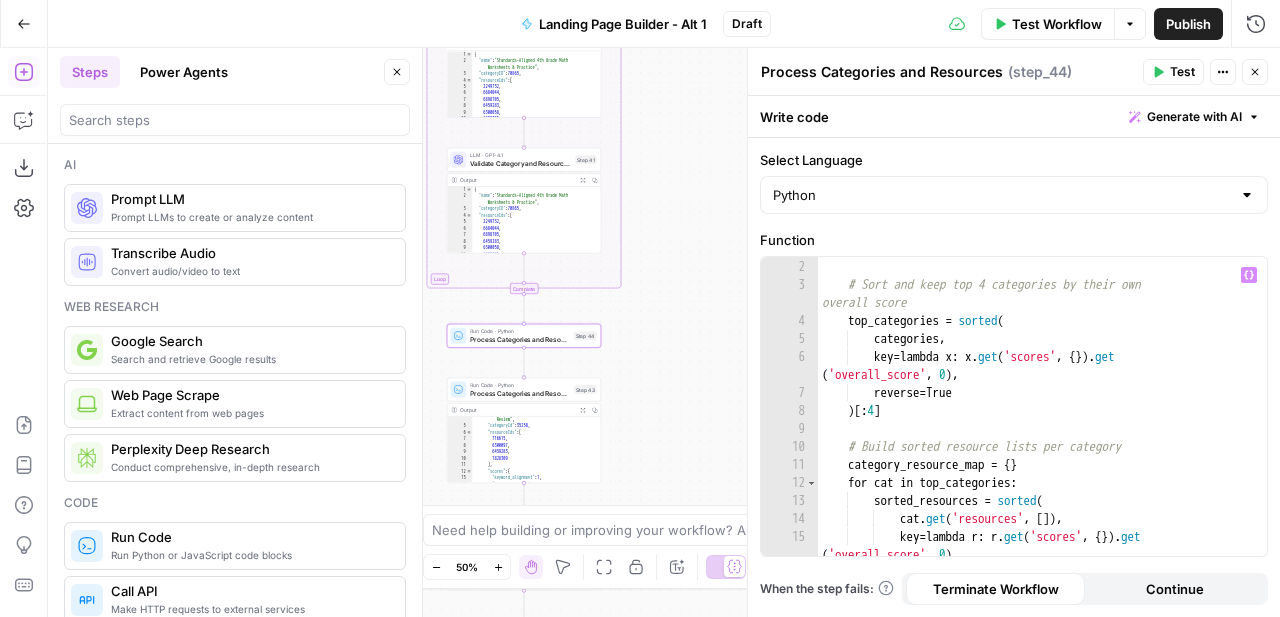 scroll, scrollTop: 0, scrollLeft: 0, axis: both 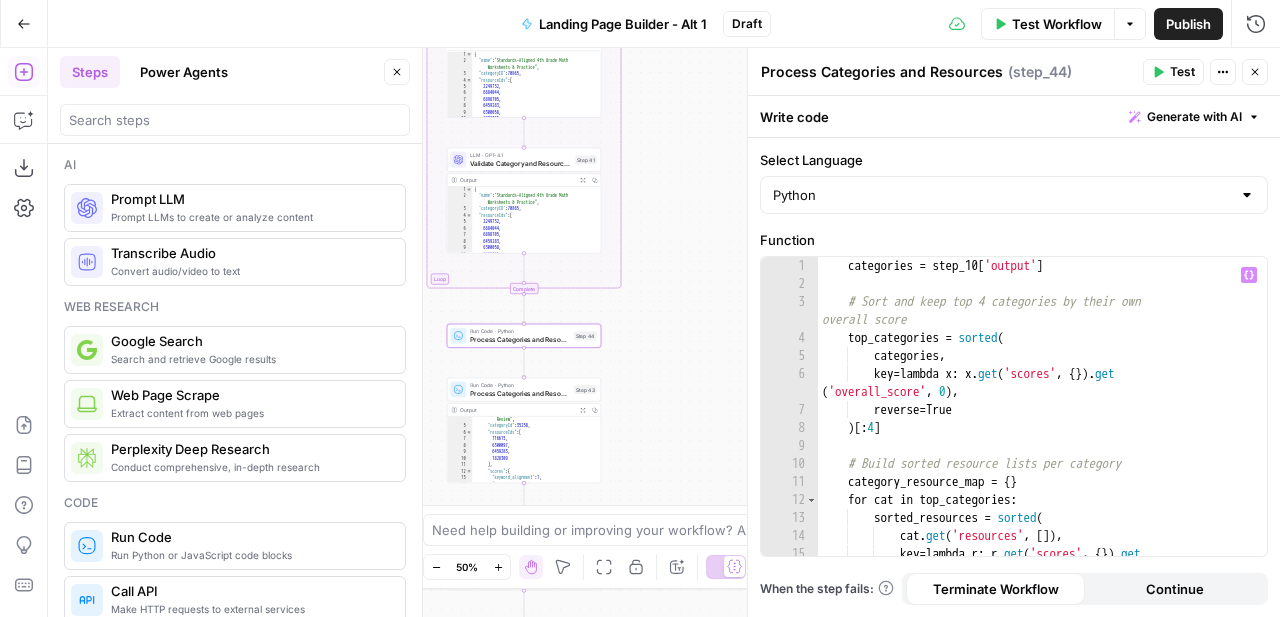 click 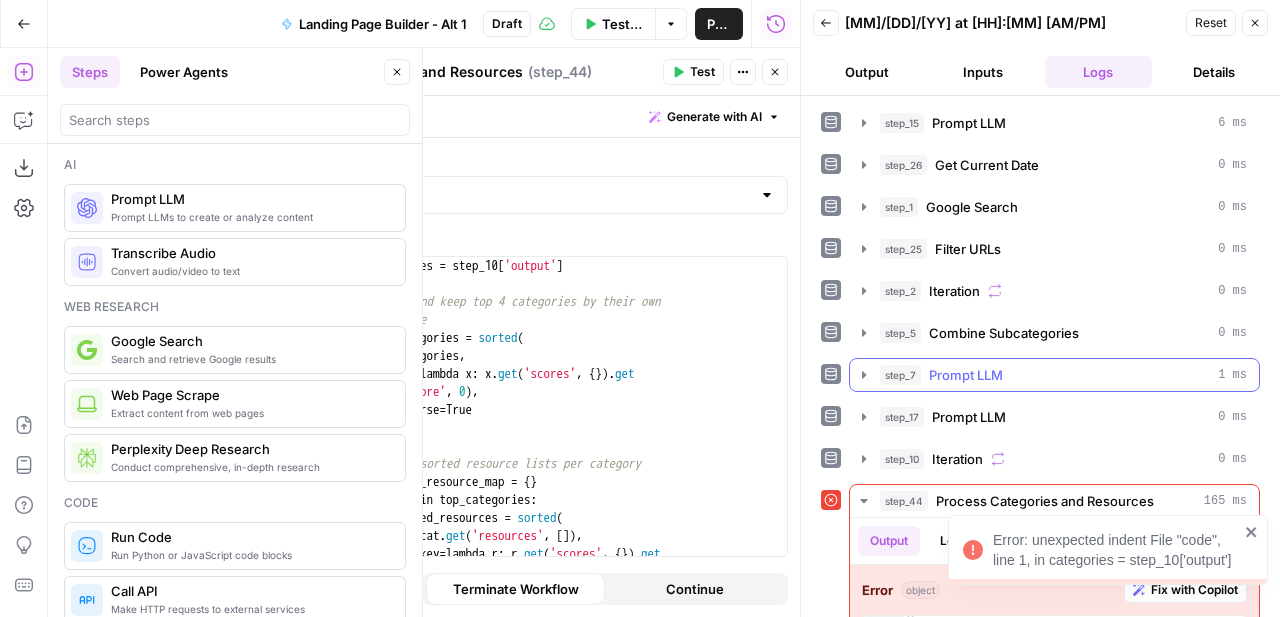 scroll, scrollTop: 117, scrollLeft: 0, axis: vertical 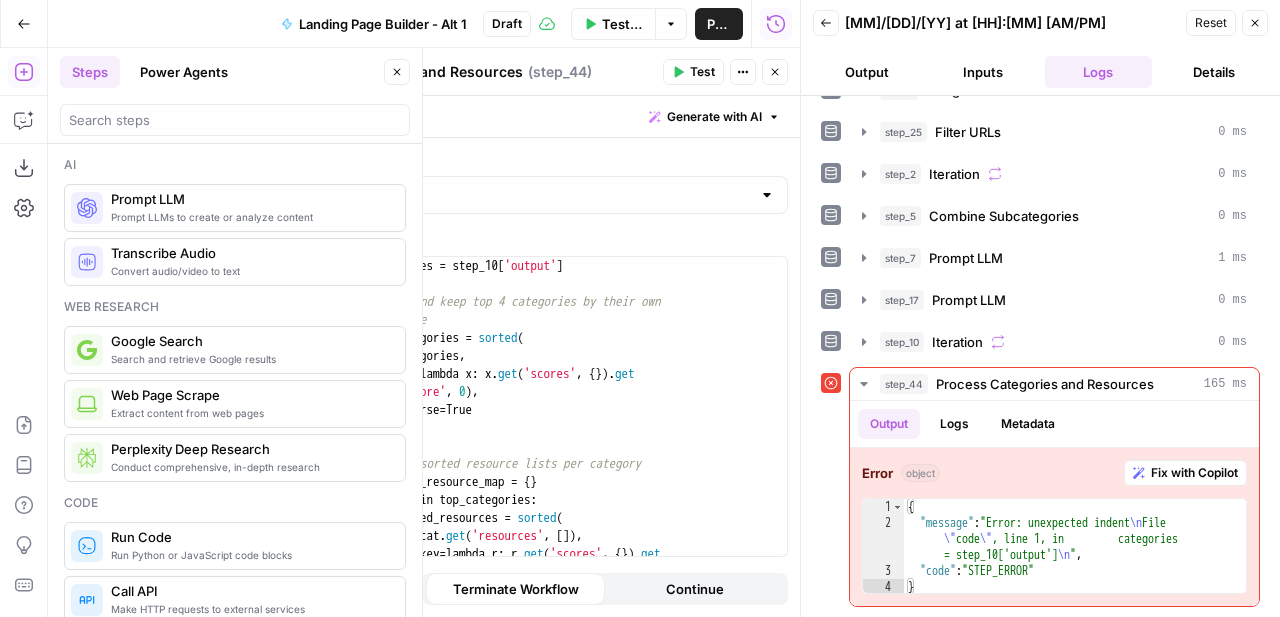 click on "Close" at bounding box center (775, 72) 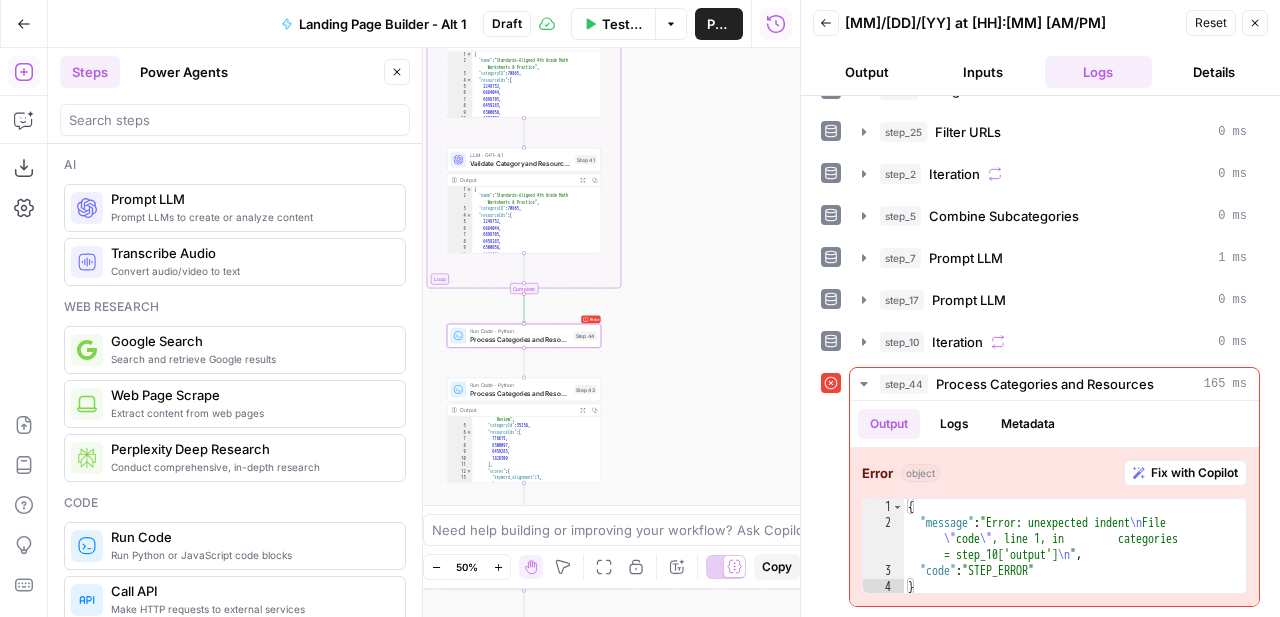 click on "Process Categories and Resources" at bounding box center [520, 393] 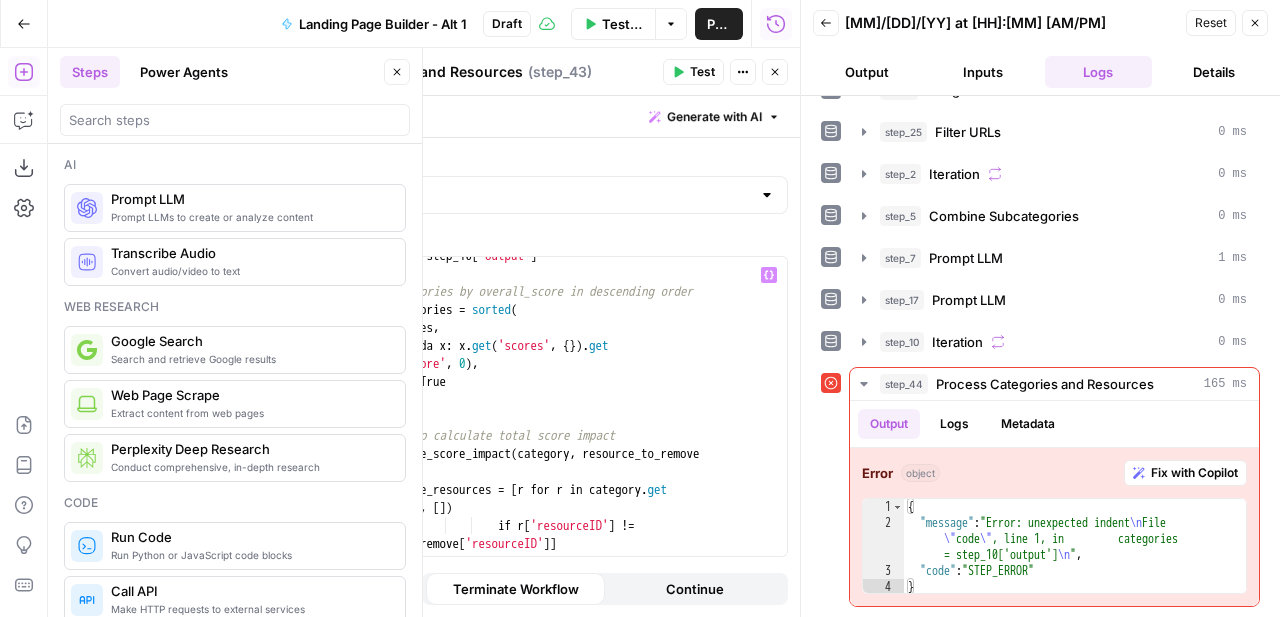 scroll, scrollTop: 0, scrollLeft: 0, axis: both 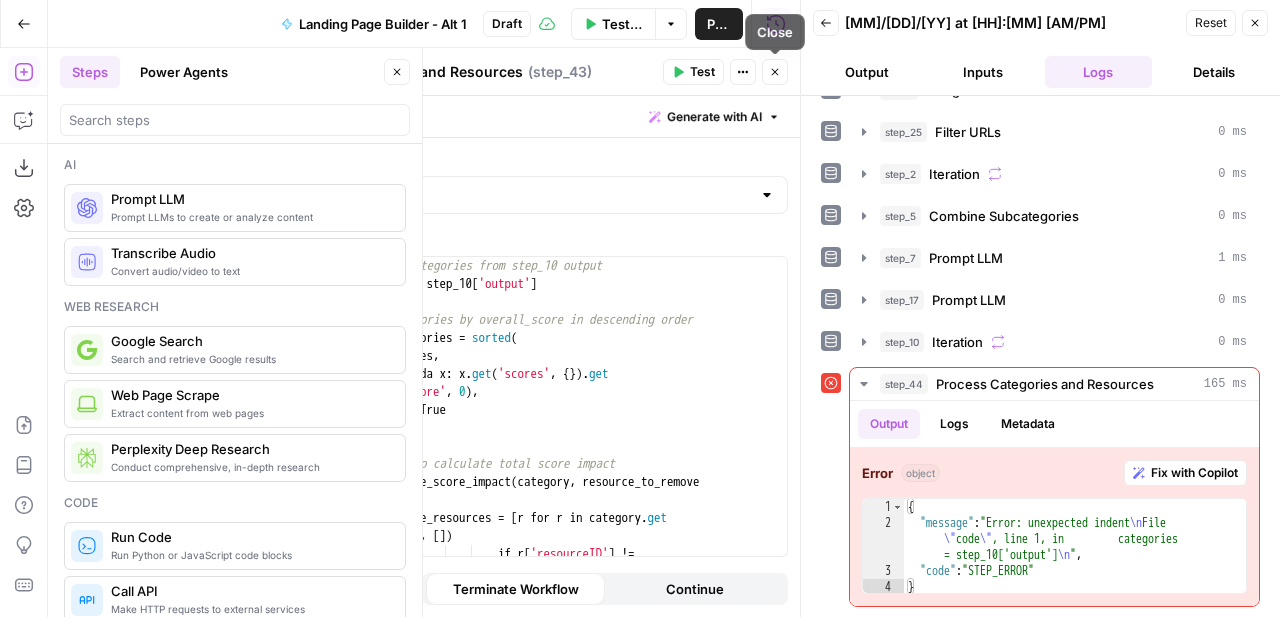 click on "Close" at bounding box center [775, 72] 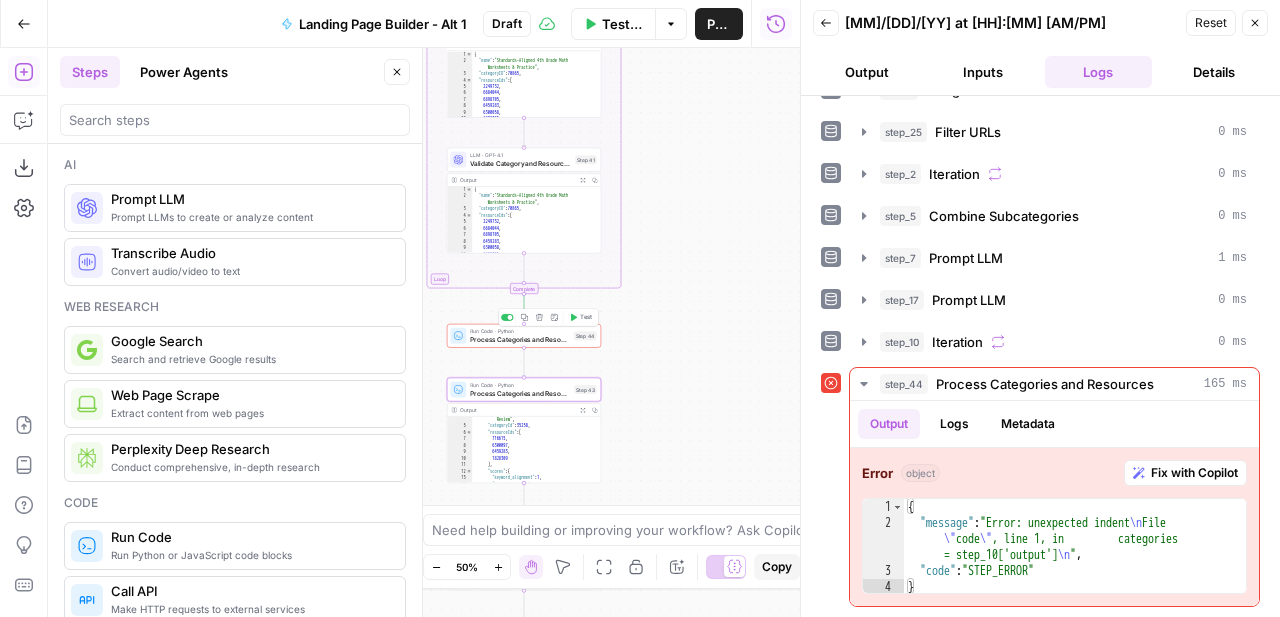 click on "Process Categories and Resources" at bounding box center (520, 339) 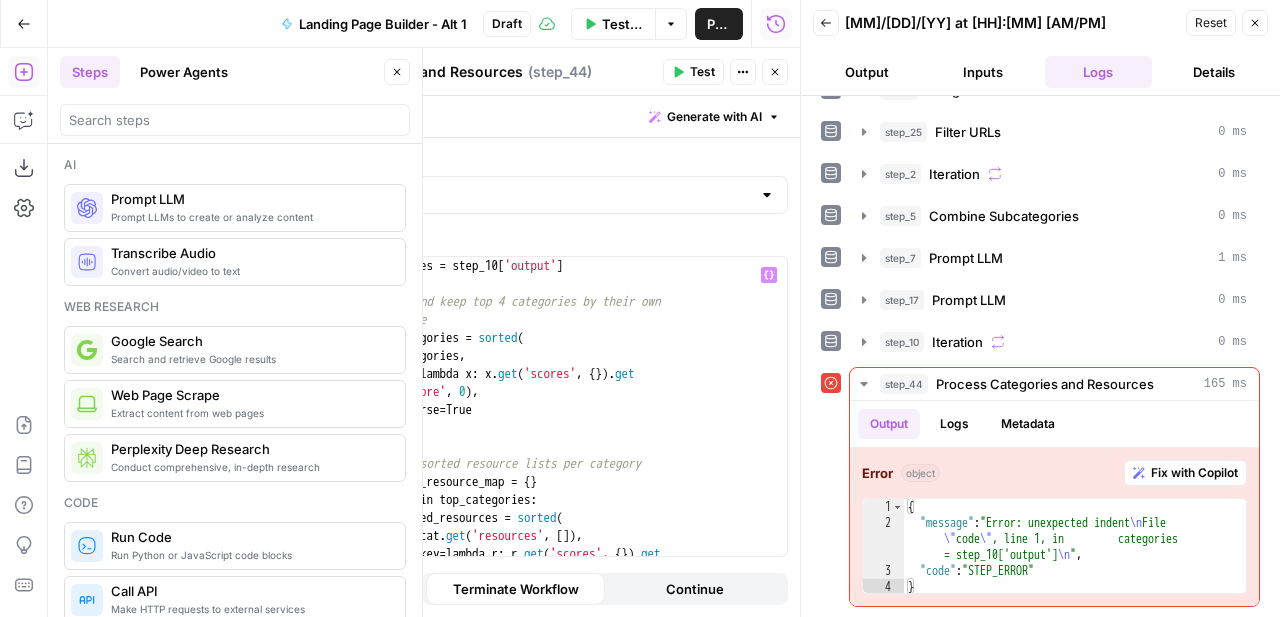 click on "categories   =   step_10 [ 'output' ]           # Sort and keep top 4 categories by their own  overall score      top_categories   =   sorted (           categories ,             key = lambda   x :   x . get ( 'scores' ,   { }) . get ( 'overall_score' ,   0 ) ,             reverse = True      ) [ : 4 ]           # Build sorted resource lists per category      category_resource_map   =   { }      for   cat   in   top_categories :           sorted_resources   =   sorted (                cat . get ( 'resources' ,   [ ]) ,                key = lambda   r :   r . get ( 'scores' ,   { }) . get ( 'overall_score' ,   0 ) ," at bounding box center (562, 433) 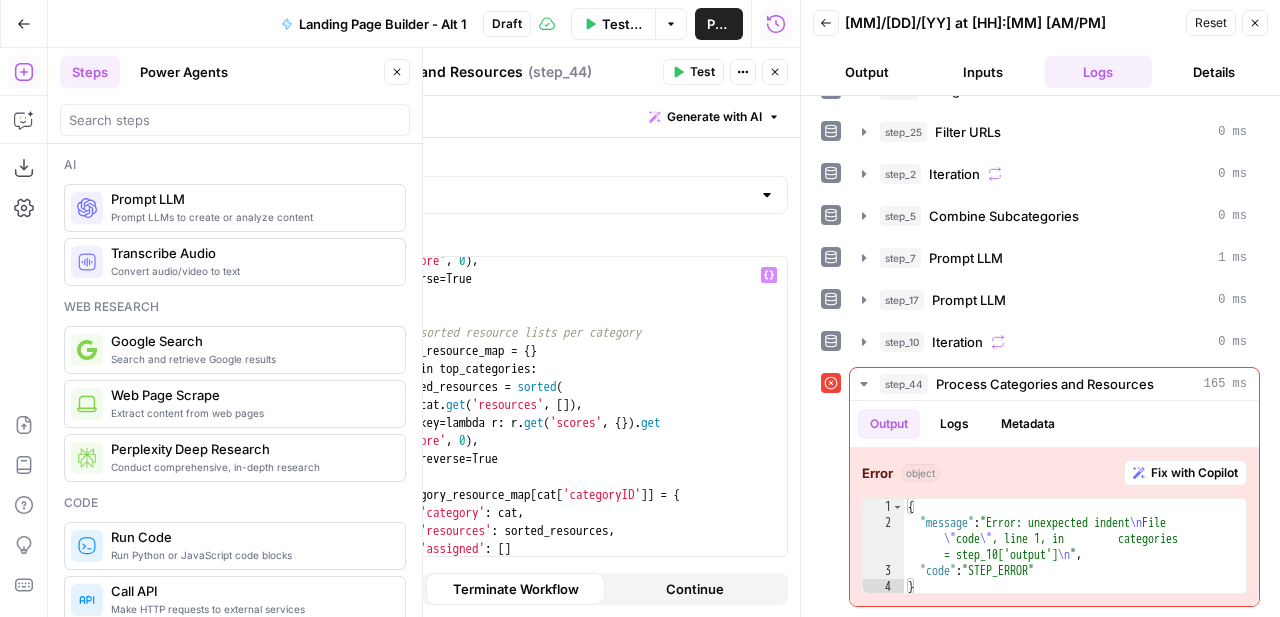 scroll, scrollTop: 0, scrollLeft: 0, axis: both 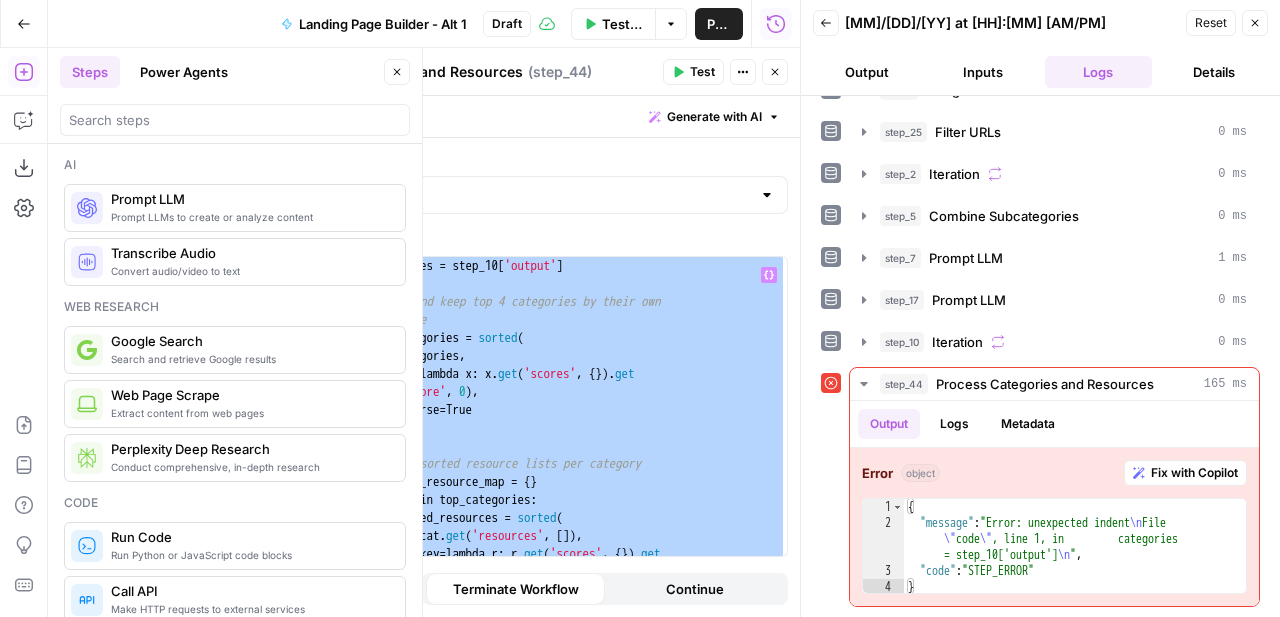 click on "categories   =   step_10 [ 'output' ]           # Sort and keep top 4 categories by their own  overall score      top_categories   =   sorted (           categories ,             key = lambda   x :   x . get ( 'scores' ,   { }) . get ( 'overall_score' ,   0 ) ,             reverse = True      ) [ : 4 ]           # Build sorted resource lists per category      category_resource_map   =   { }      for   cat   in   top_categories :           sorted_resources   =   sorted (                cat . get ( 'resources' ,   [ ]) ,                key = lambda   r :   r . get ( 'scores' ,   { }) . get ( 'overall_score' ,   0 ) ," at bounding box center [562, 433] 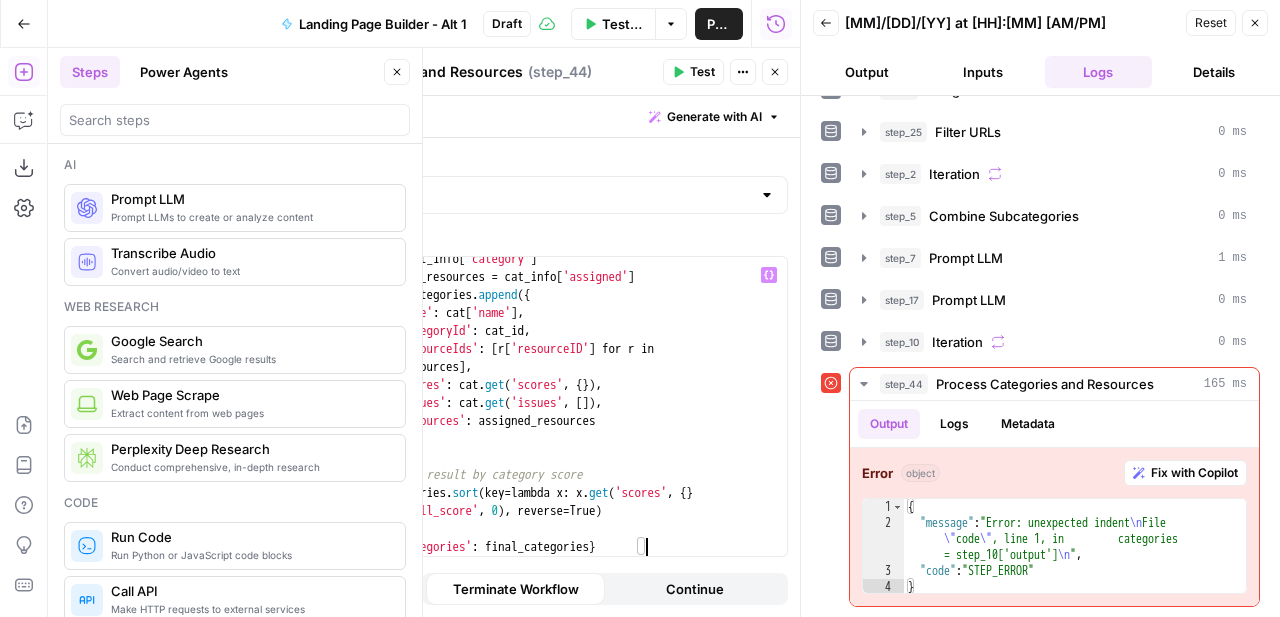 scroll, scrollTop: 2113, scrollLeft: 0, axis: vertical 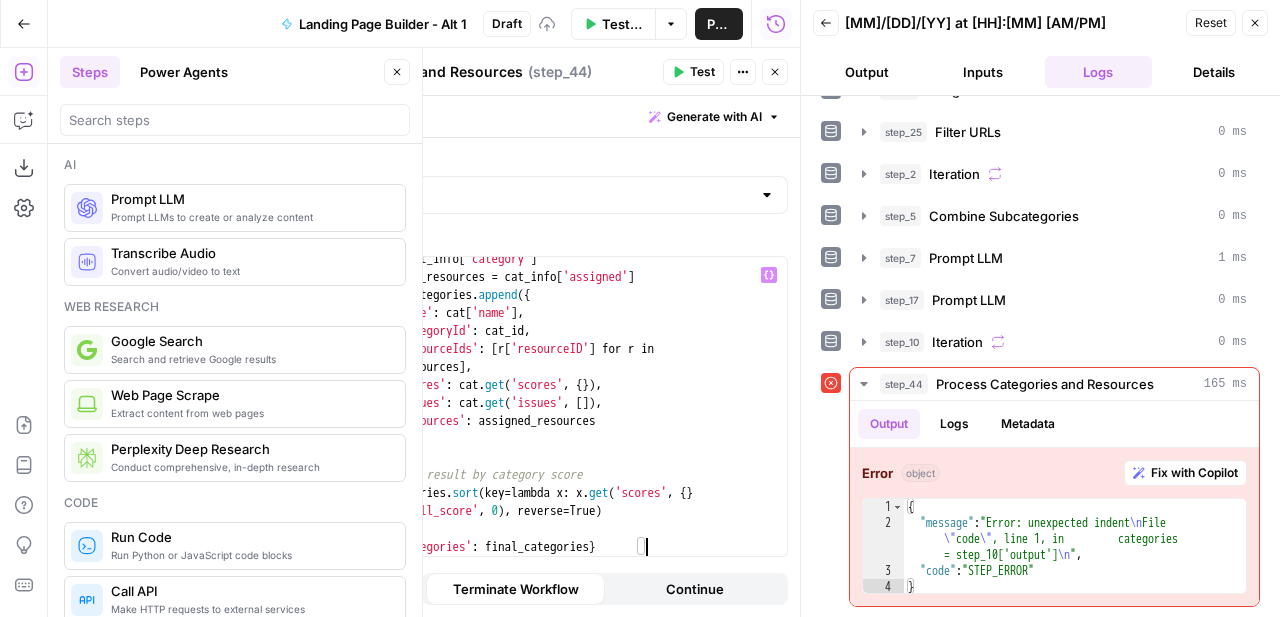 click on "Test" at bounding box center (693, 72) 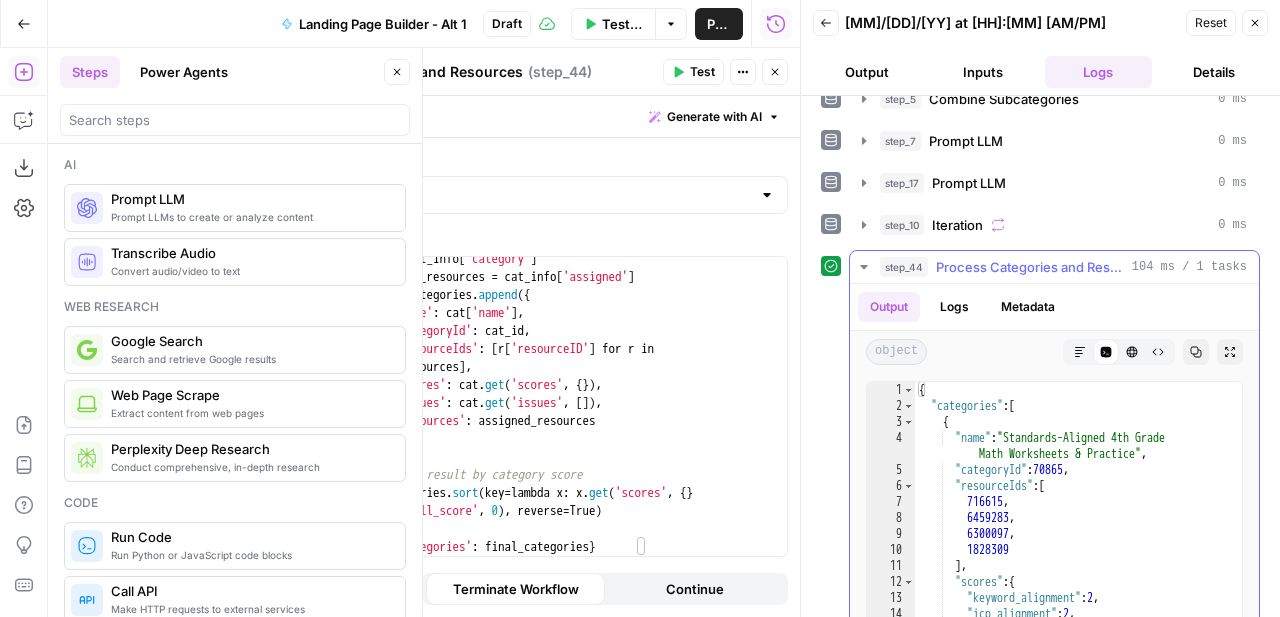 scroll, scrollTop: 412, scrollLeft: 0, axis: vertical 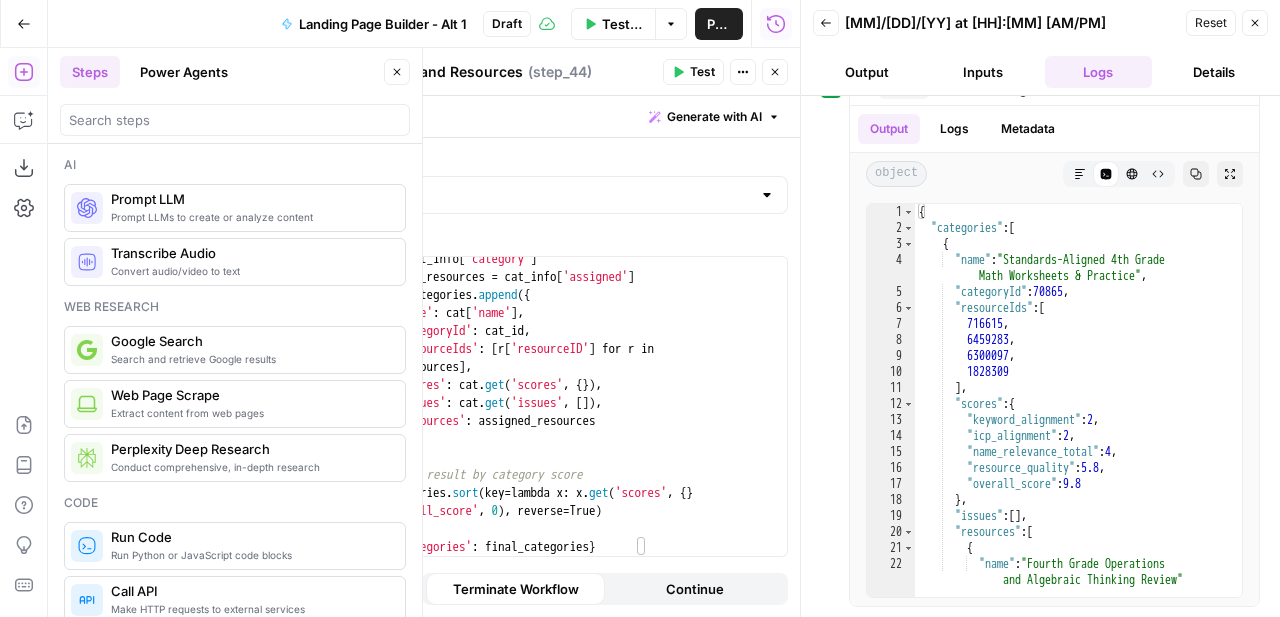 click on "Close" at bounding box center (775, 72) 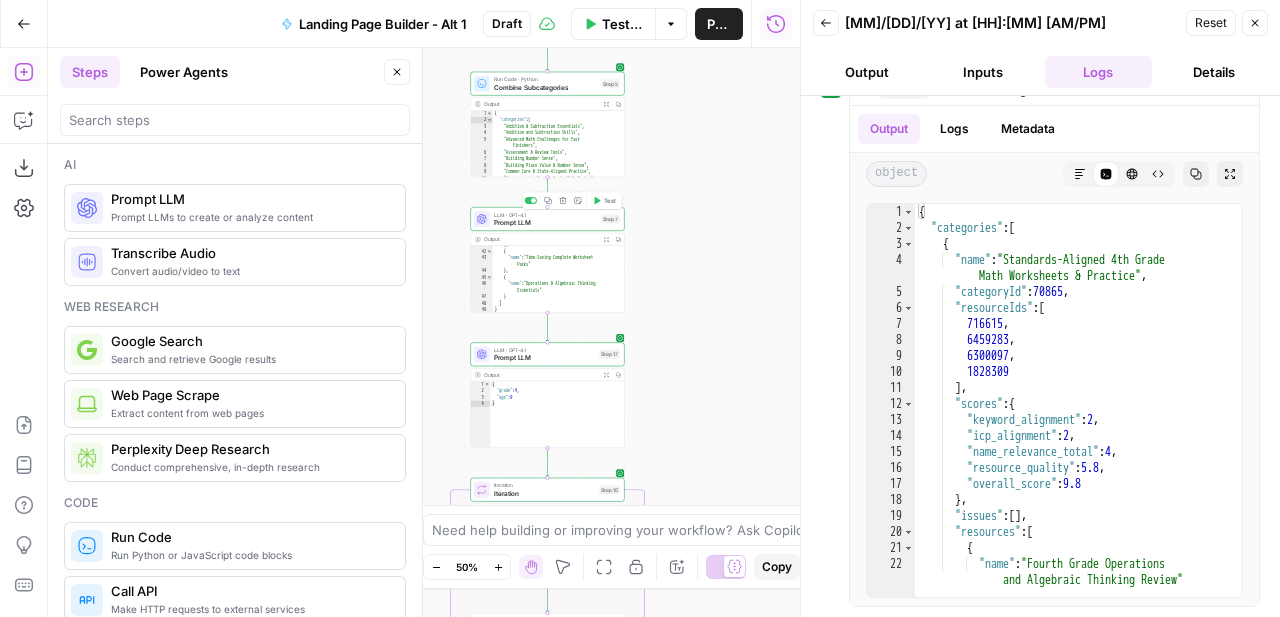 click on "Prompt LLM" at bounding box center (545, 223) 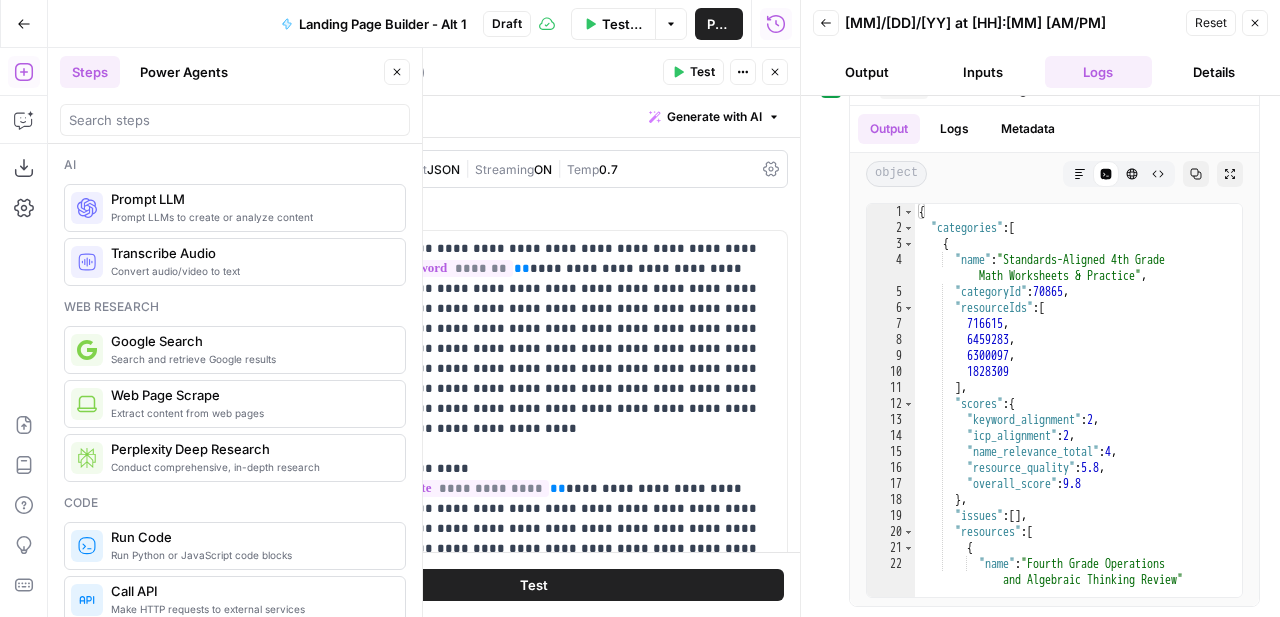 click 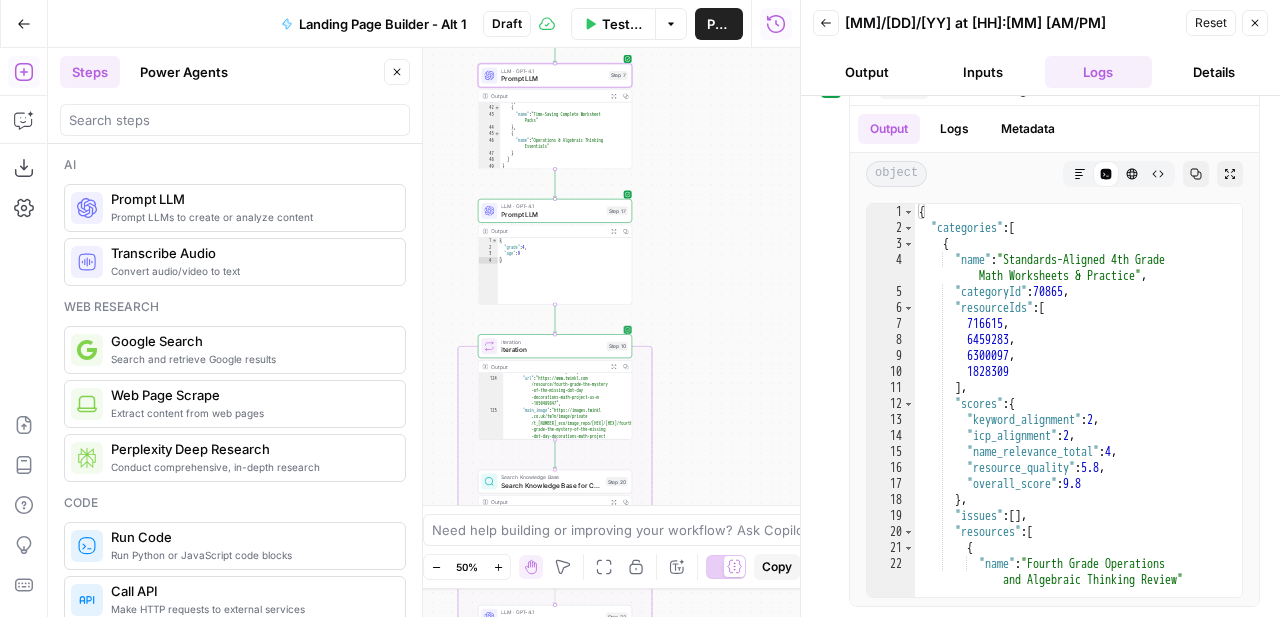 click on "Iteration" at bounding box center [552, 350] 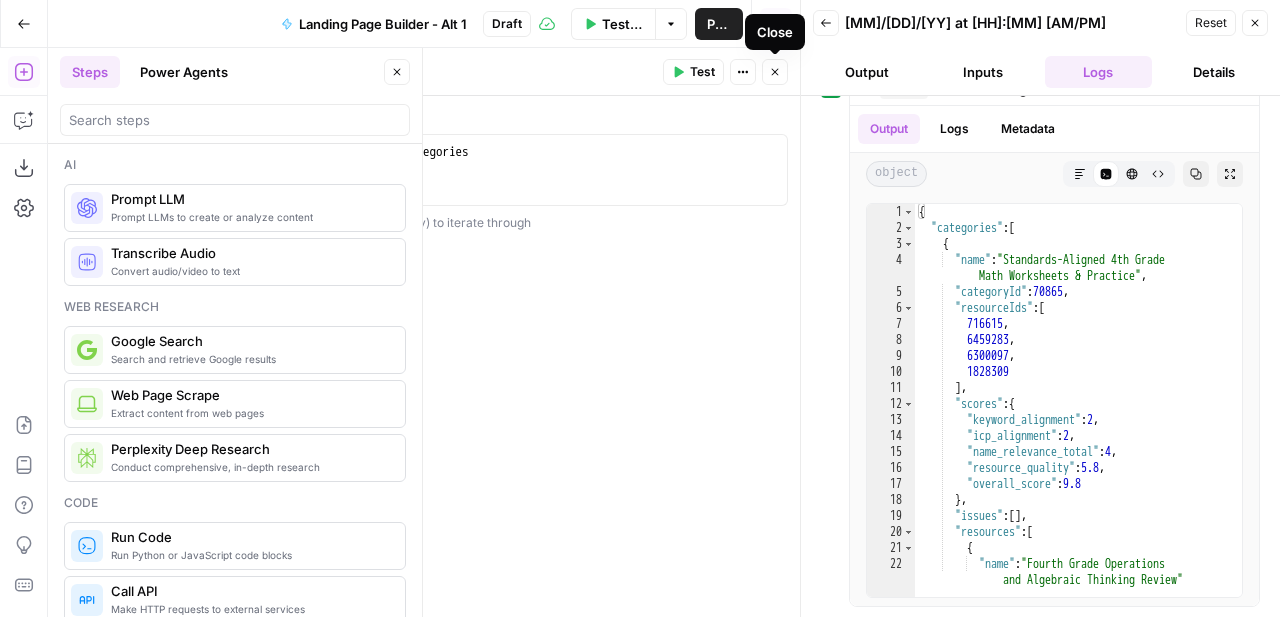 click 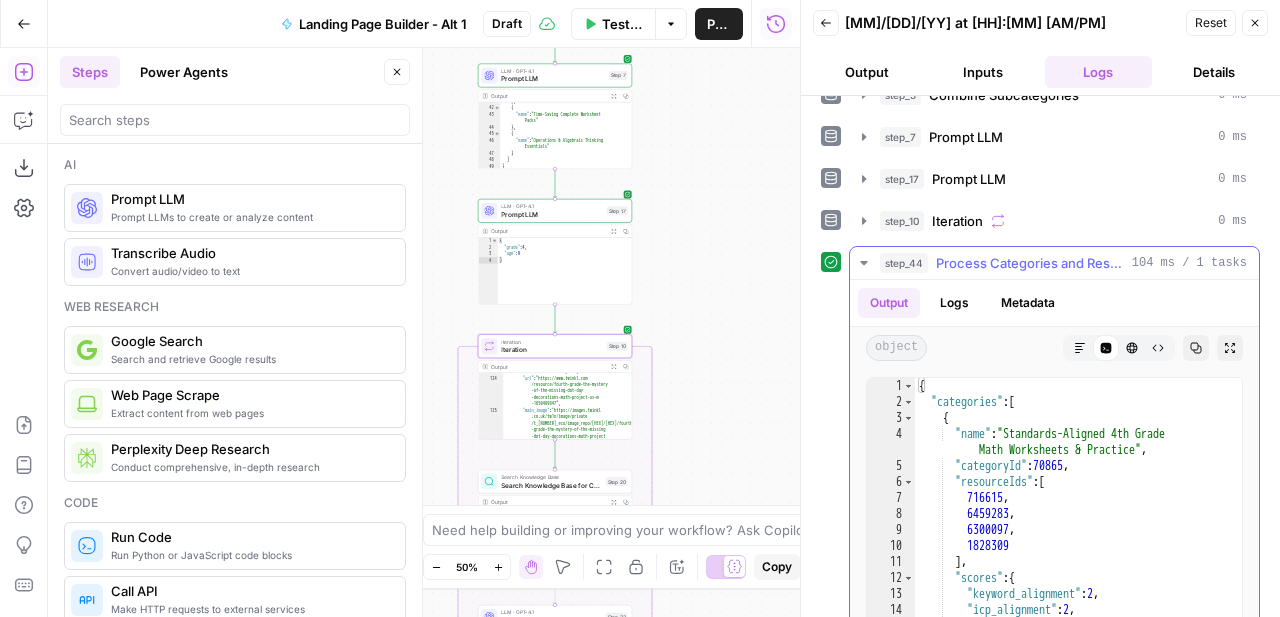 scroll, scrollTop: 229, scrollLeft: 0, axis: vertical 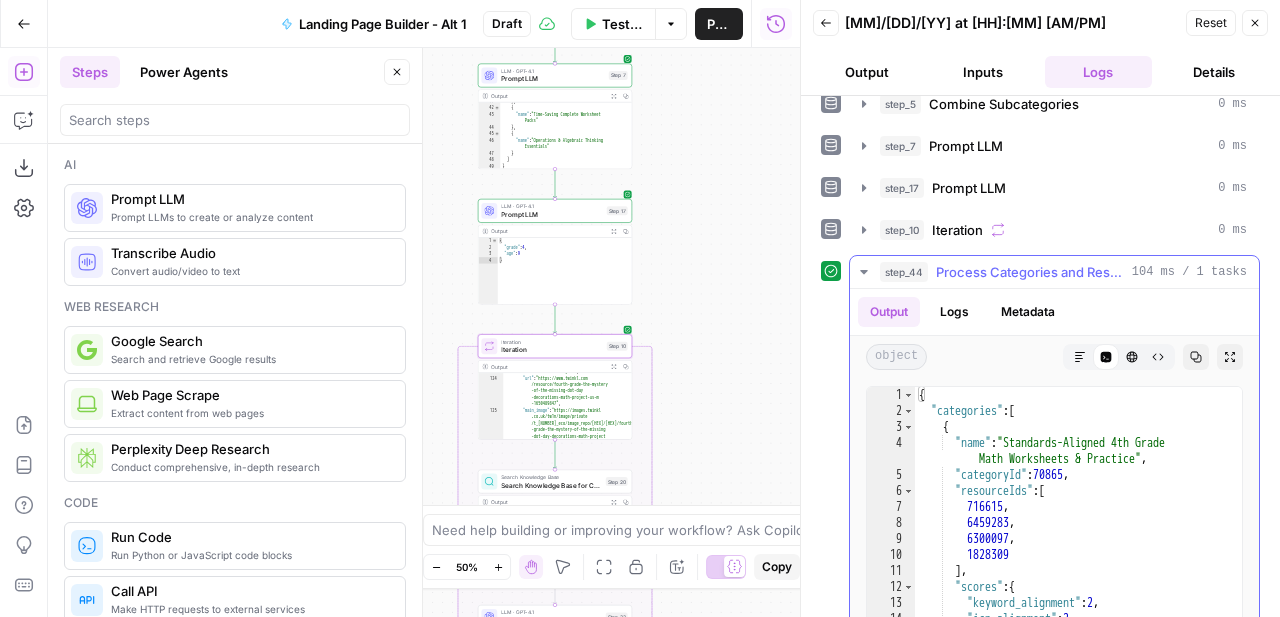 click 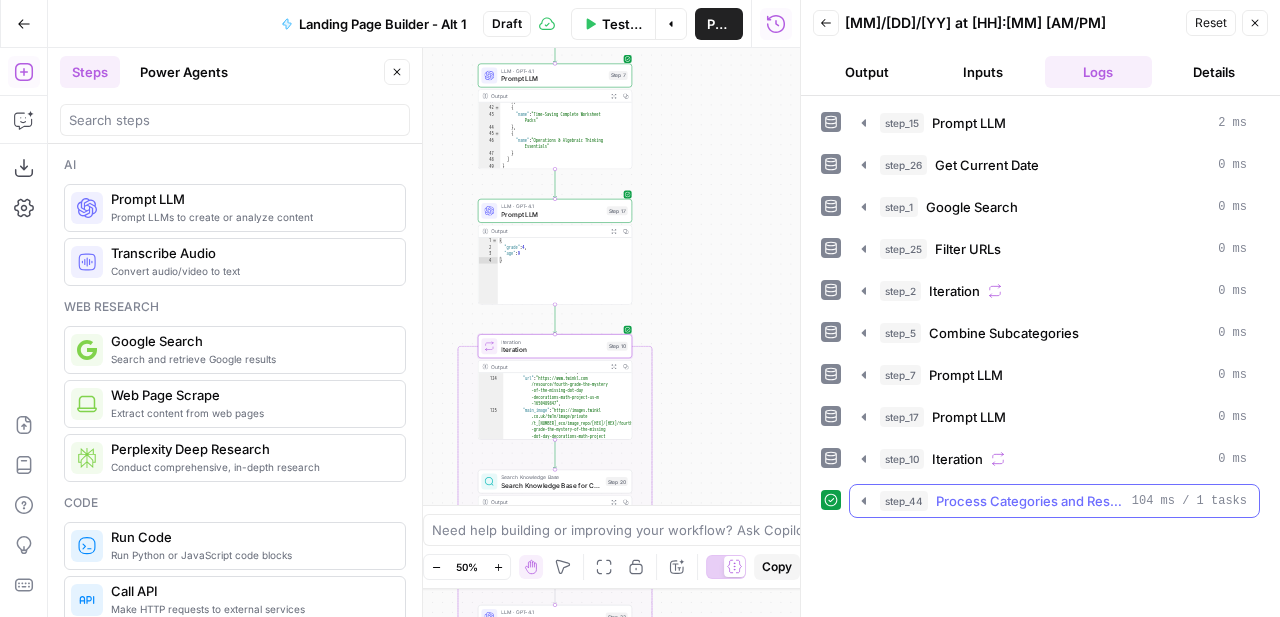 scroll, scrollTop: 0, scrollLeft: 0, axis: both 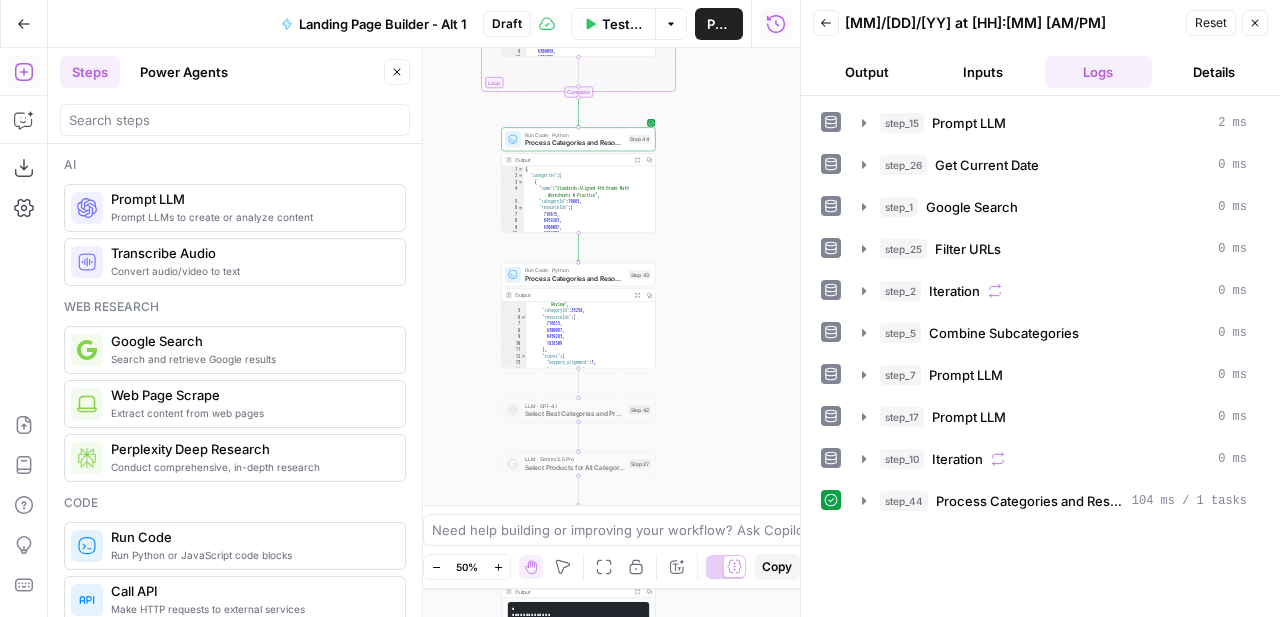 type on "*" 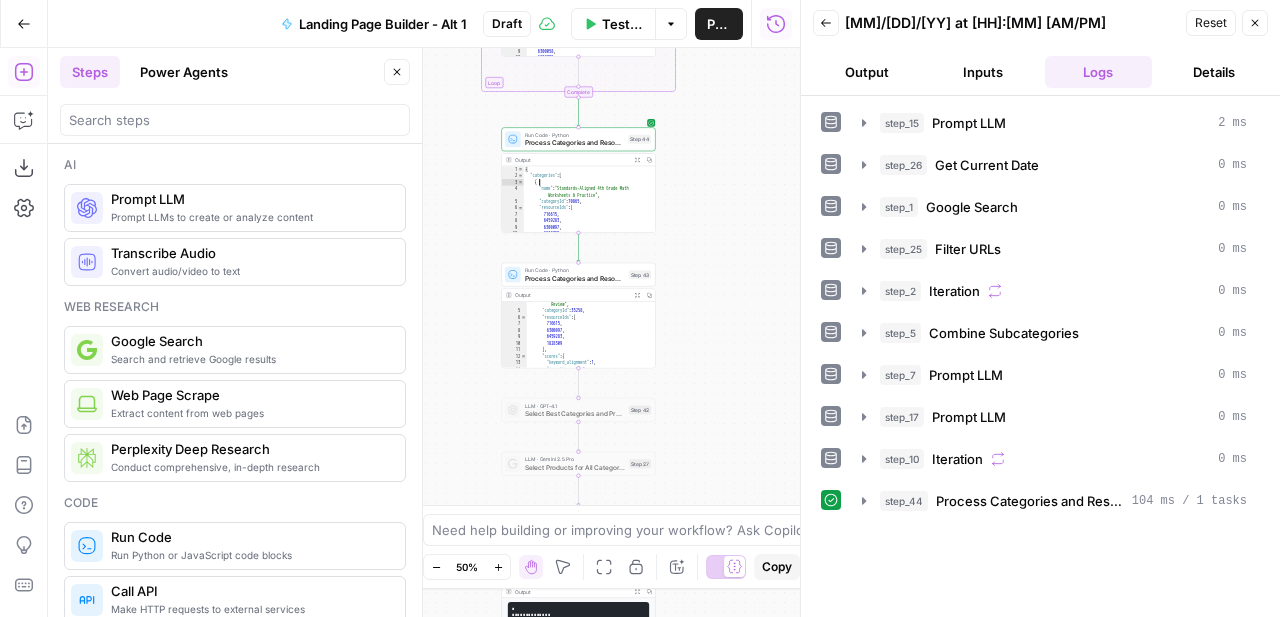 click on "{    "categories" :  [      {         "name" :  "Standards-Aligned 4th Grade Math             Worksheets & Practice" ,         "categoryId" :  70865 ,         "resourceIds" :  [           716615 ,           6459283 ,           6300097 ,           1828309         ] ," at bounding box center [590, 206] 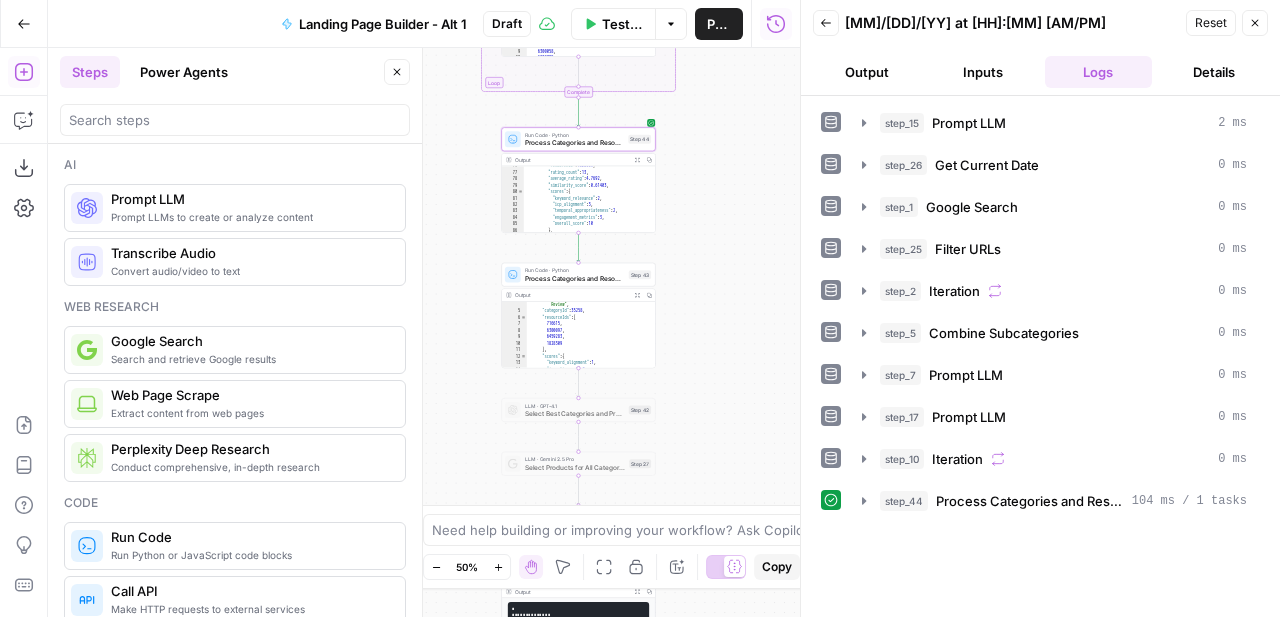 scroll, scrollTop: 1568, scrollLeft: 0, axis: vertical 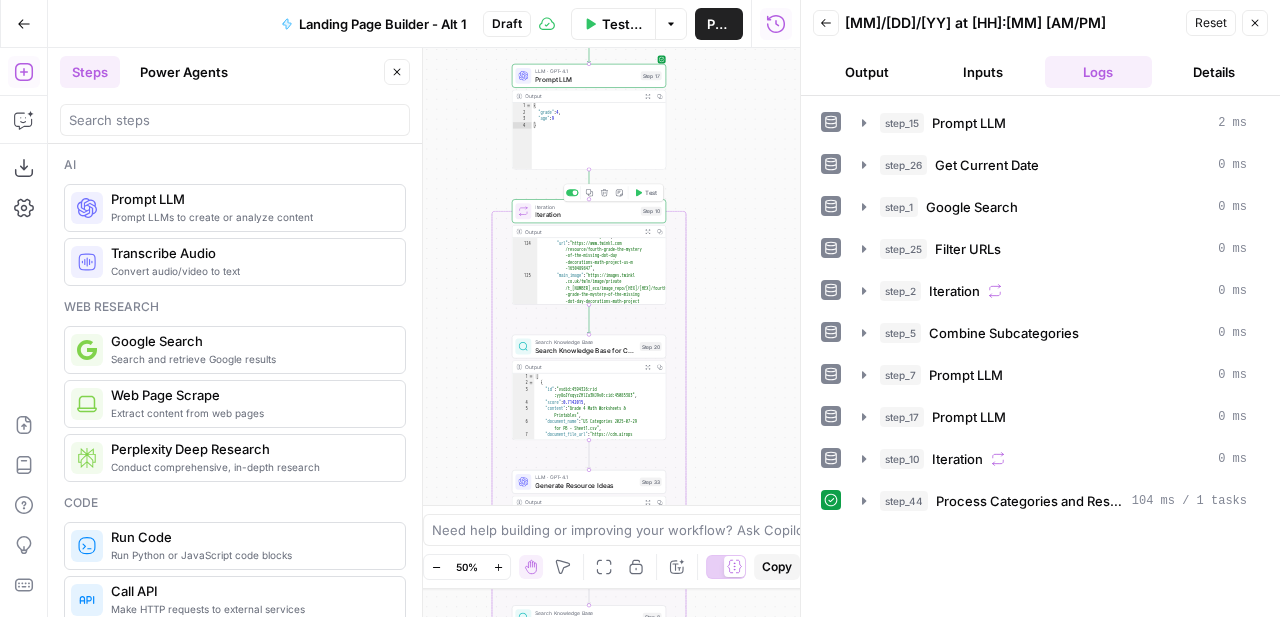 click on "Iteration" at bounding box center (586, 215) 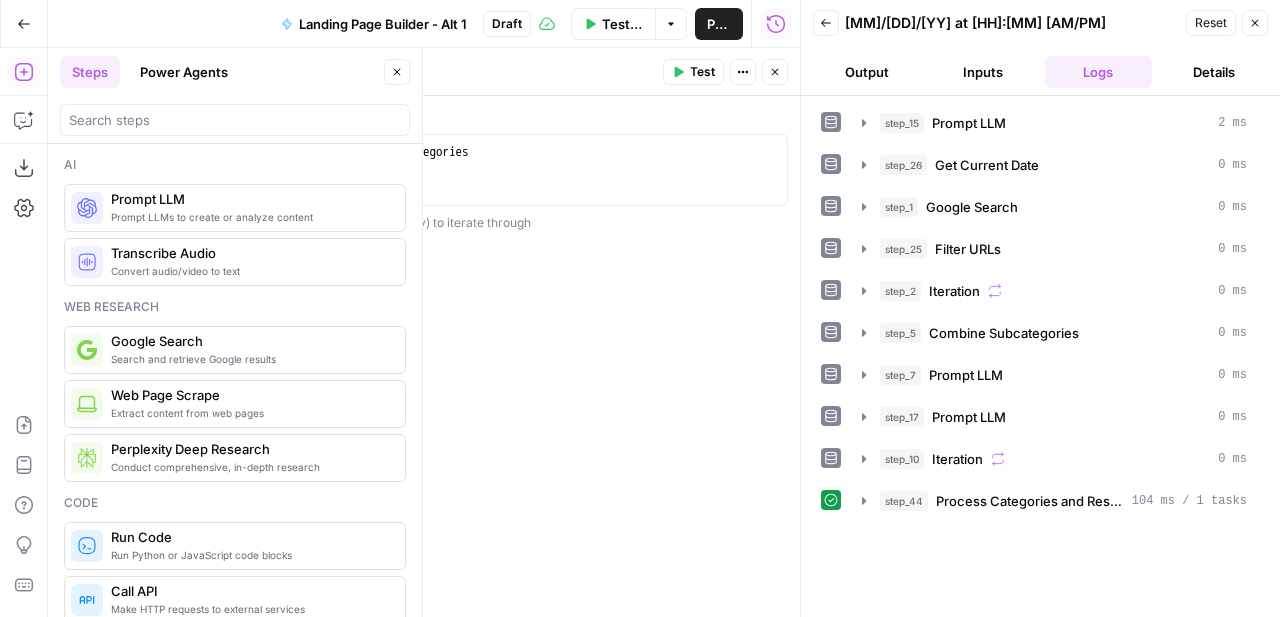click 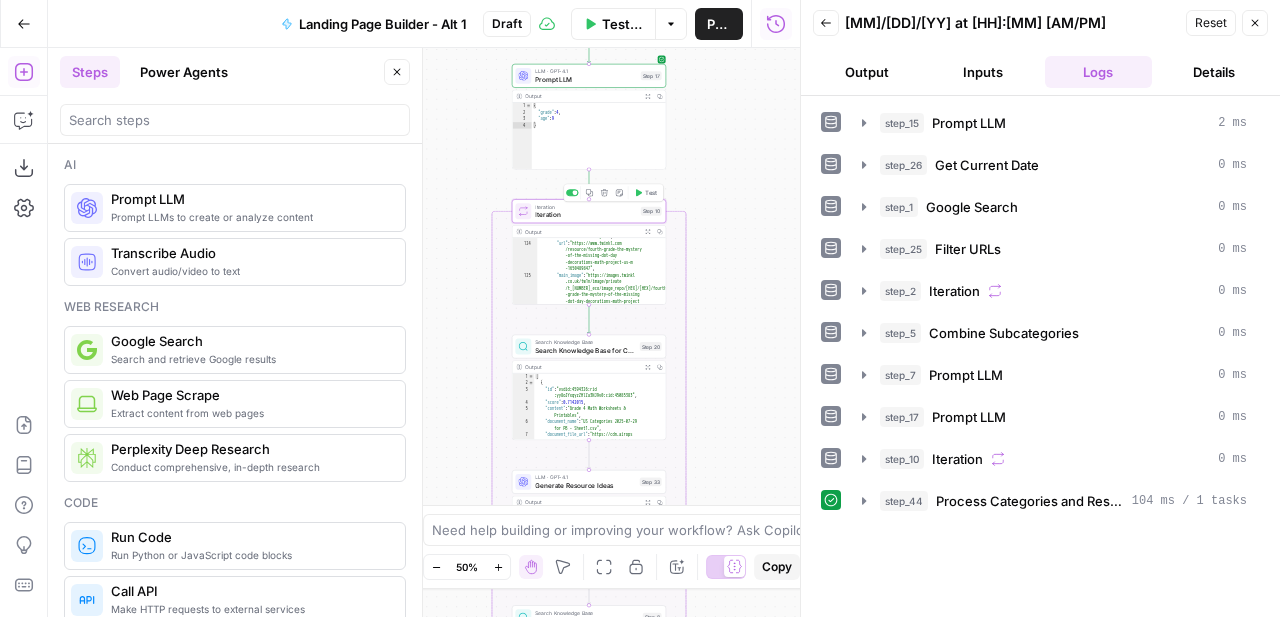 click 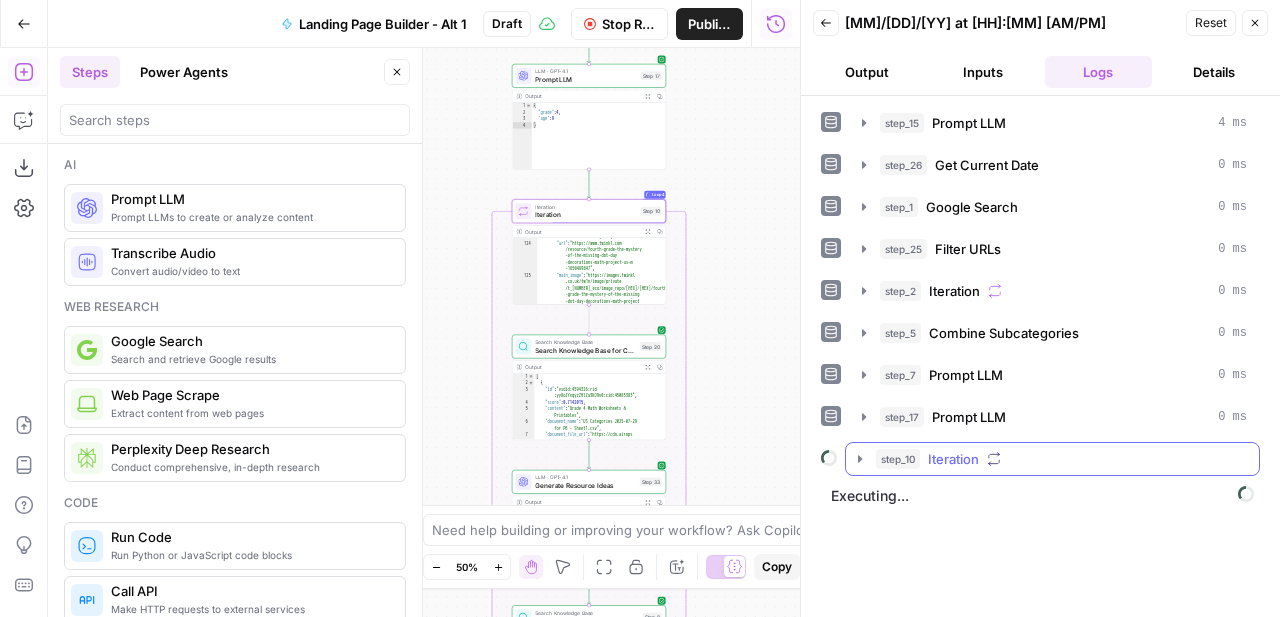 click 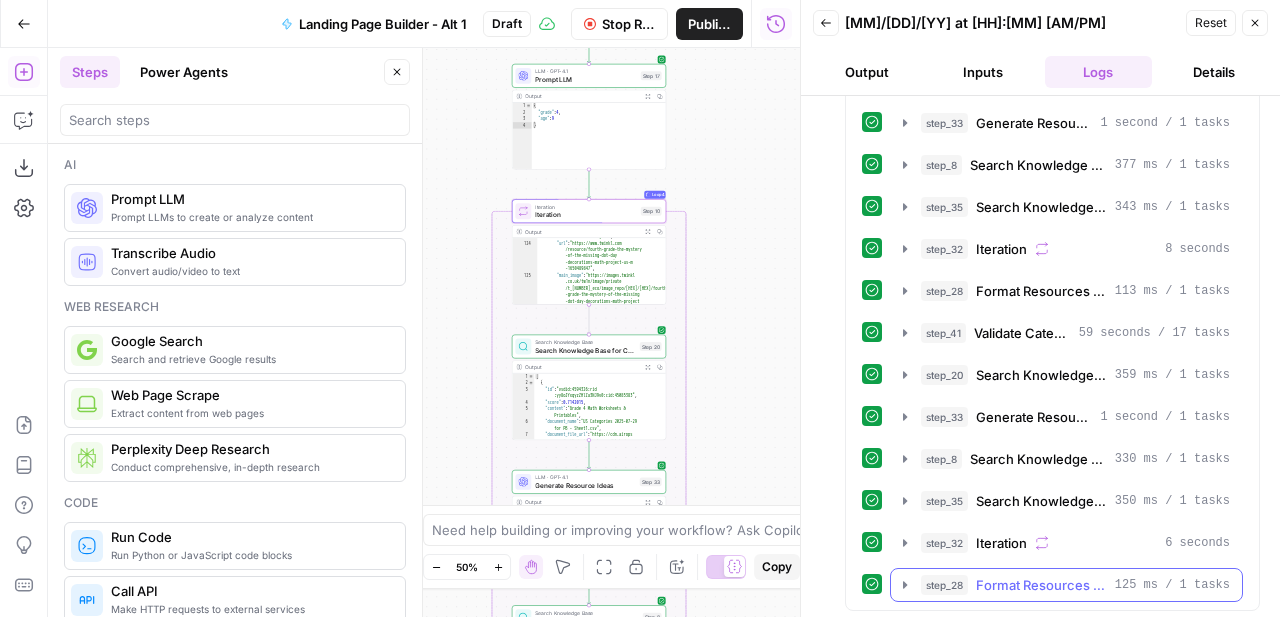 scroll, scrollTop: 1048, scrollLeft: 0, axis: vertical 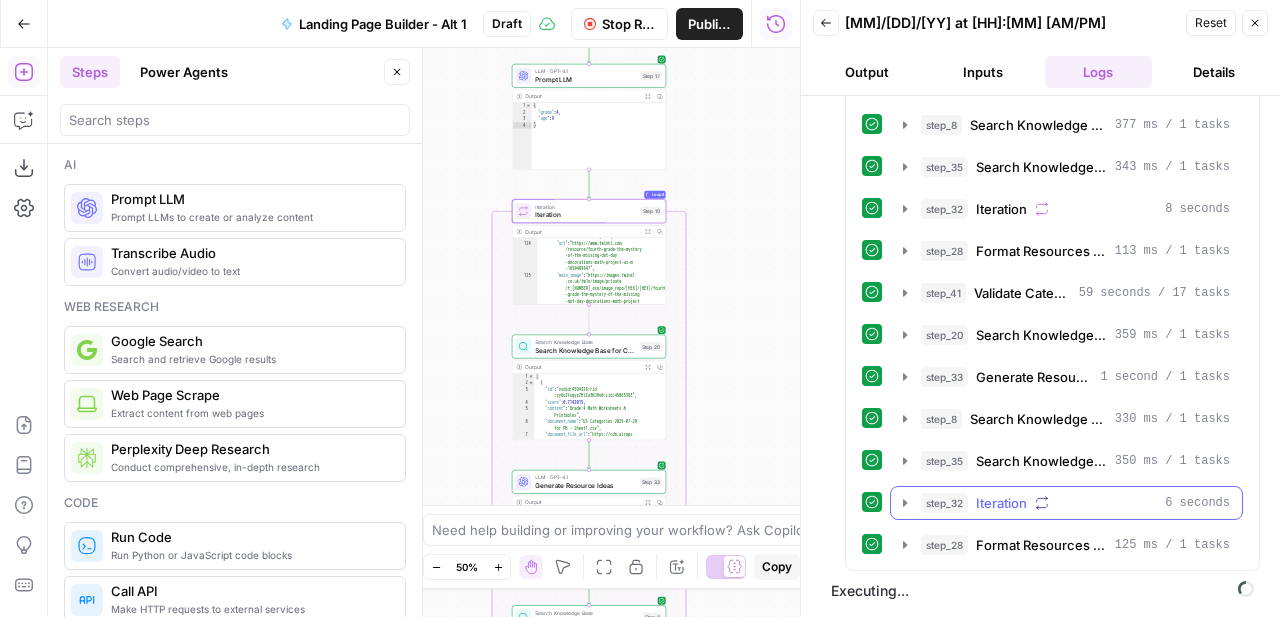 click 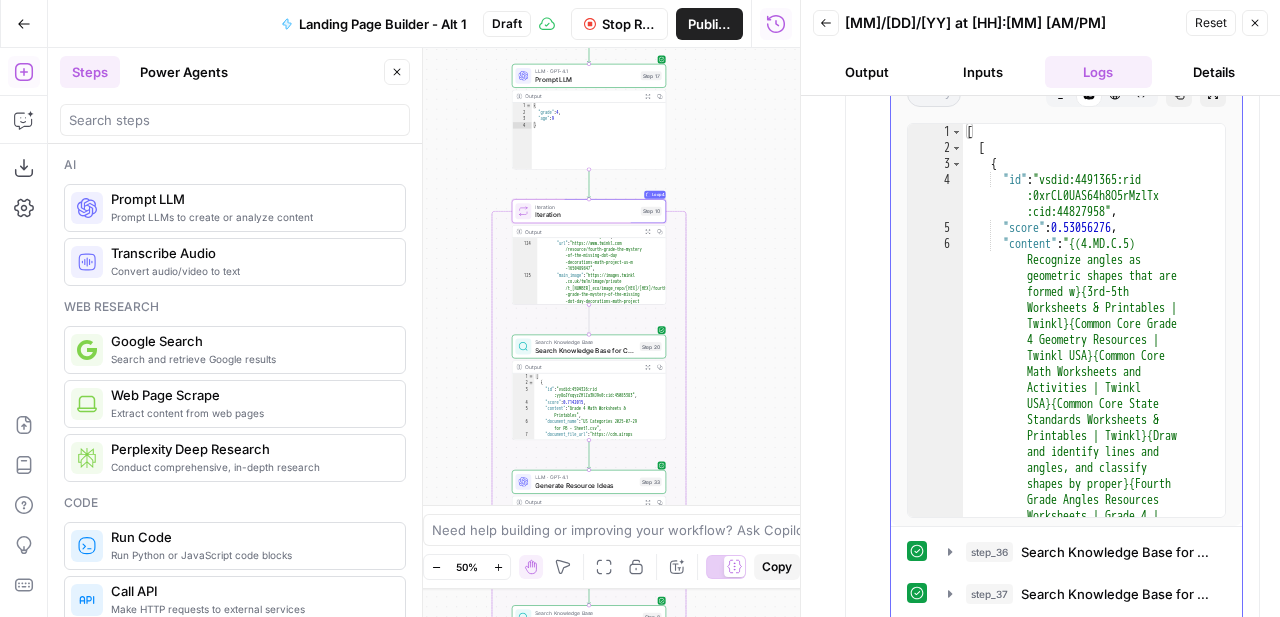 scroll, scrollTop: 1177, scrollLeft: 0, axis: vertical 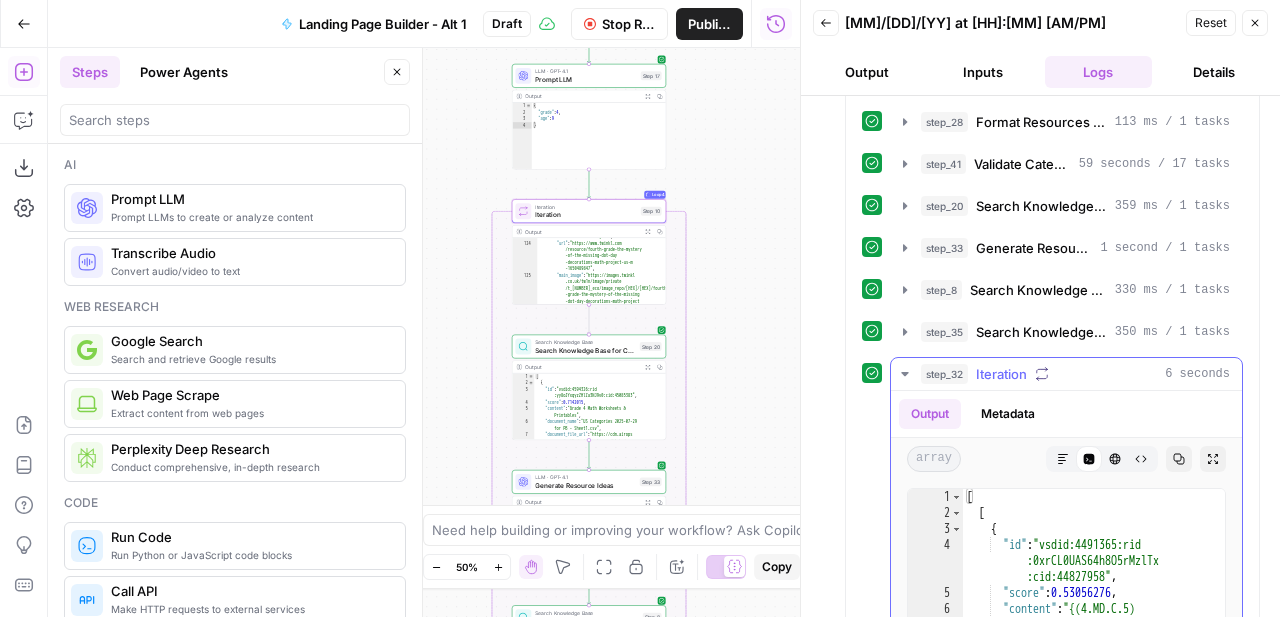 click 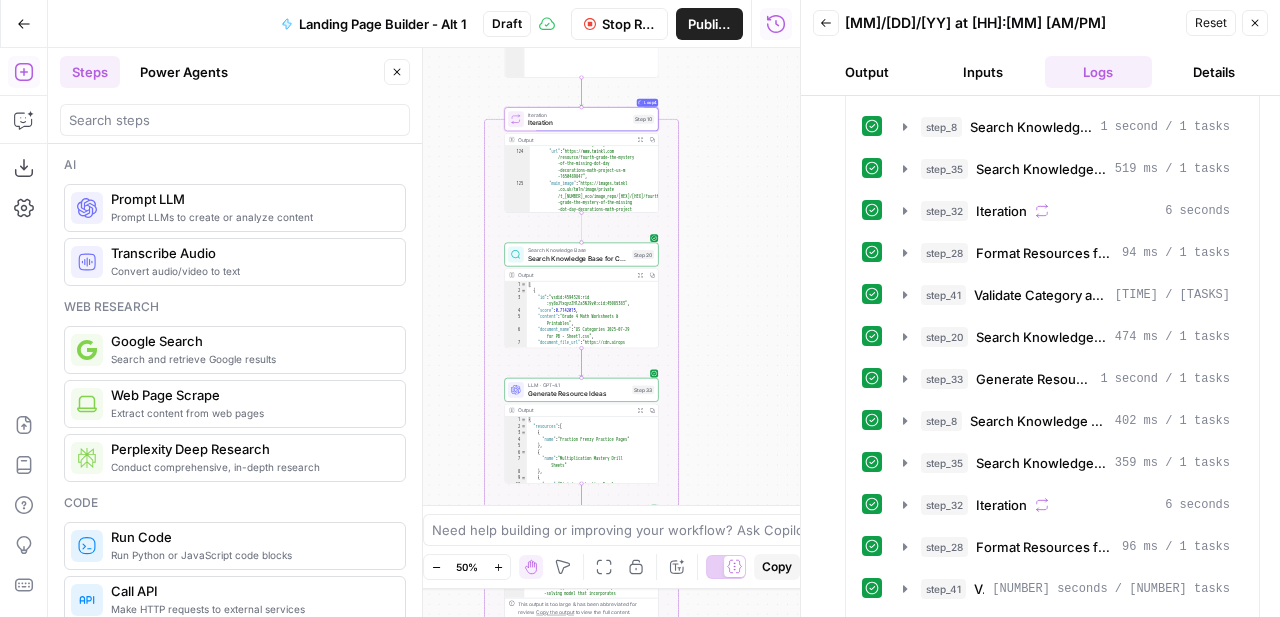 scroll, scrollTop: 1048, scrollLeft: 0, axis: vertical 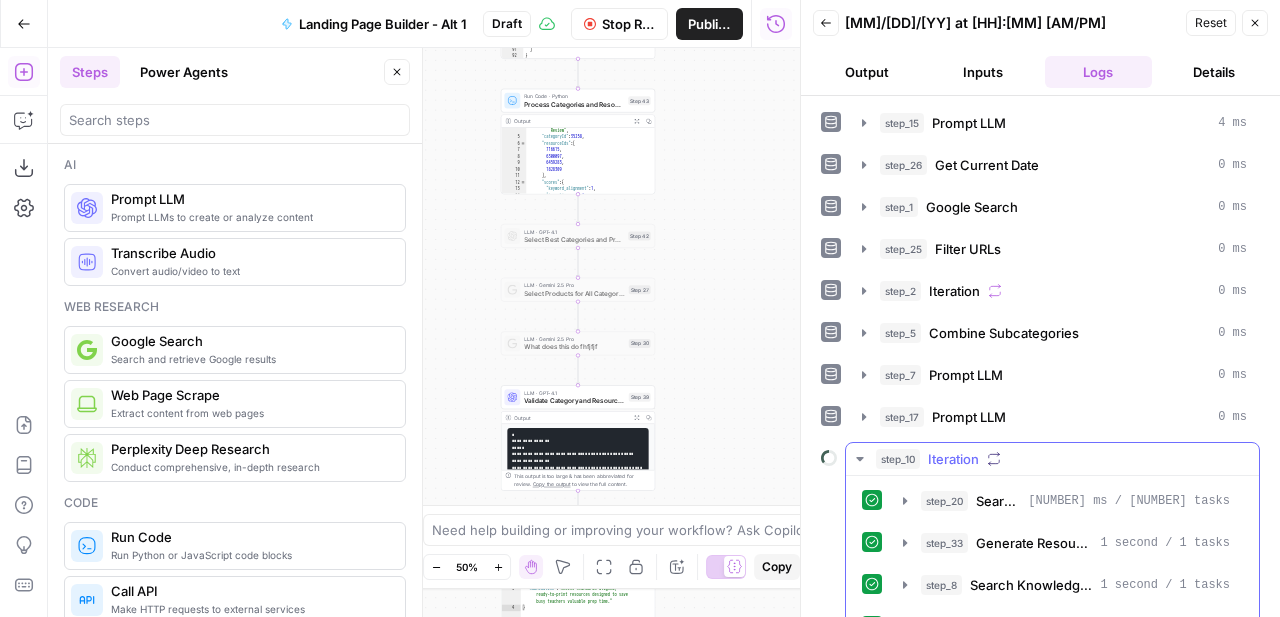 click 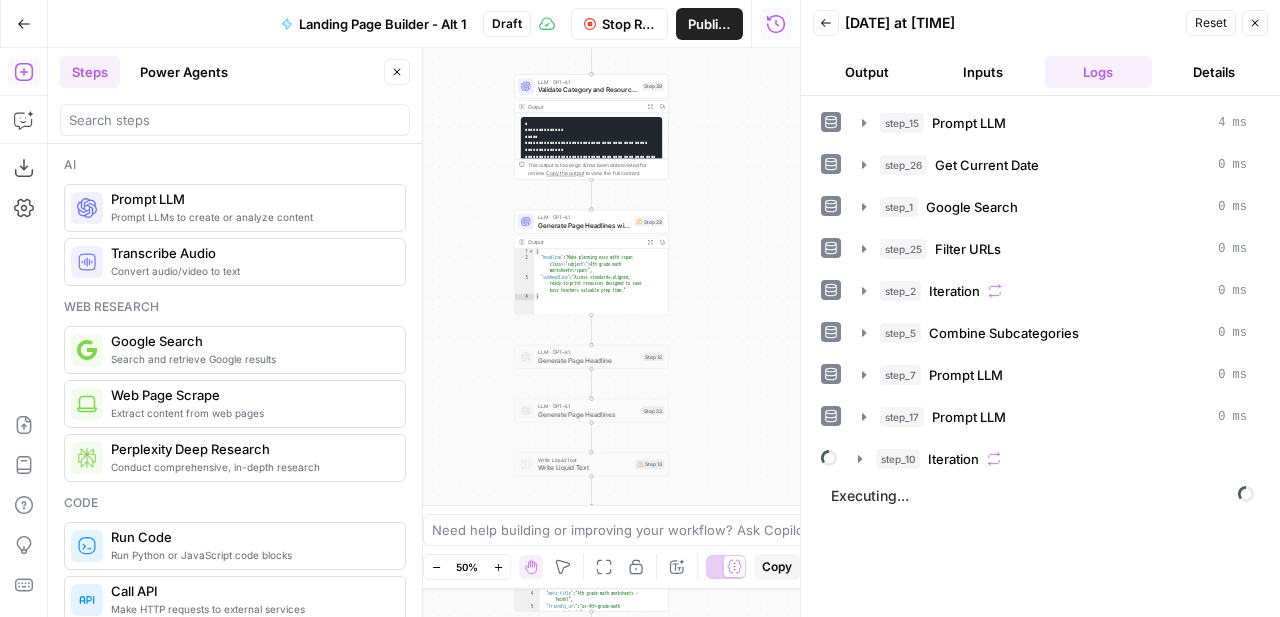 scroll, scrollTop: 0, scrollLeft: 0, axis: both 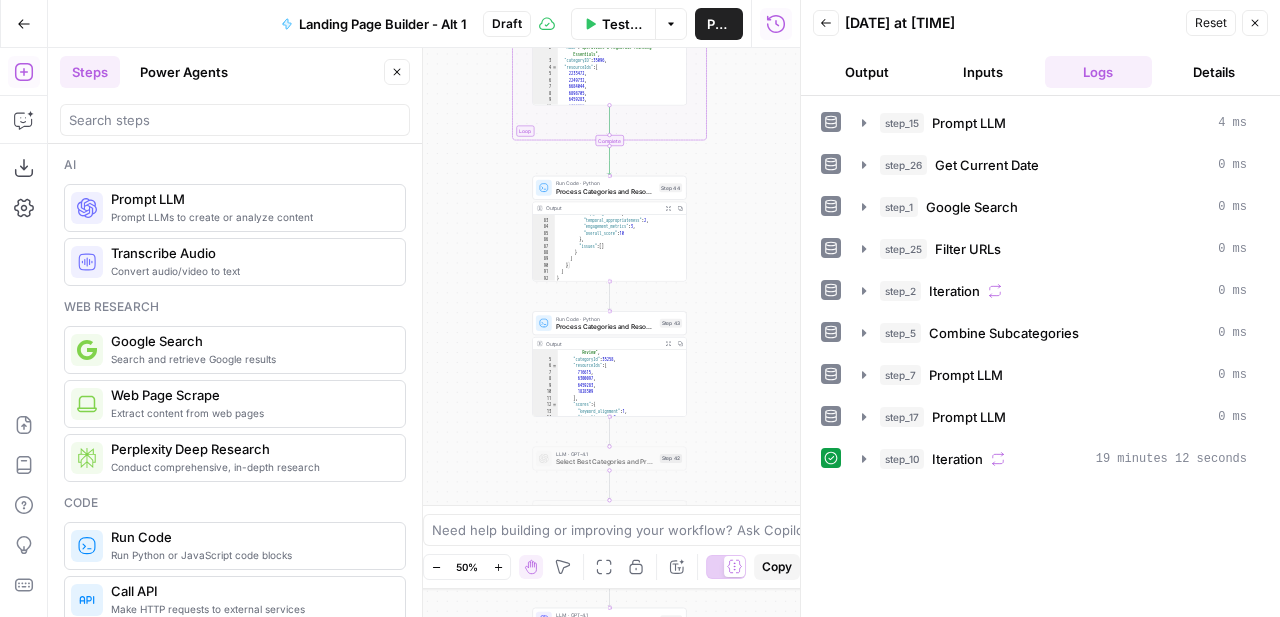 click on "Run Code · Python Process Categories and Resources Step 44 Copy step Delete step Add Note Test" at bounding box center (609, 188) 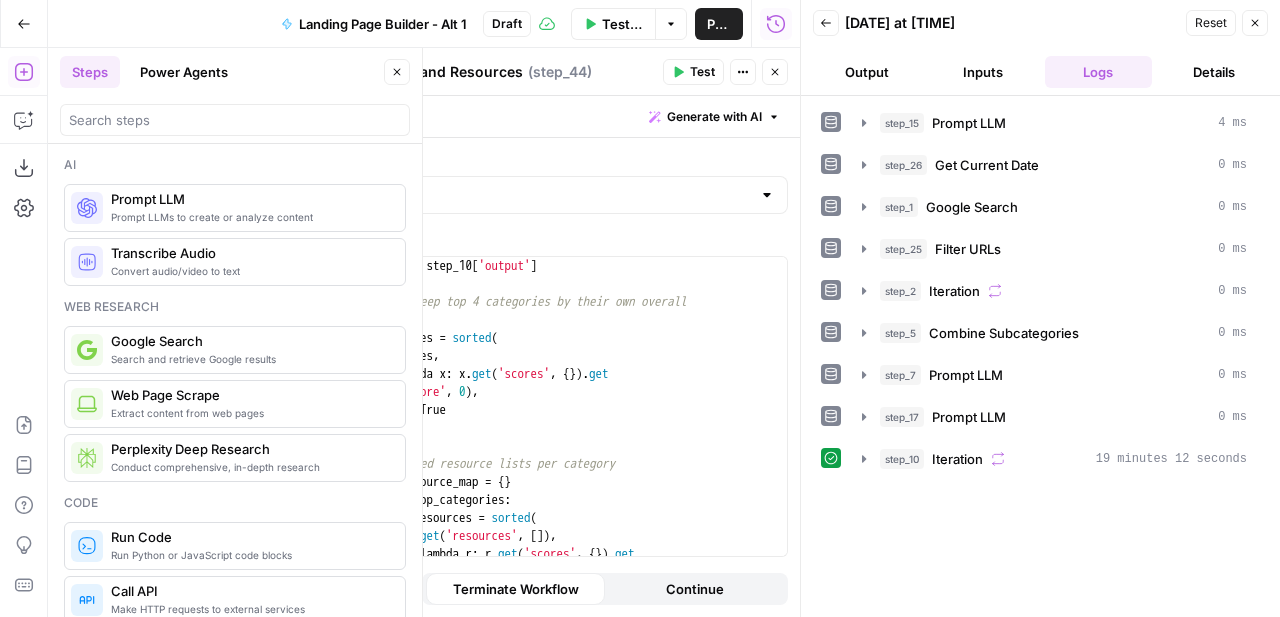 click on "Test" at bounding box center (702, 72) 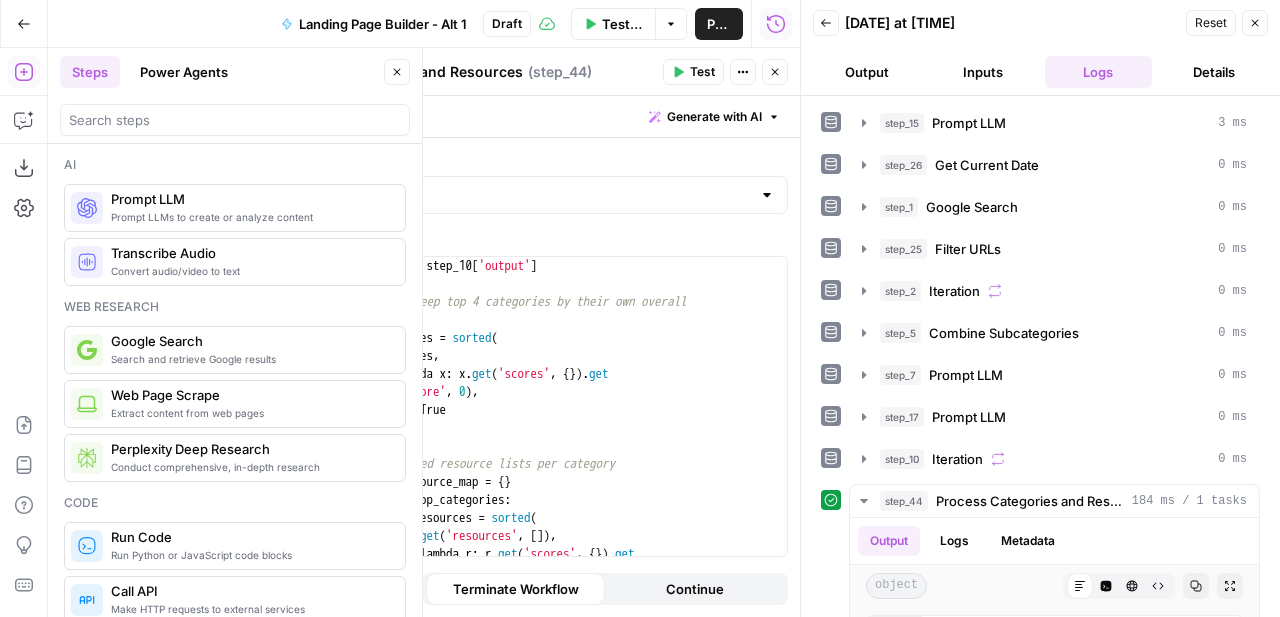 scroll, scrollTop: 1594, scrollLeft: 0, axis: vertical 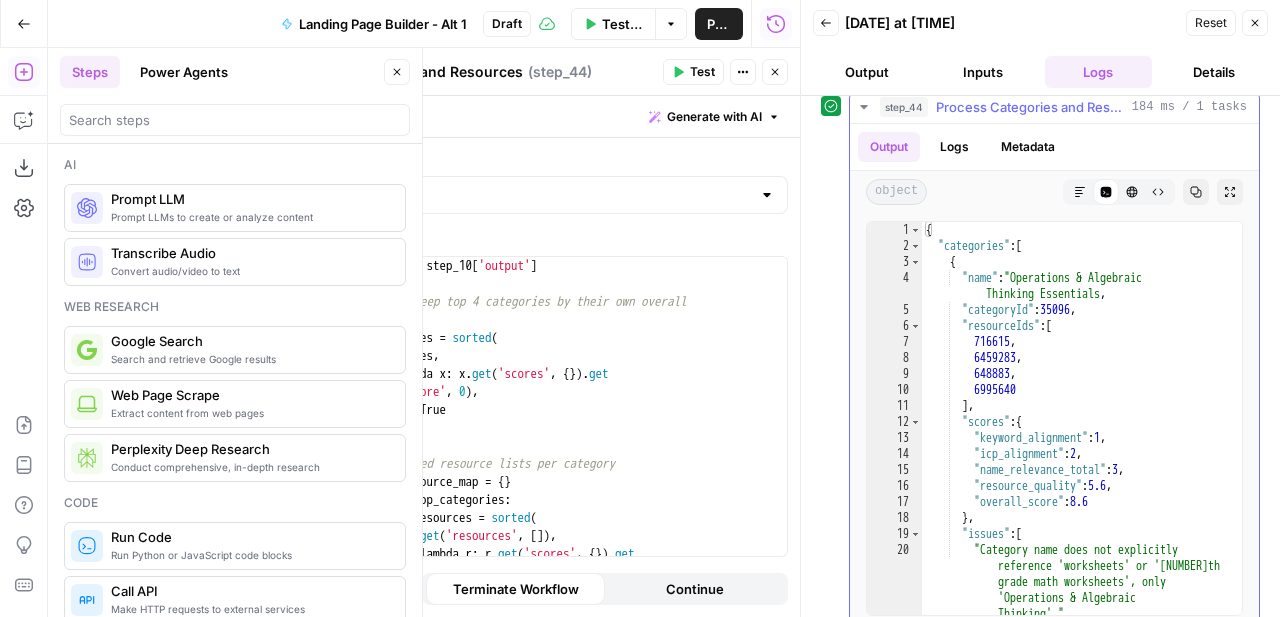 click on "{    "categories" :  [      {         "name" :  "Operations & Algebraic             Thinking Essentials" ,         "categoryId" :  35096 ,         "resourceIds" :  [           716615 ,           6459283 ,           648883 ,           6995640         ] ,         "scores" :  {           "keyword_alignment" :  1 ,           "icp_alignment" :  2 ,           "name_relevance_total" :  3 ,           "resource_quality" :  5.6 ,           "overall_score" :  8.6         } ,         "issues" :  [           "Category name does not explicitly               reference 'worksheets' or '4th               grade math worksheets', only               'Operations & Algebraic               Thinking'." ,           "Several resources are not directly               related to 'worksheets' or are               only tangentially related to               '4th grade math worksheets'." ," at bounding box center [1082, 458] 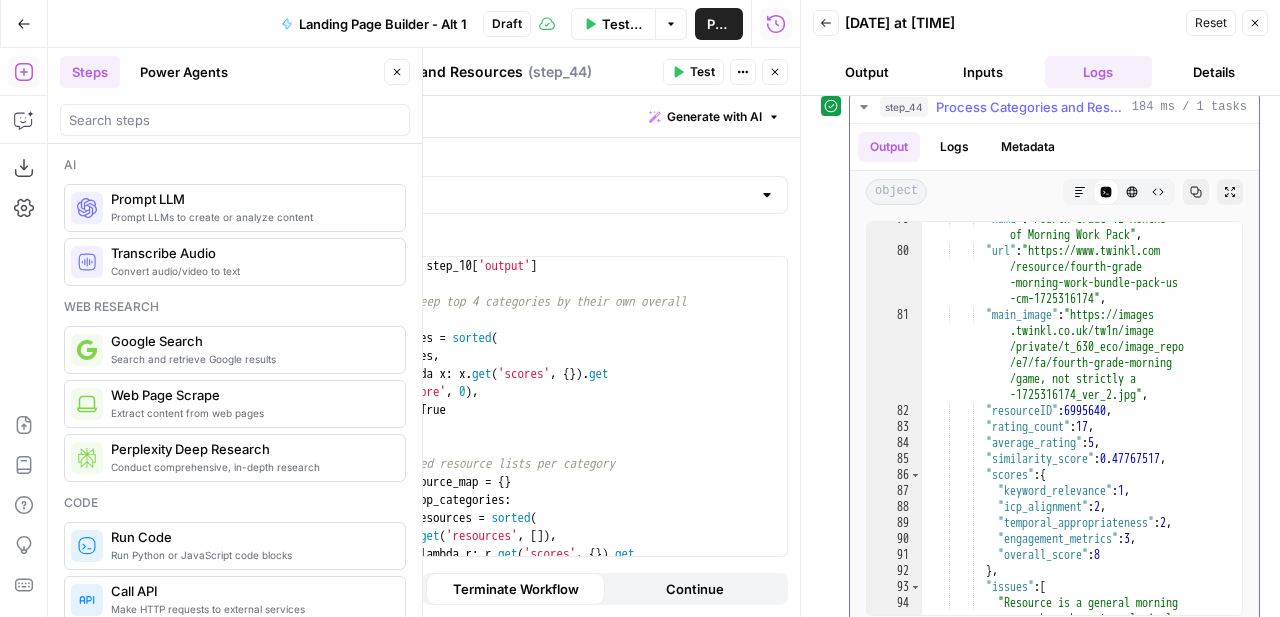 scroll, scrollTop: 1995, scrollLeft: 0, axis: vertical 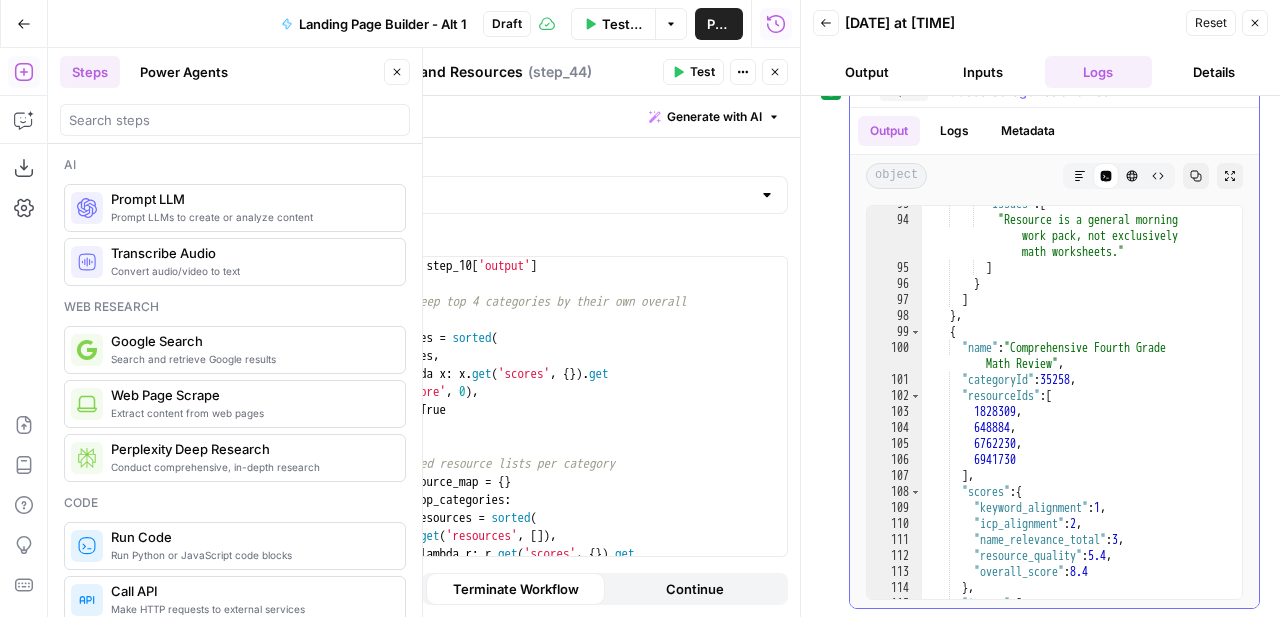 click on ""issues" :  [                "Resource is a general morning                   work pack, not exclusively                   math worksheets."              ]           }         ]      } ,      {         "name" :  "Comprehensive Fourth Grade             Math Review" ,         "categoryId" :  35258 ,         "resourceIds" :  [           1828309 ,           648884 ,           6762230 ,           6941730         ] ,         "scores" :  {           "keyword_alignment" :  1 ,           "icp_alignment" :  2 ,           "name_relevance_total" :  3 ,           "resource_quality" :  5.4 ,           "overall_score" :  8.4         } ,         "issues" :  [" at bounding box center (1082, 408) 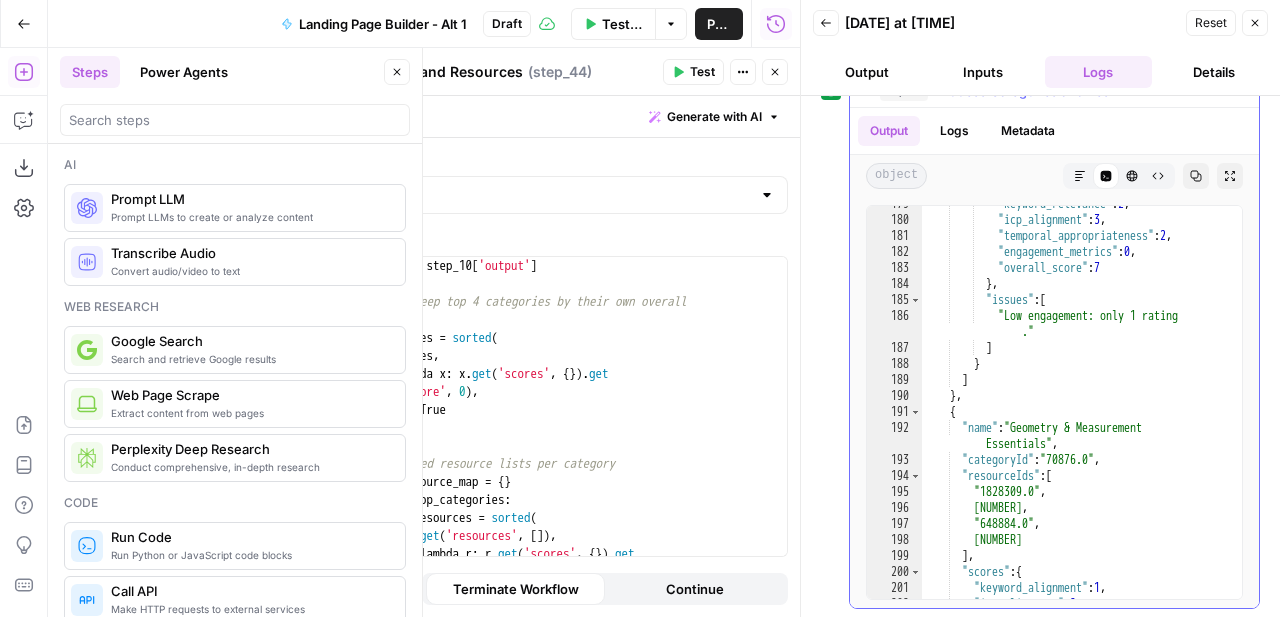 scroll, scrollTop: 4527, scrollLeft: 0, axis: vertical 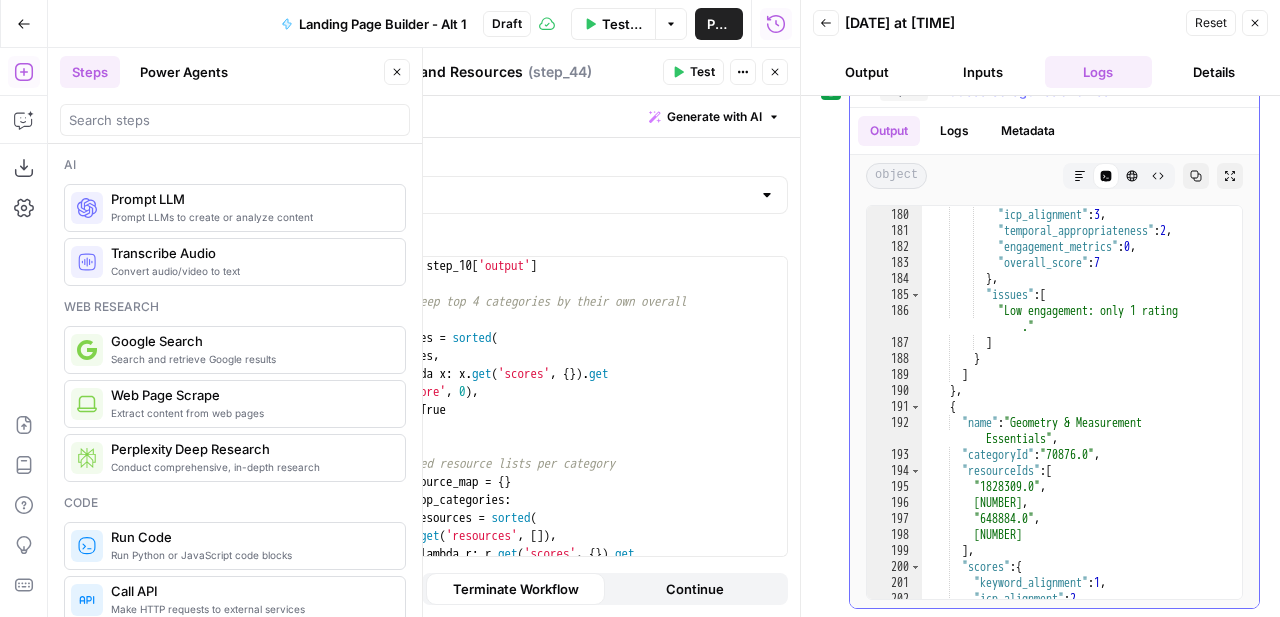 click on ""keyword_relevance" :  2 ,                "icp_alignment" :  3 ,                "temporal_appropriateness" :  2 ,                "engagement_metrics" :  0 ,                "overall_score" :  7              } ,              "issues" :  [                "Low engagement: only 1 rating                  ."              ]           }         ]      } ,      {         "name" :  "Geometry & Measurement             Essentials" ,         "categoryId" :  "70876.0" ,         "resourceIds" :  [           "1828309.0" ,           "2249732.0" ,           "648884.0" ,           "648883.0"         ] ,         "scores" :  {           "keyword_alignment" :  1 ,           "icp_alignment" :  2 ," at bounding box center [1082, 403] 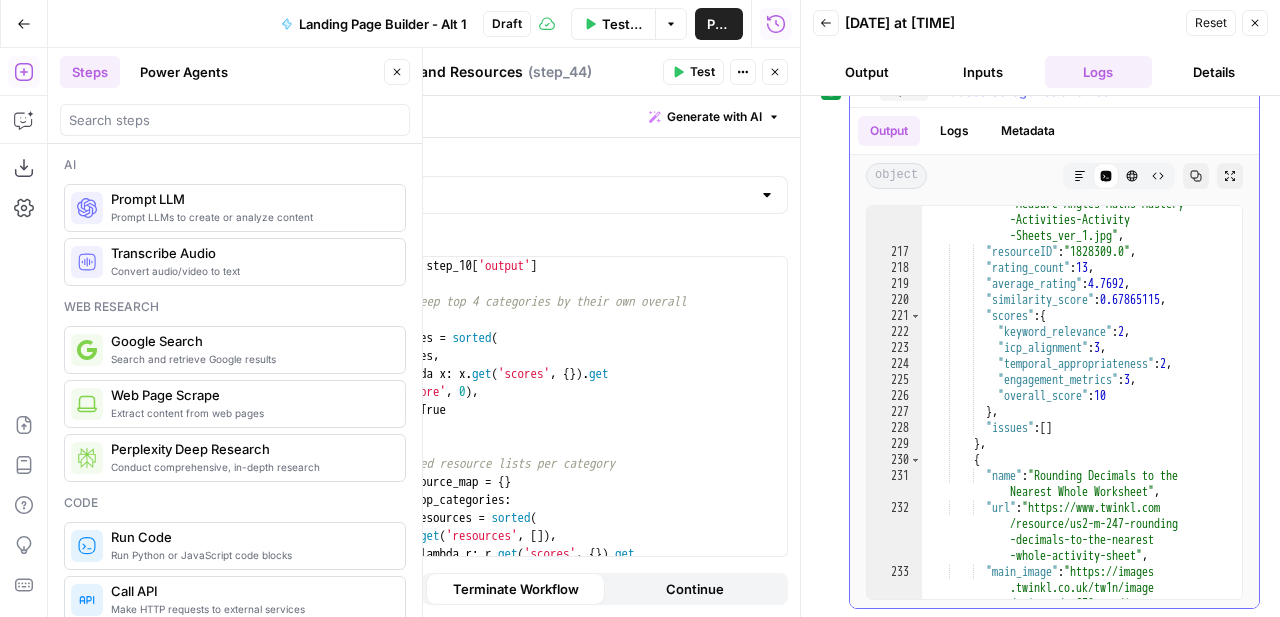 scroll, scrollTop: 5516, scrollLeft: 0, axis: vertical 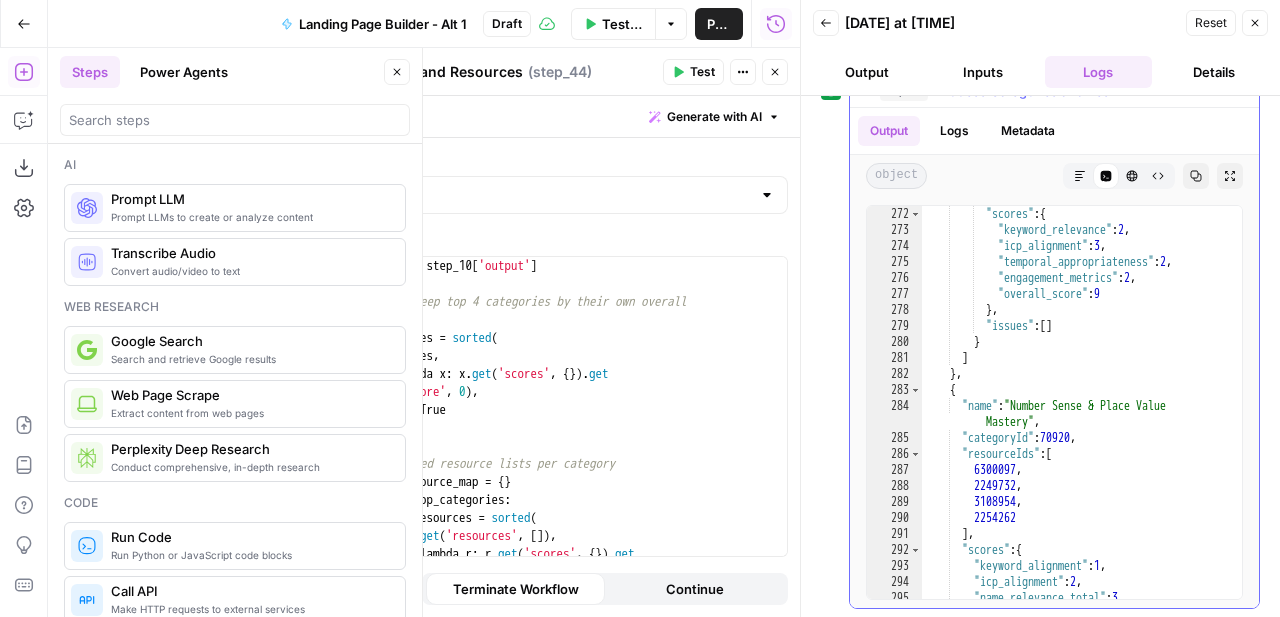 click on ""similarity_score" :  0.7005429 ,              "scores" :  {                "keyword_relevance" :  2 ,                "icp_alignment" :  3 ,                "temporal_appropriateness" :  2 ,                "engagement_metrics" :  2 ,                "overall_score" :  9              } ,              "issues" :  [ ]           }         ]      } ,      {         "name" :  "Number Sense & Place Value             Mastery" ,         "categoryId" :  70920 ,         "resourceIds" :  [           6300097 ,           2249732 ,           3108954 ,           2254262         ] ,         "scores" :  {           "keyword_alignment" :  1 ,           "icp_alignment" :  2 ,           "name_relevance_total" :  3 ," at bounding box center [1082, 402] 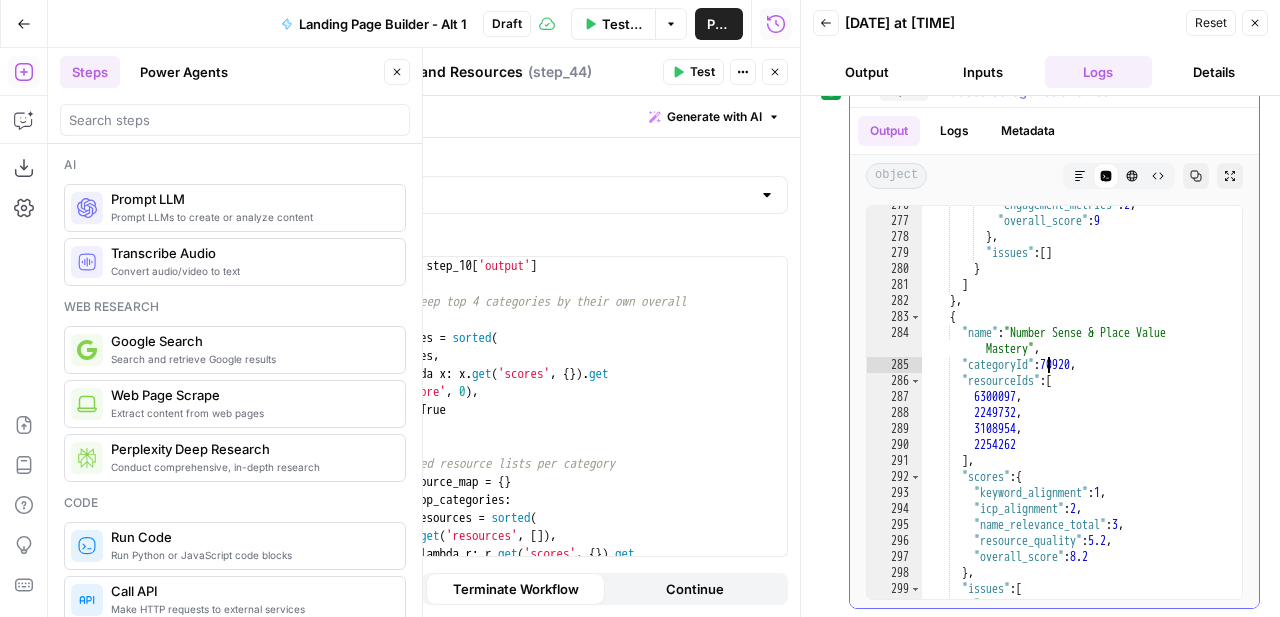 scroll, scrollTop: 6910, scrollLeft: 0, axis: vertical 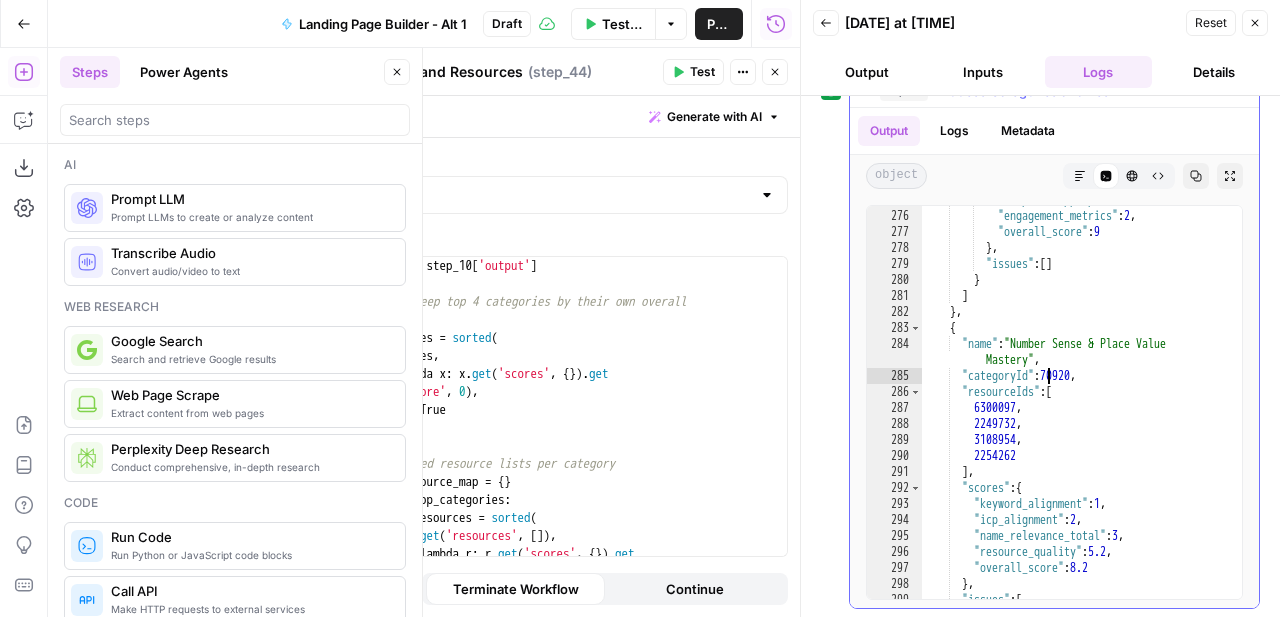 click on ""temporal_appropriateness" :  2 ,                "engagement_metrics" :  2 ,                "overall_score" :  9              } ,              "issues" :  [ ]           }         ]      } ,      {         "name" :  "Number Sense & Place Value             Mastery" ,         "categoryId" :  70920 ,         "resourceIds" :  [           6300097 ,           2249732 ,           3108954 ,           2254262         ] ,         "scores" :  {           "keyword_alignment" :  1 ,           "icp_alignment" :  2 ,           "name_relevance_total" :  3 ,           "resource_quality" :  5.2 ,           "overall_score" :  8.2         } ,         "issues" :  [" at bounding box center [1082, 404] 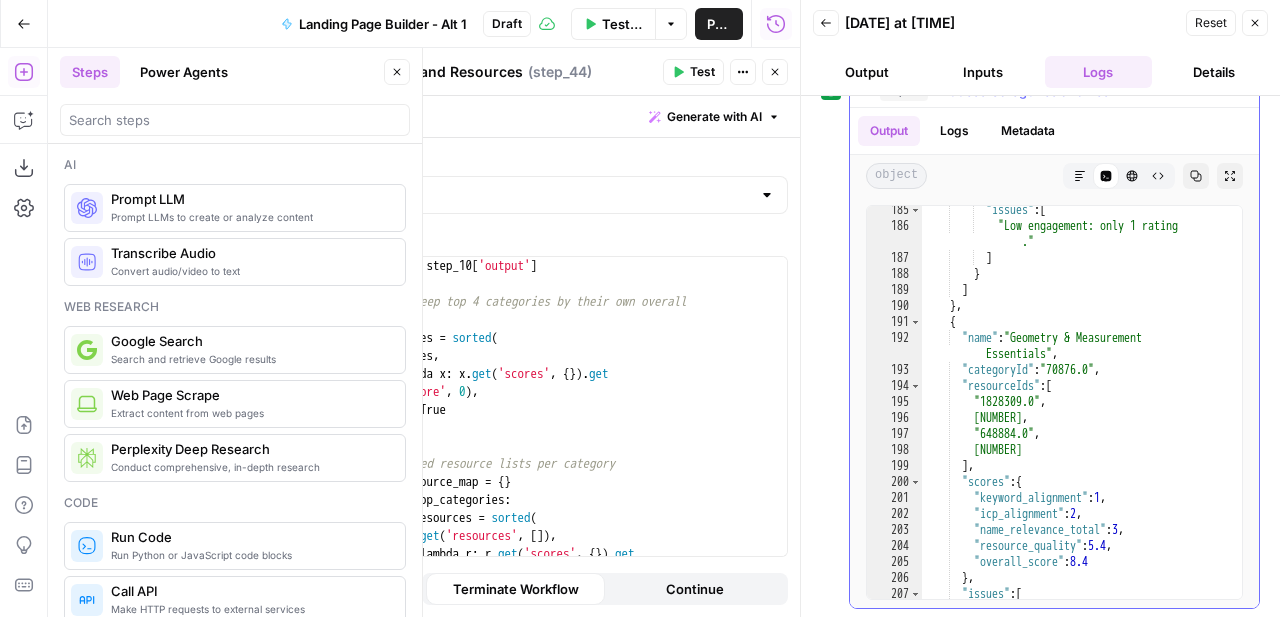 click on ""issues" :  [                "Low engagement: only 1 rating                  ."              ]           }         ]      } ,      {         "name" :  "Geometry & Measurement             Essentials" ,         "categoryId" :  "70876.0" ,         "resourceIds" :  [           "1828309.0" ,           "2249732.0" ,           "648884.0" ,           "648883.0"         ] ,         "scores" :  {           "keyword_alignment" :  1 ,           "icp_alignment" :  2 ,           "name_relevance_total" :  3 ,           "resource_quality" :  5.4 ,           "overall_score" :  8.4         } ,         "issues" :  [           "Category name does not explicitly               reference 'worksheets' or '4th               grade math', making keyword               alignment only partial." ," at bounding box center (1082, 438) 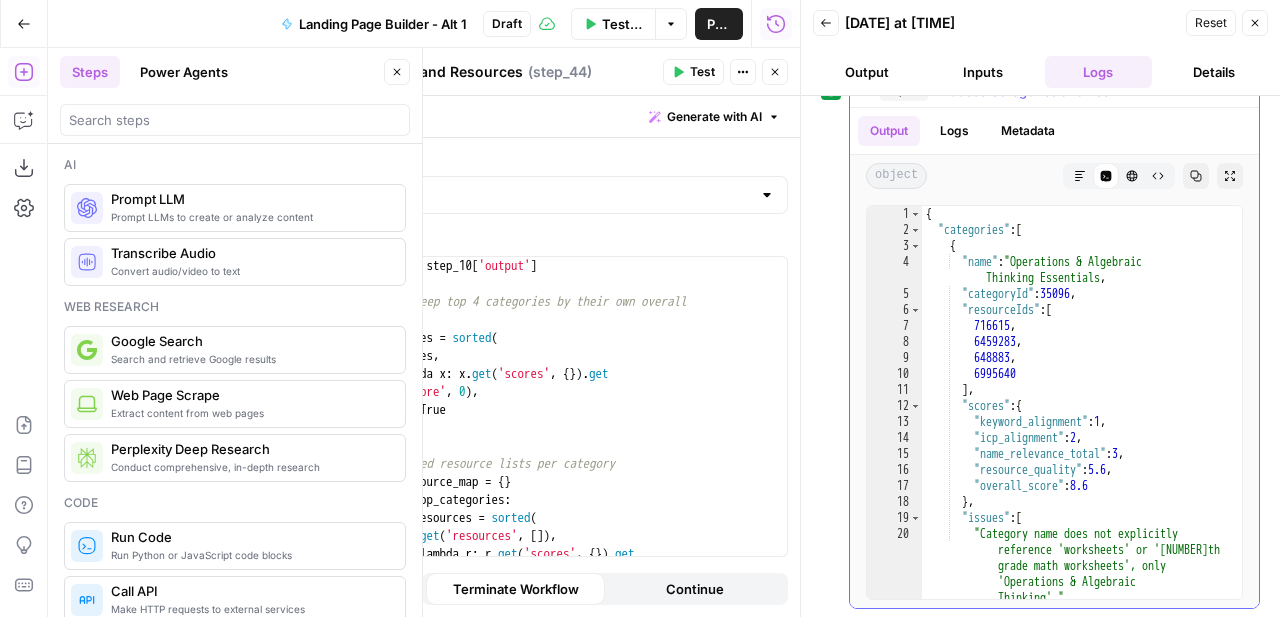 scroll, scrollTop: 0, scrollLeft: 0, axis: both 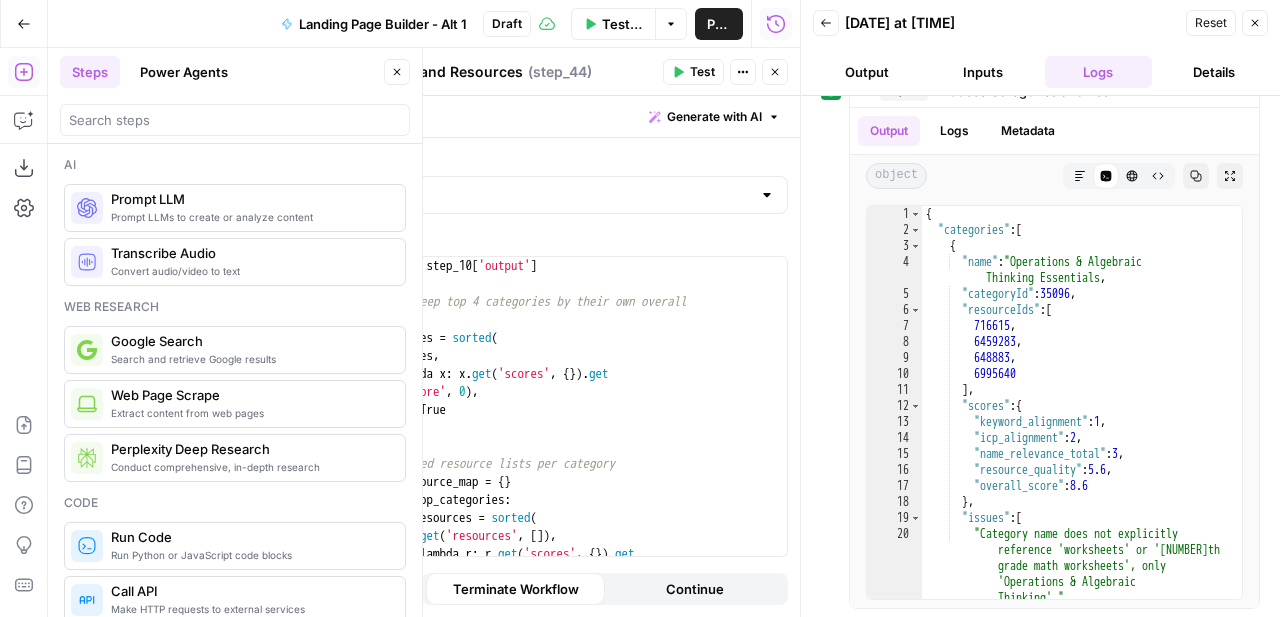 click on "Close" at bounding box center [775, 72] 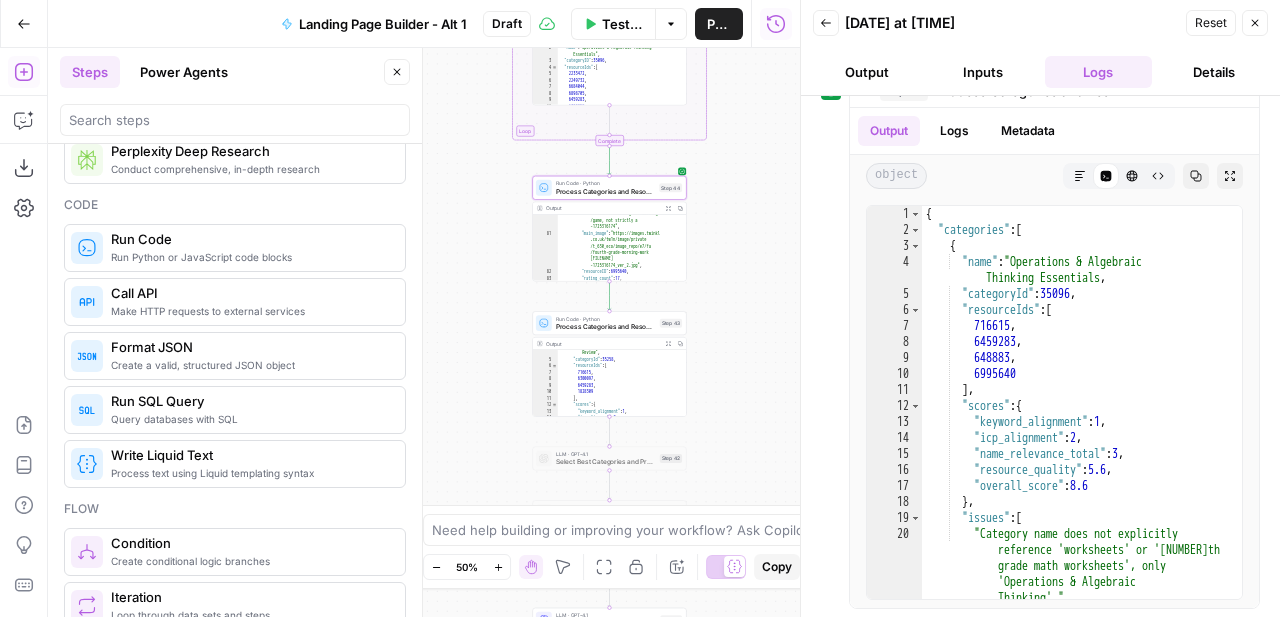 scroll, scrollTop: 291, scrollLeft: 0, axis: vertical 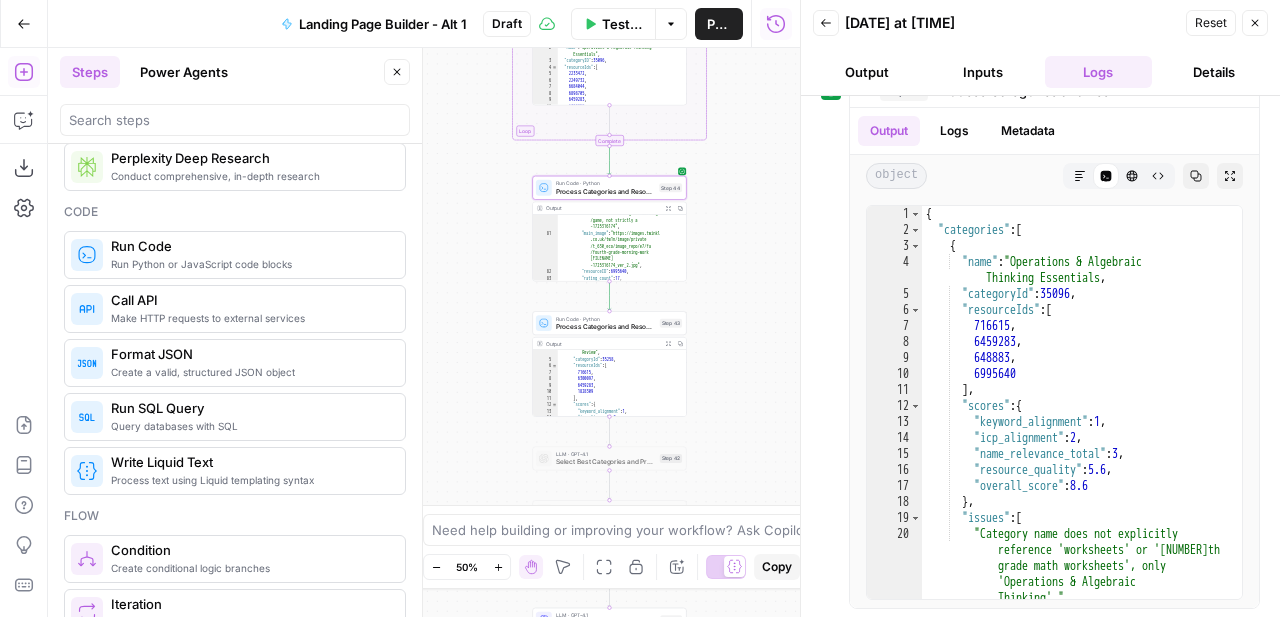 click on "Run Python or JavaScript code blocks Run Code" at bounding box center [235, 255] 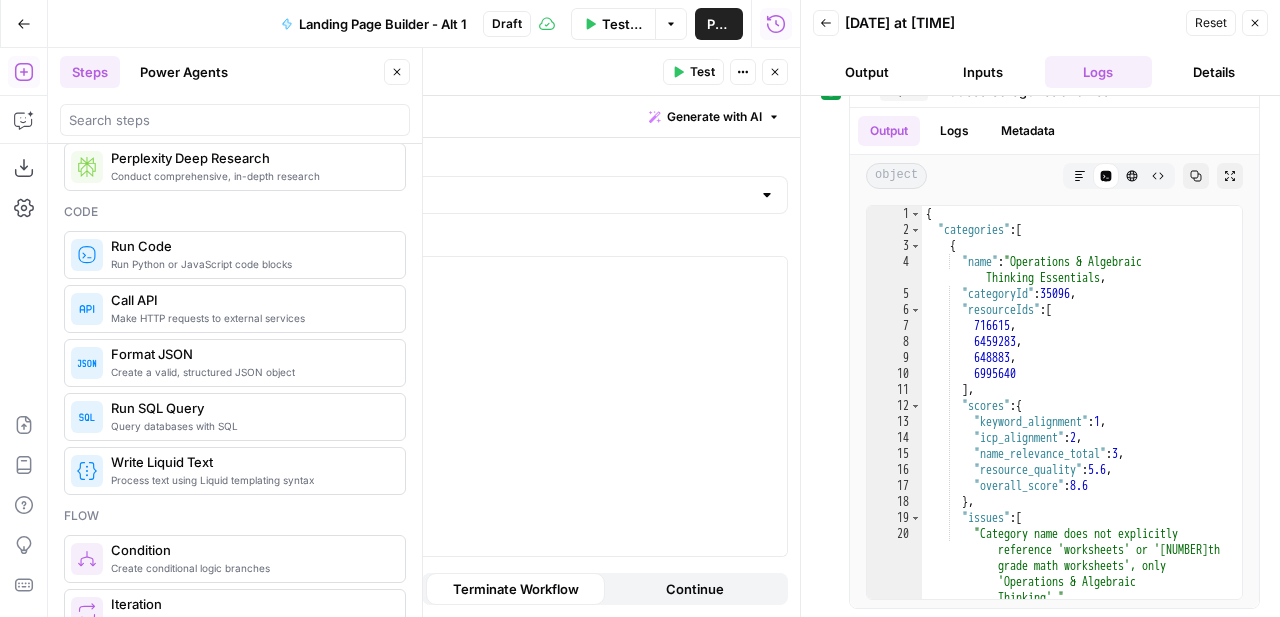 click 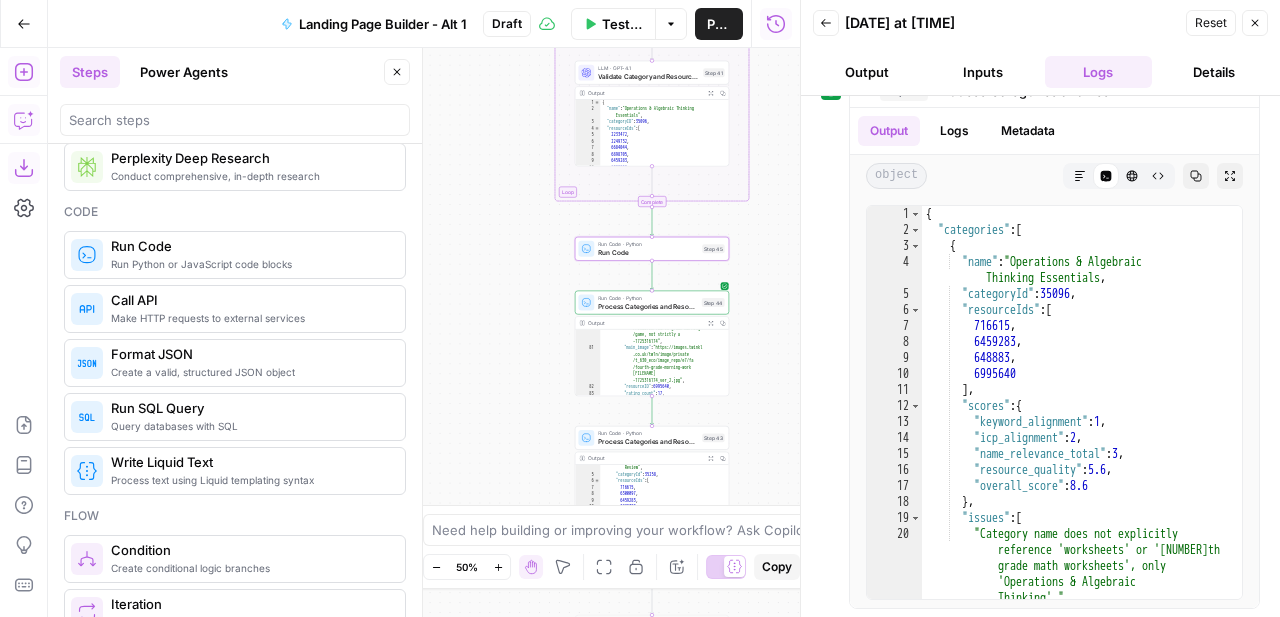 click on "Copilot" at bounding box center (24, 120) 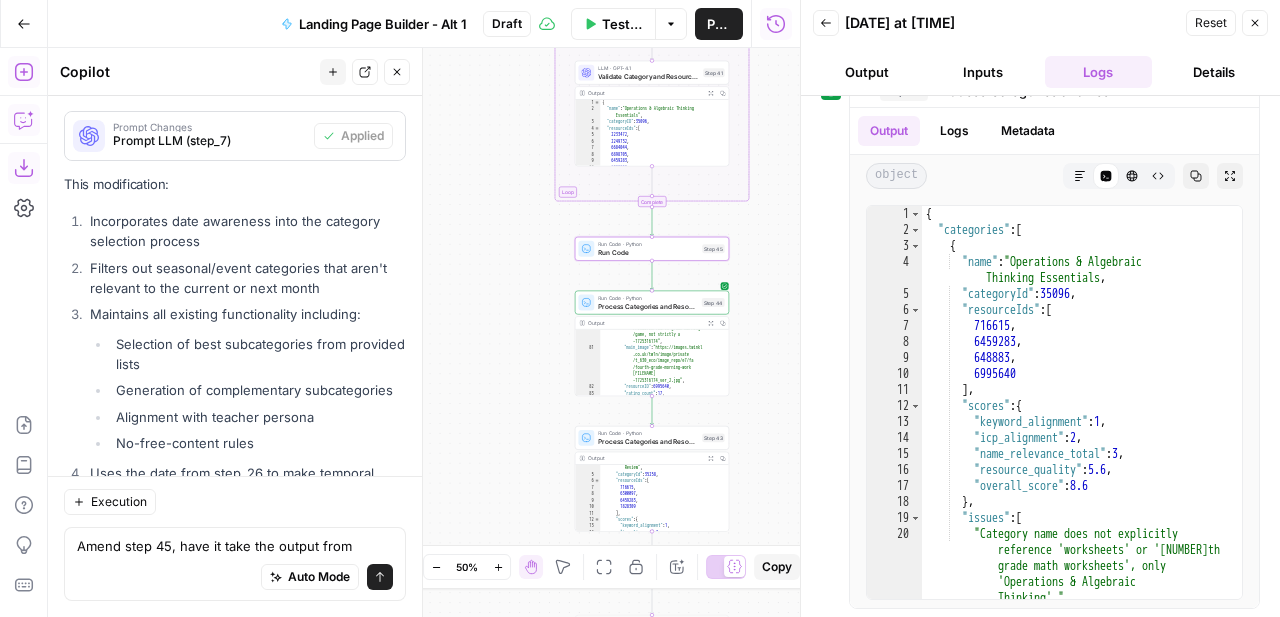 scroll, scrollTop: 7579, scrollLeft: 0, axis: vertical 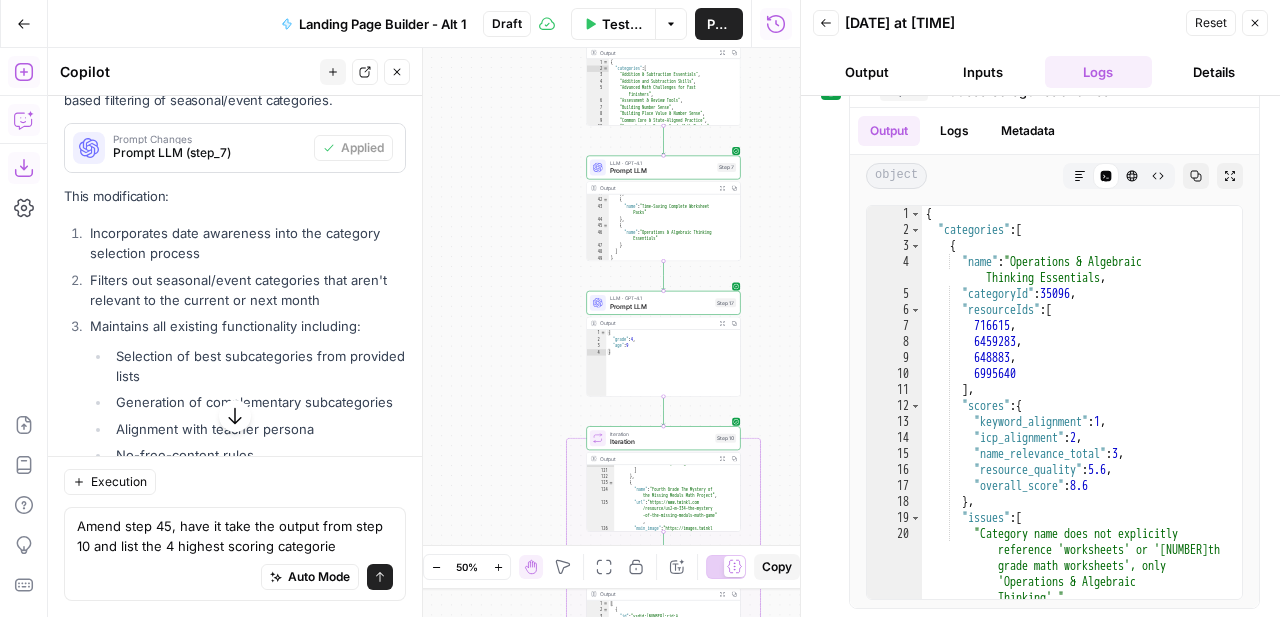 type on "Amend step 45, have it take the output from step 10 and list the 4 highest scoring categories" 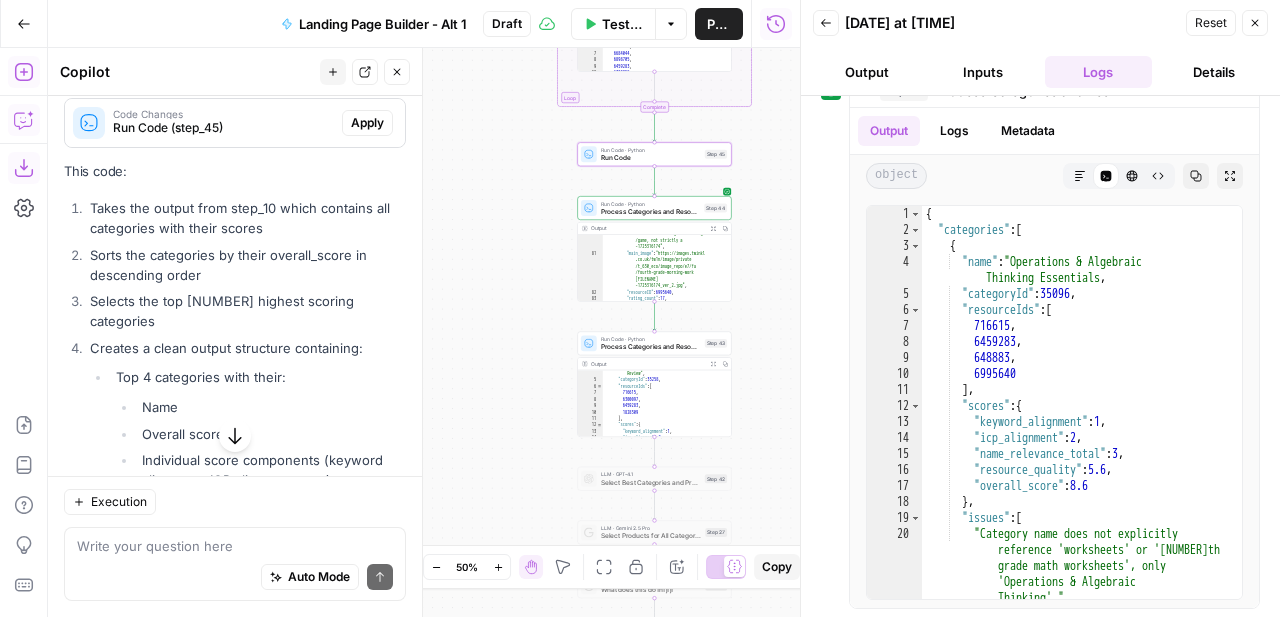 scroll, scrollTop: 8457, scrollLeft: 0, axis: vertical 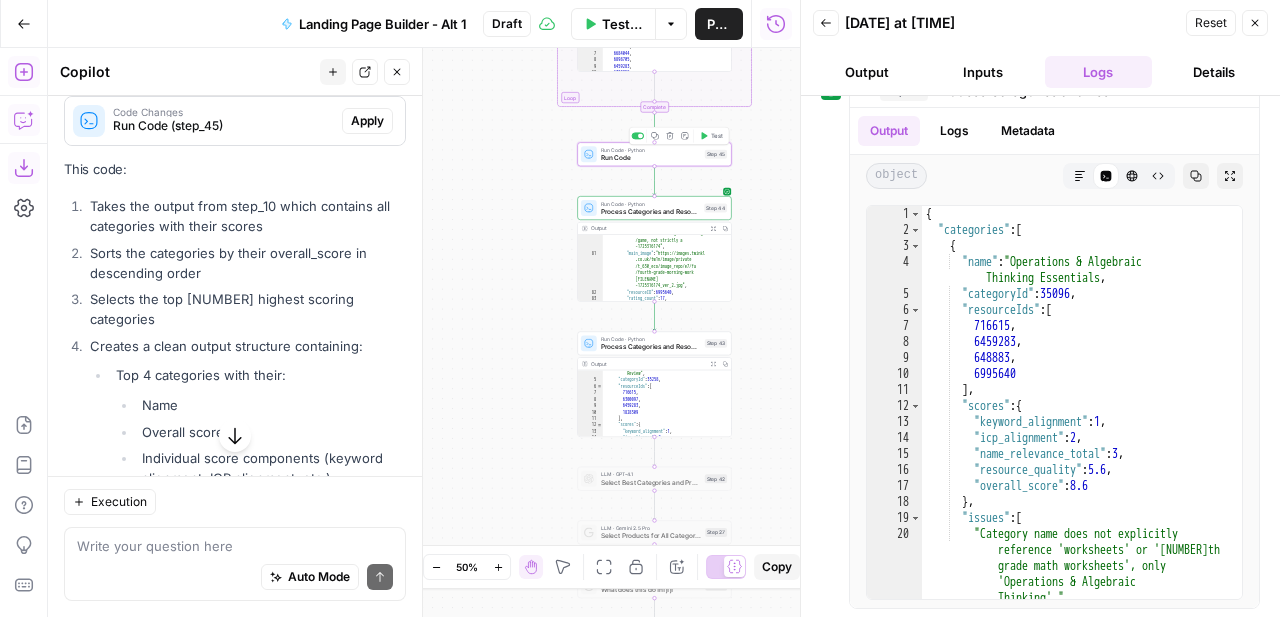 click 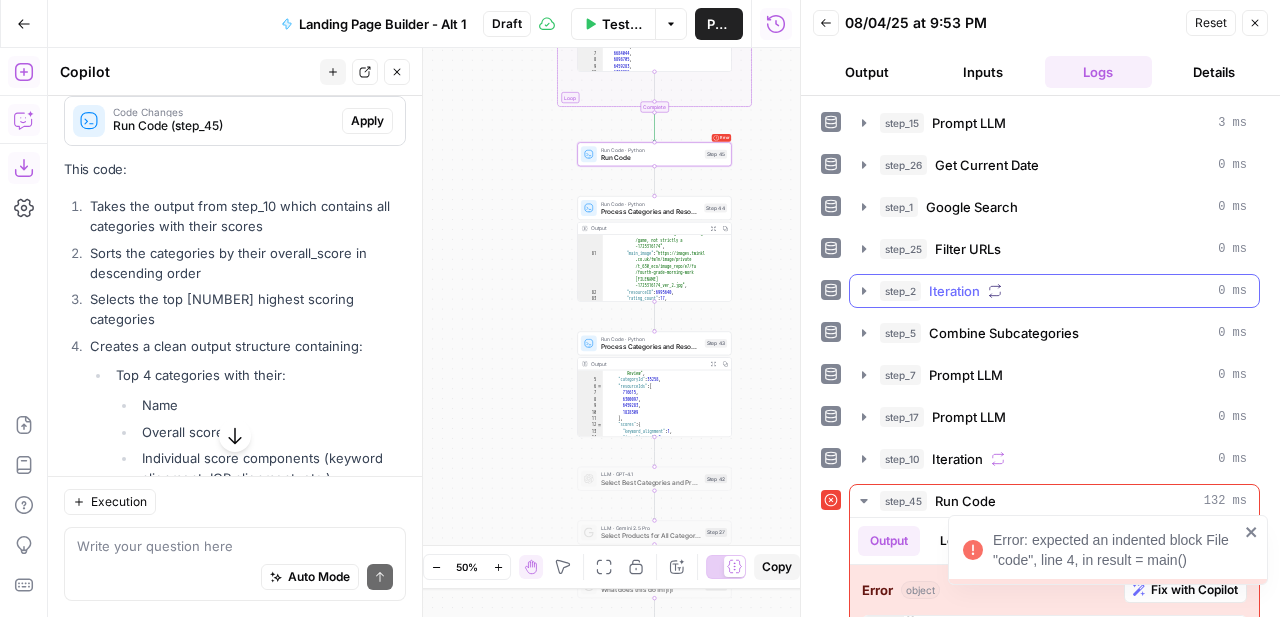 scroll, scrollTop: 8457, scrollLeft: 0, axis: vertical 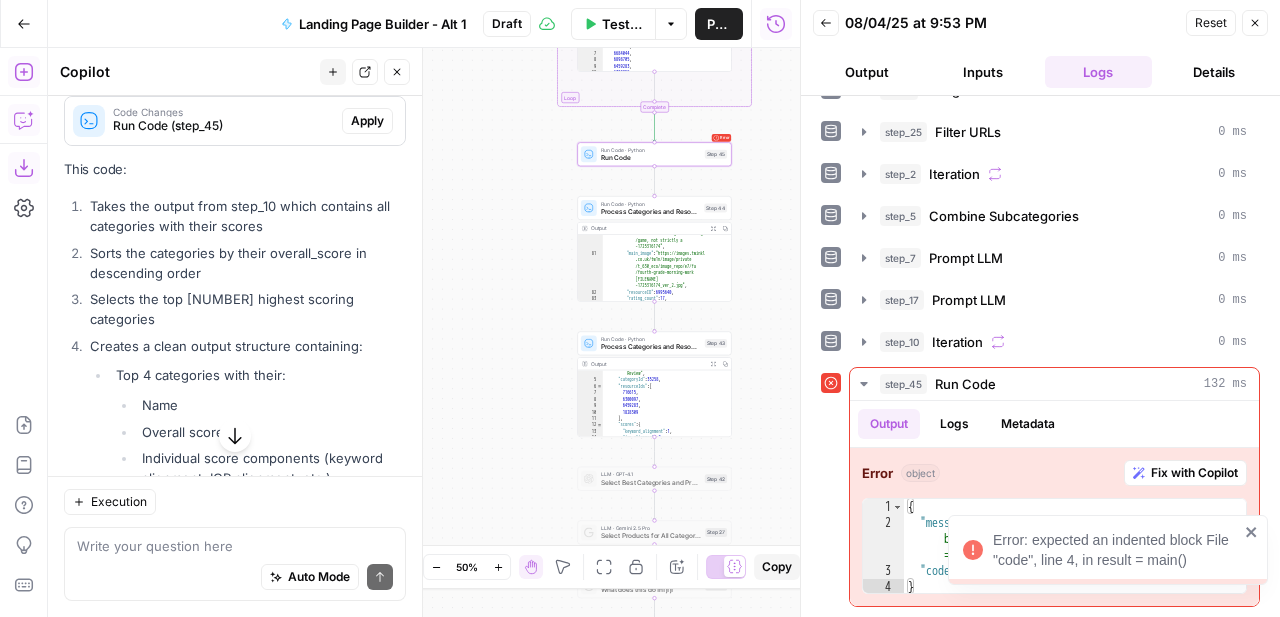 click 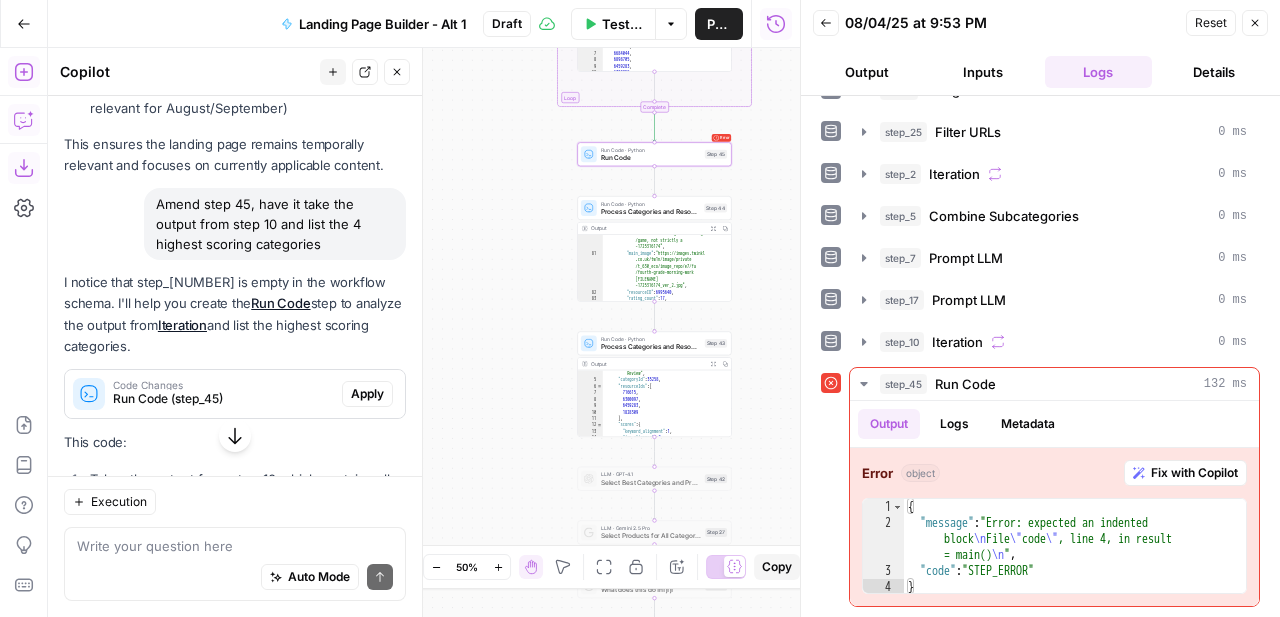 scroll, scrollTop: 8170, scrollLeft: 0, axis: vertical 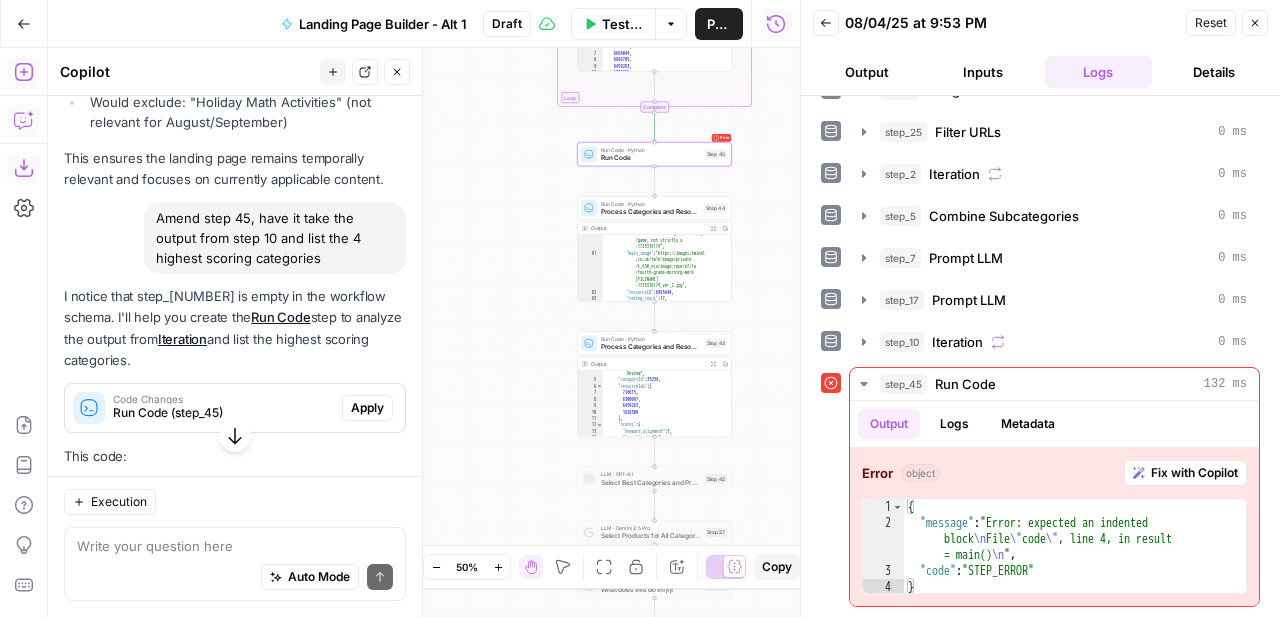click on "Apply" at bounding box center [367, 408] 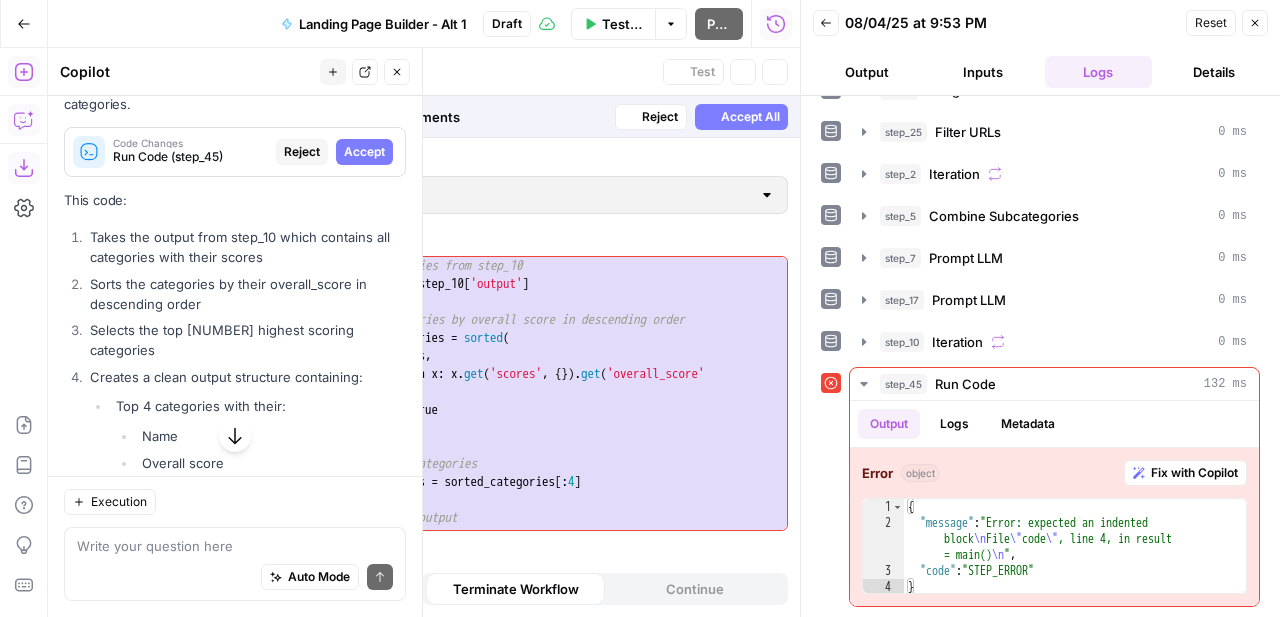 scroll, scrollTop: 7914, scrollLeft: 0, axis: vertical 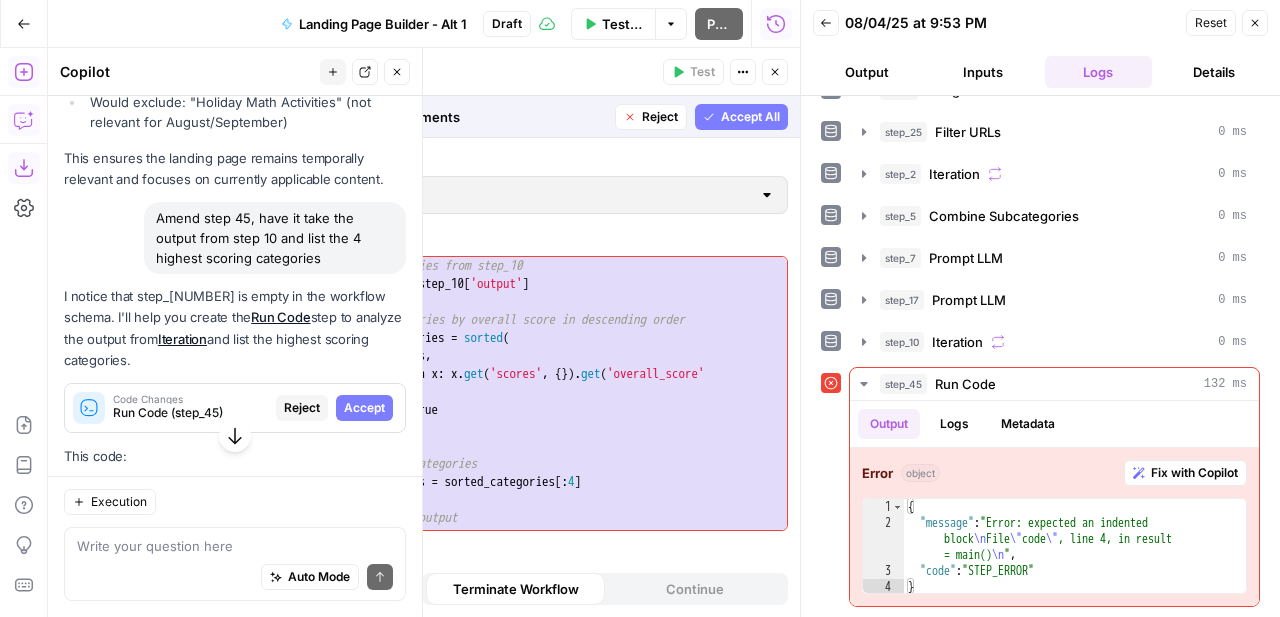 click on "Accept All" at bounding box center (750, 117) 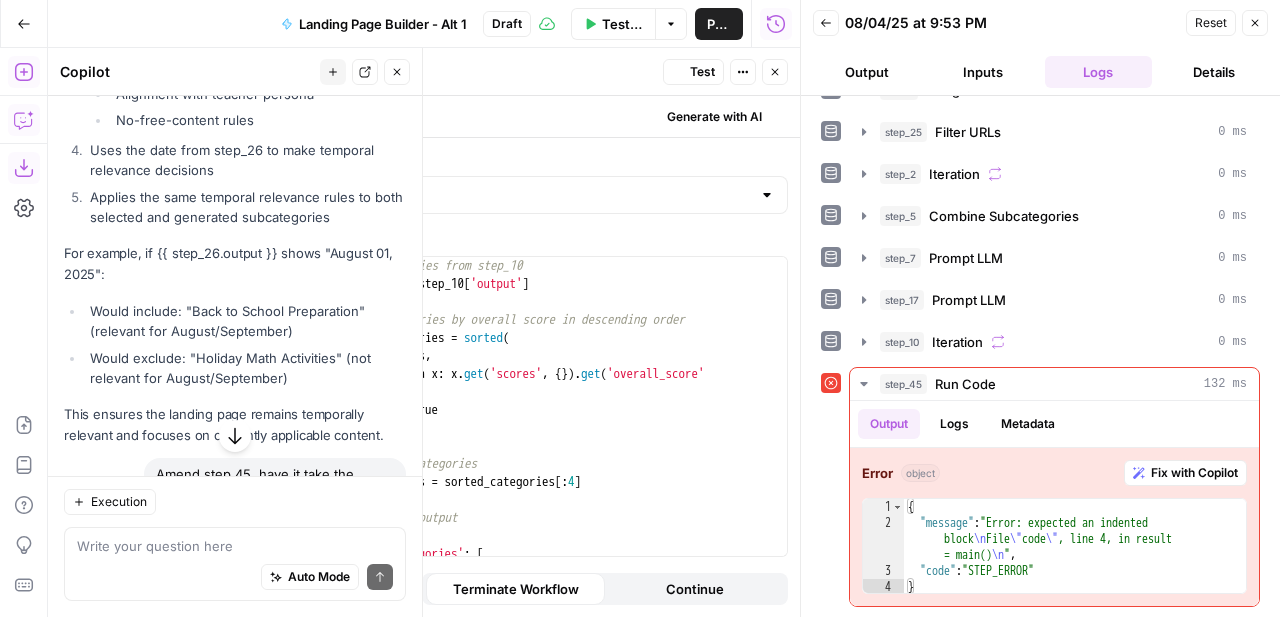 scroll, scrollTop: 8202, scrollLeft: 0, axis: vertical 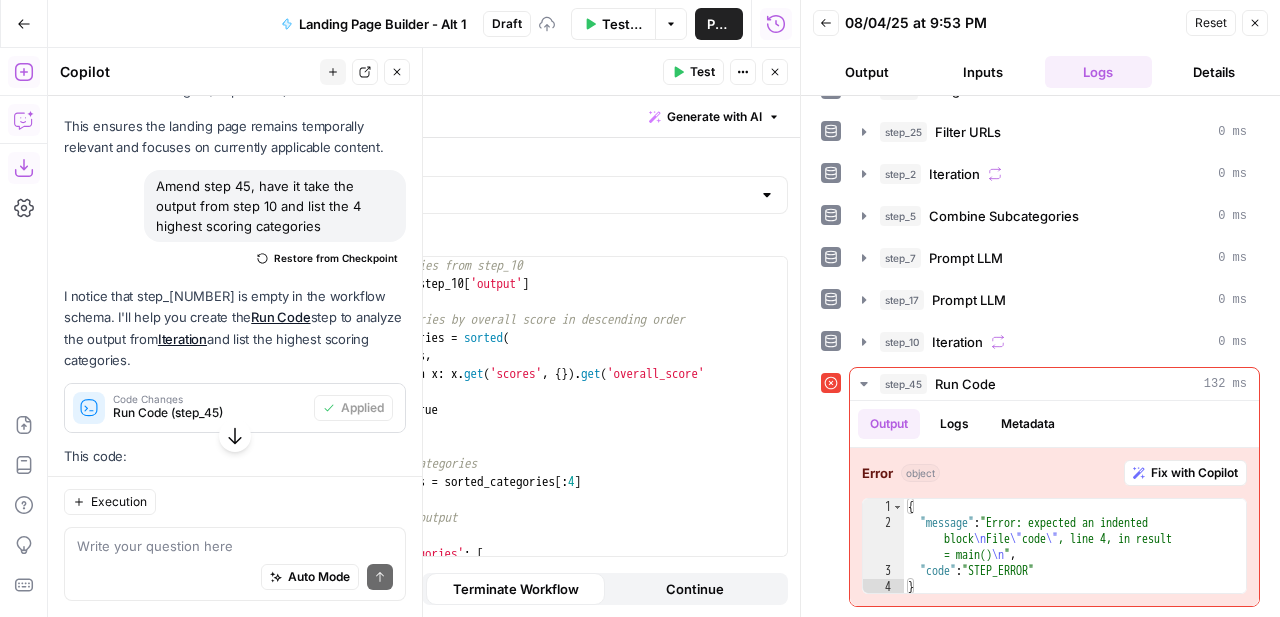 click on "Test" at bounding box center (702, 72) 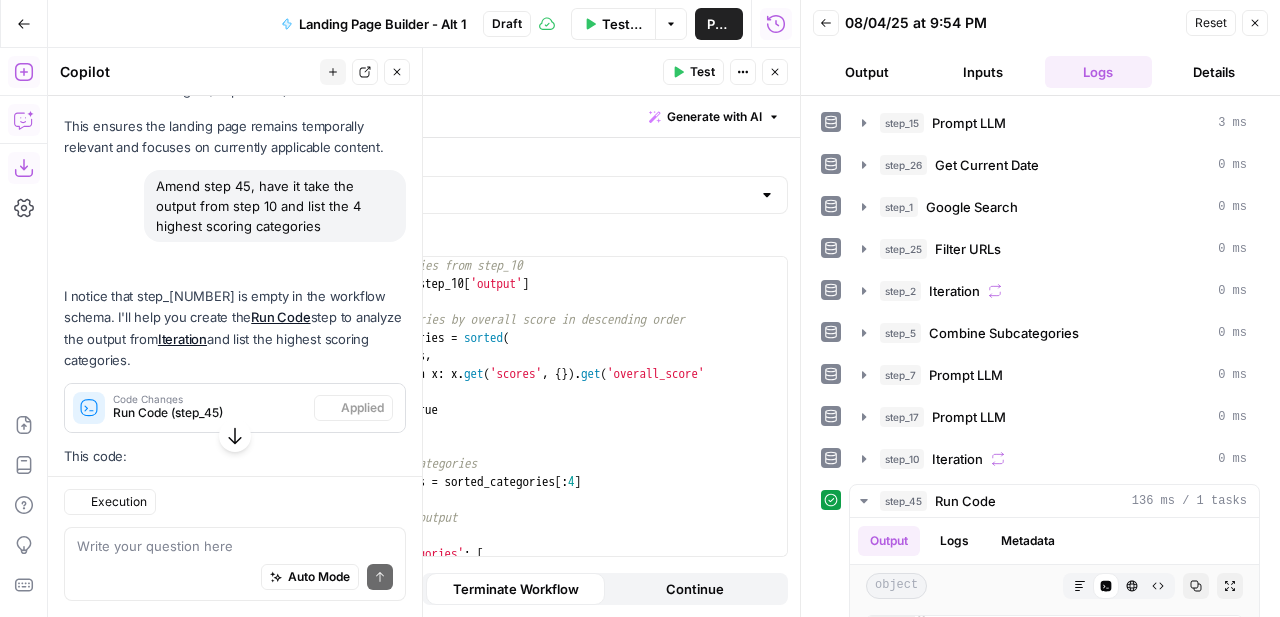 scroll, scrollTop: 8202, scrollLeft: 0, axis: vertical 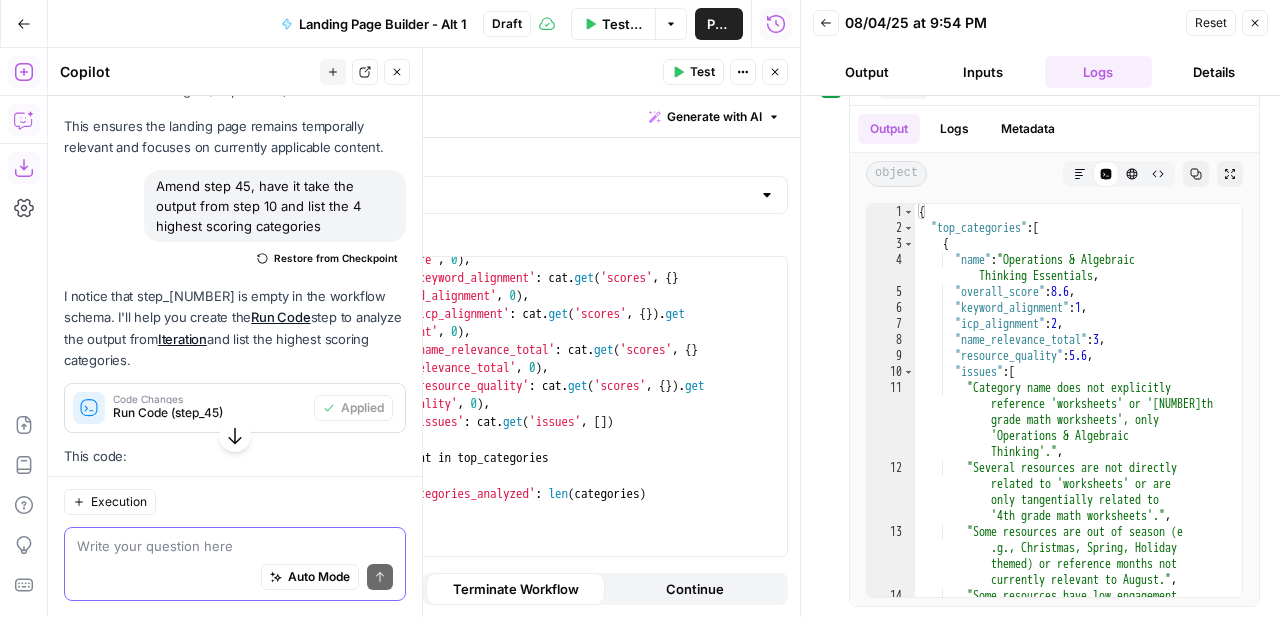 click at bounding box center [235, 546] 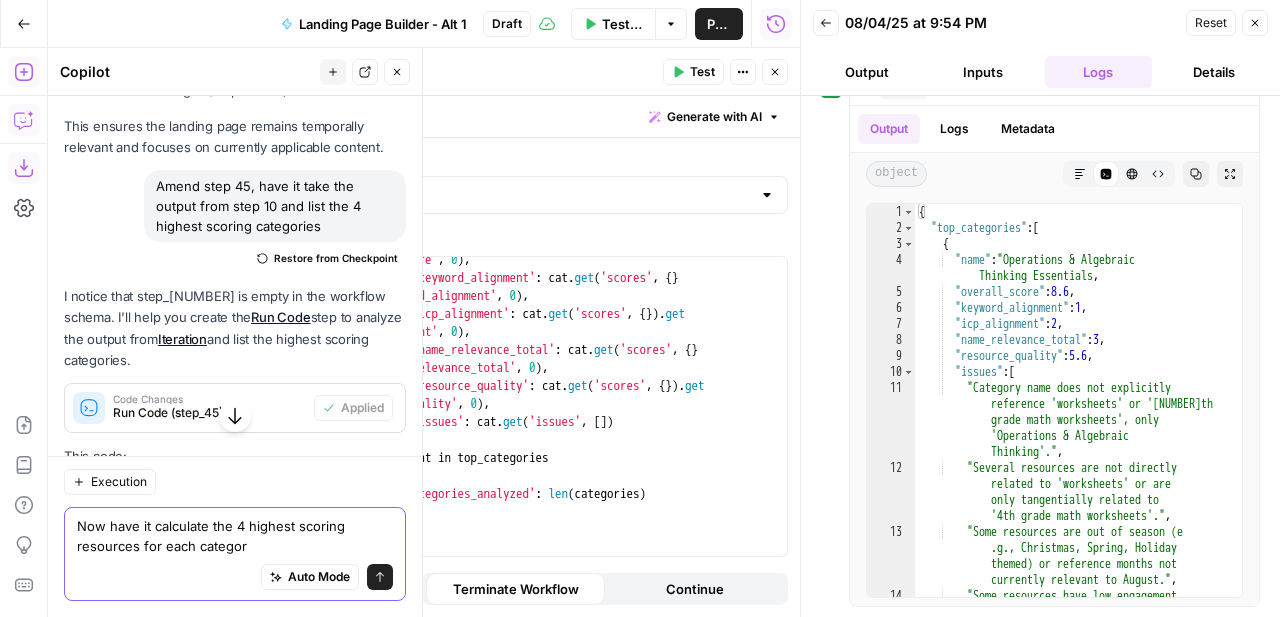 type on "Now have it calculate the 4 highest scoring resources for each category" 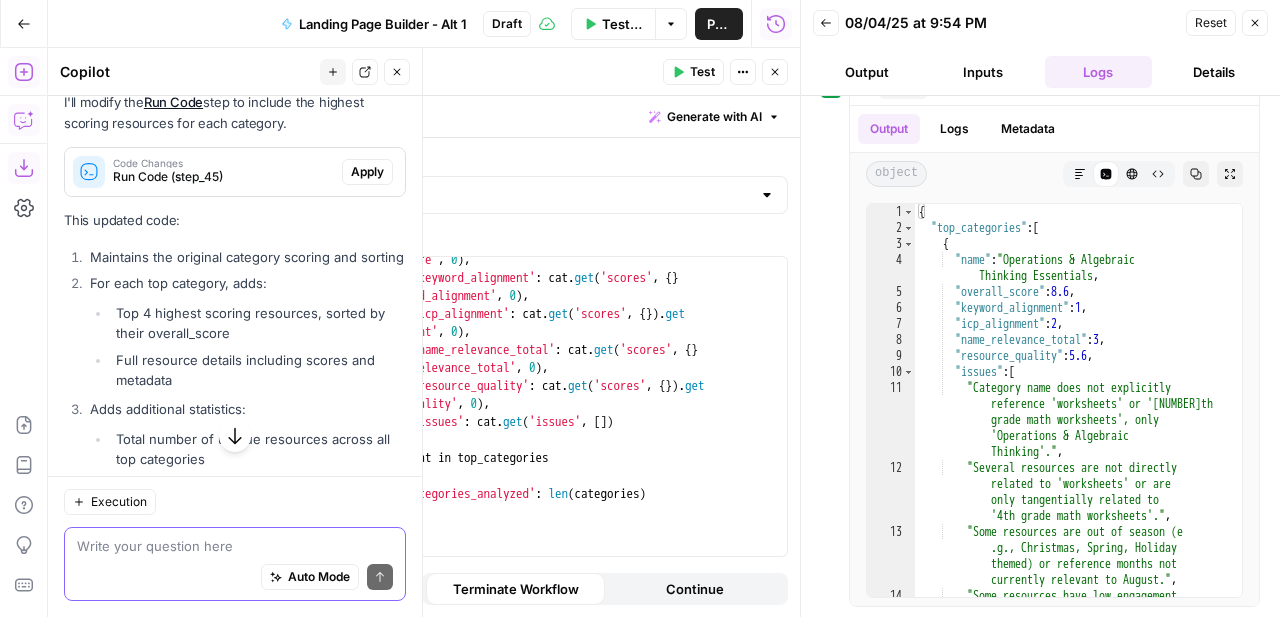 scroll, scrollTop: 9031, scrollLeft: 0, axis: vertical 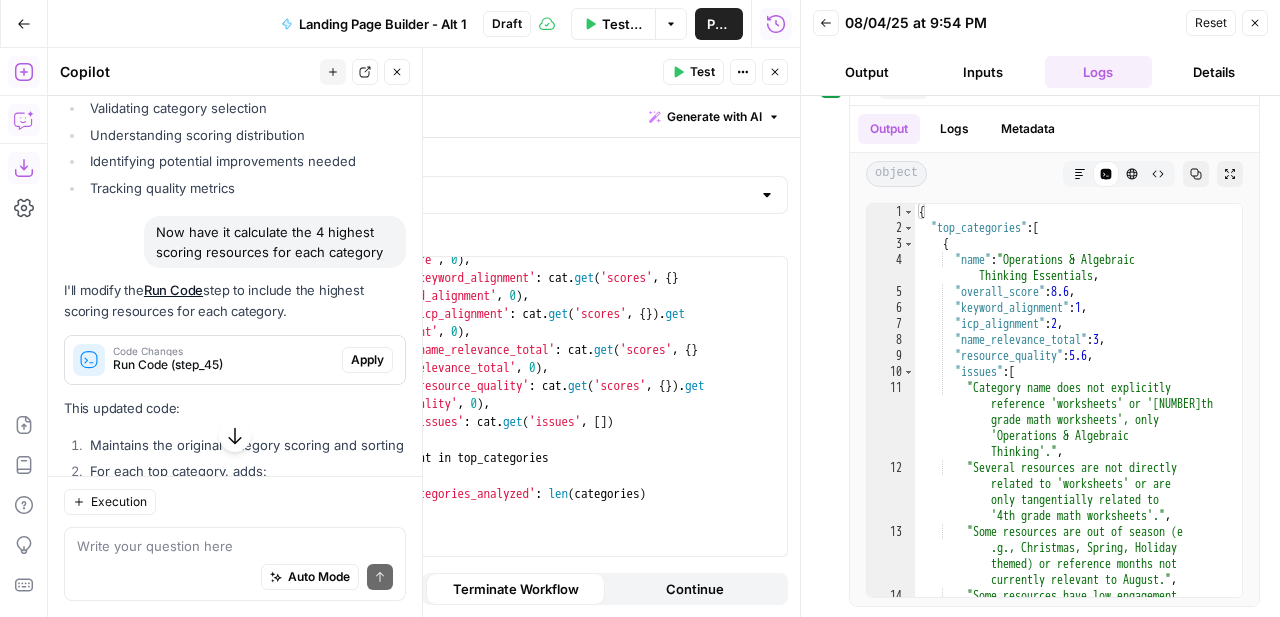 click on "Apply" at bounding box center (367, 360) 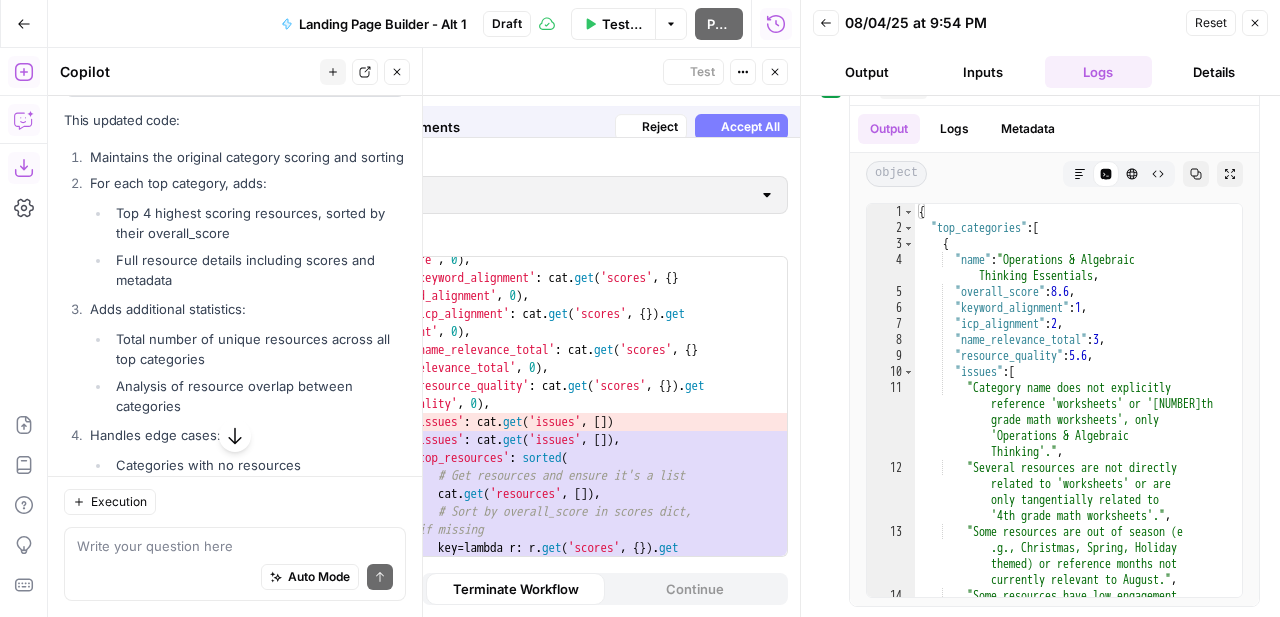 scroll, scrollTop: 8743, scrollLeft: 0, axis: vertical 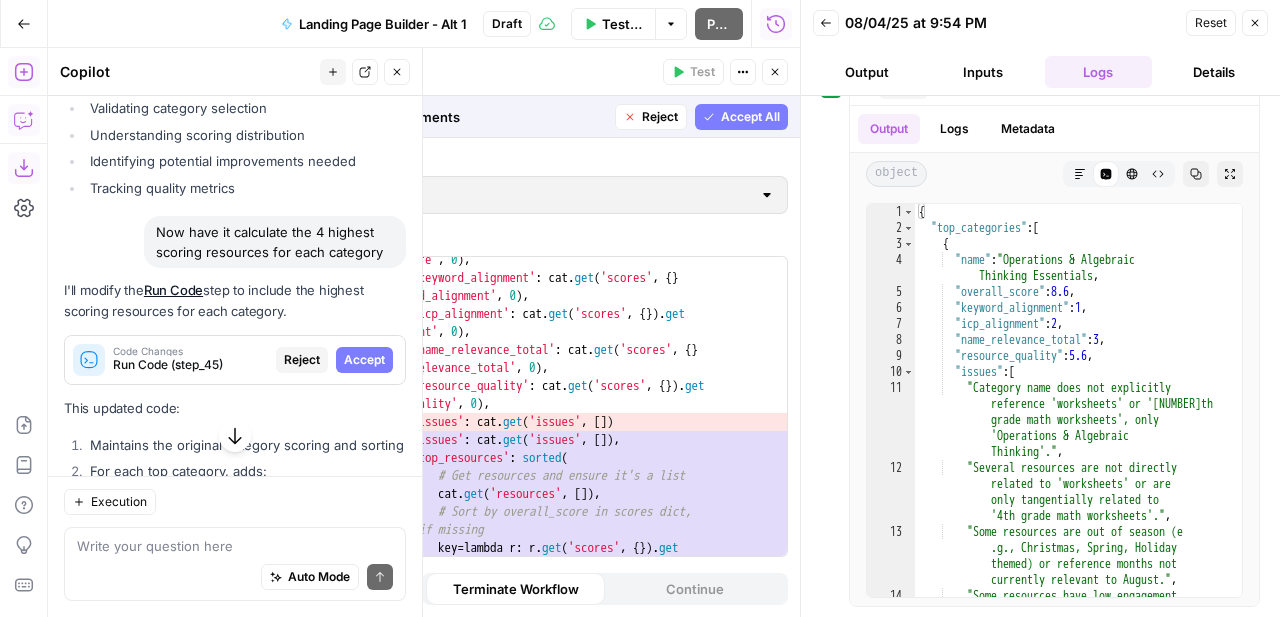 click on "Accept All" at bounding box center (750, 117) 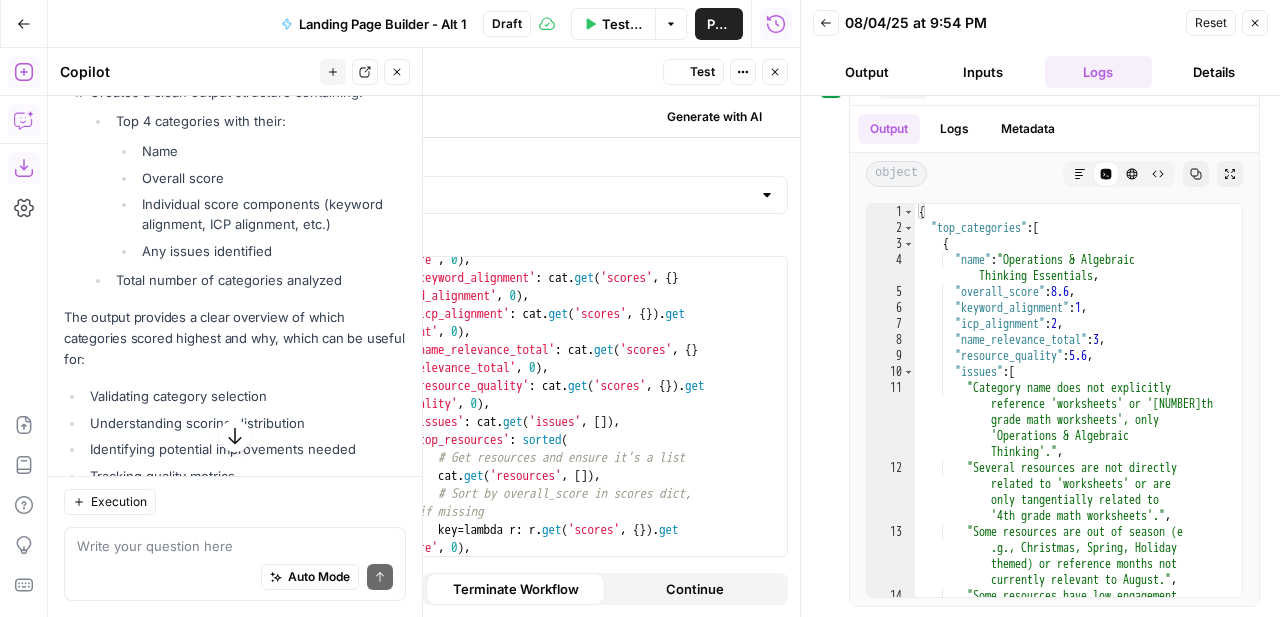 scroll, scrollTop: 9063, scrollLeft: 0, axis: vertical 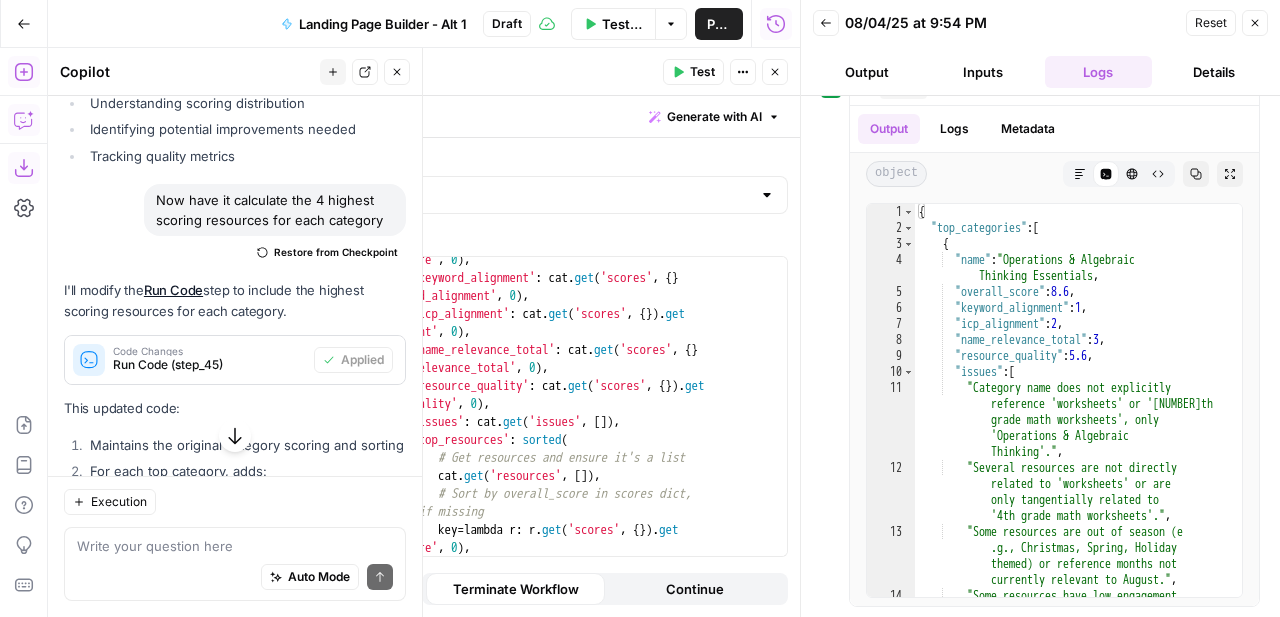 click on "Test" at bounding box center [702, 72] 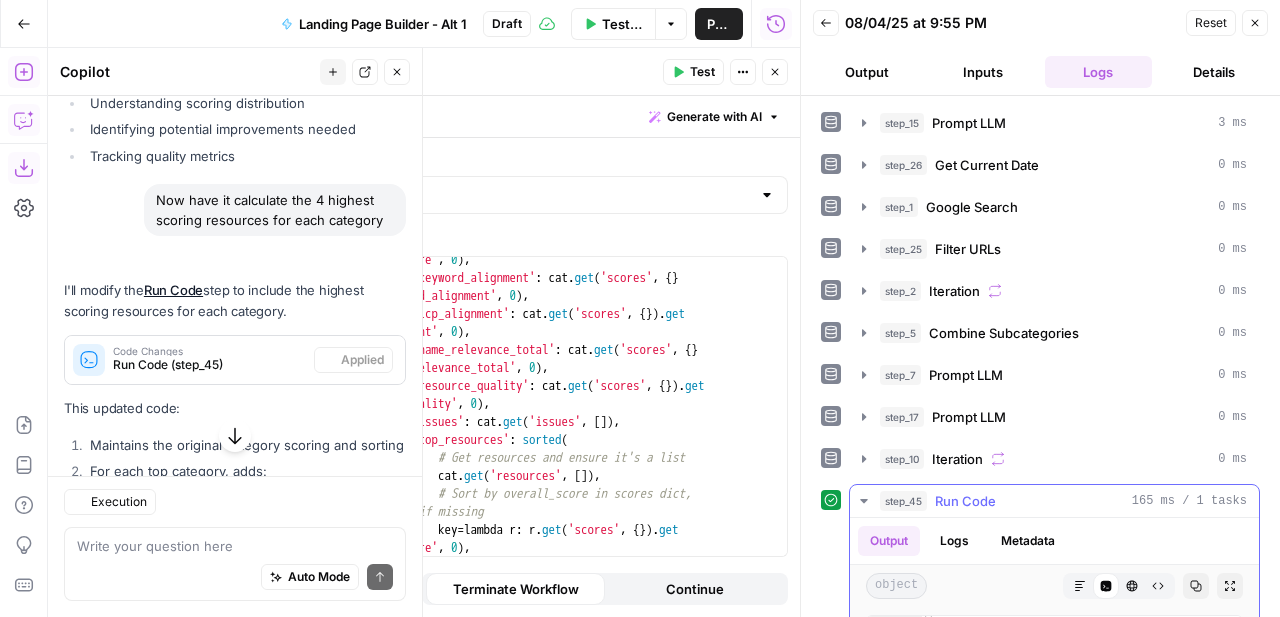 scroll, scrollTop: 9063, scrollLeft: 0, axis: vertical 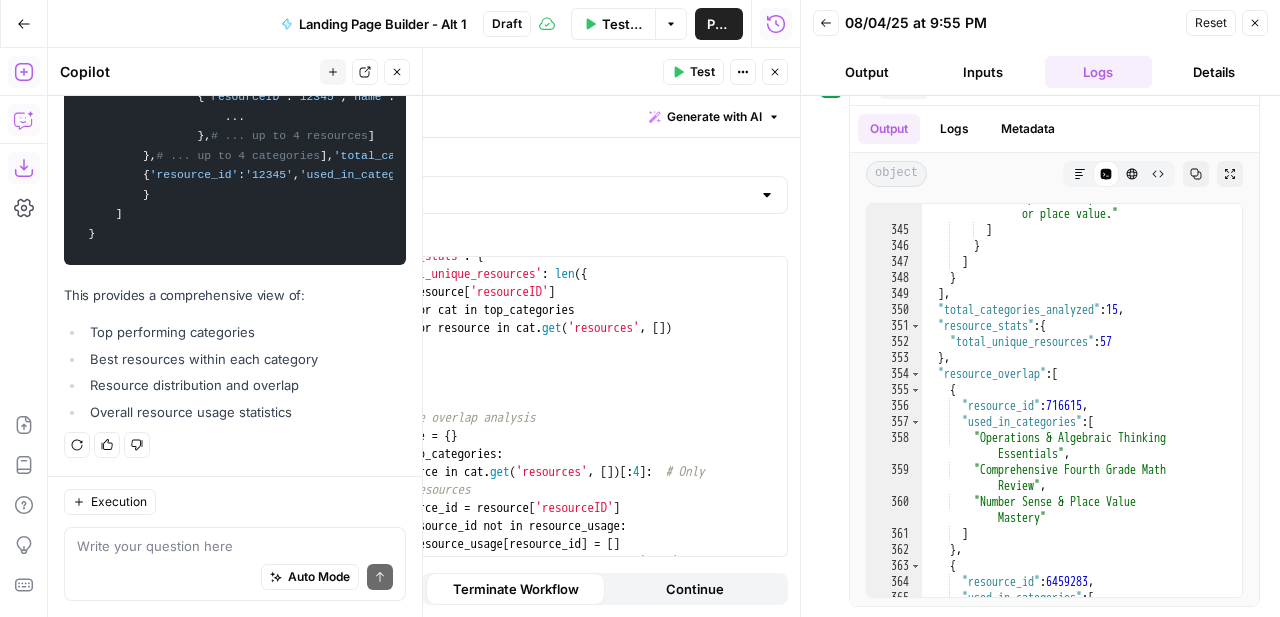 click on "Write your question here Auto Mode Send" at bounding box center (235, 564) 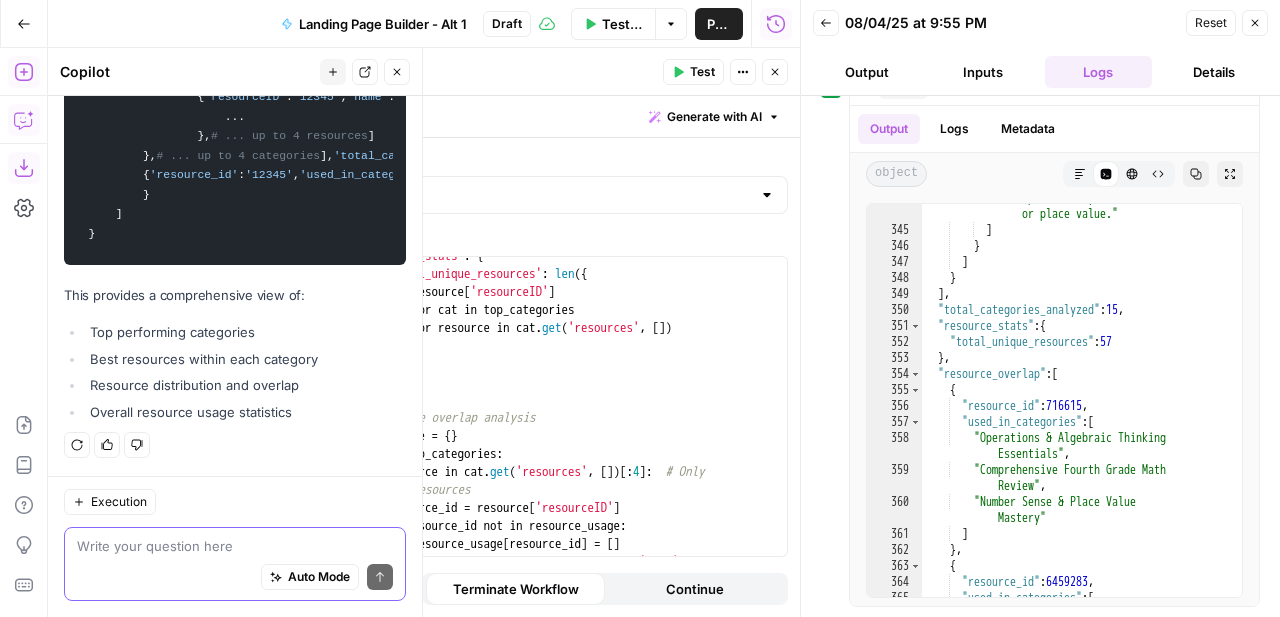 type on "o" 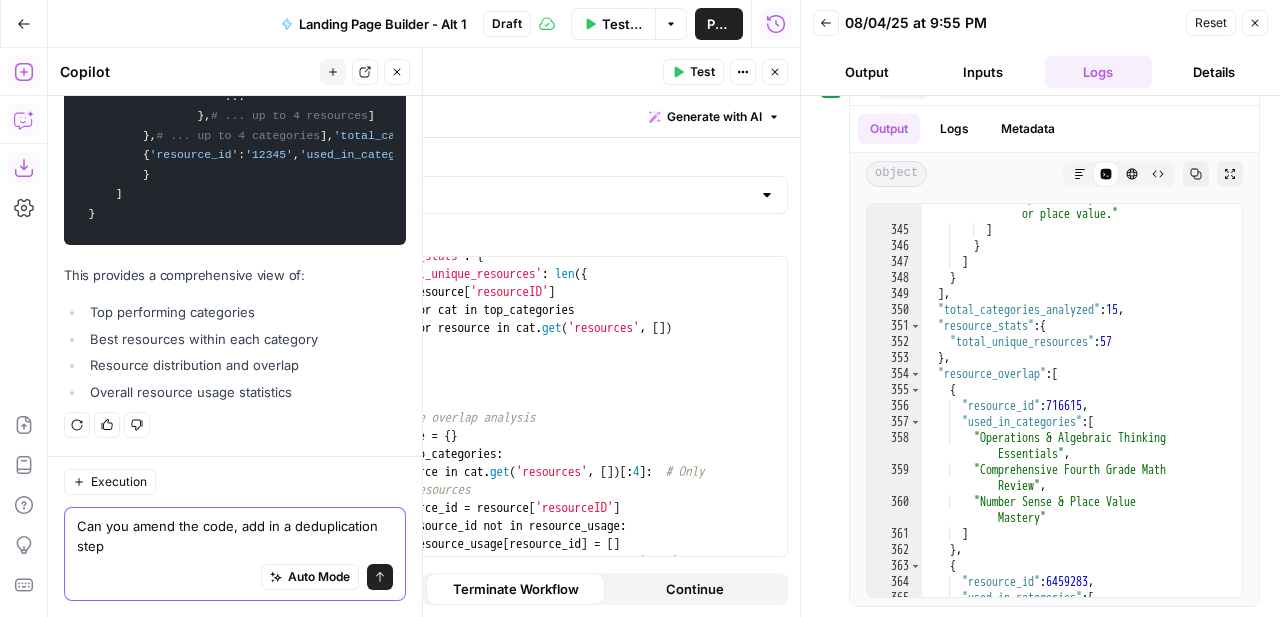 scroll, scrollTop: 10150, scrollLeft: 0, axis: vertical 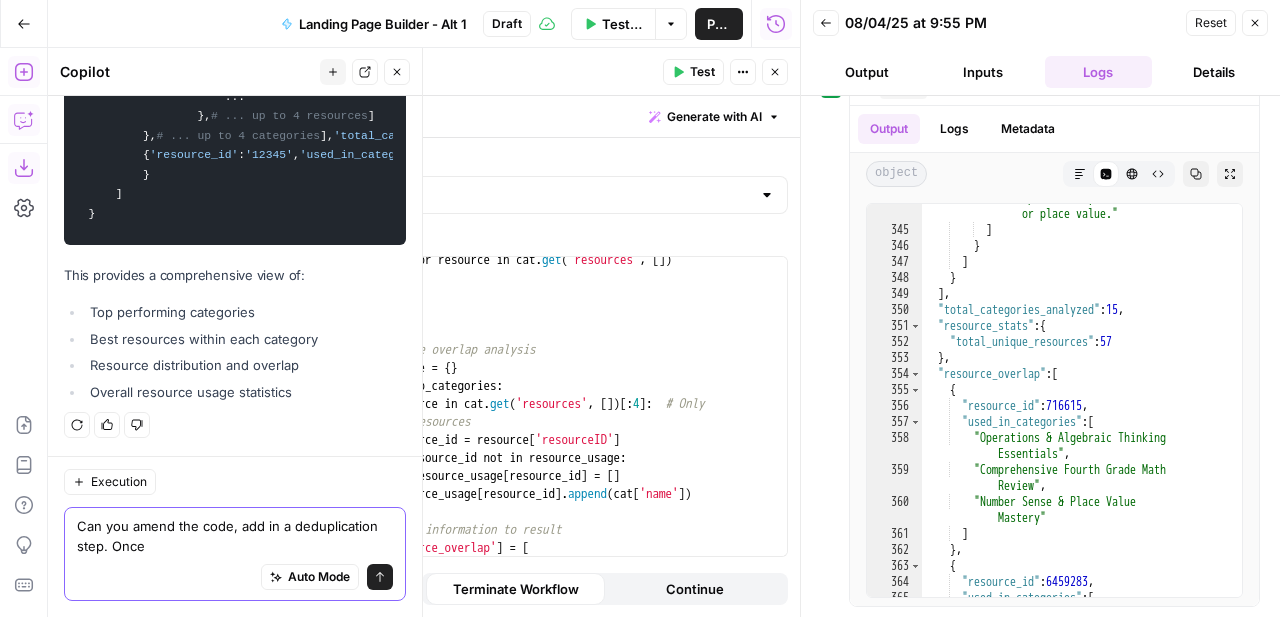click on "Can you amend the code, add in a deduplication step. Once" at bounding box center [235, 536] 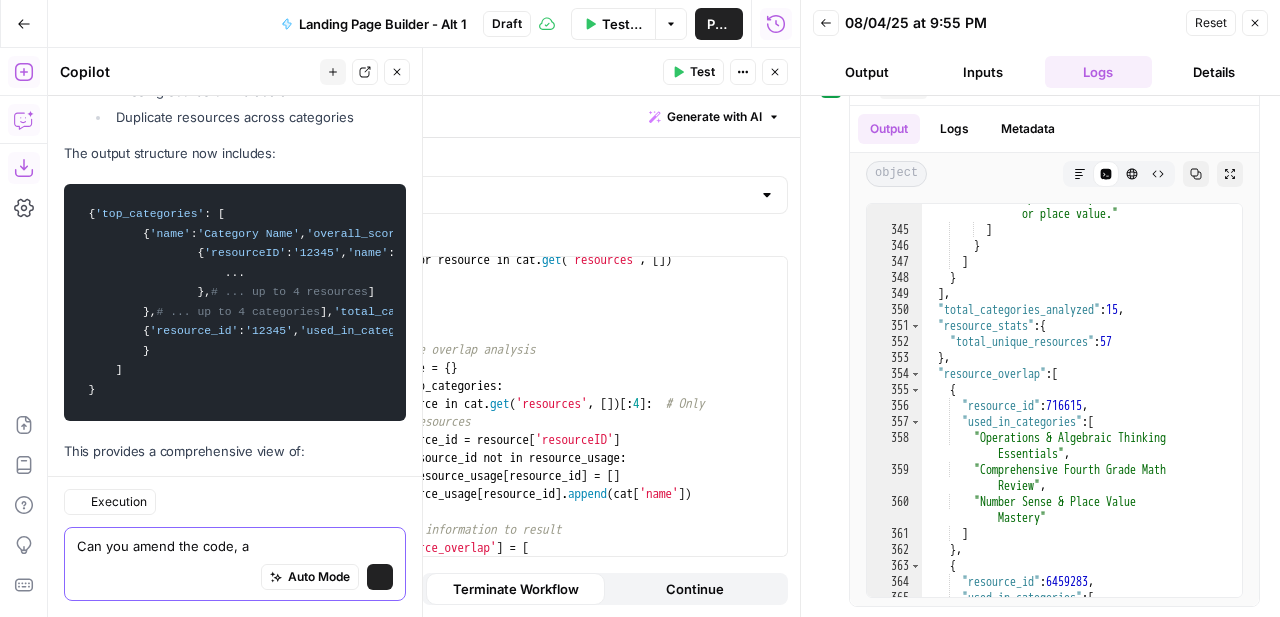 scroll, scrollTop: 10130, scrollLeft: 0, axis: vertical 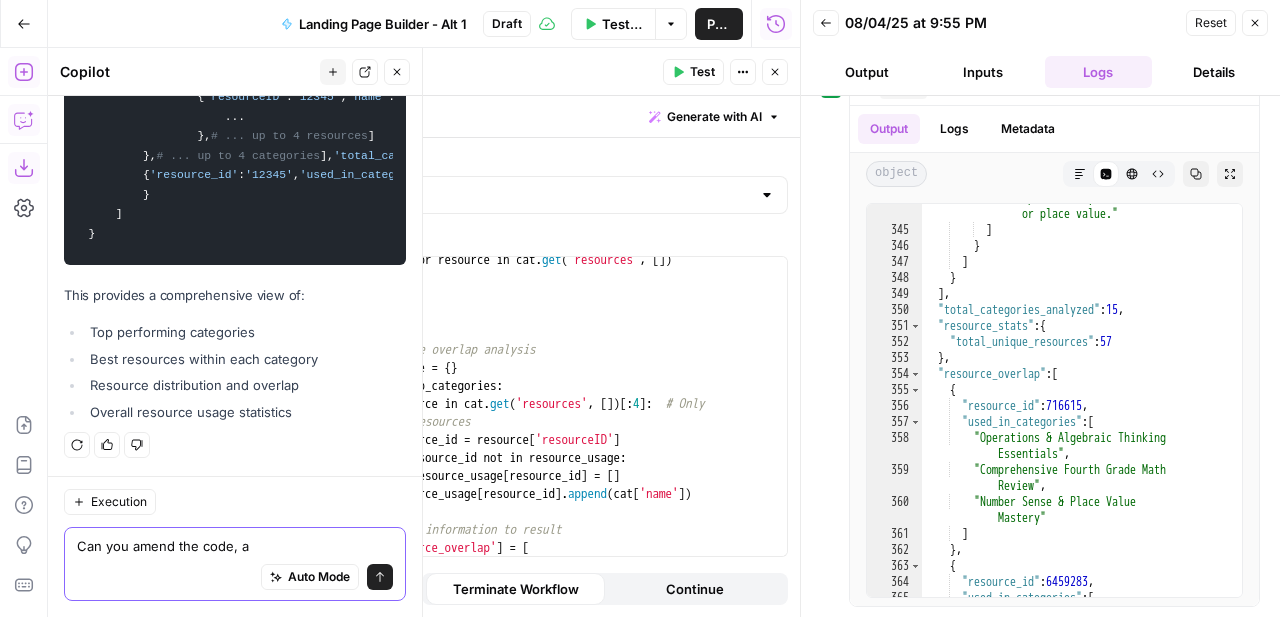 click on "Can you amend the code, a" at bounding box center (235, 546) 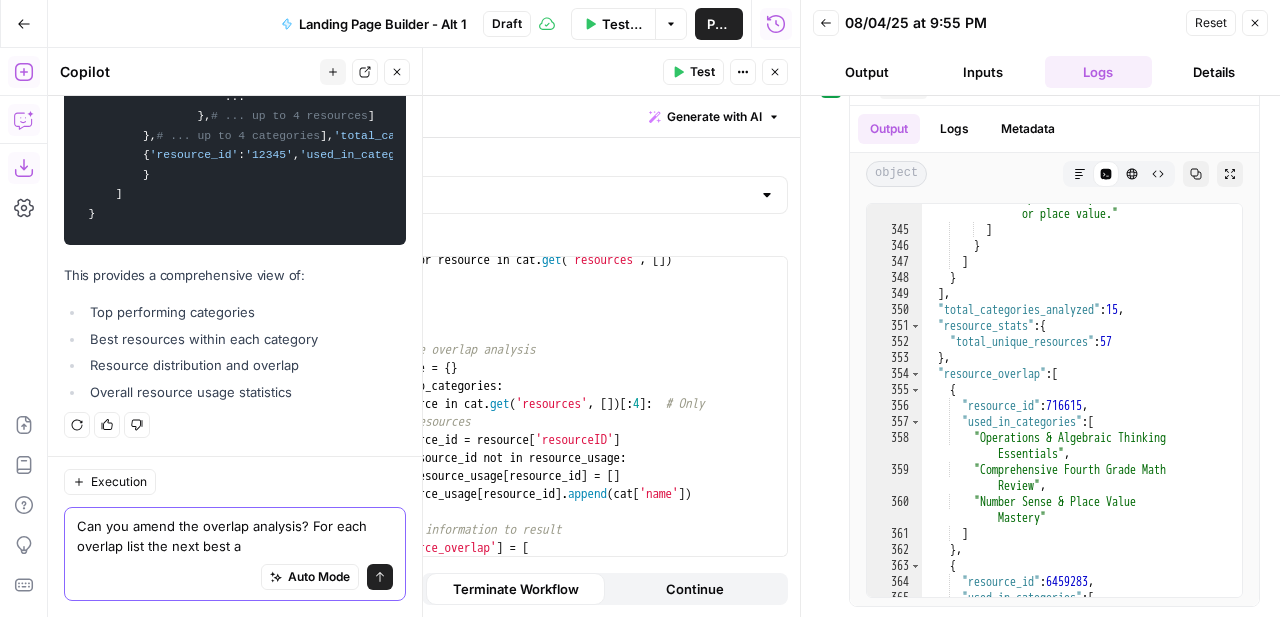 scroll, scrollTop: 10150, scrollLeft: 0, axis: vertical 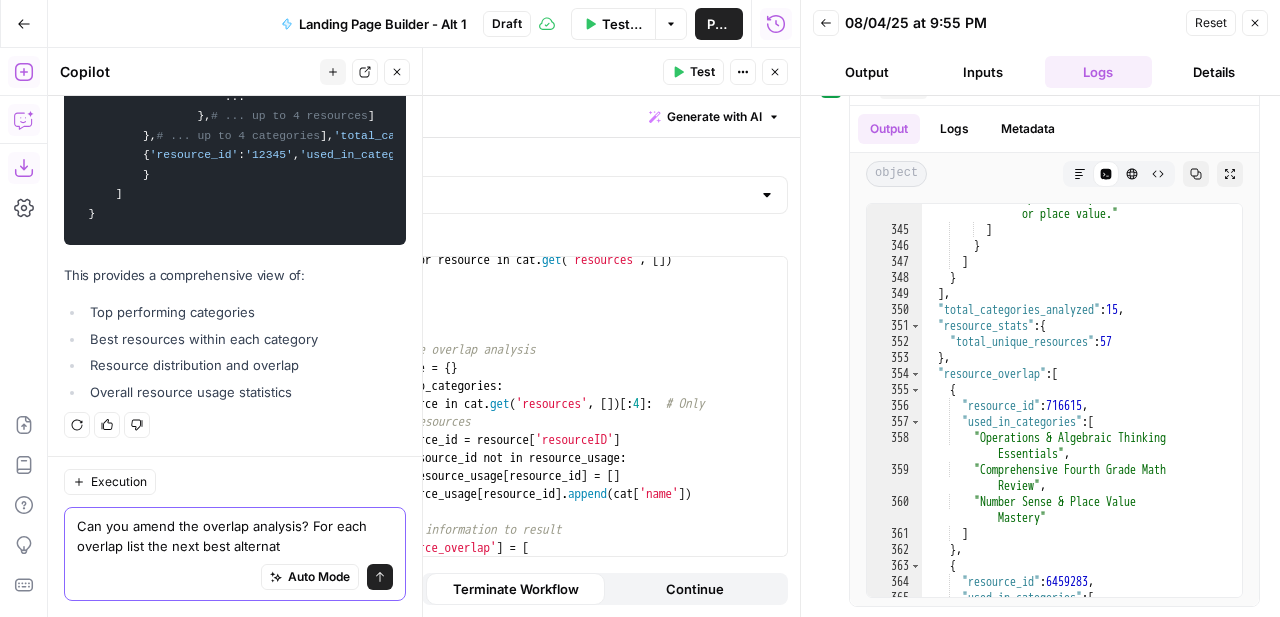 click on "Can you amend the overlap analysis? For each overlap list the next best alternat" at bounding box center (235, 536) 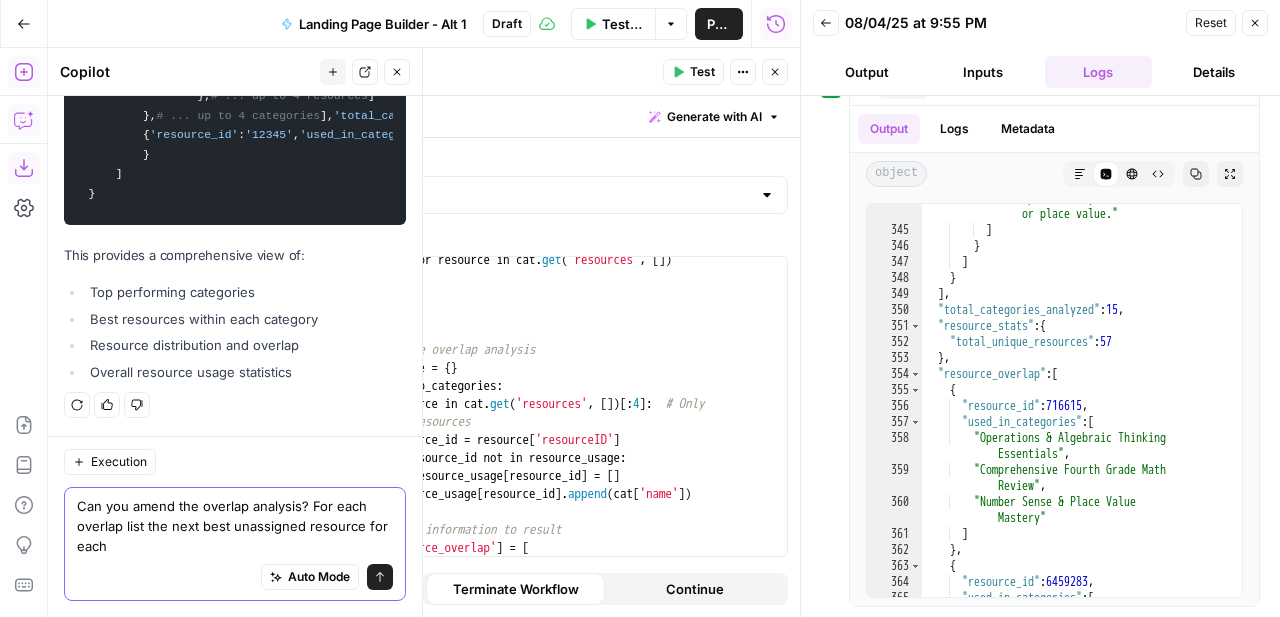 scroll, scrollTop: 10170, scrollLeft: 0, axis: vertical 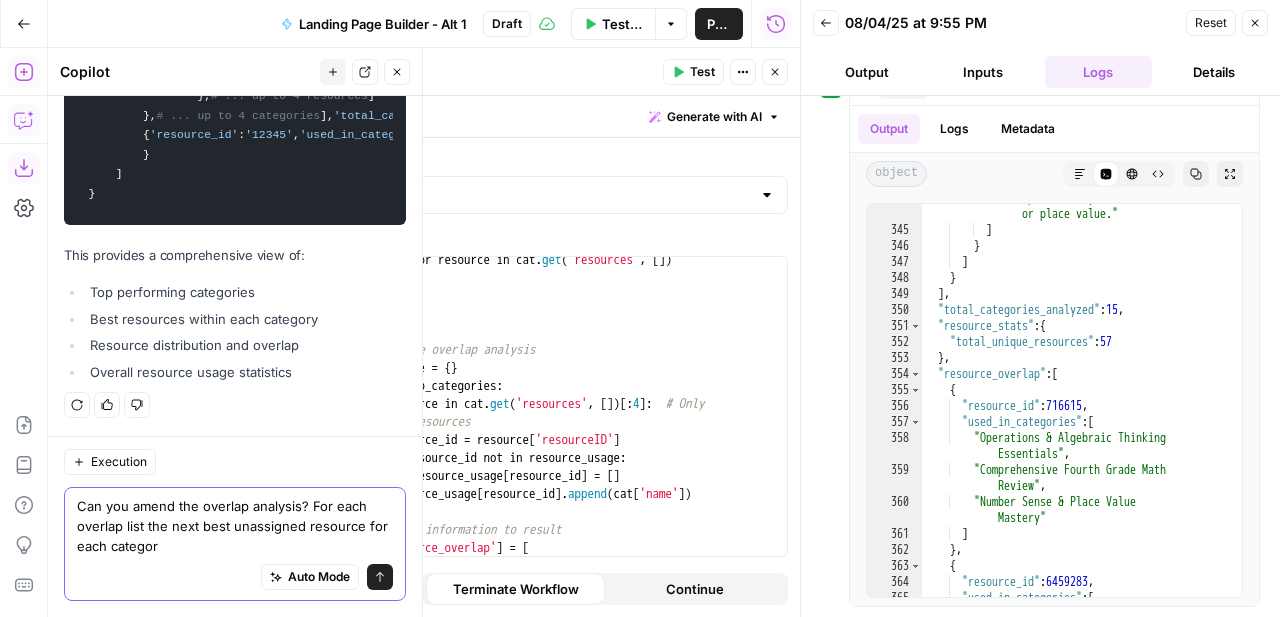 type on "Can you amend the overlap analysis? For each overlap list the next best unassigned resource for each category" 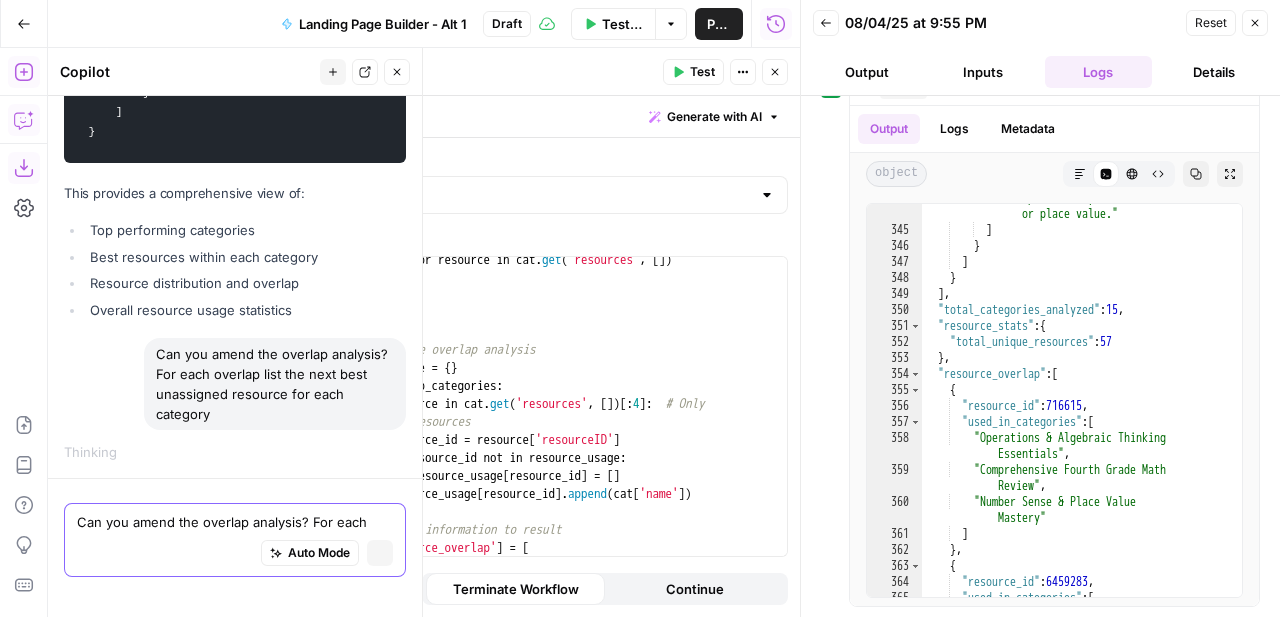 type 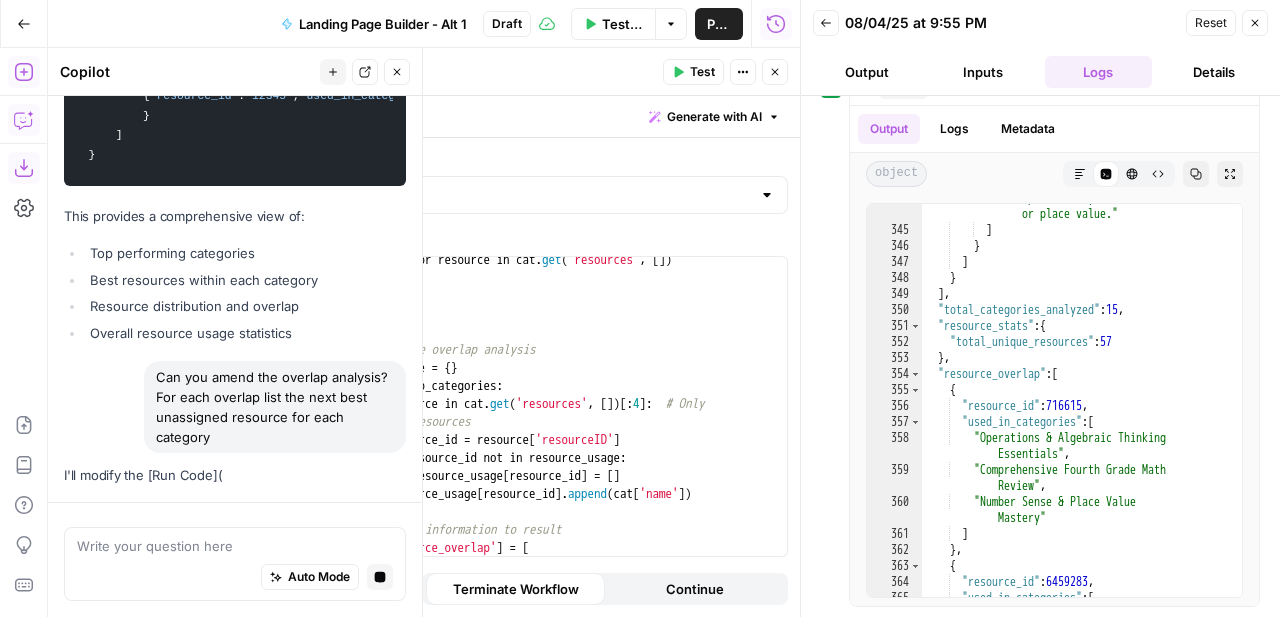scroll, scrollTop: 9889, scrollLeft: 0, axis: vertical 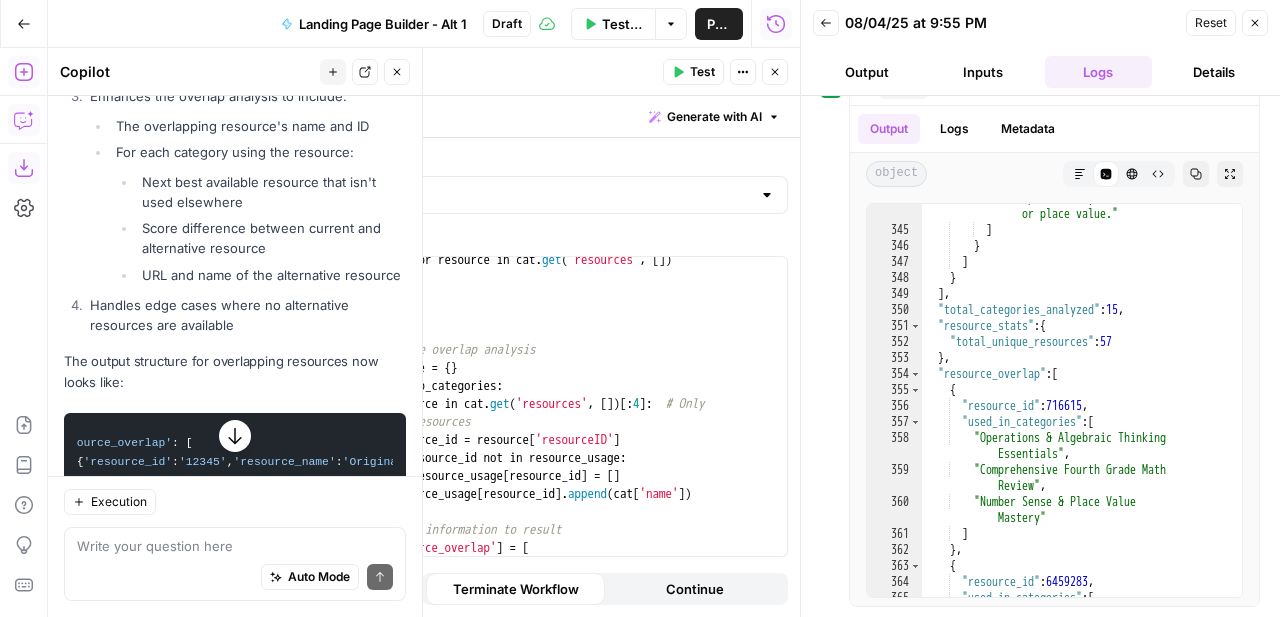 click on "Apply" at bounding box center (367, -85) 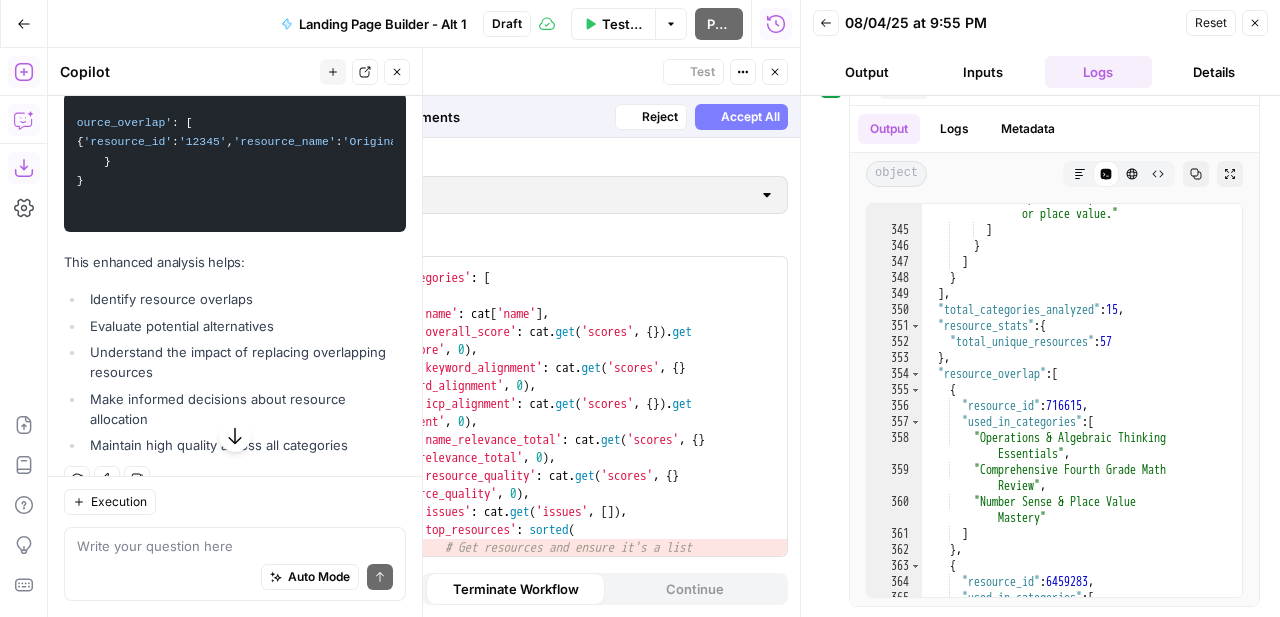 scroll, scrollTop: 10296, scrollLeft: 0, axis: vertical 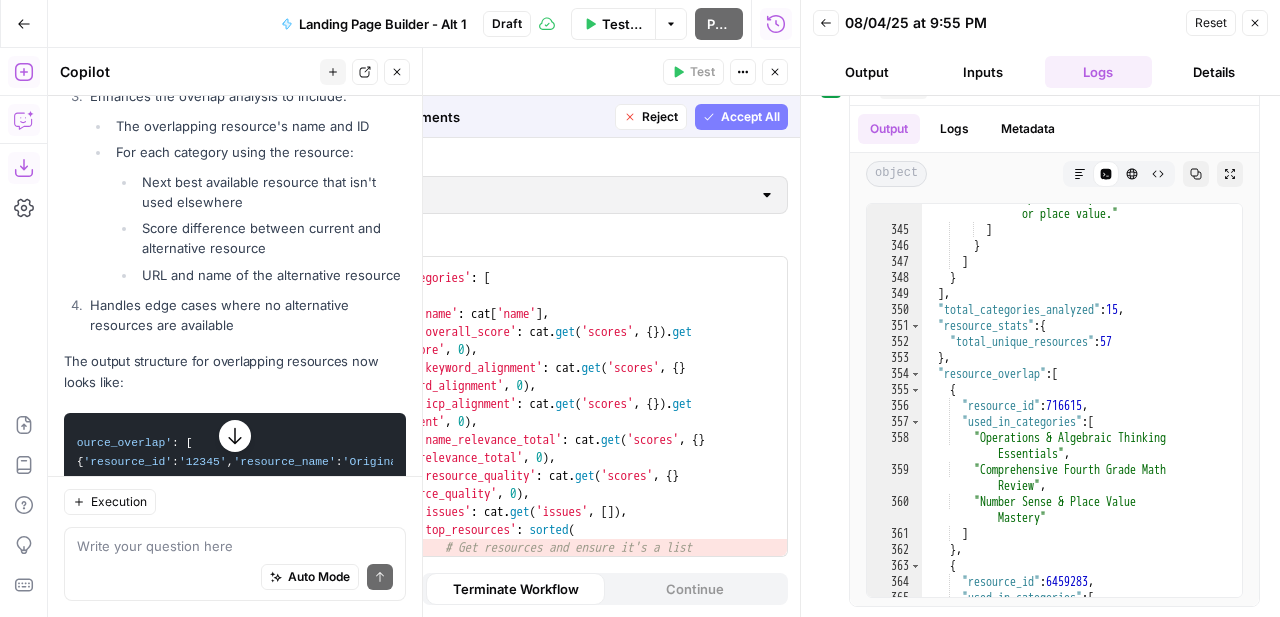 click on "Proposed Improvements Reject Accept All" at bounding box center (534, 116) 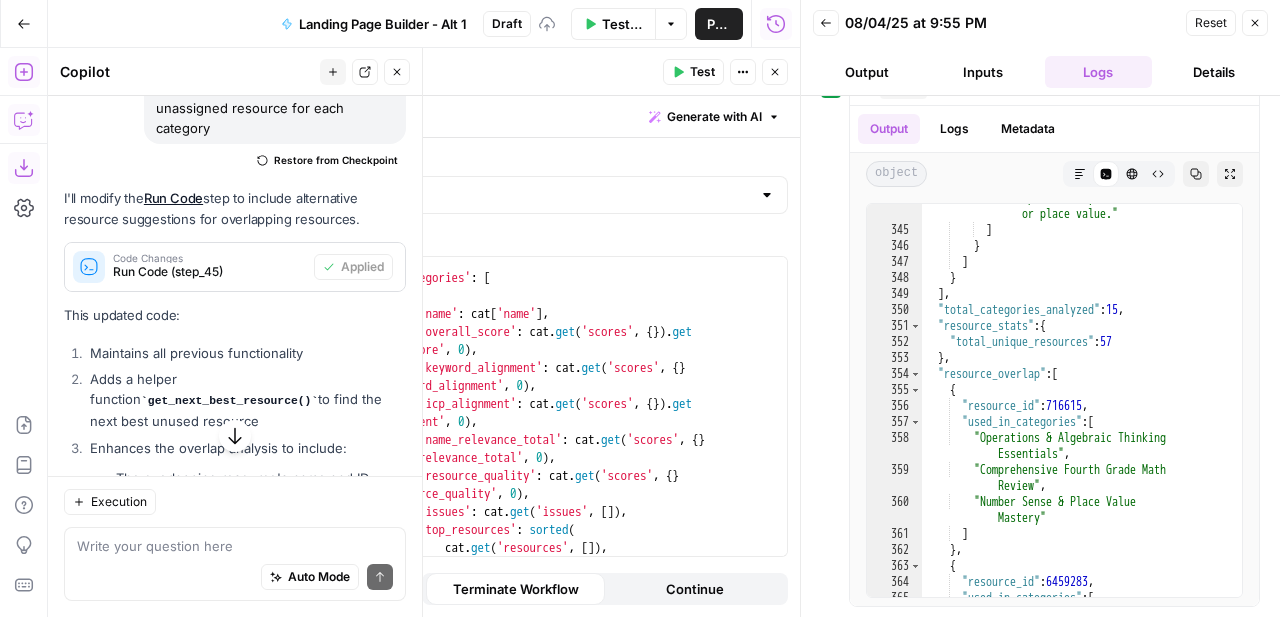 scroll, scrollTop: 10648, scrollLeft: 0, axis: vertical 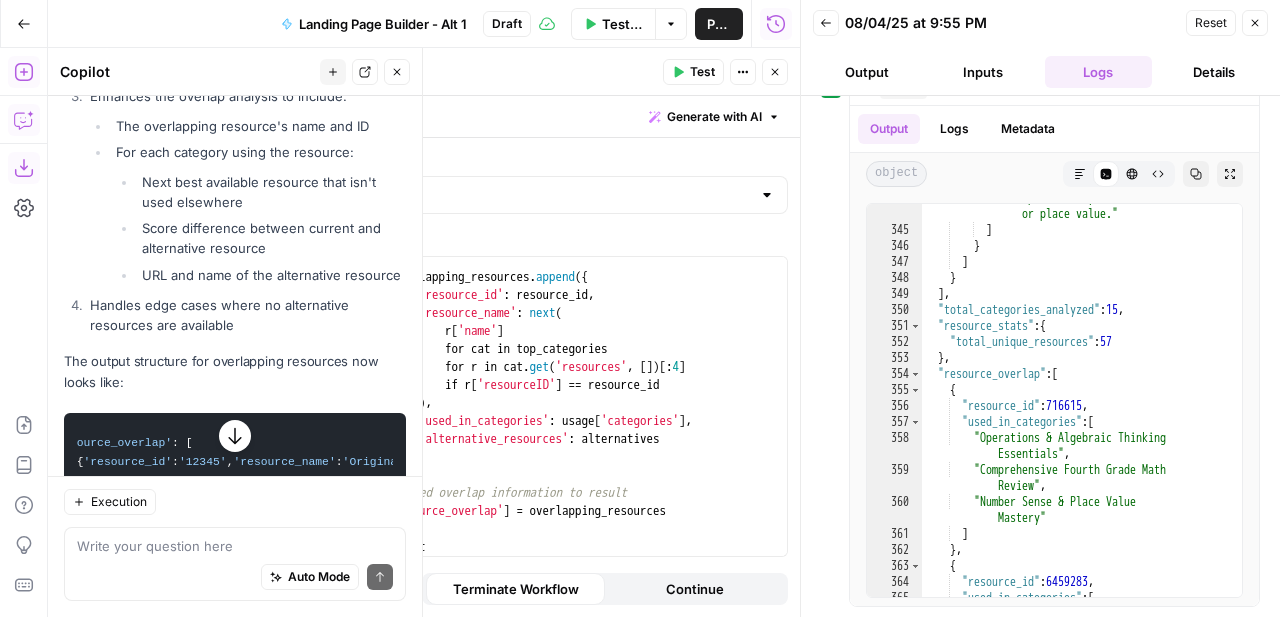 click on "Test" at bounding box center (702, 72) 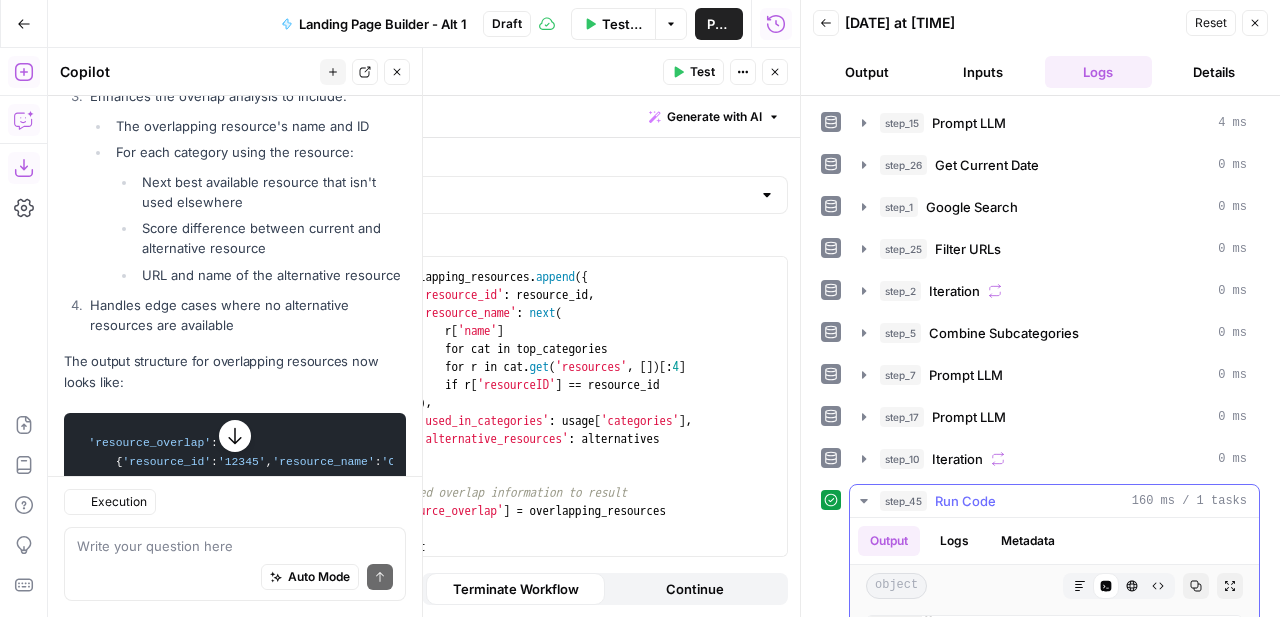 scroll, scrollTop: 10648, scrollLeft: 0, axis: vertical 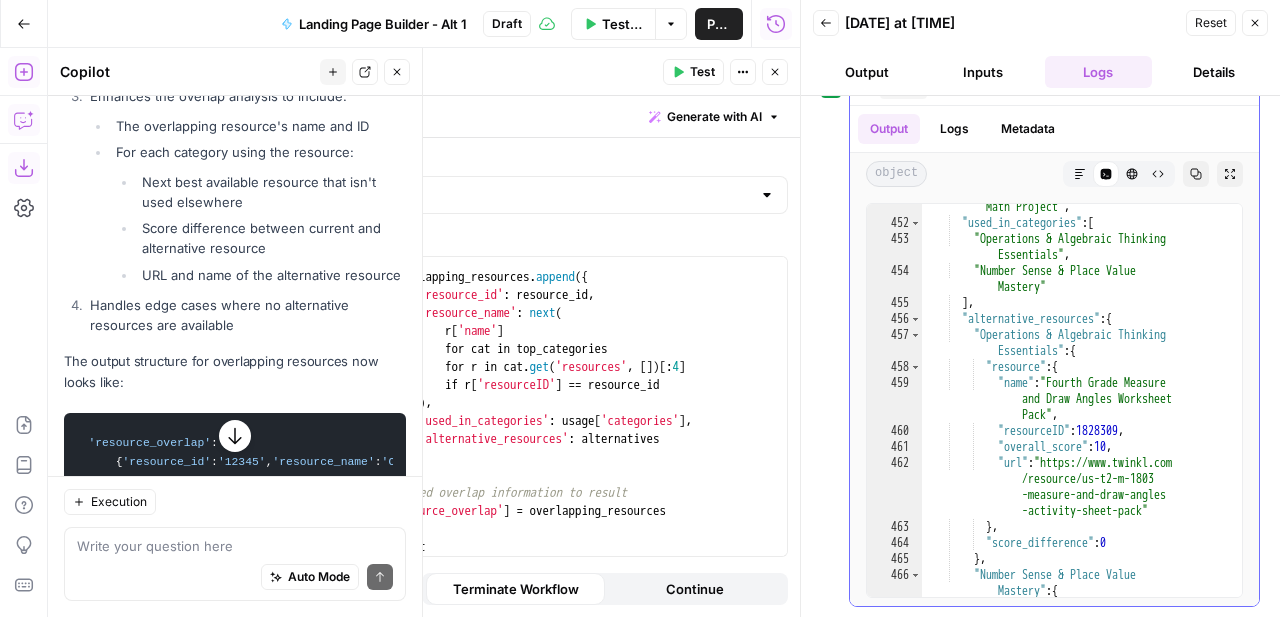 type on "**********" 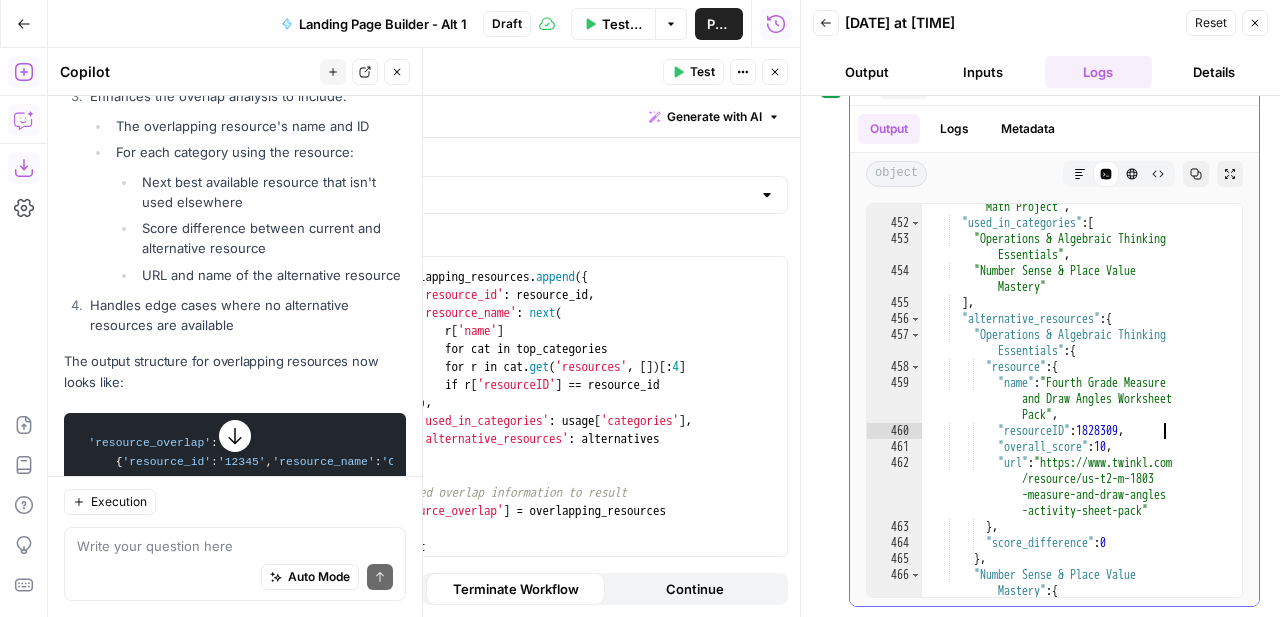 click on ""resource_name" :  "Fourth Grade The             Mystery of the Missing Medals             Math Project" ,         "used_in_categories" :  [           "Operations & Algebraic Thinking               Essentials" ,           "Number Sense & Place Value               Mastery"         ] ,         "alternative_resources" :  {           "Operations & Algebraic Thinking               Essentials" :  {              "resource" :  {                "name" :  "Fourth Grade Measure                   and Draw Angles Worksheet                   Pack" ,                "resourceID" :  1828309 ,                "overall_score" :  10 ,                "url" :  "https://www.twinkl.com                  /resource/us-t2-m-1803                  -measure-and-draw-angles                  -activity-sheet-pack"              } ,              "score_difference" :  0           } ,           Mastery" :" at bounding box center (1082, 395) 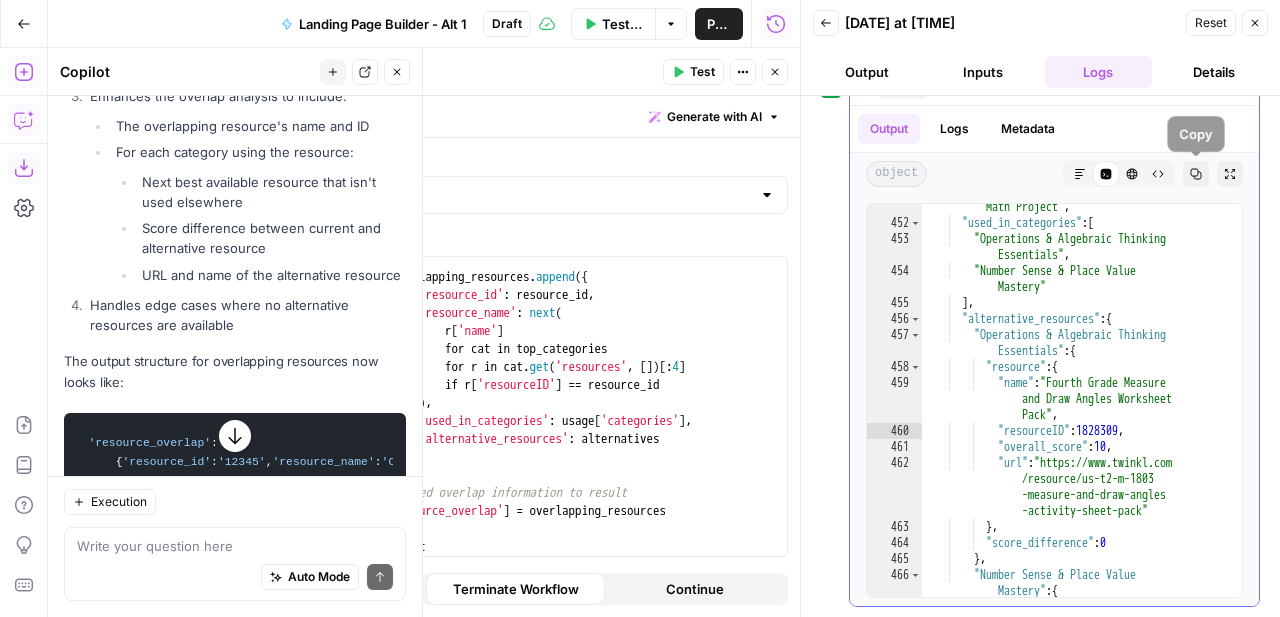 click on "Copy" at bounding box center (1196, 174) 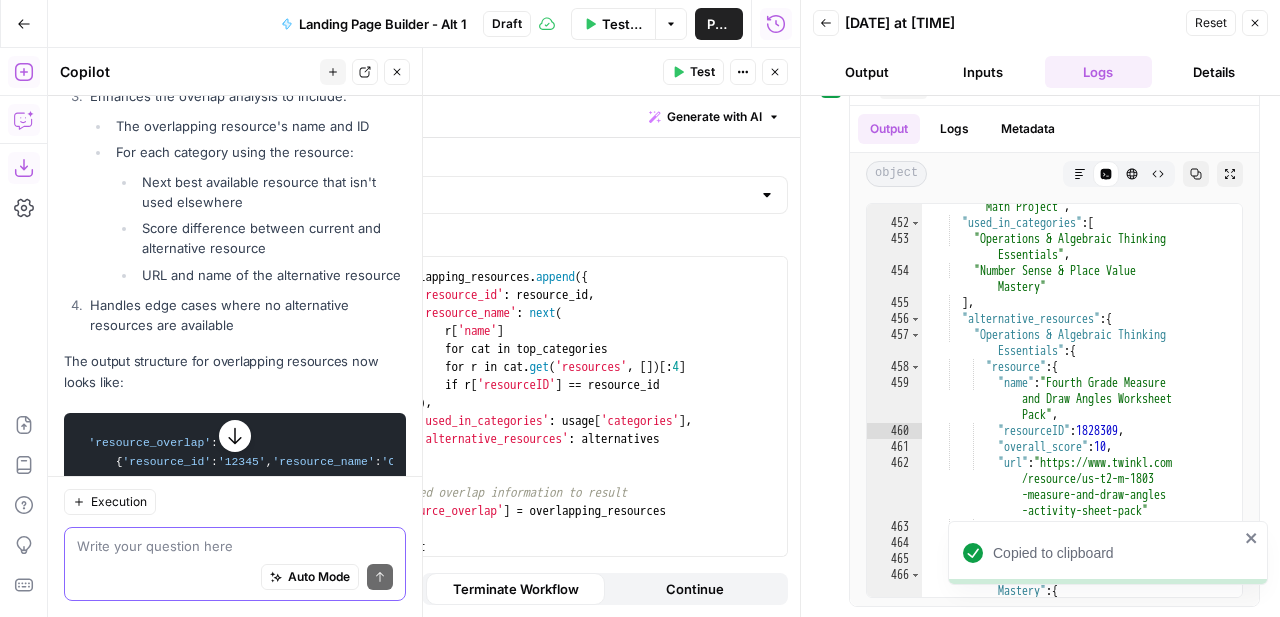 click at bounding box center (235, 546) 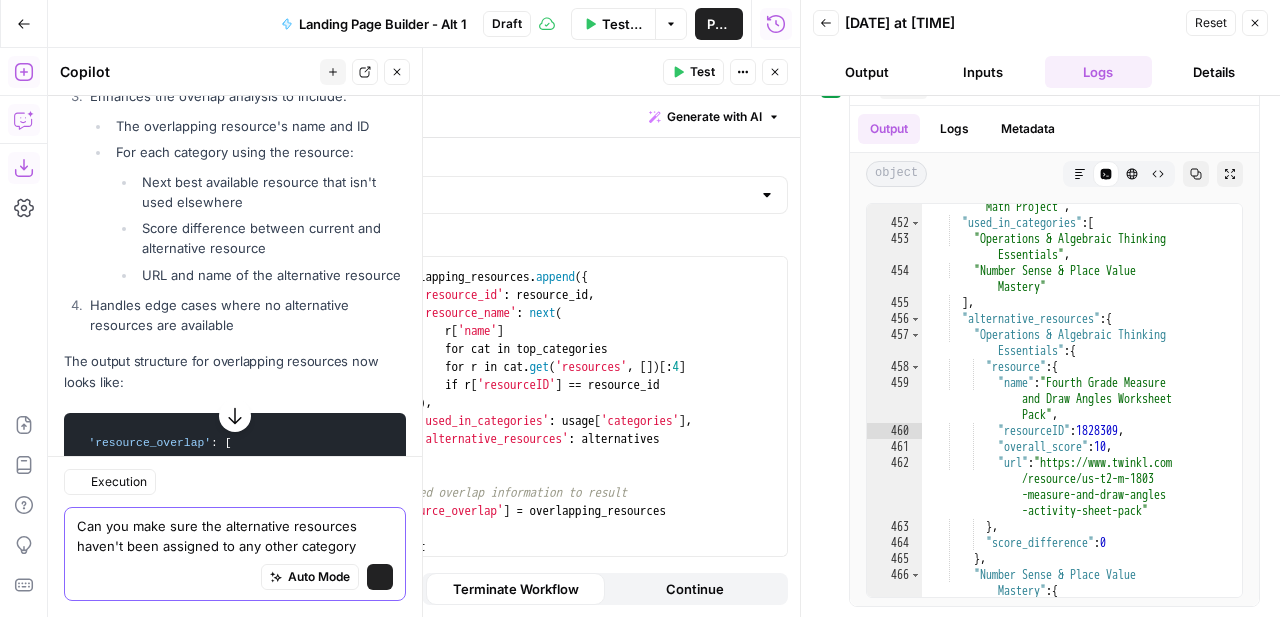type on "Can you make sure the alternative resources haven't been assigned to any other category?" 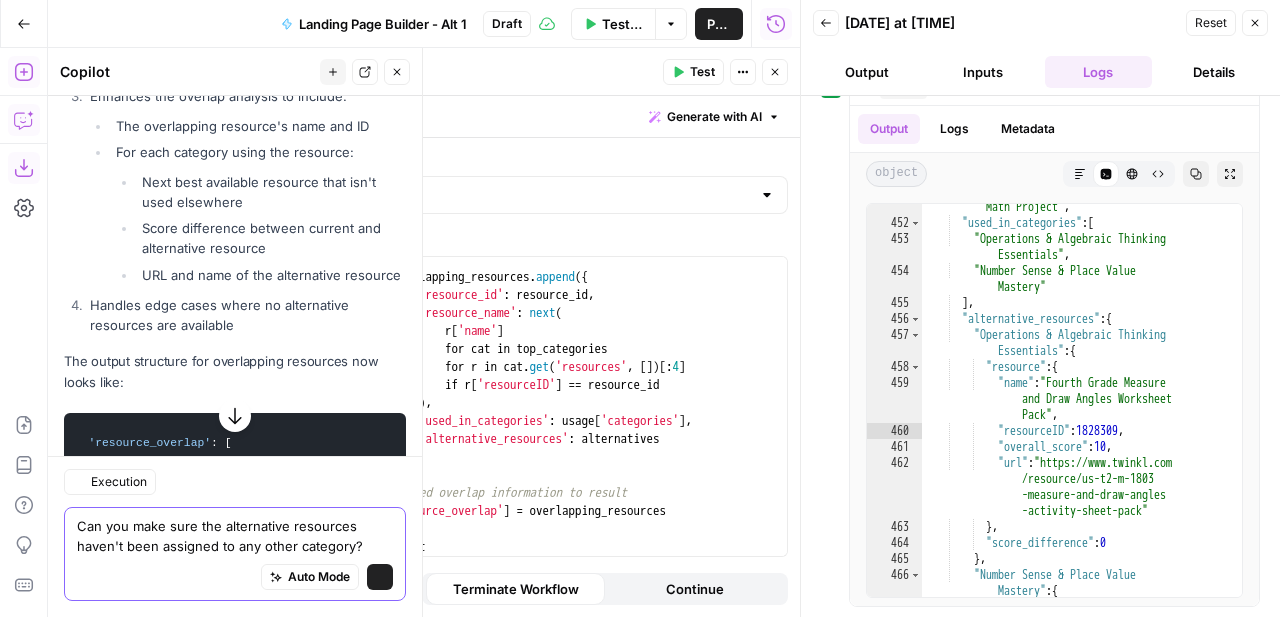 scroll, scrollTop: 10648, scrollLeft: 0, axis: vertical 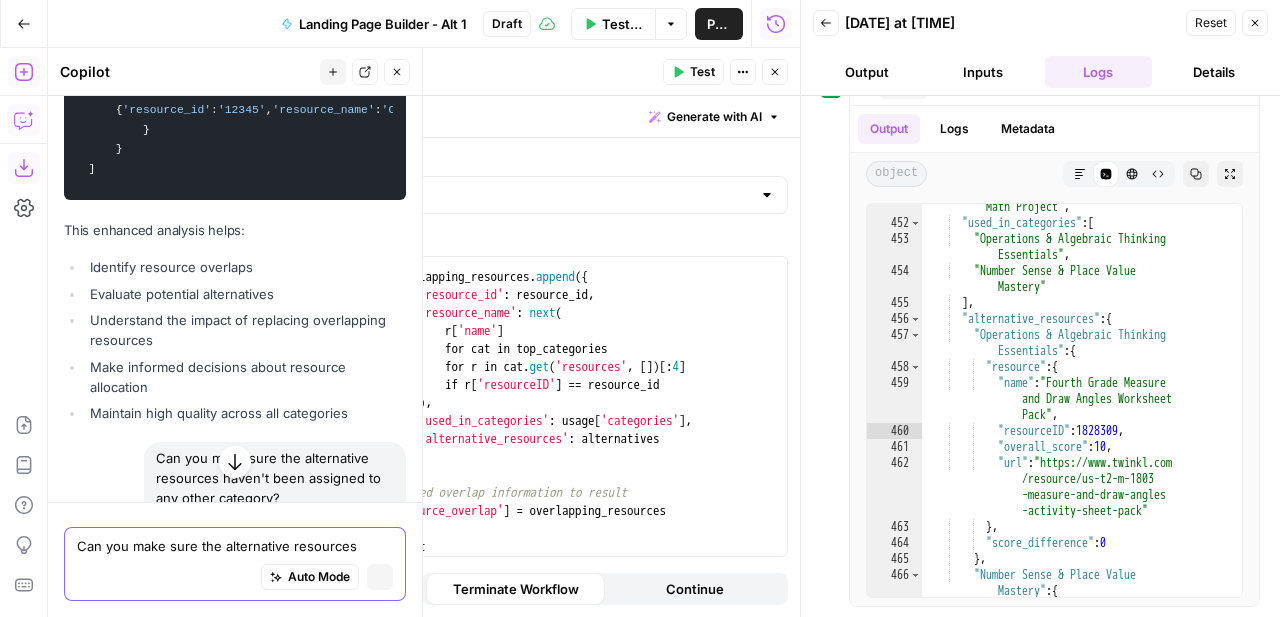 type 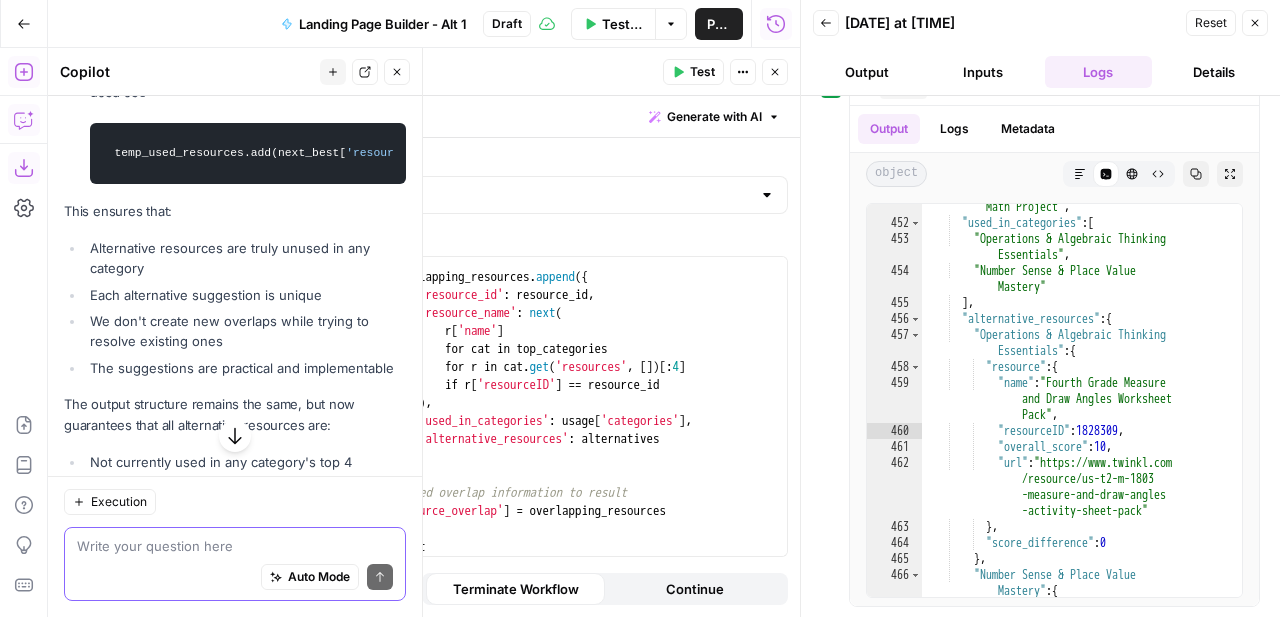 scroll, scrollTop: 12067, scrollLeft: 0, axis: vertical 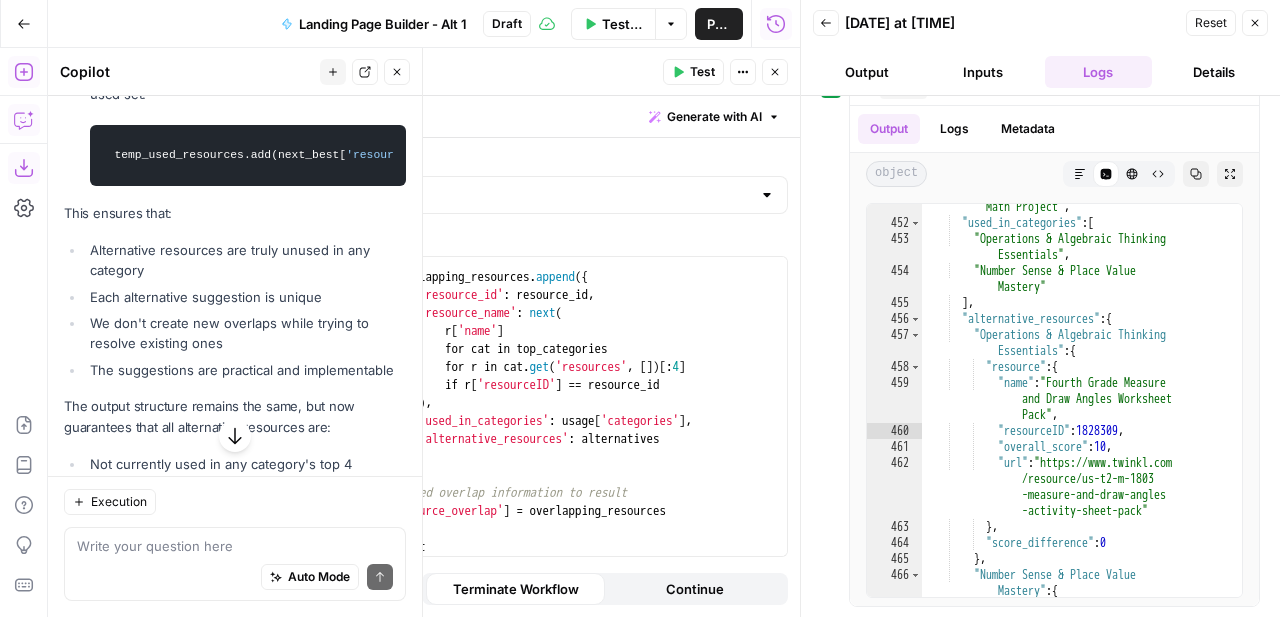 click on "Apply" at bounding box center (367, -462) 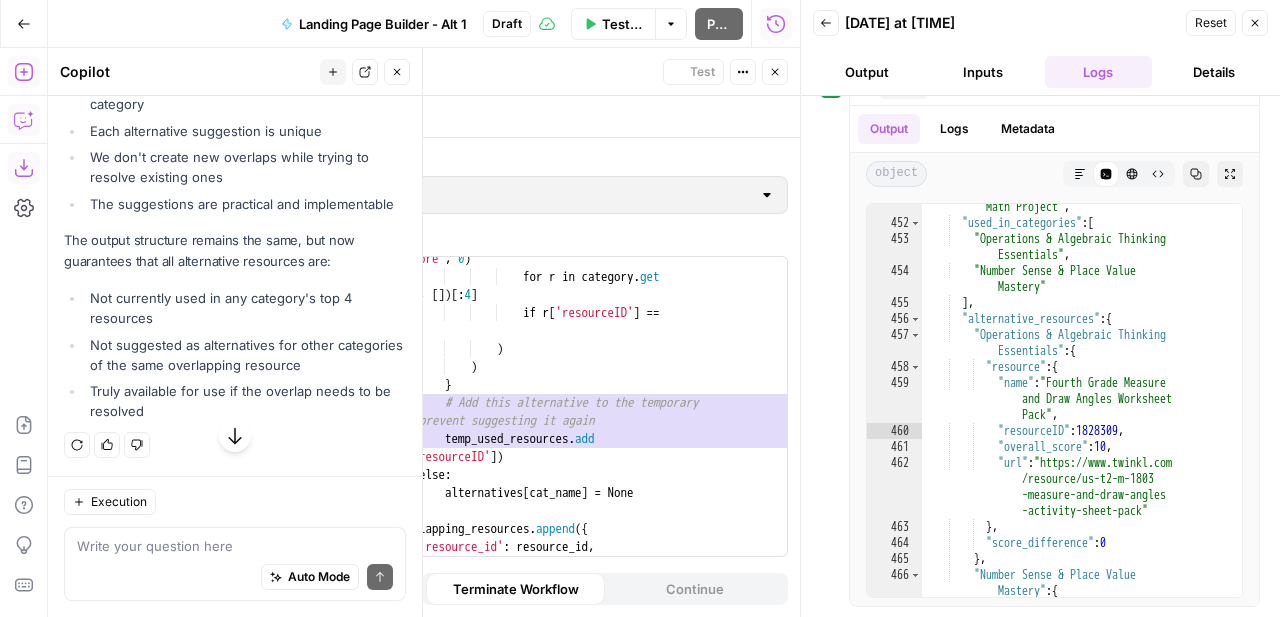 scroll, scrollTop: 11715, scrollLeft: 0, axis: vertical 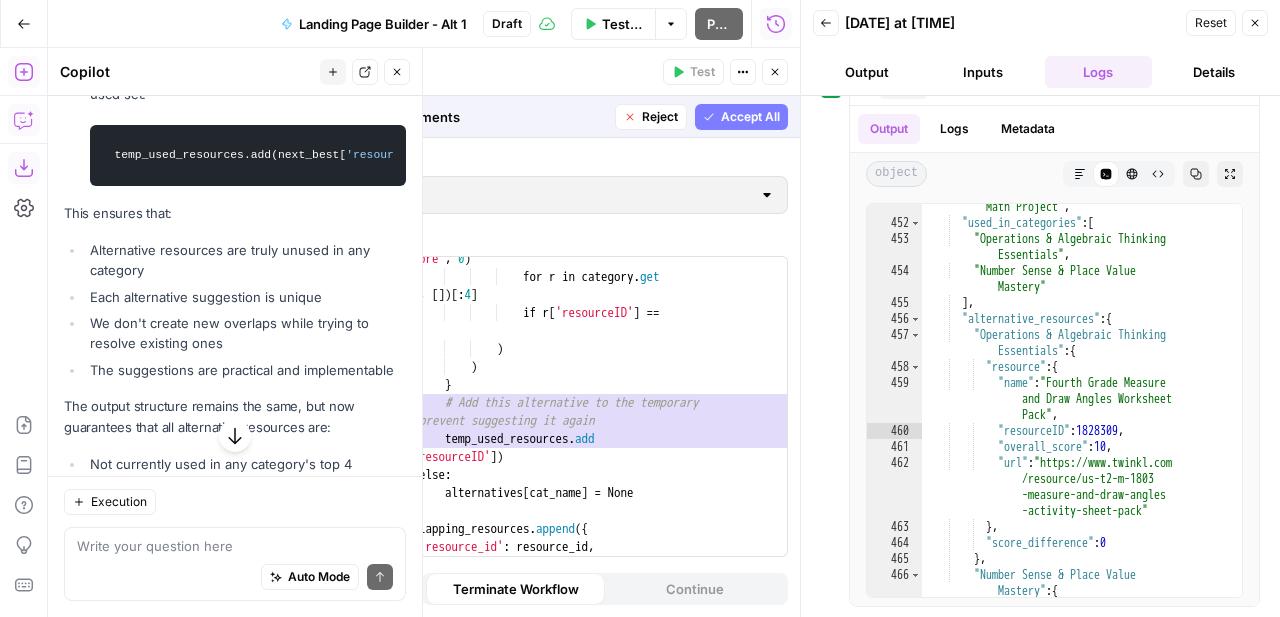 click on "Accept" at bounding box center [364, -462] 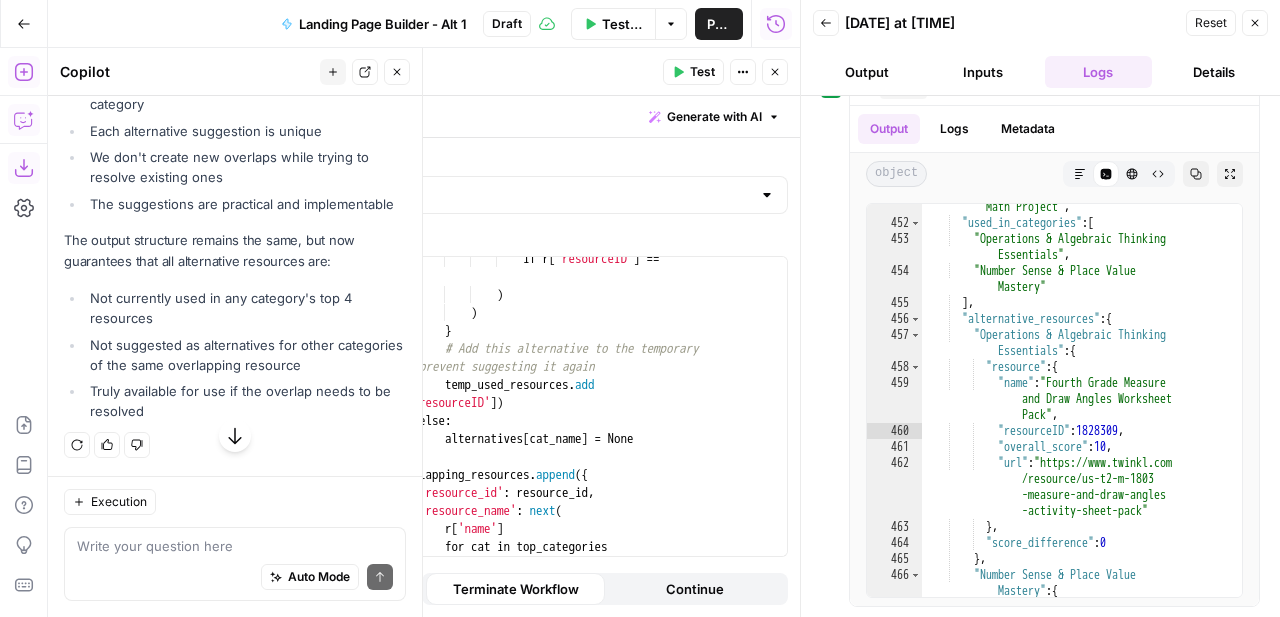 scroll, scrollTop: 12914, scrollLeft: 0, axis: vertical 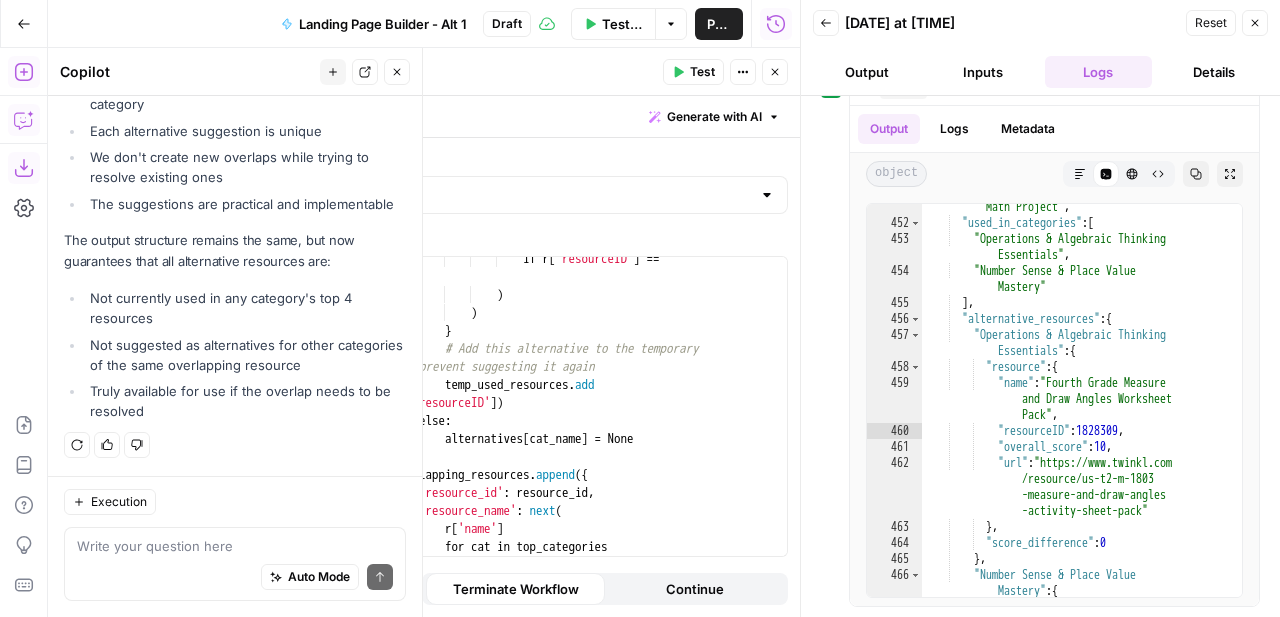 click on "Test" at bounding box center [702, 72] 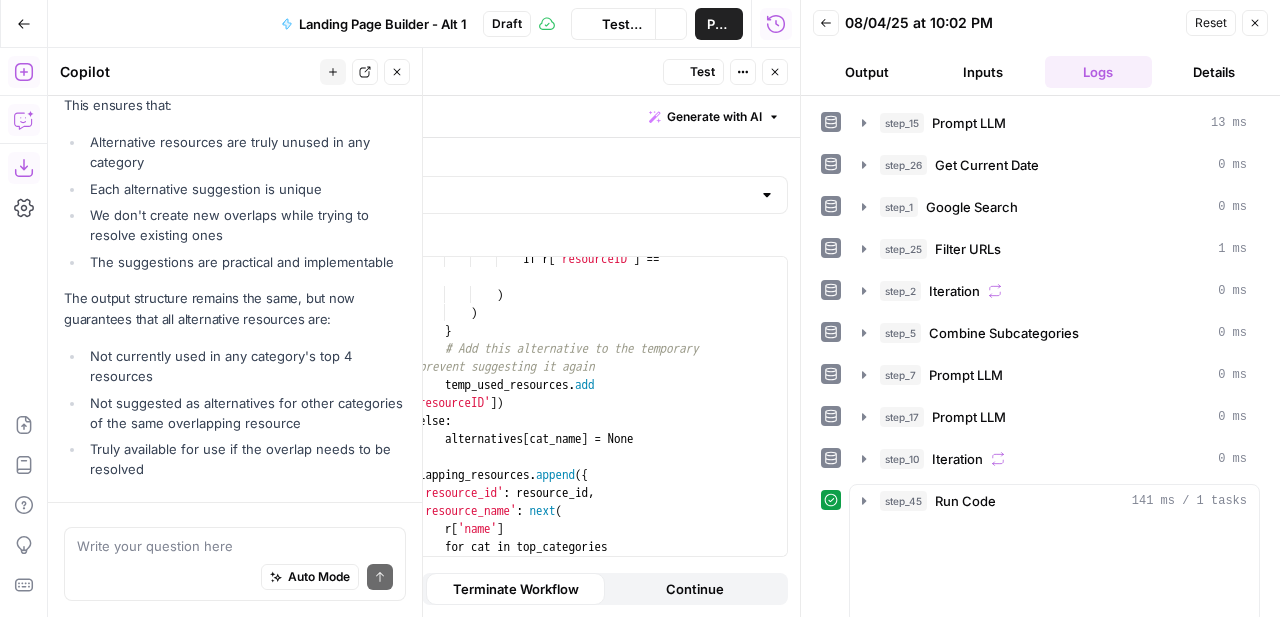 scroll, scrollTop: 12914, scrollLeft: 0, axis: vertical 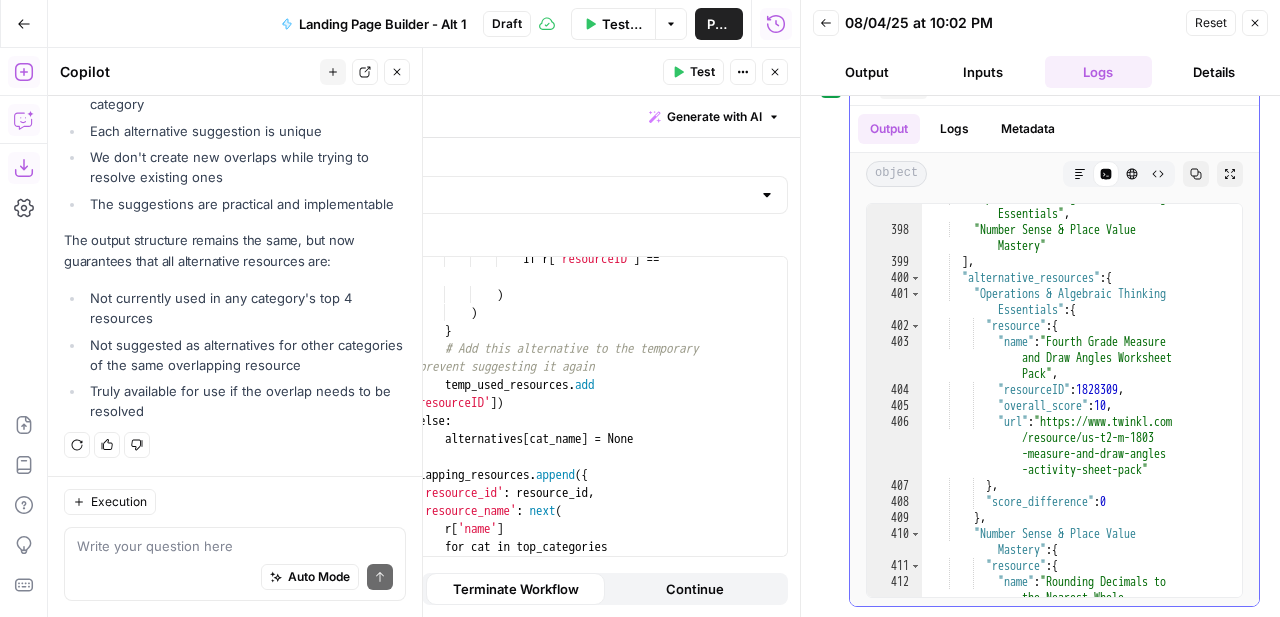 click on "Logs" at bounding box center (954, 129) 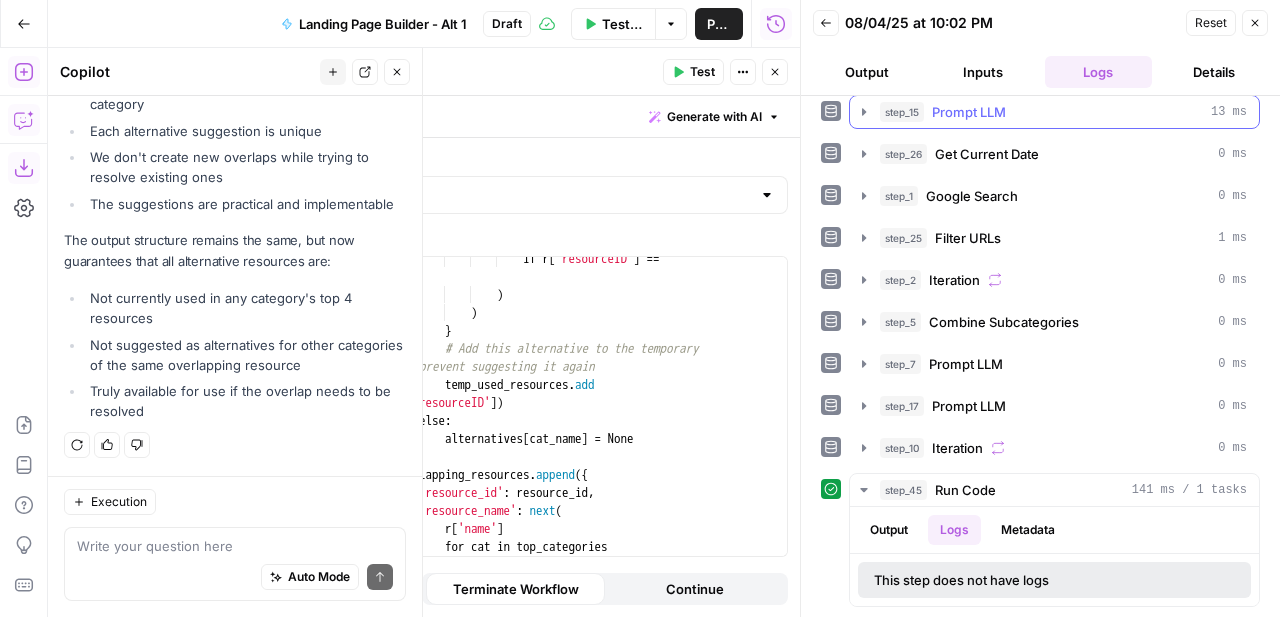 scroll, scrollTop: 11, scrollLeft: 0, axis: vertical 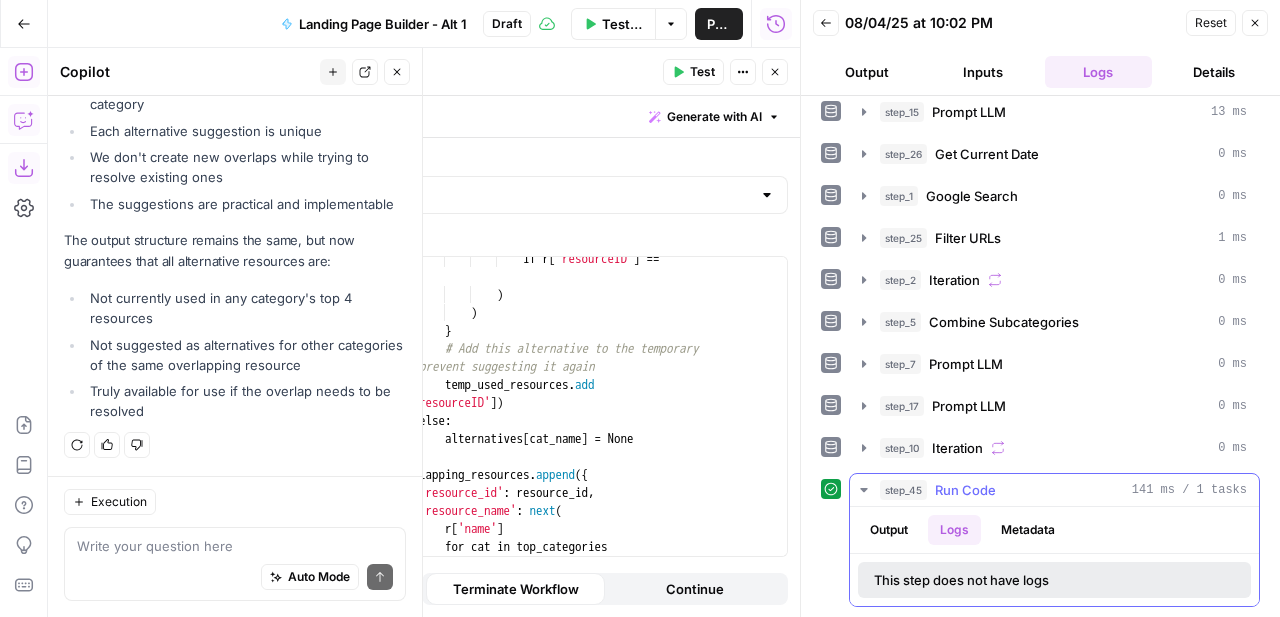 click on "step_45 Run Code 141 ms / 1 tasks" at bounding box center (1054, 490) 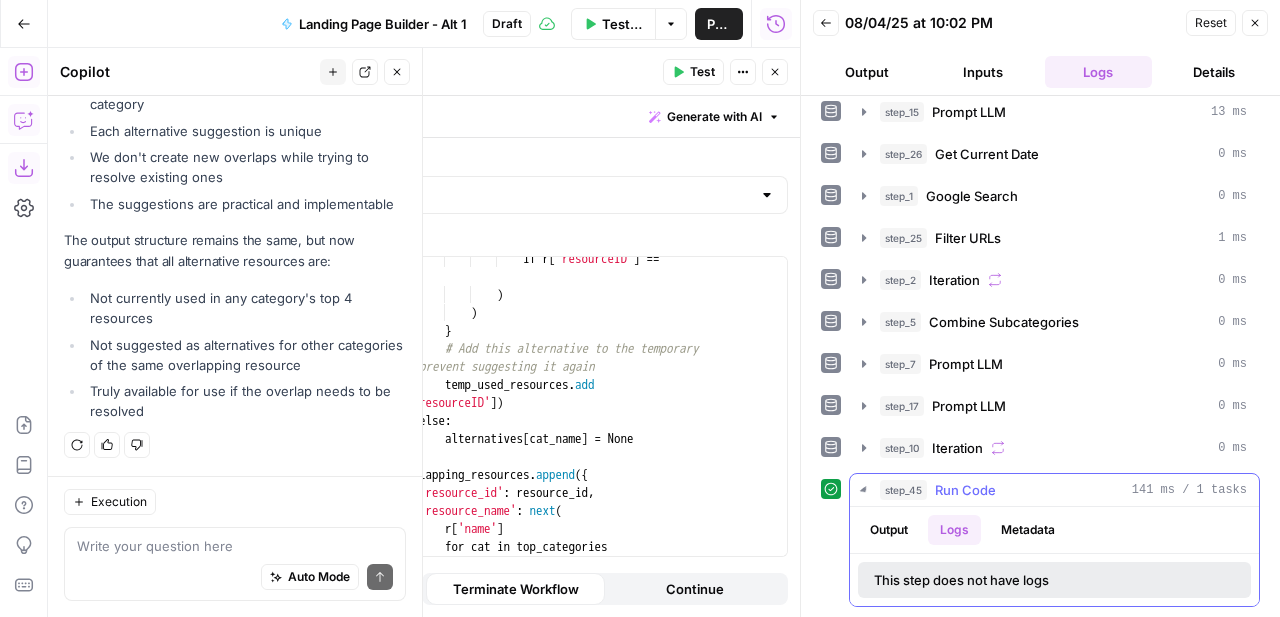 scroll, scrollTop: 0, scrollLeft: 0, axis: both 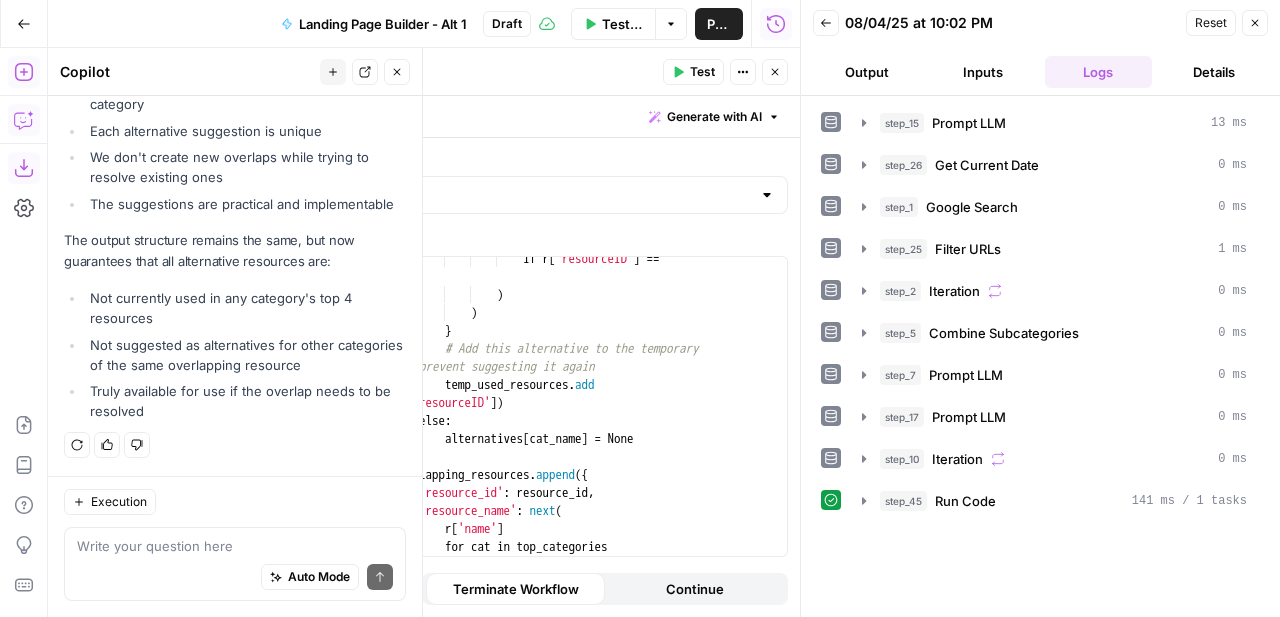 click on "Test" at bounding box center [693, 72] 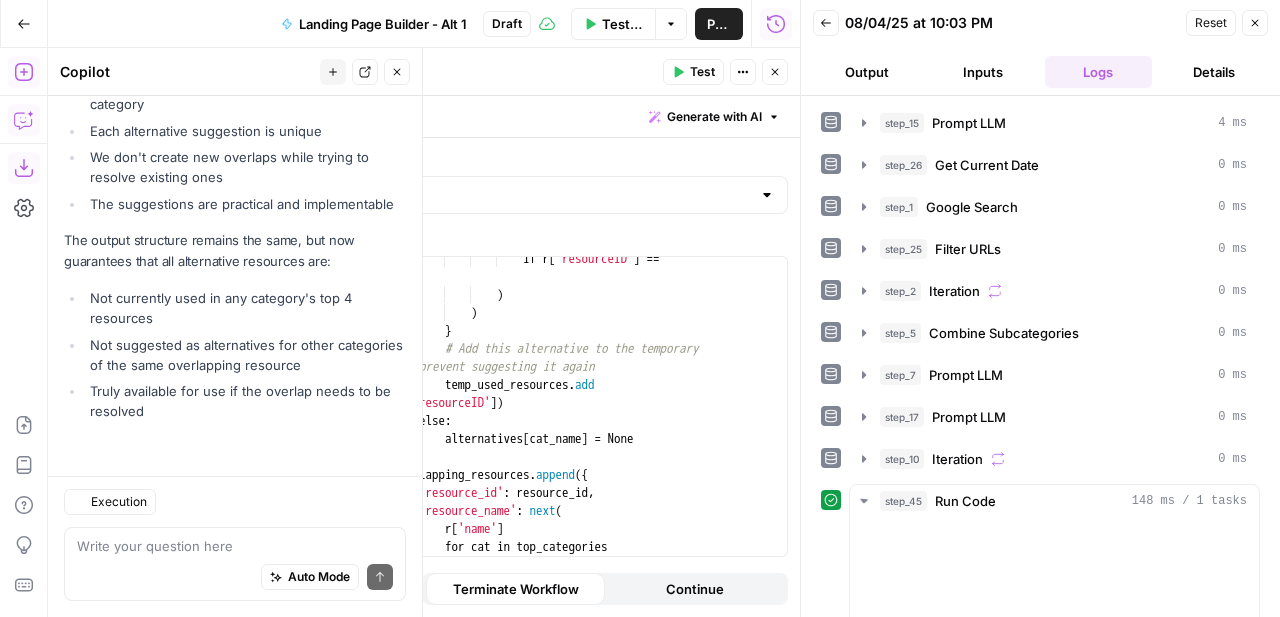 click on "Output" at bounding box center (867, 72) 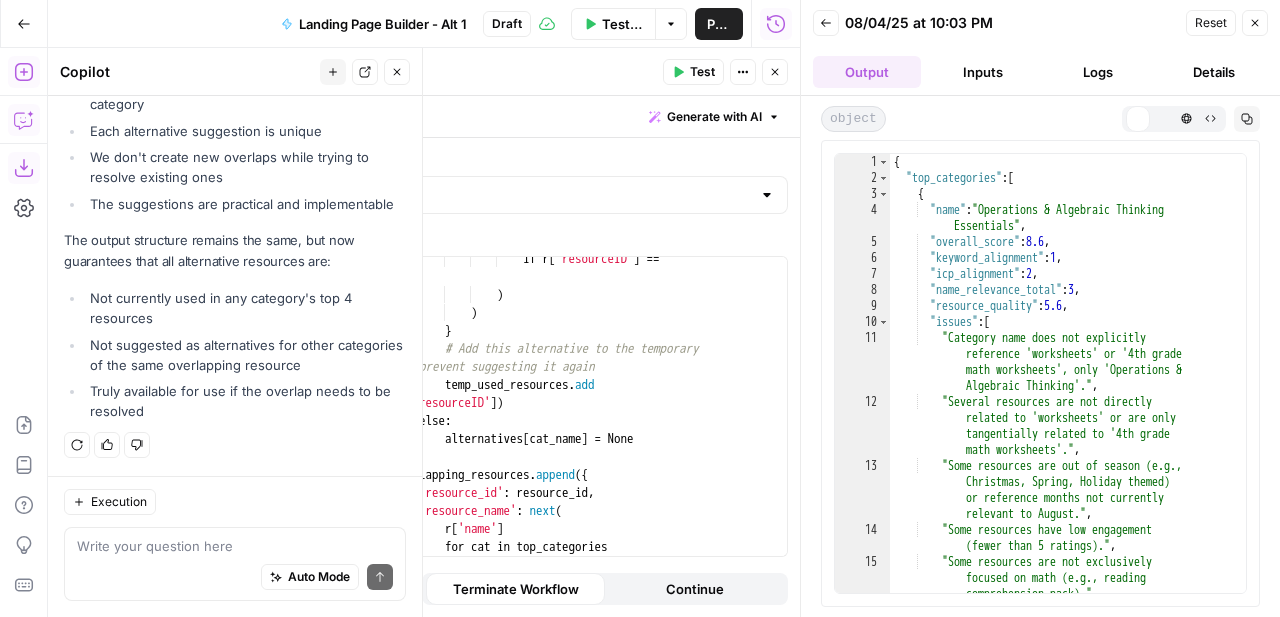 scroll, scrollTop: 12914, scrollLeft: 0, axis: vertical 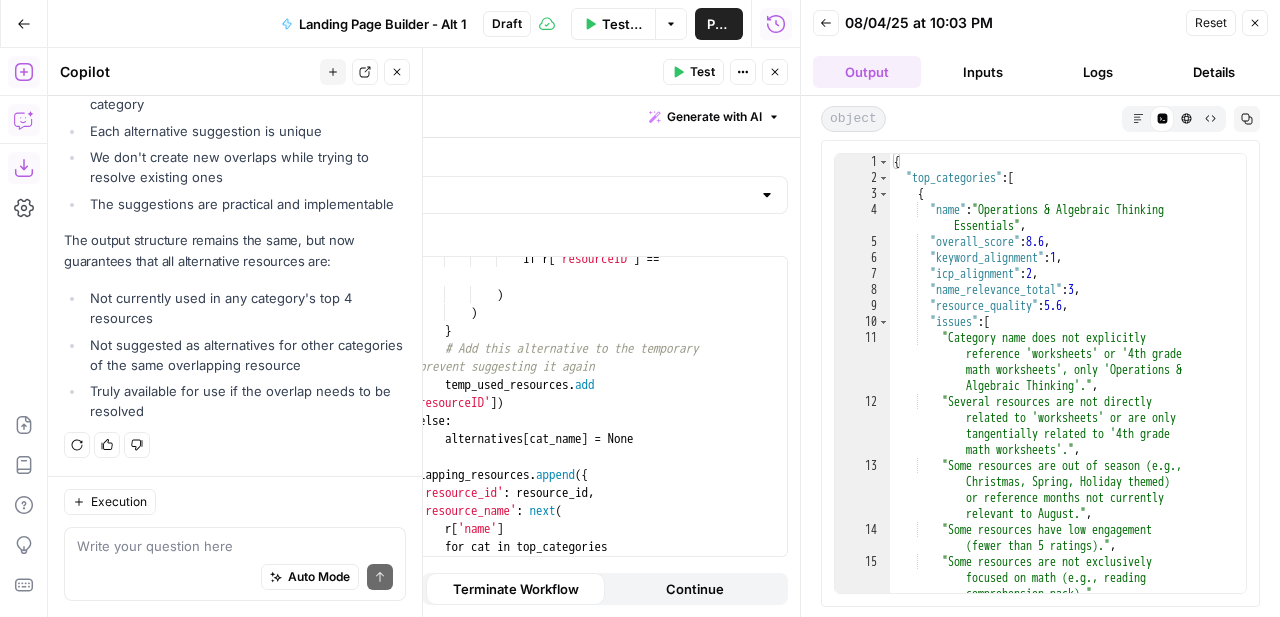 click on "Back" at bounding box center (826, 23) 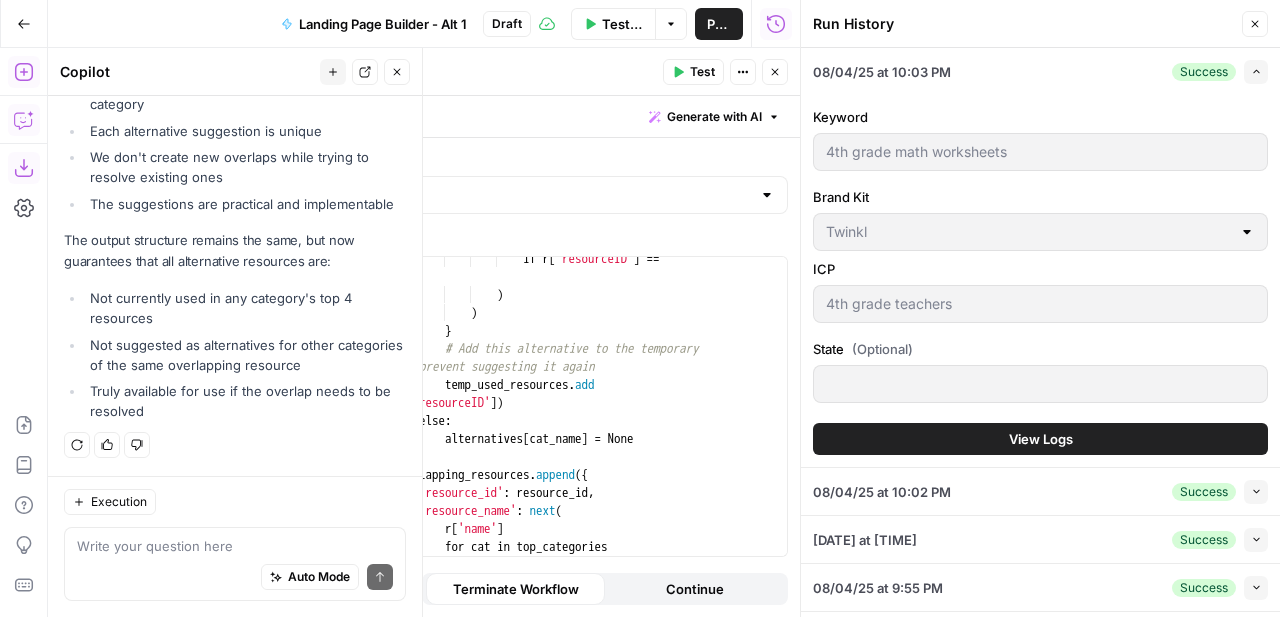 click on "Close" at bounding box center [775, 72] 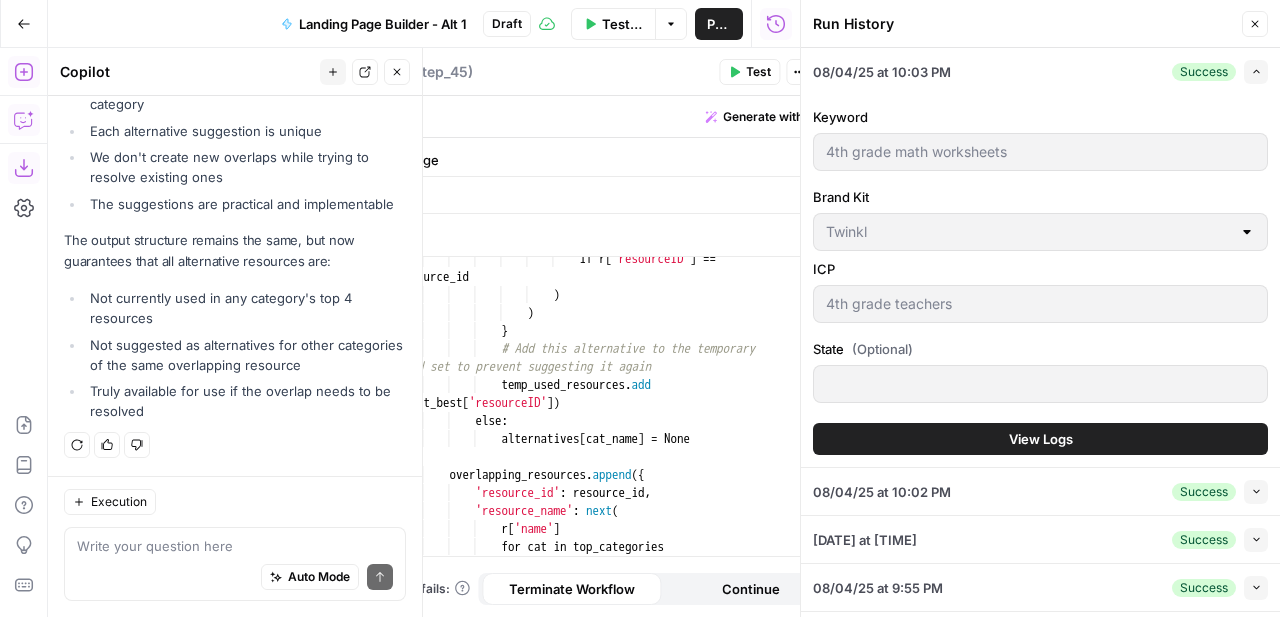 click on "Close" at bounding box center (397, 72) 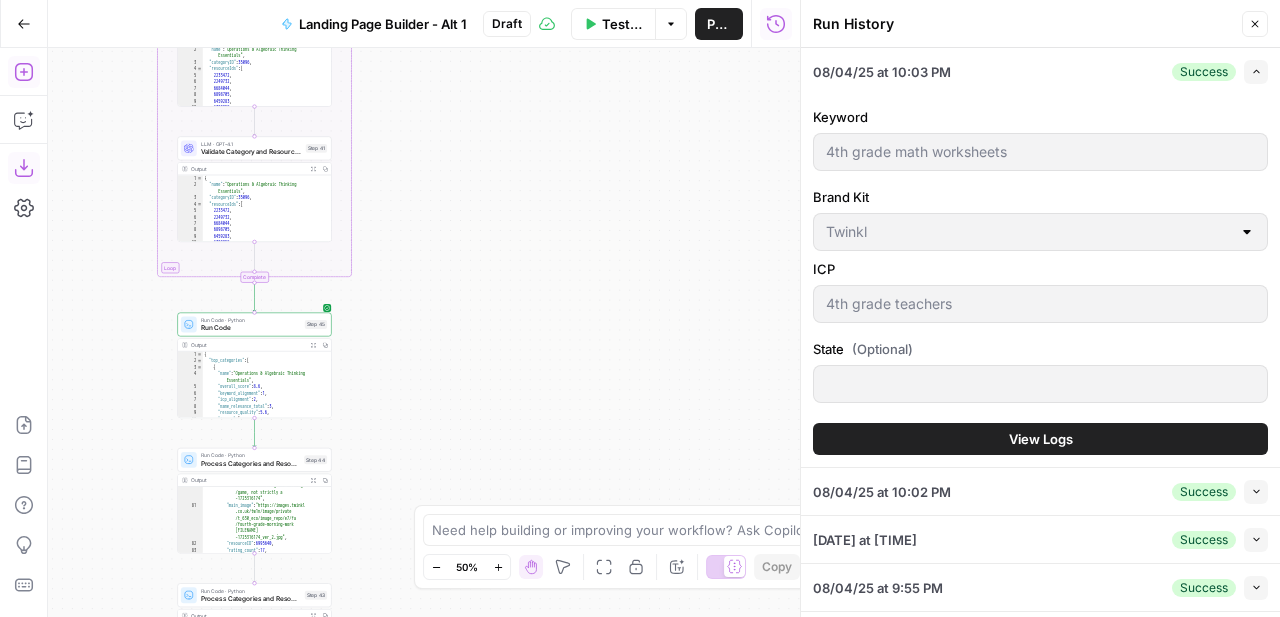 click 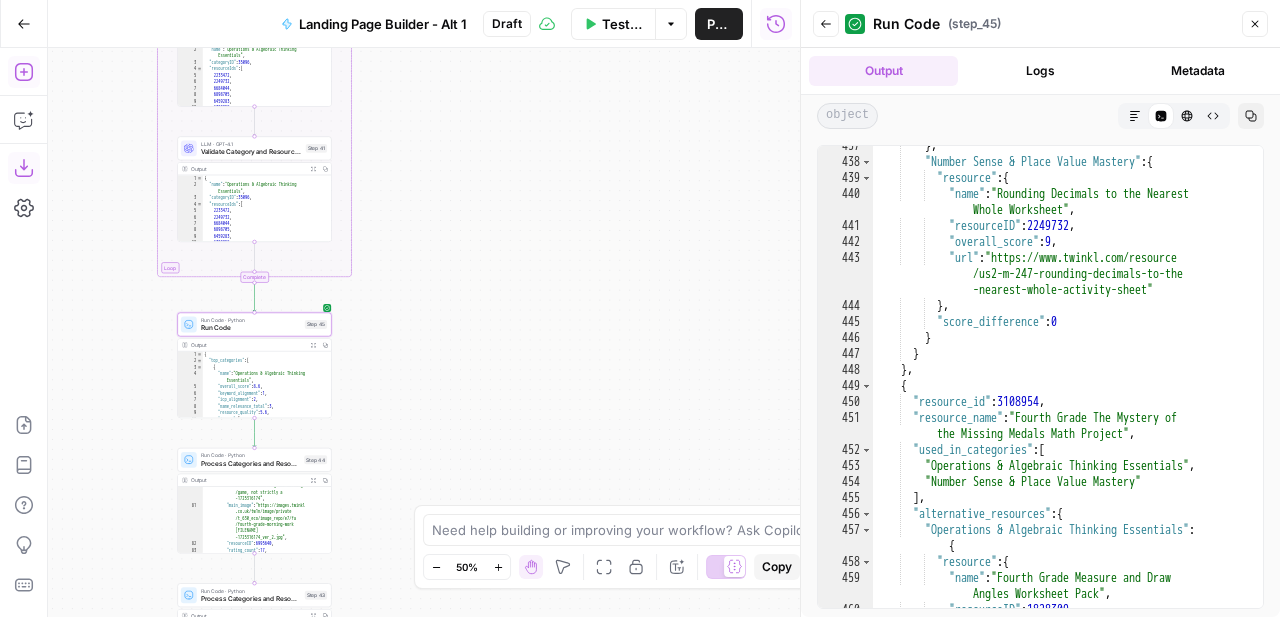 scroll, scrollTop: 10370, scrollLeft: 0, axis: vertical 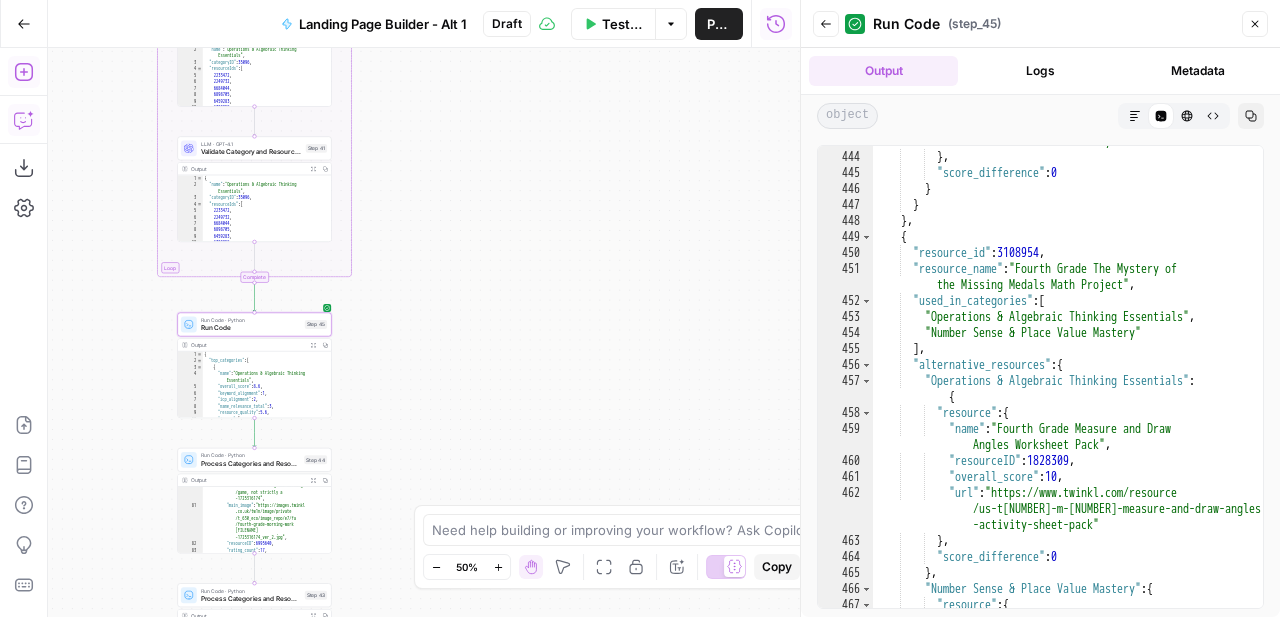 click on "Copilot" at bounding box center [24, 120] 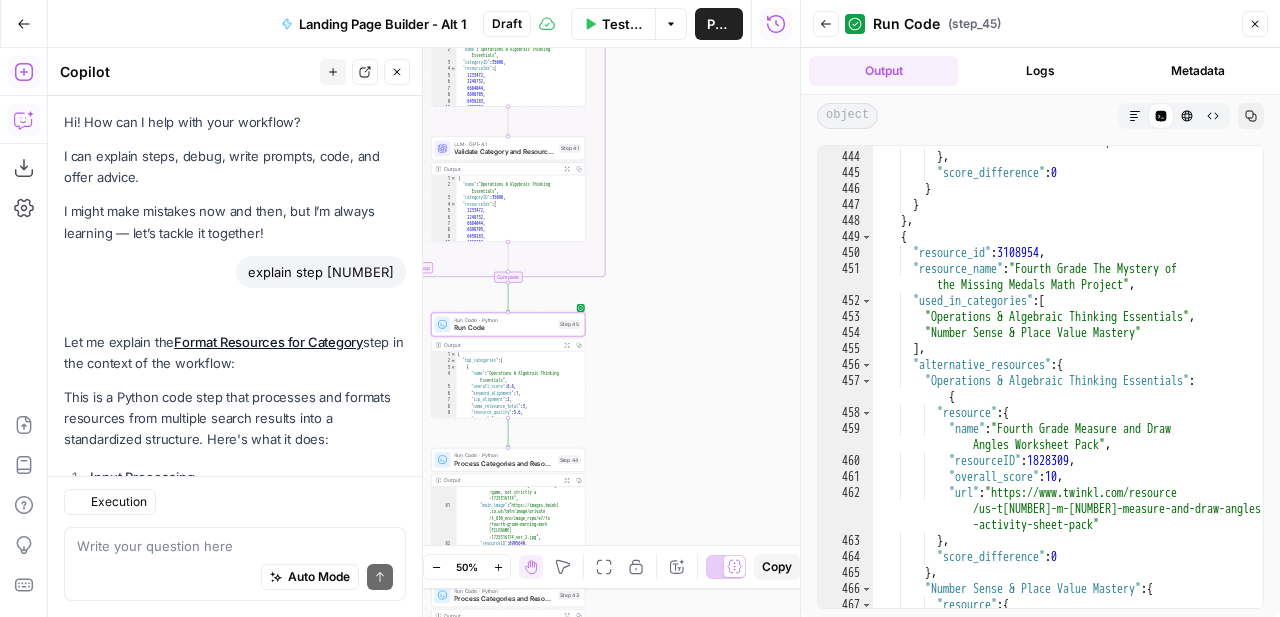 scroll, scrollTop: 12914, scrollLeft: 0, axis: vertical 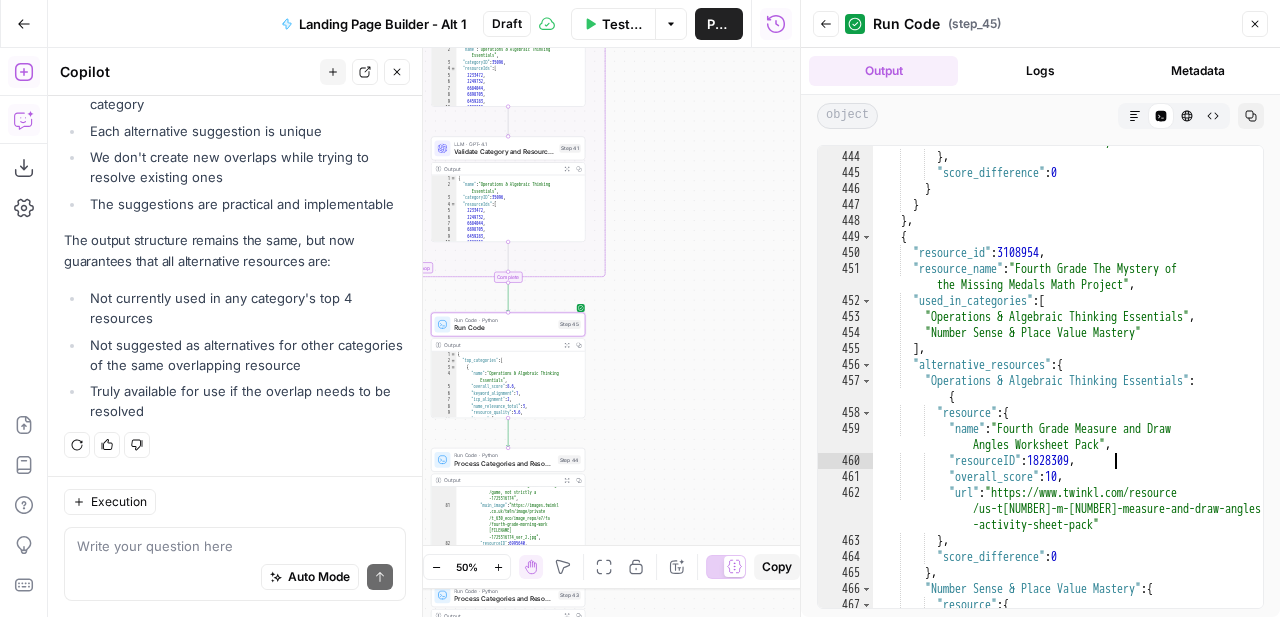 type on "**********" 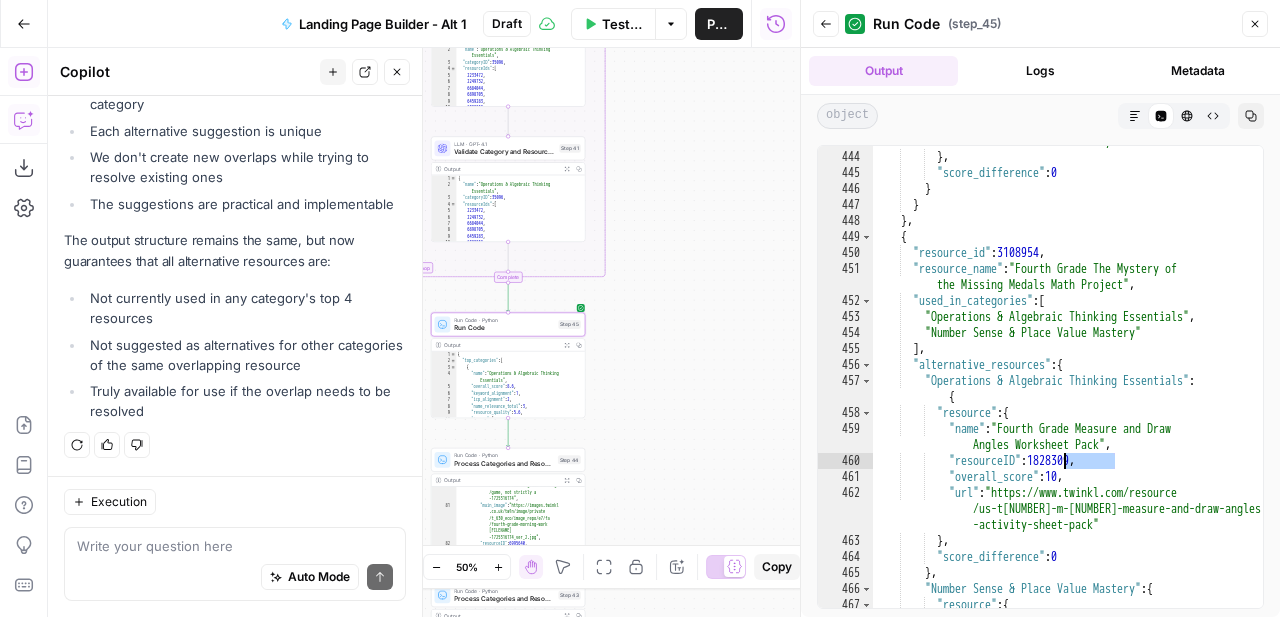 drag, startPoint x: 1103, startPoint y: 461, endPoint x: 1062, endPoint y: 460, distance: 41.01219 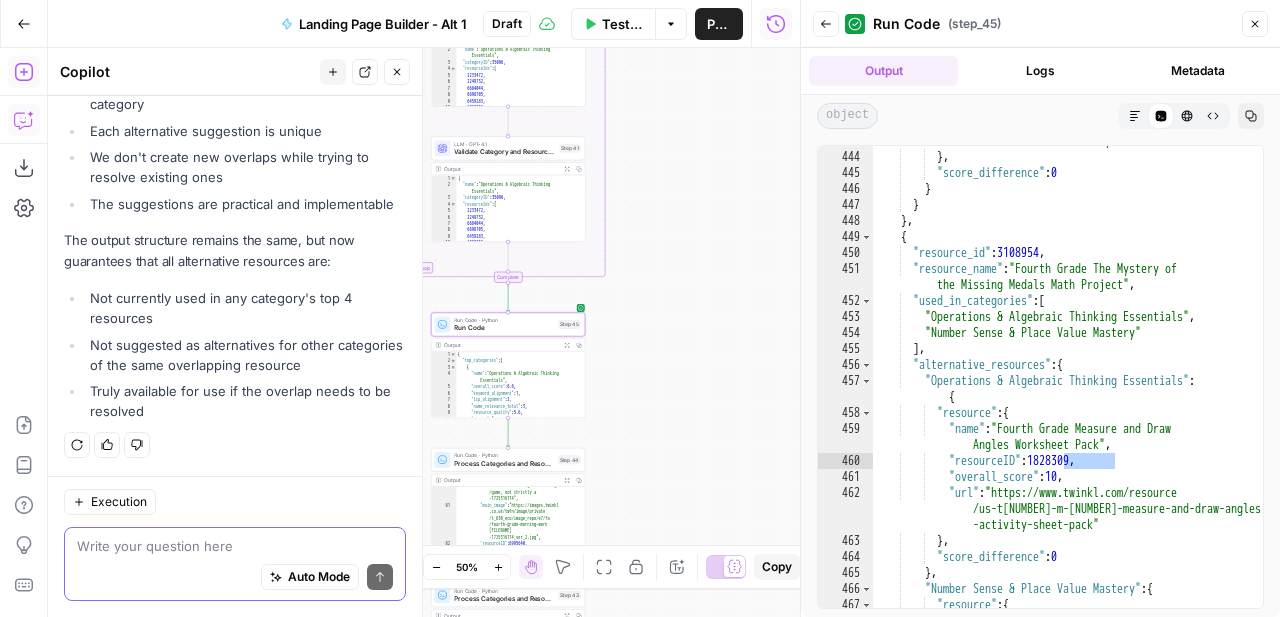 click at bounding box center (235, 546) 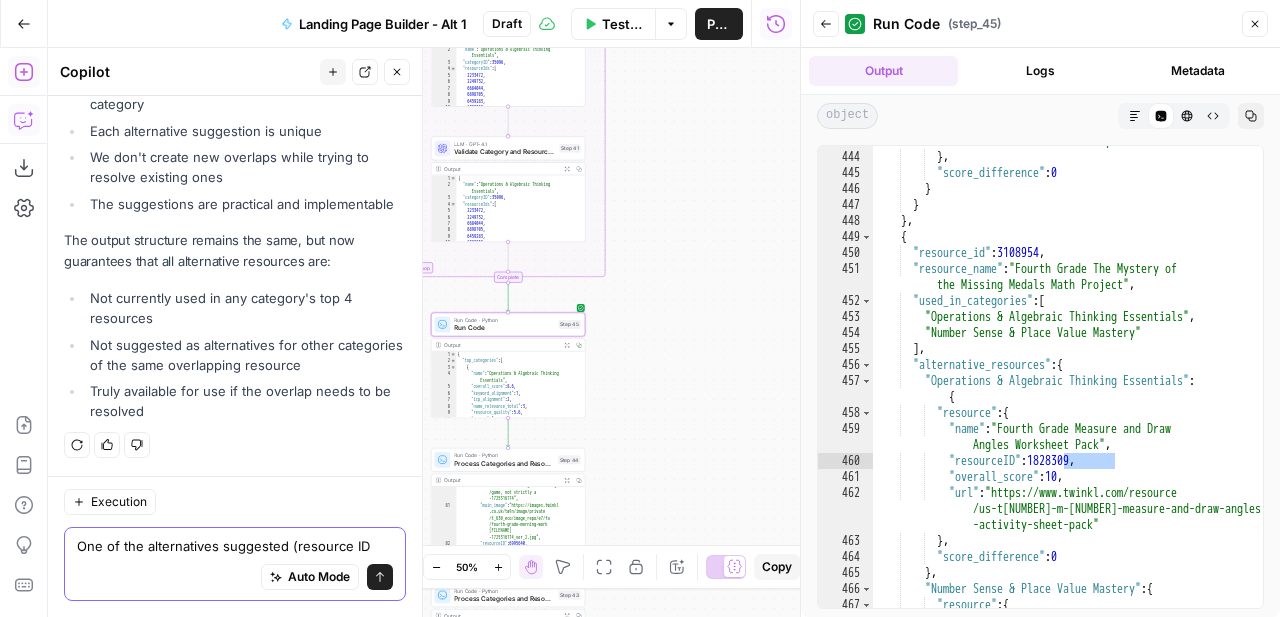 paste on "1828309" 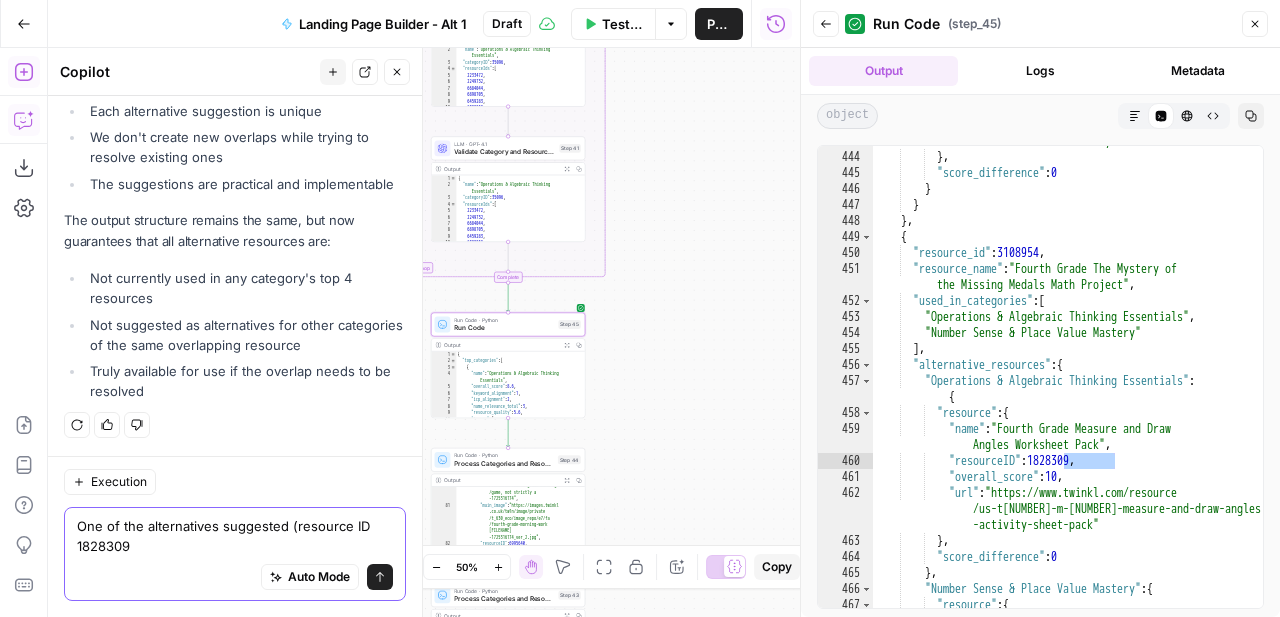 scroll, scrollTop: 12934, scrollLeft: 0, axis: vertical 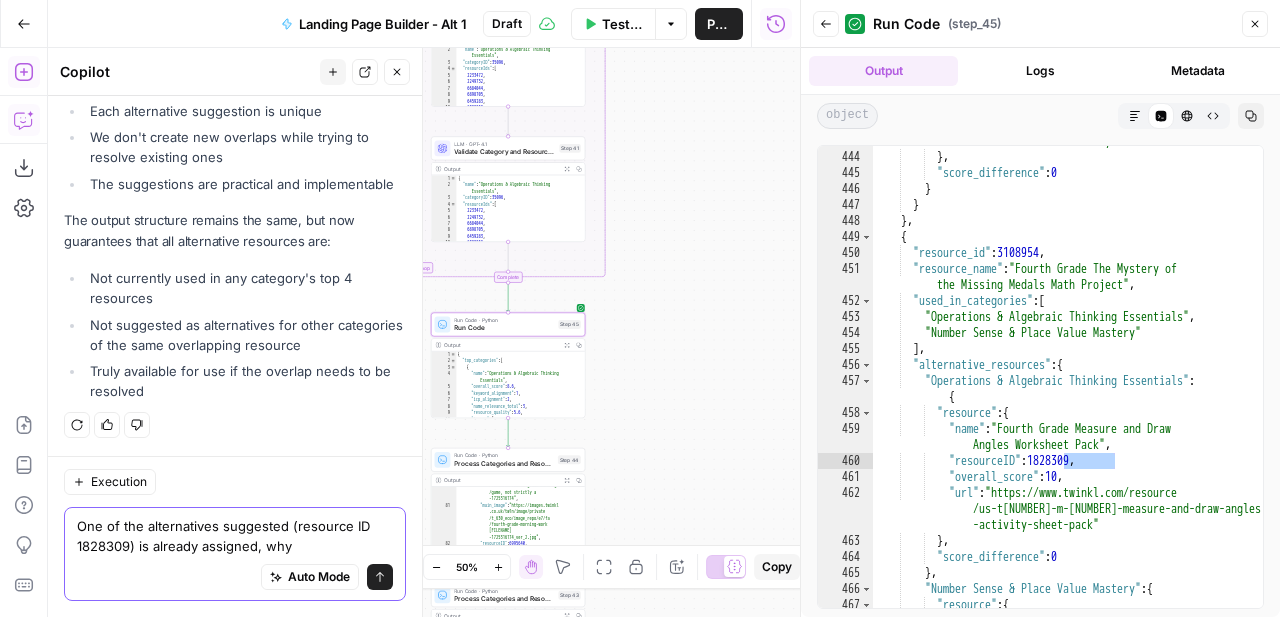 type on "One of the alternatives suggested (resource ID [NUMBER]) is already assigned, why?" 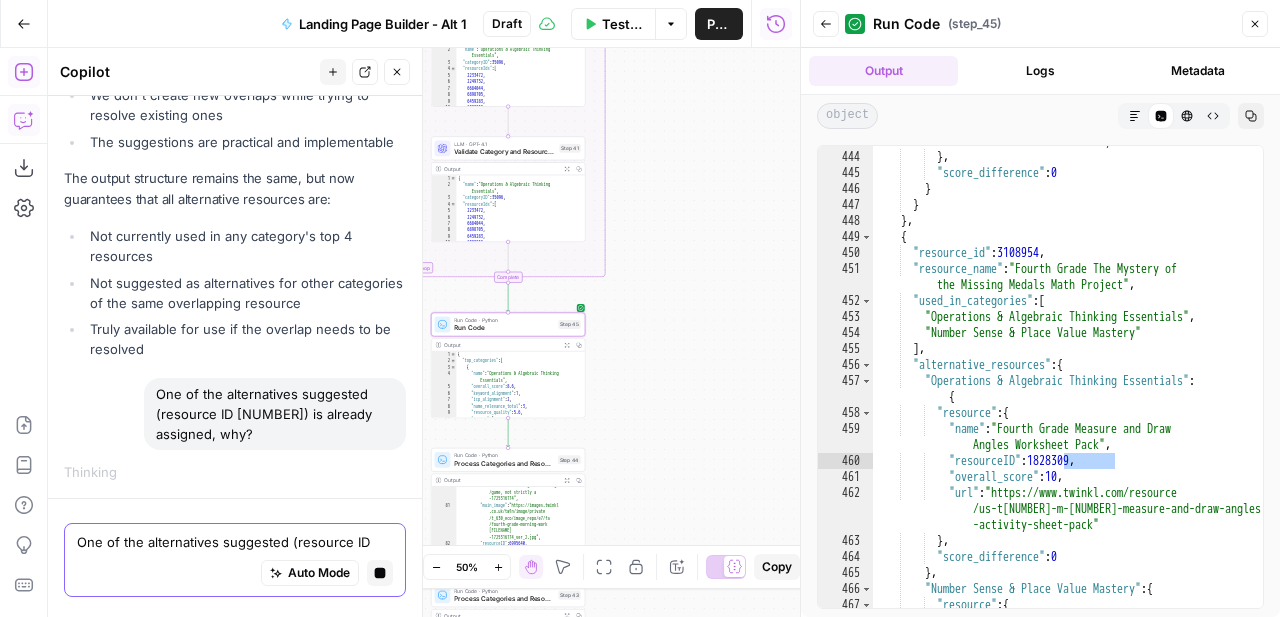 type 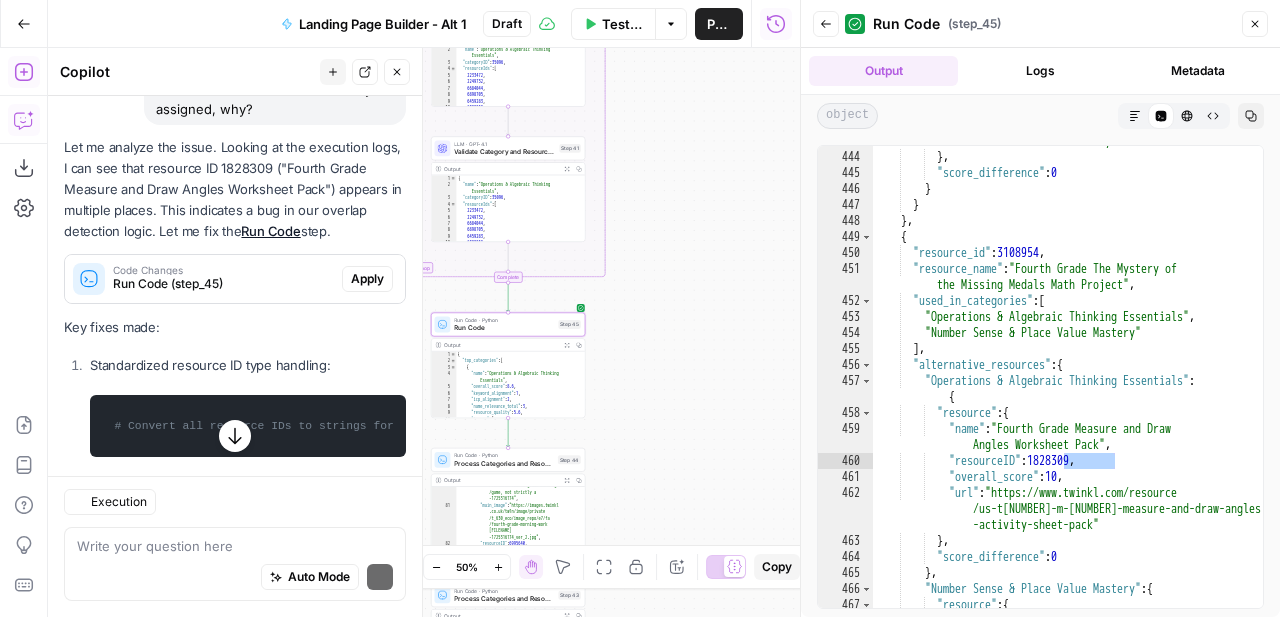 scroll, scrollTop: 13036, scrollLeft: 0, axis: vertical 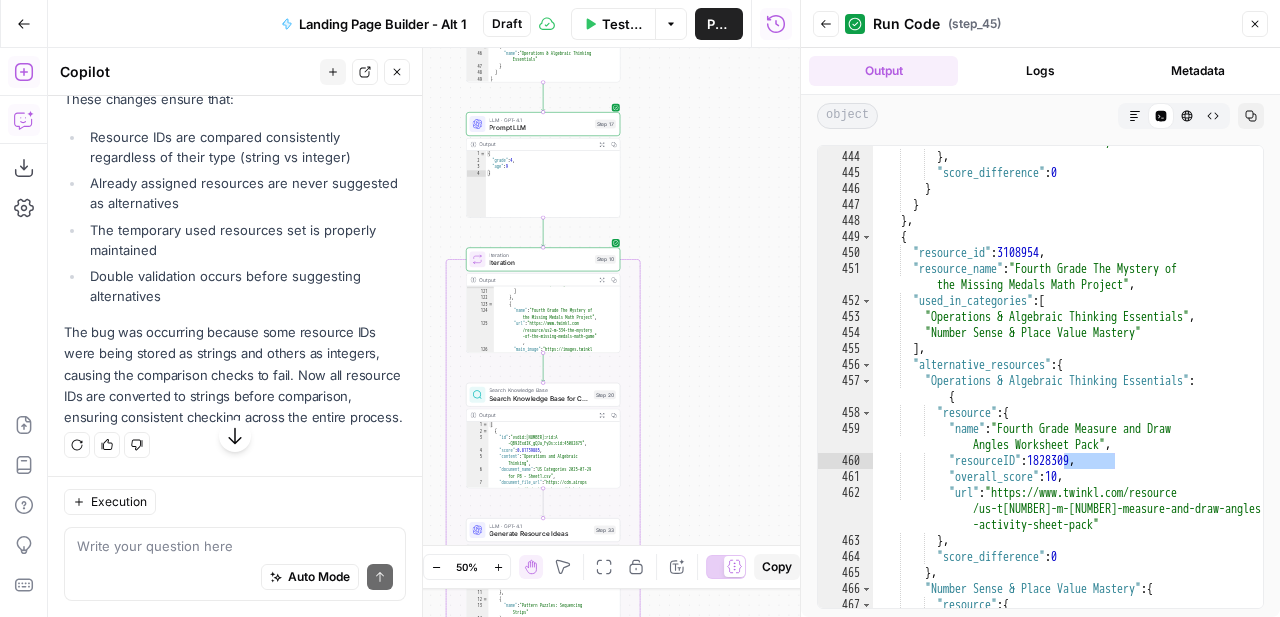 click on "Expand Output" at bounding box center [602, 280] 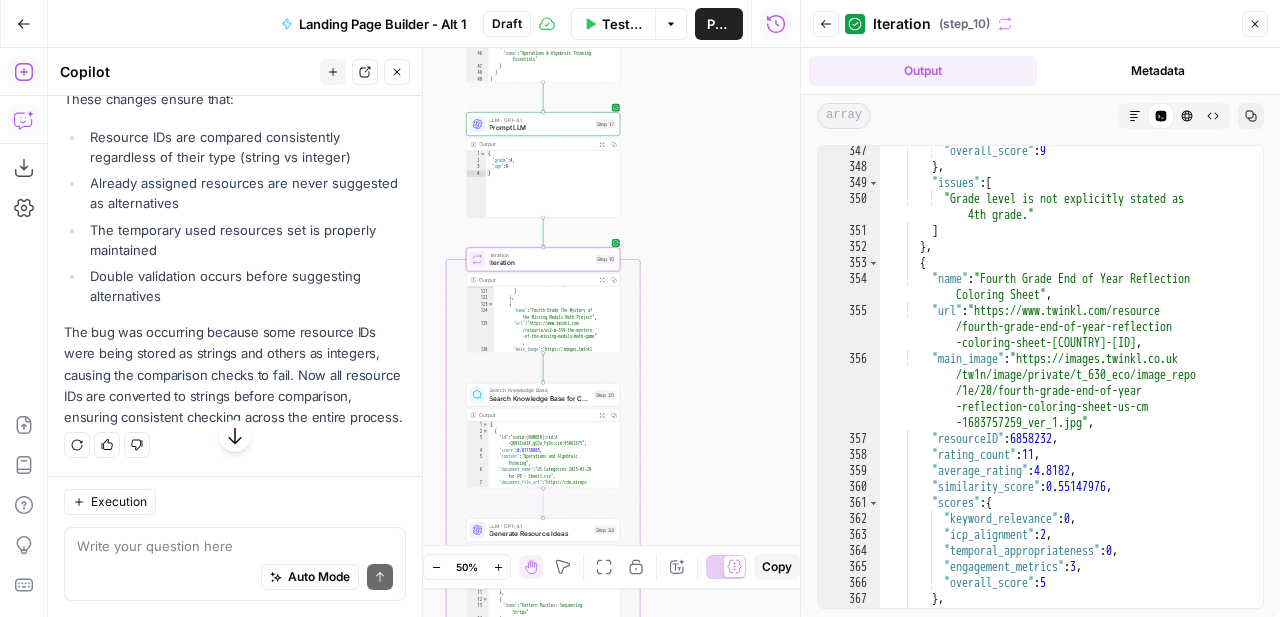 scroll, scrollTop: 1821, scrollLeft: 0, axis: vertical 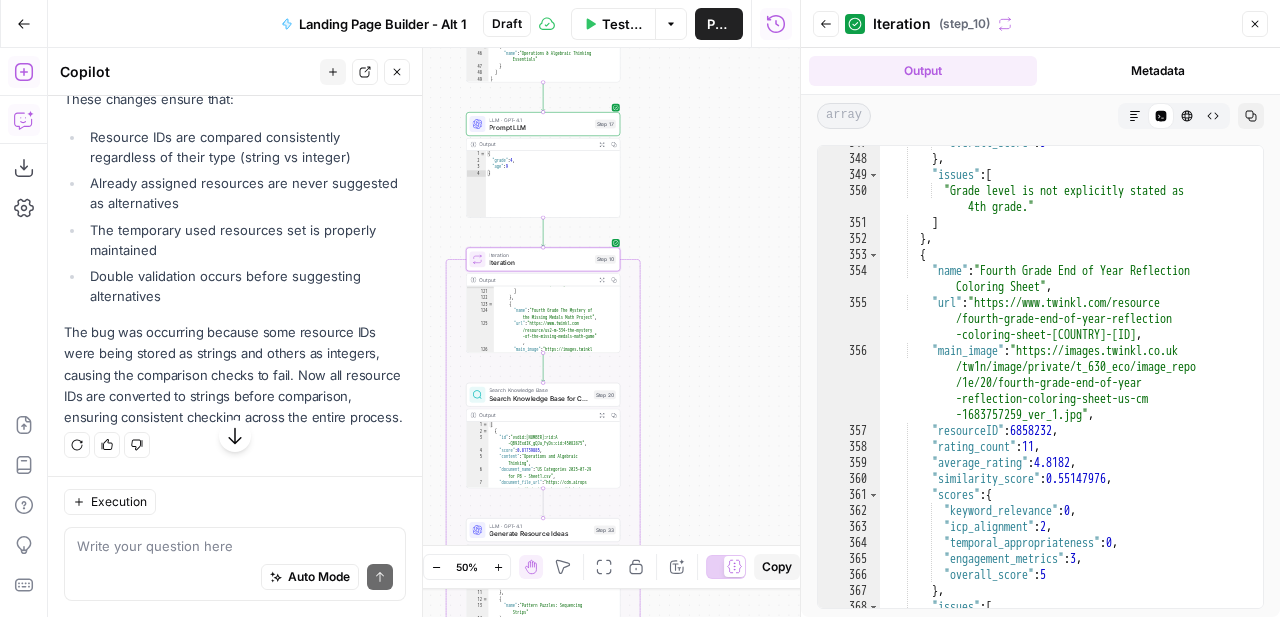 click 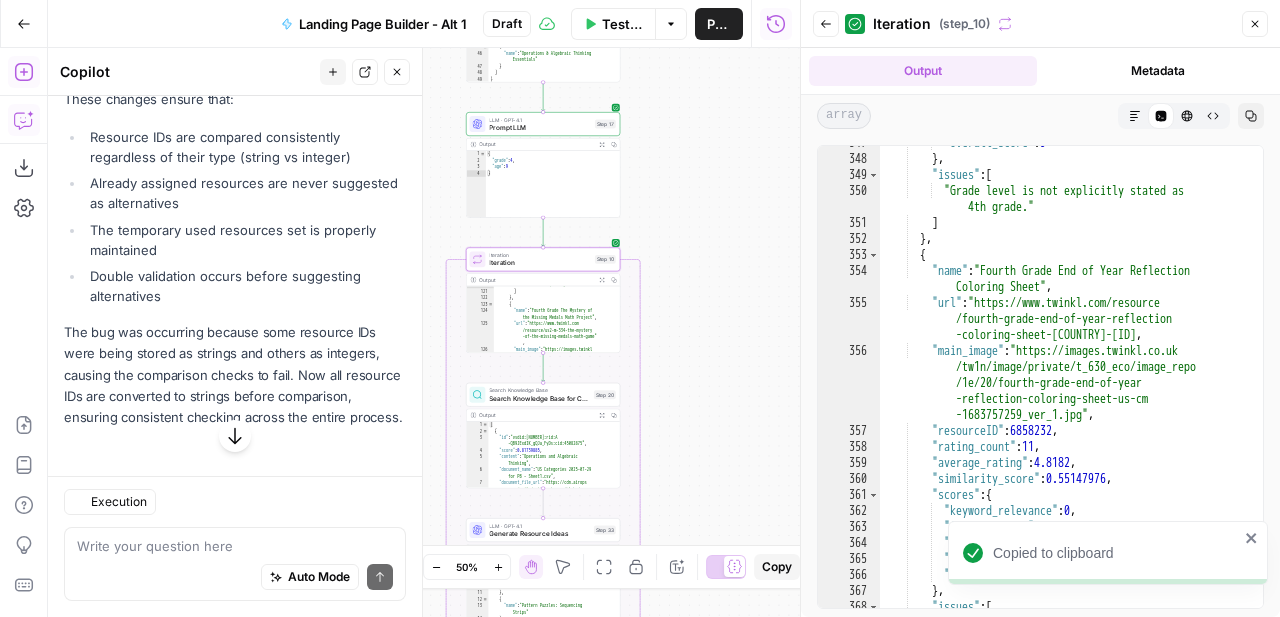 scroll, scrollTop: 14027, scrollLeft: 0, axis: vertical 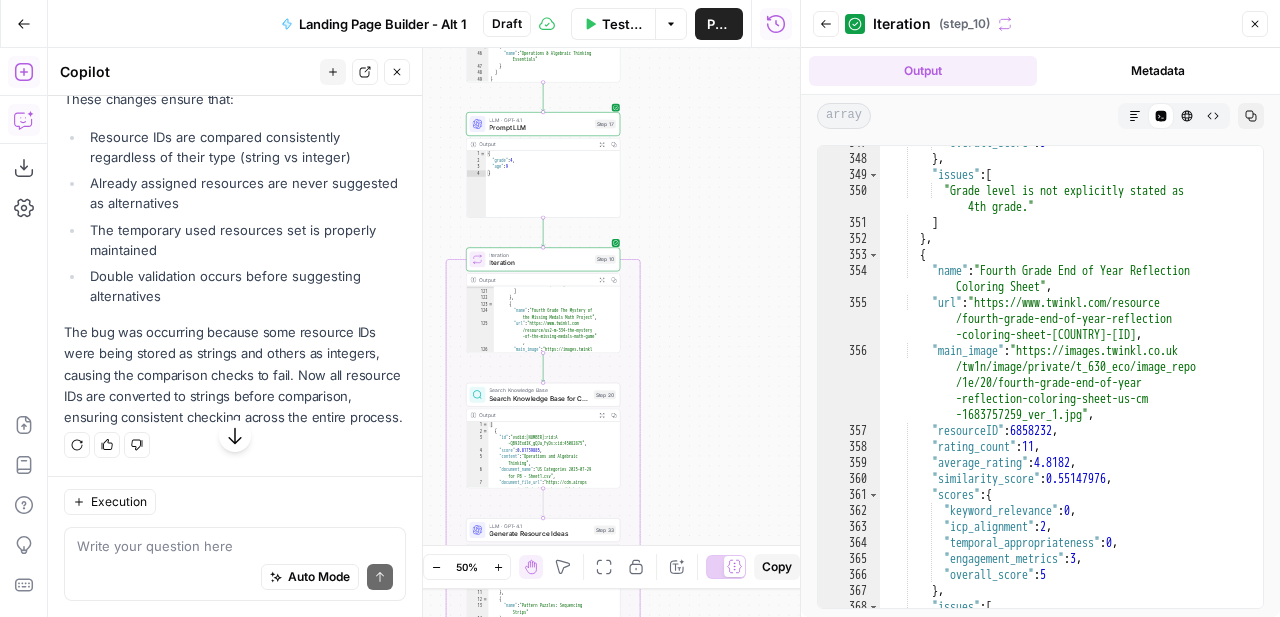 click on "Apply" at bounding box center [367, -436] 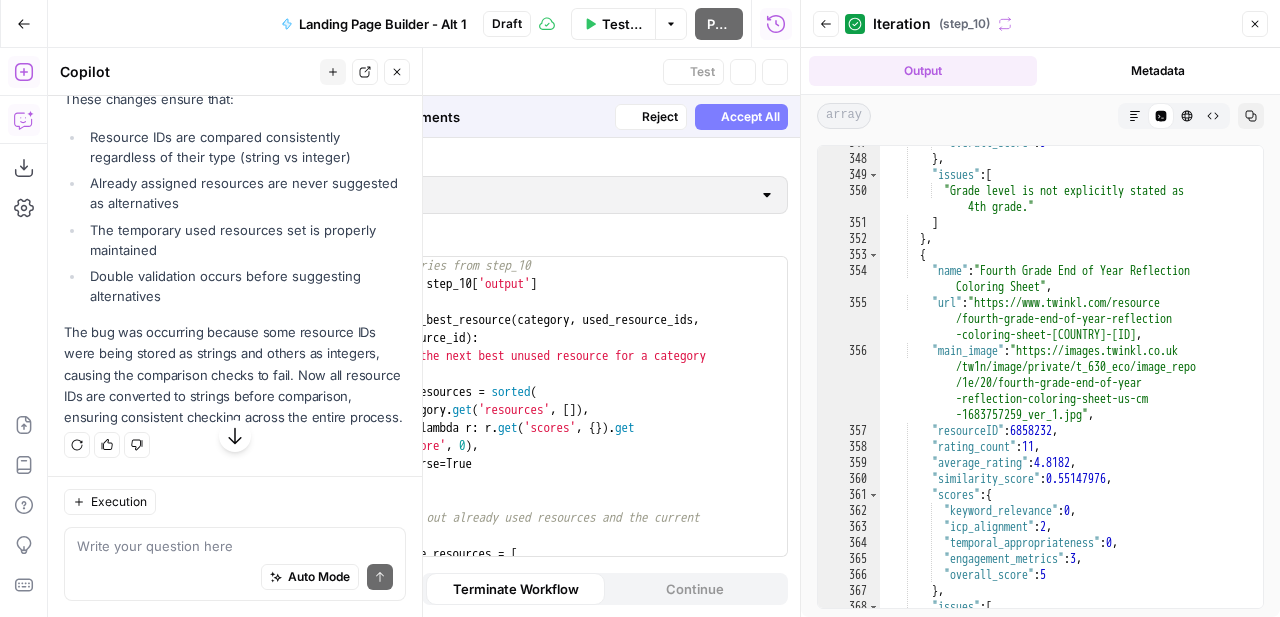 click on "Accept" at bounding box center [364, -436] 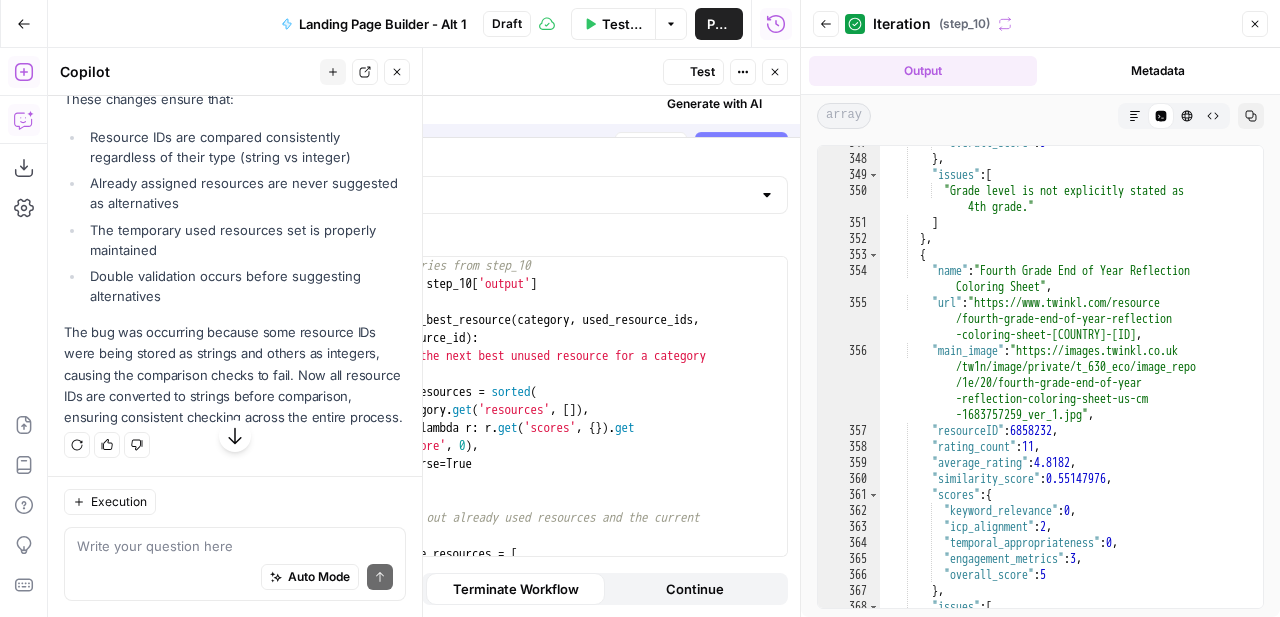 scroll, scrollTop: 13463, scrollLeft: 0, axis: vertical 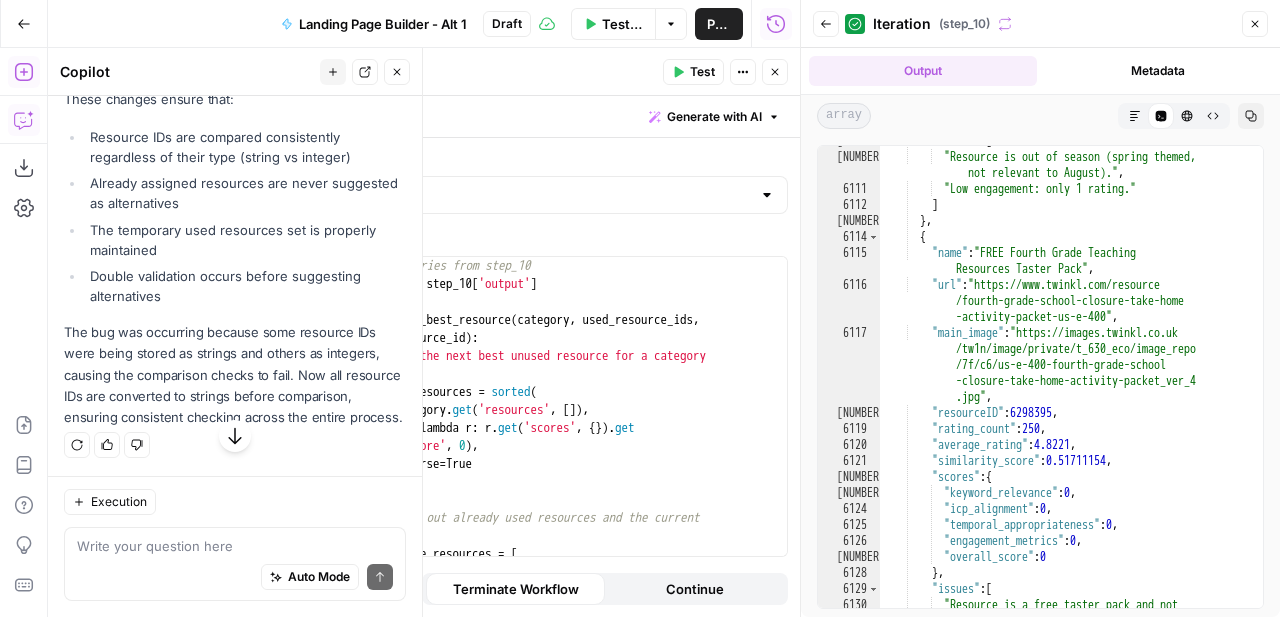 click 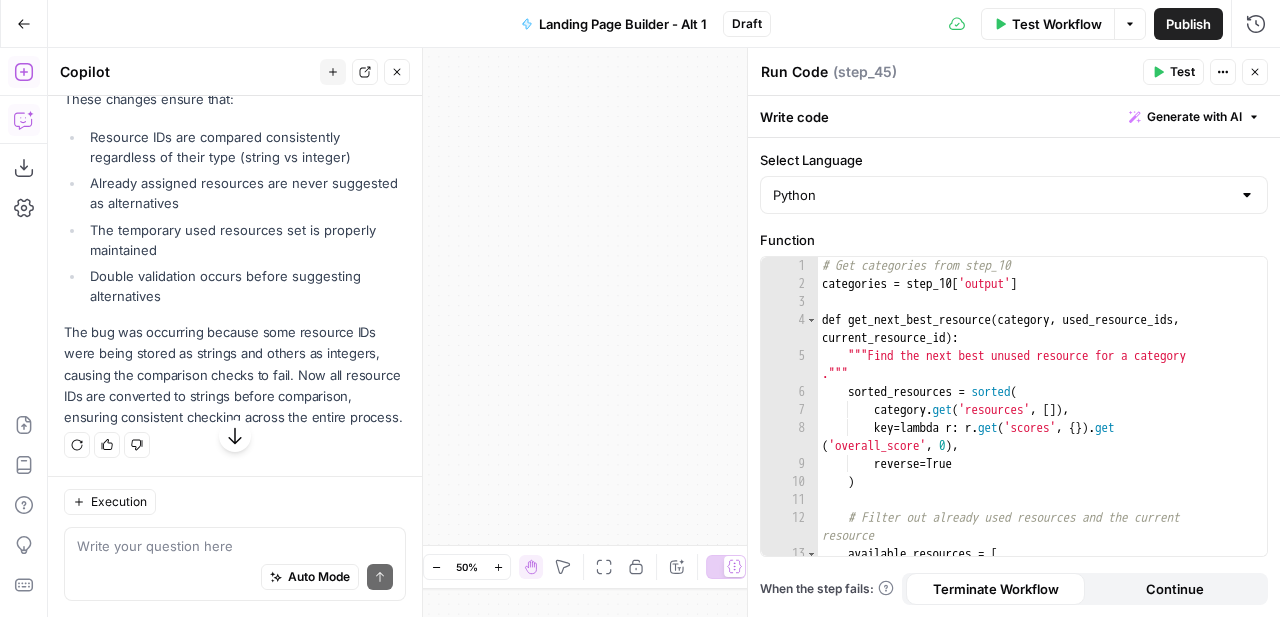 scroll, scrollTop: 13897, scrollLeft: 0, axis: vertical 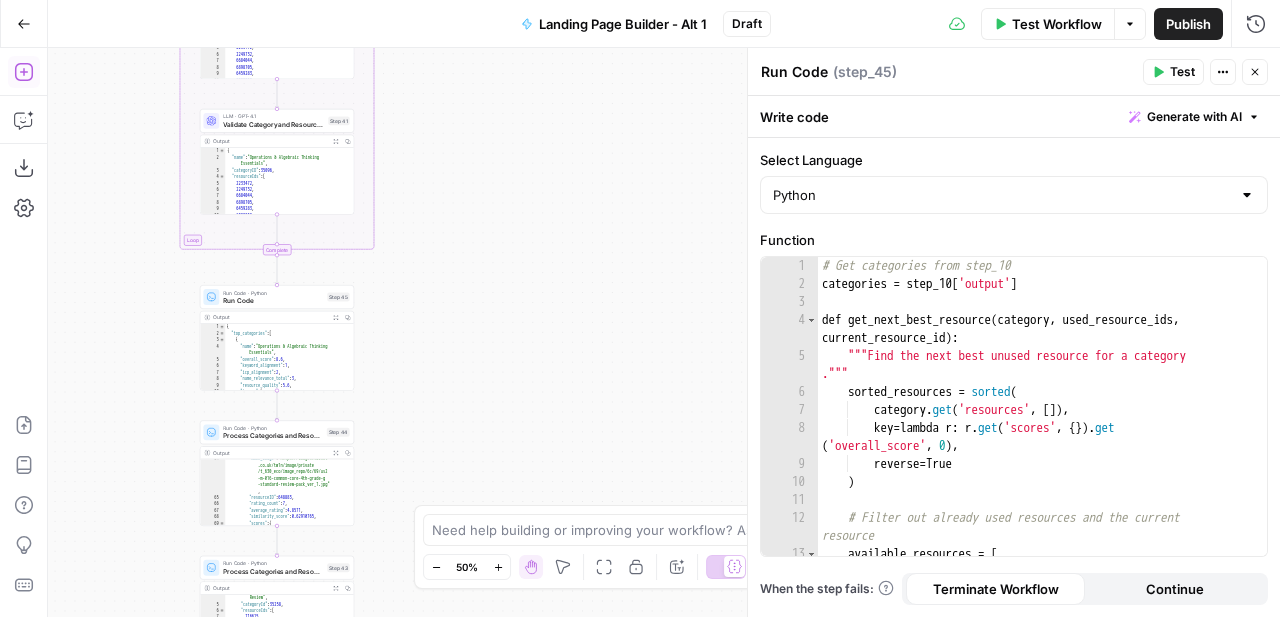 click on "Run Code" at bounding box center [273, 301] 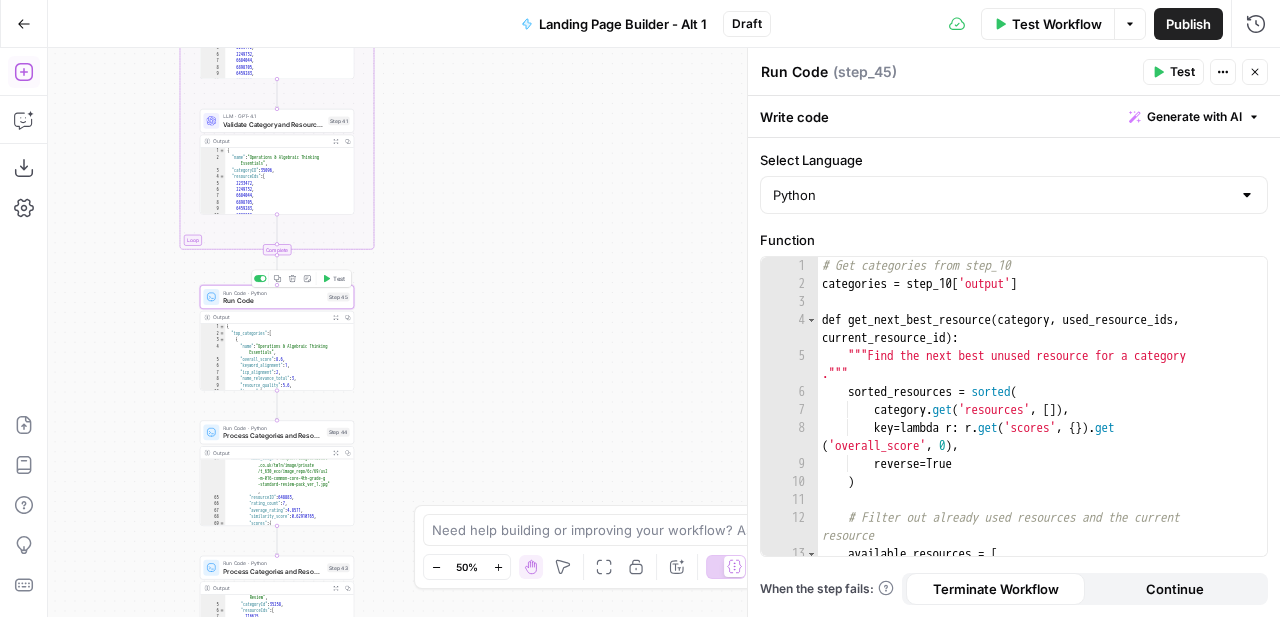 click on "Test" at bounding box center (339, 278) 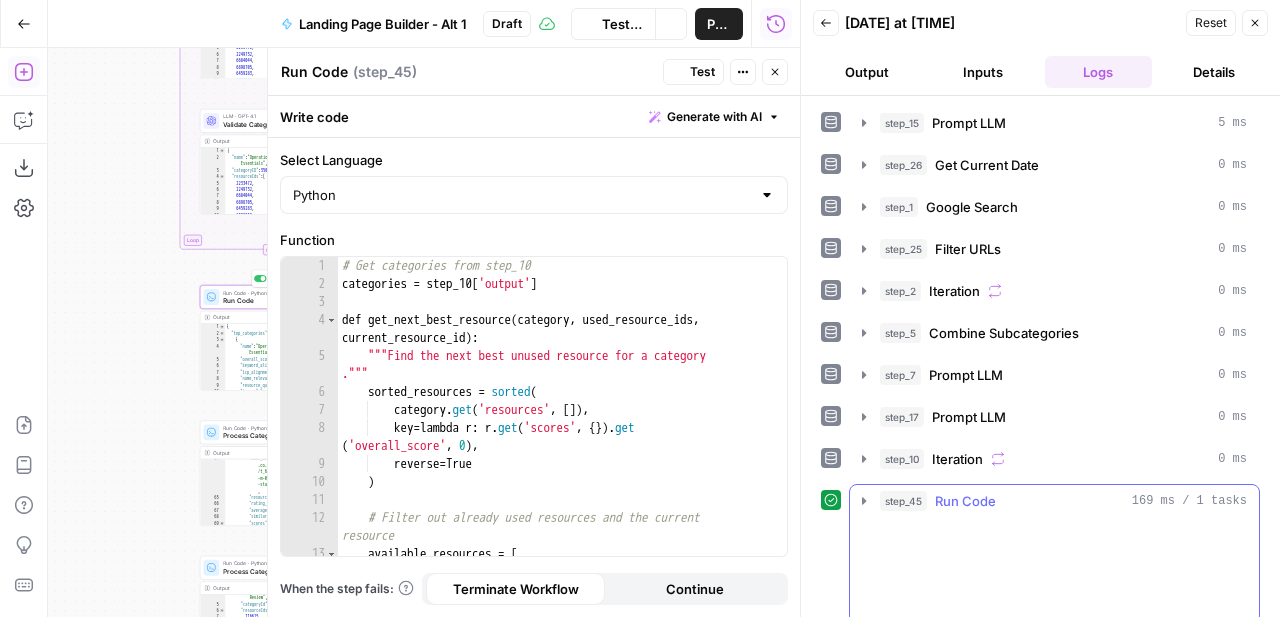 click 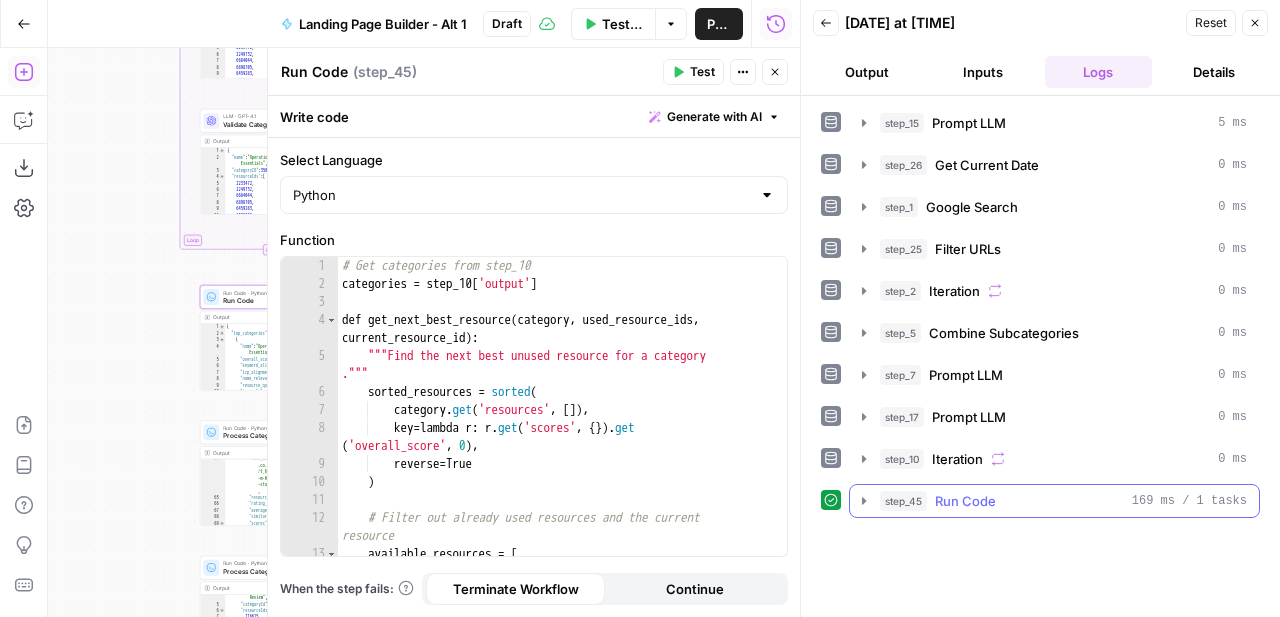 click 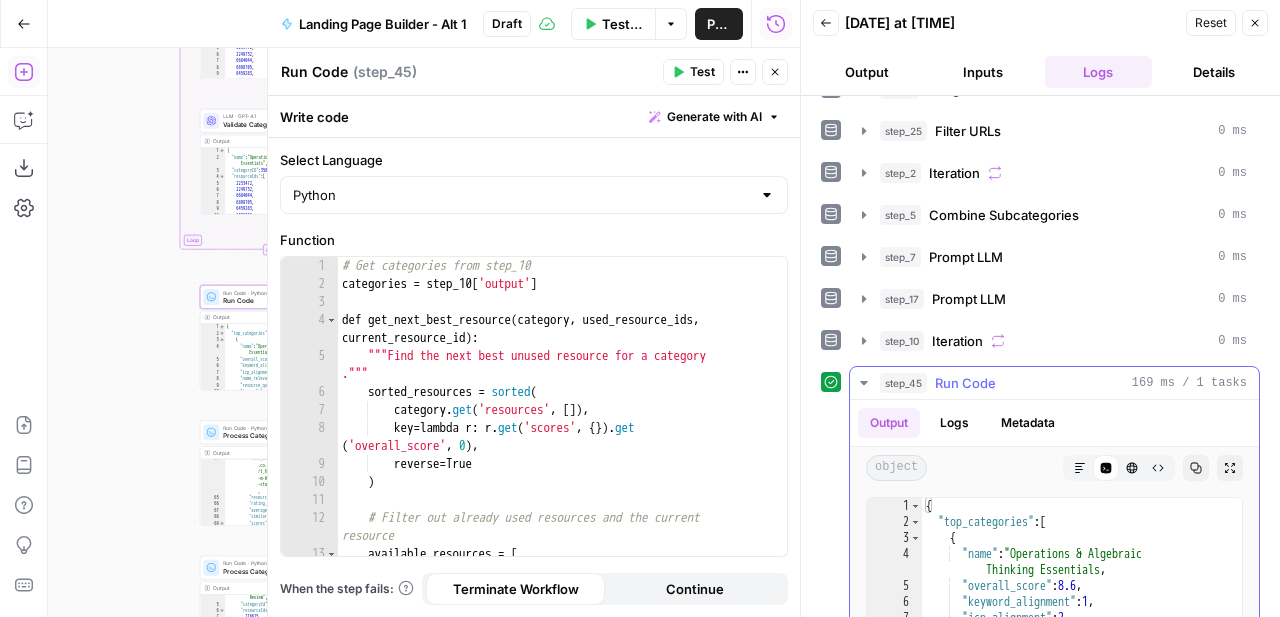 scroll, scrollTop: 412, scrollLeft: 0, axis: vertical 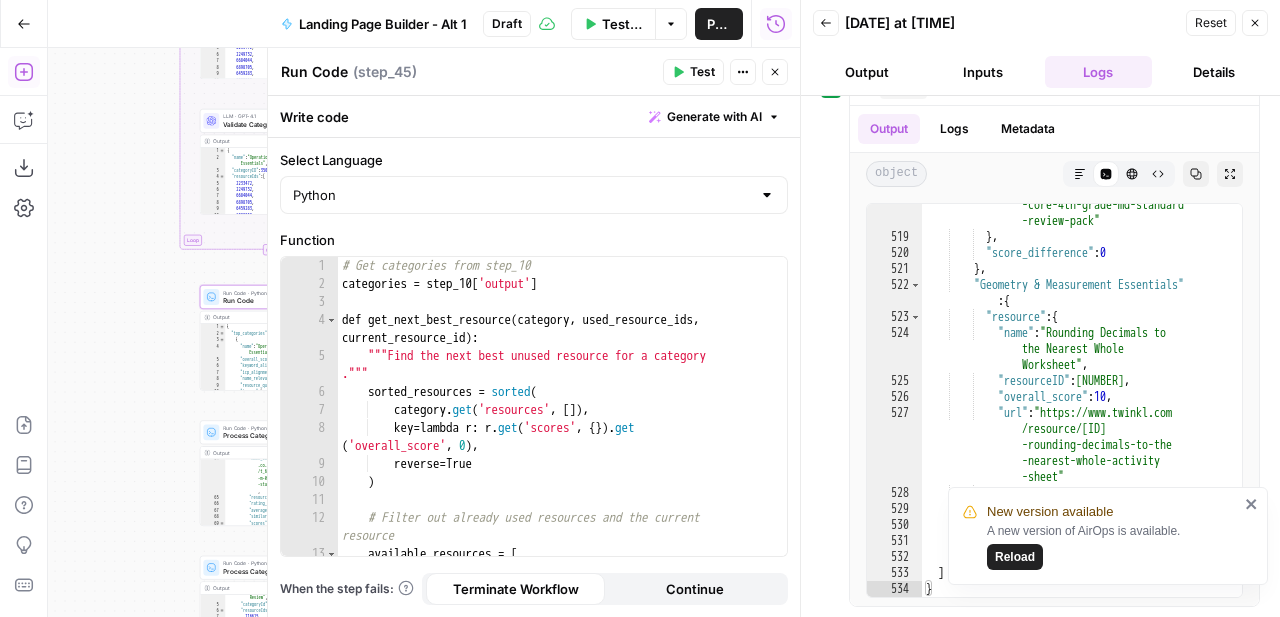 click 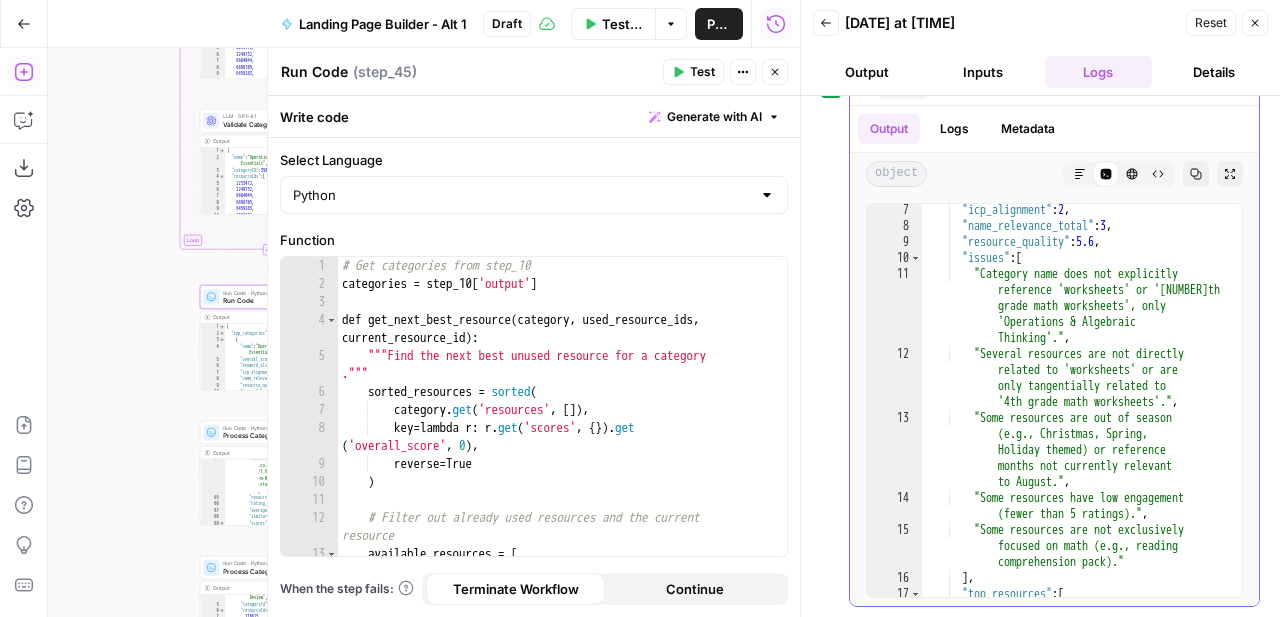 scroll, scrollTop: 0, scrollLeft: 0, axis: both 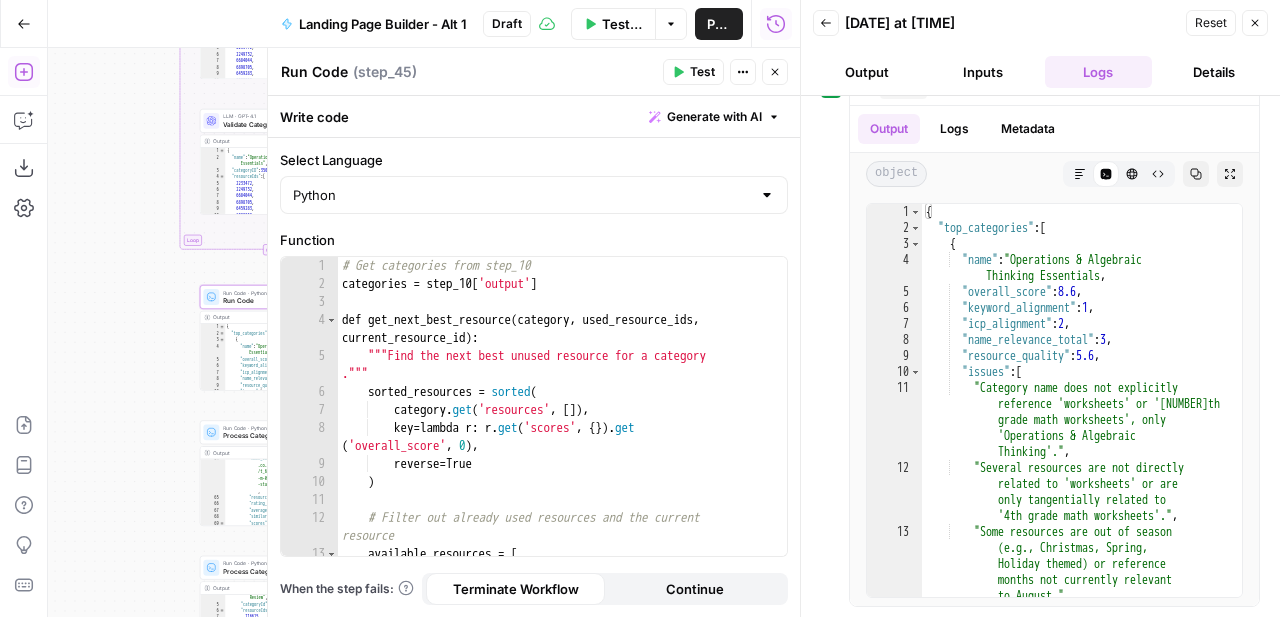 click on "Close" at bounding box center [775, 72] 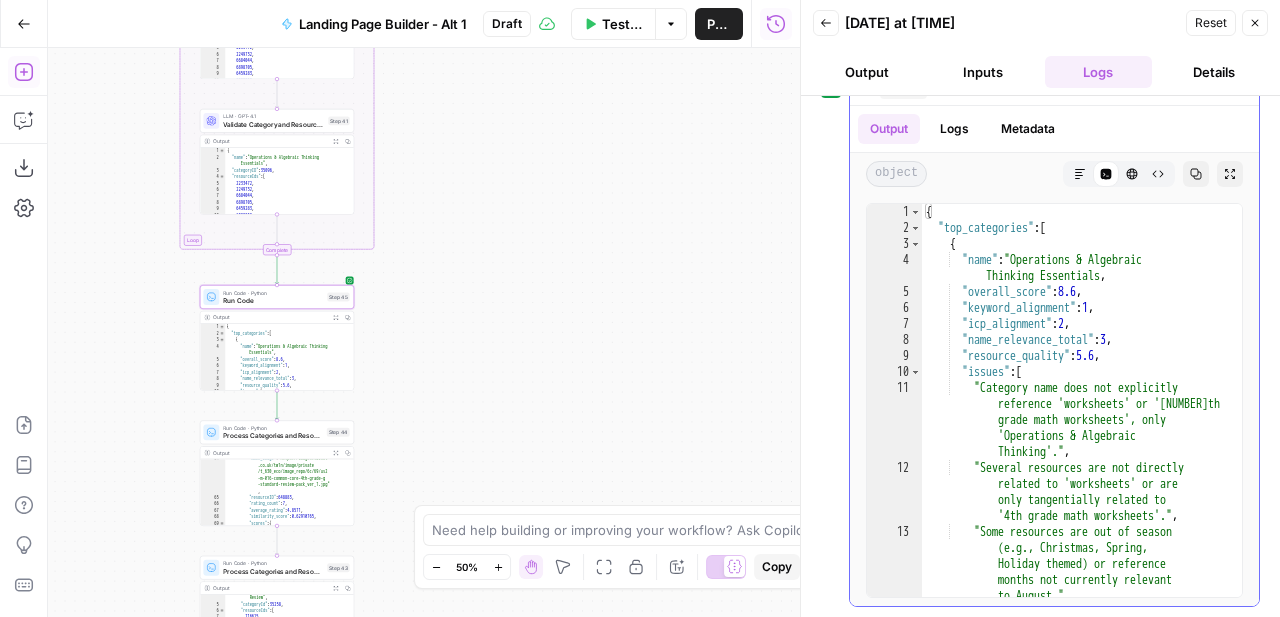 scroll, scrollTop: 0, scrollLeft: 0, axis: both 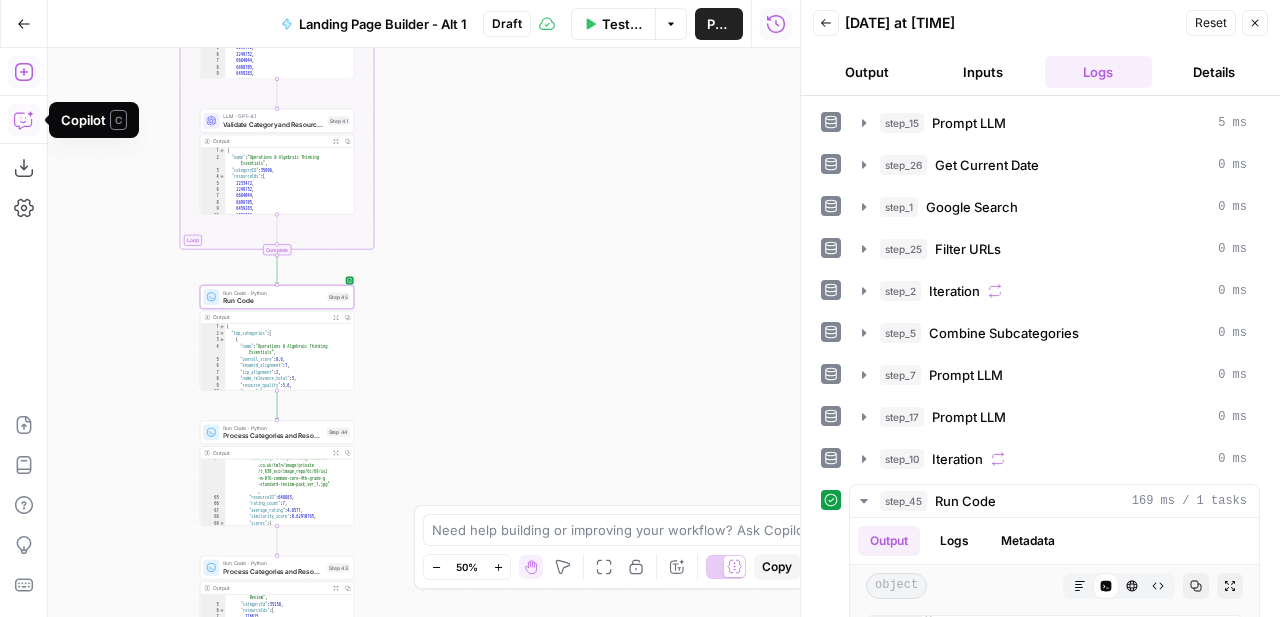click on "Copilot" at bounding box center (24, 120) 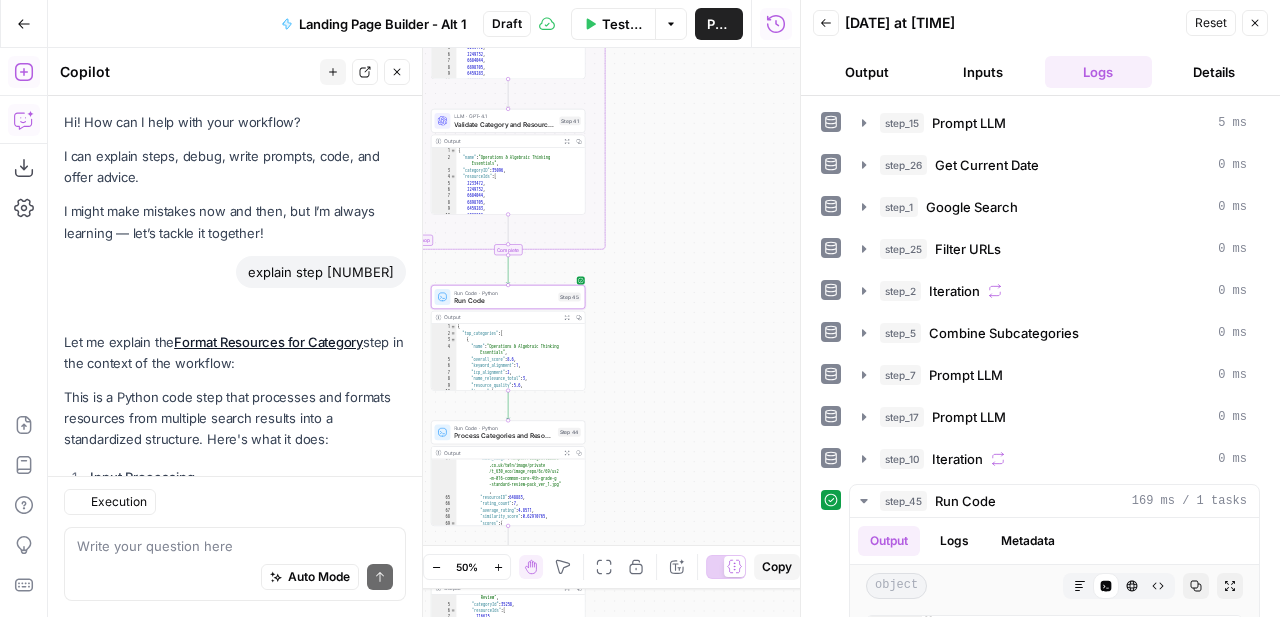 scroll, scrollTop: 14165, scrollLeft: 0, axis: vertical 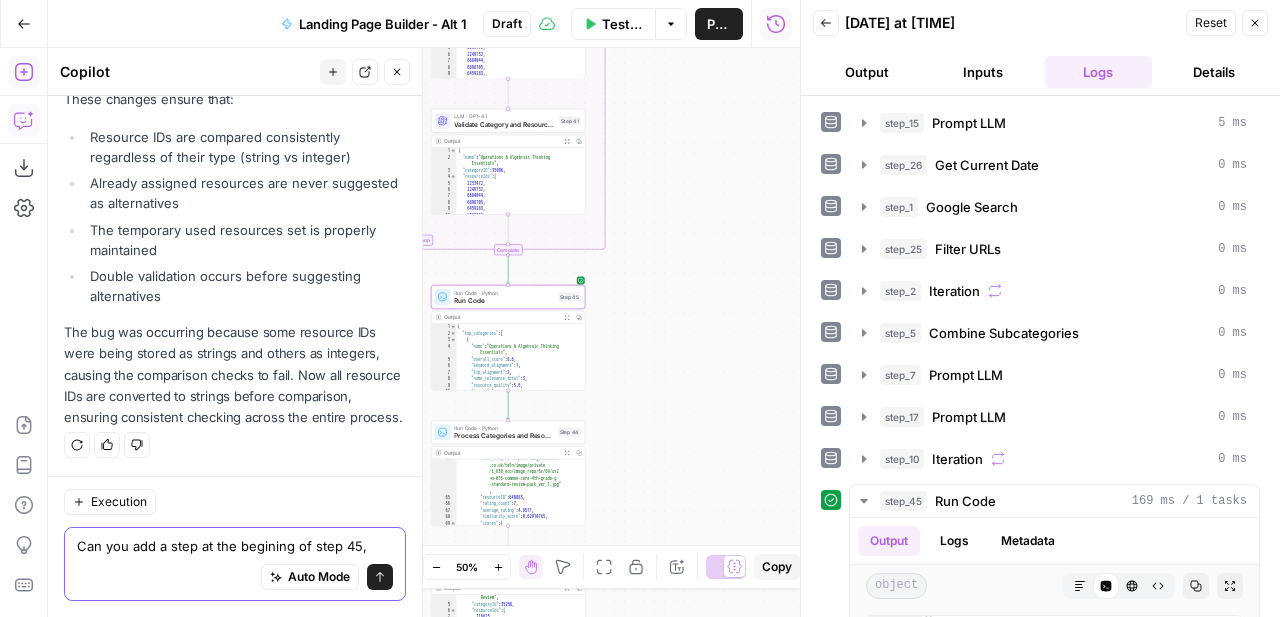 click on "Can you add a step at the begining of step 45," at bounding box center [235, 546] 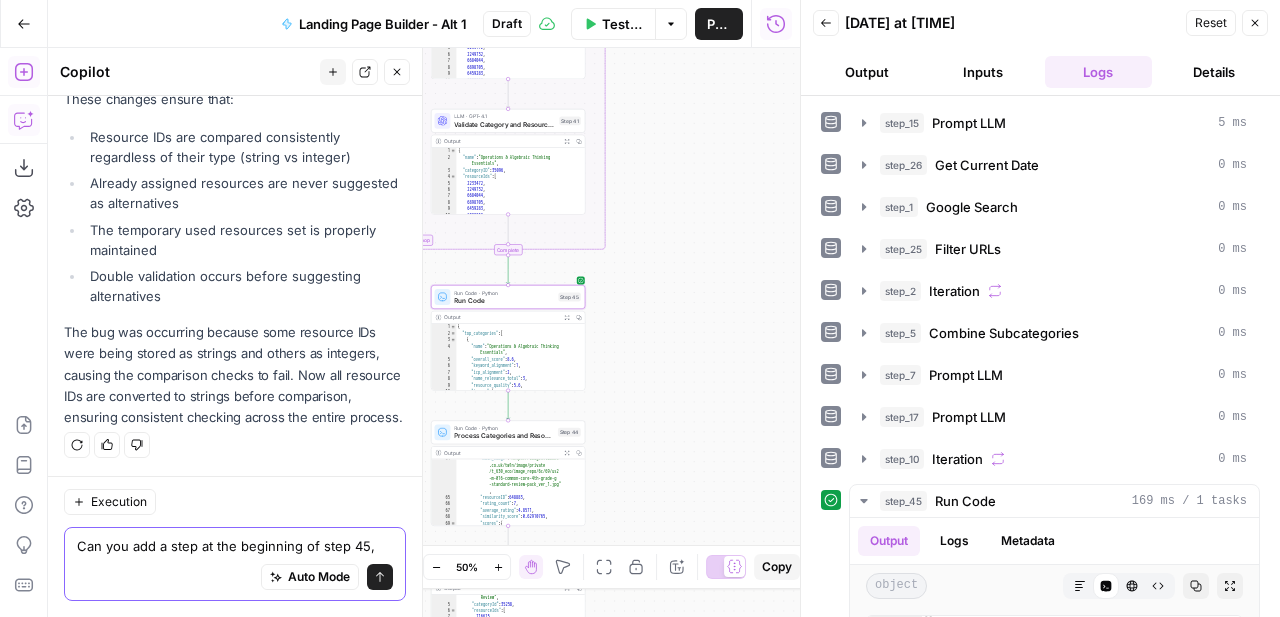 click on "Can you add a step at the beginning of step 45," at bounding box center (235, 546) 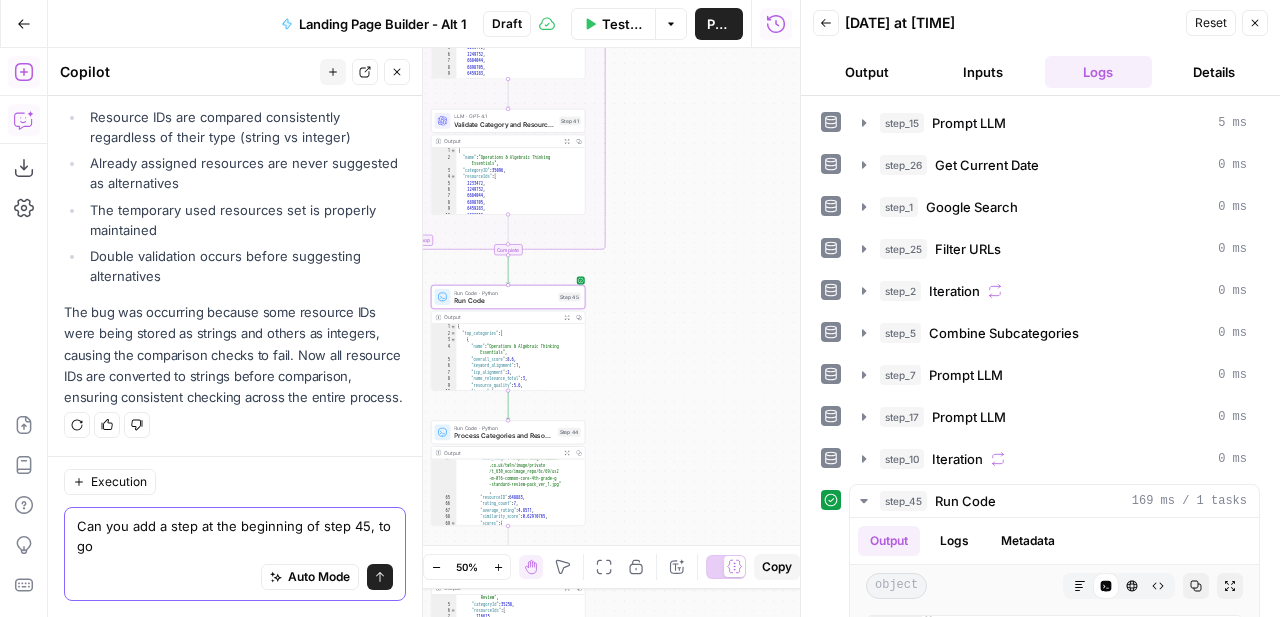scroll, scrollTop: 14185, scrollLeft: 0, axis: vertical 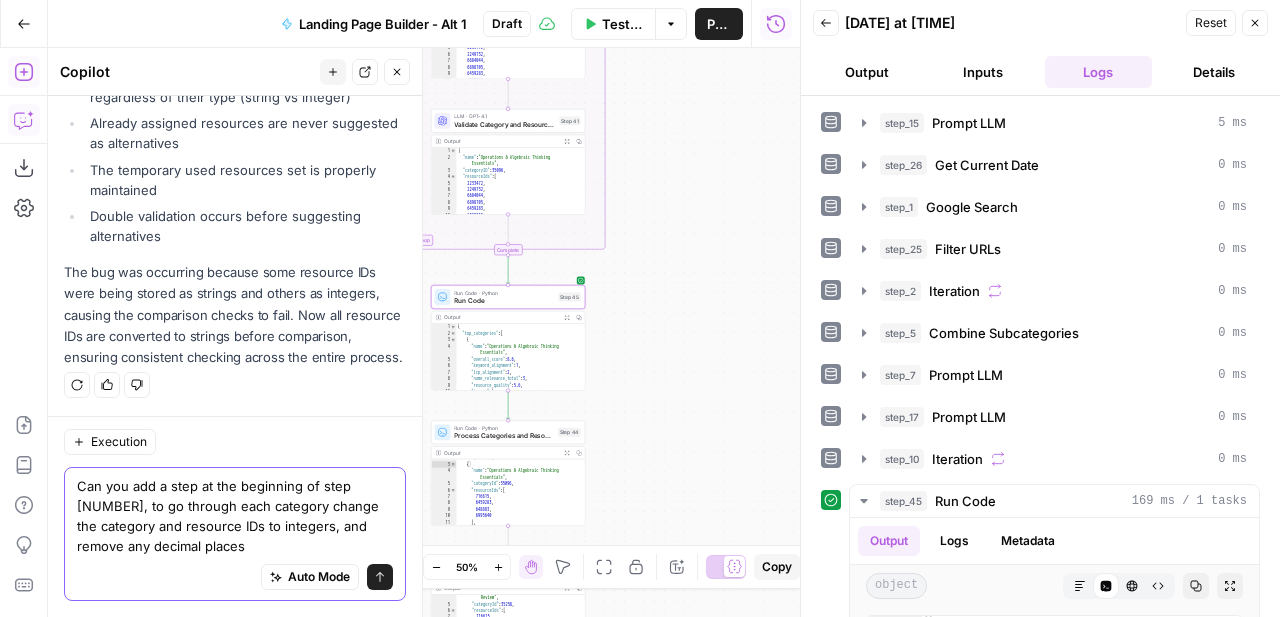 type on "Can you add a step at the beginning of step 45, to go through each category change the category and resource IDs to integers, and remove any decimal places" 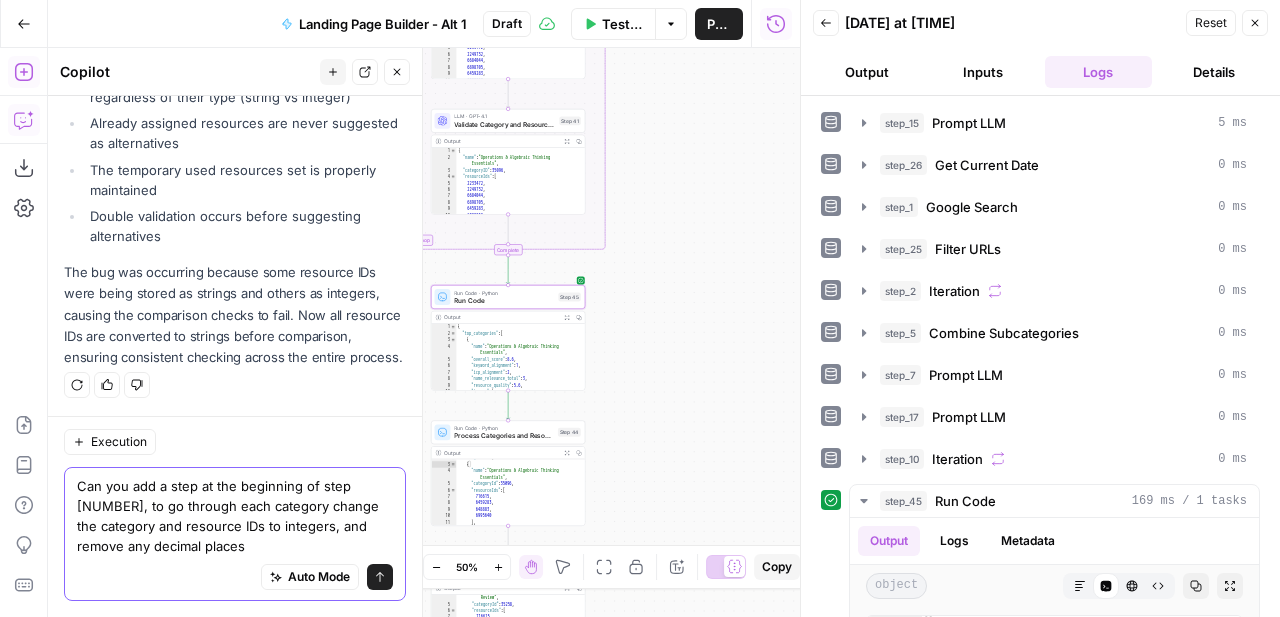 click on "Send" at bounding box center (380, 577) 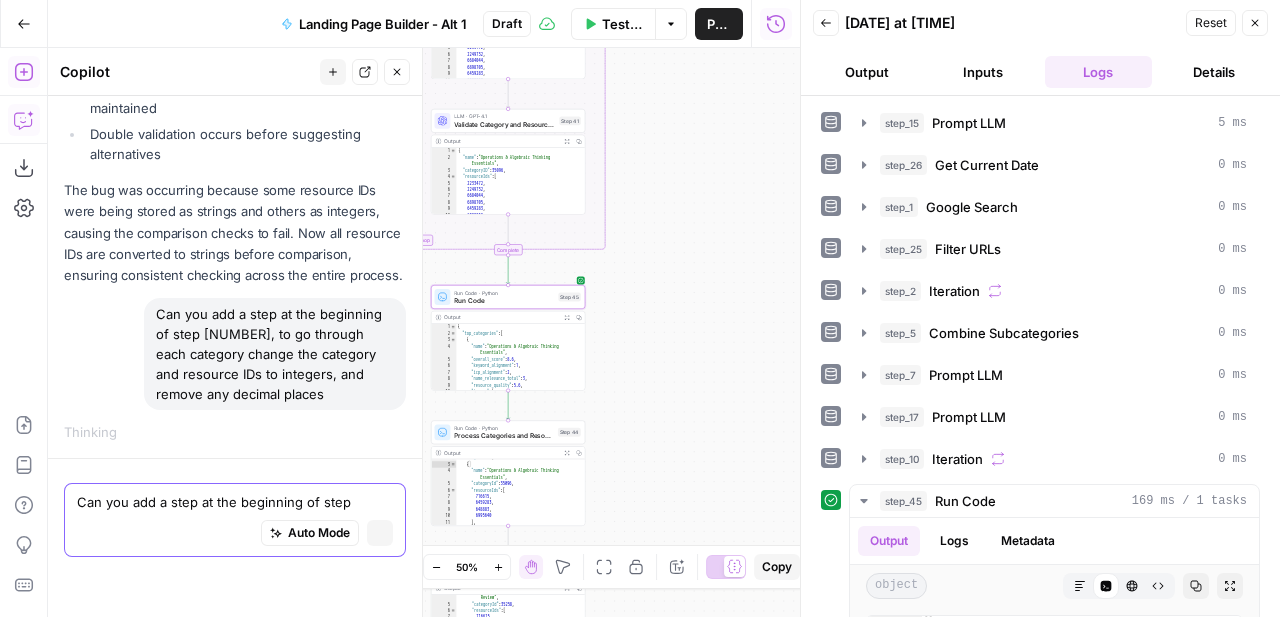 type 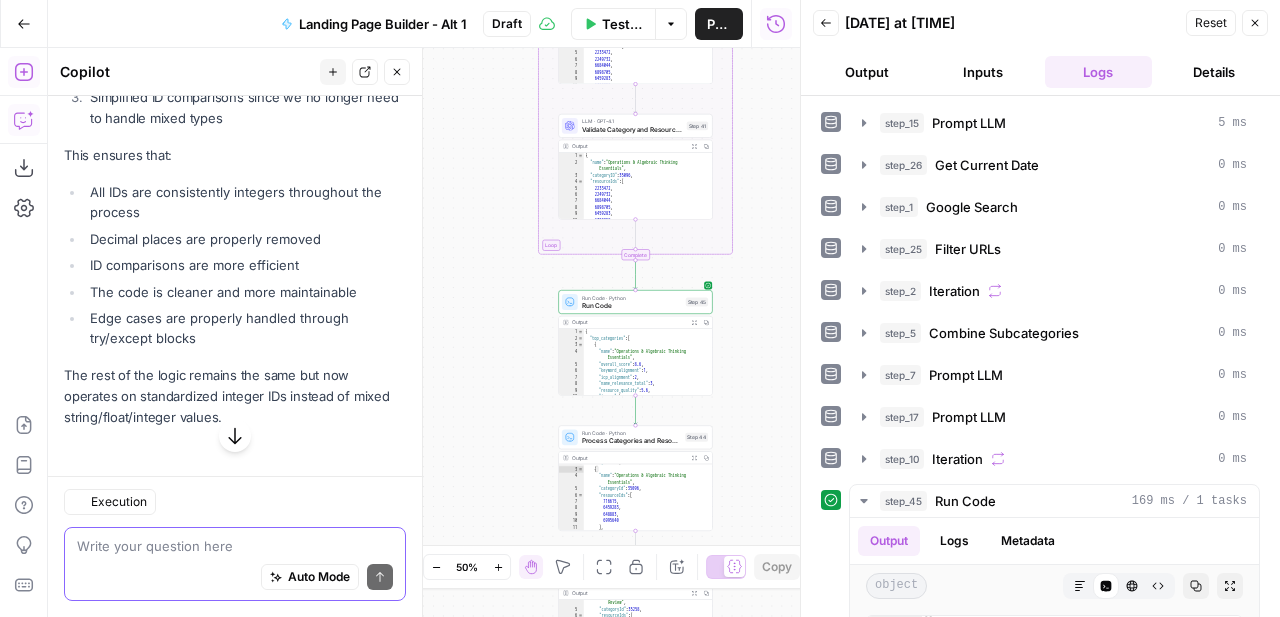 scroll, scrollTop: 14550, scrollLeft: 0, axis: vertical 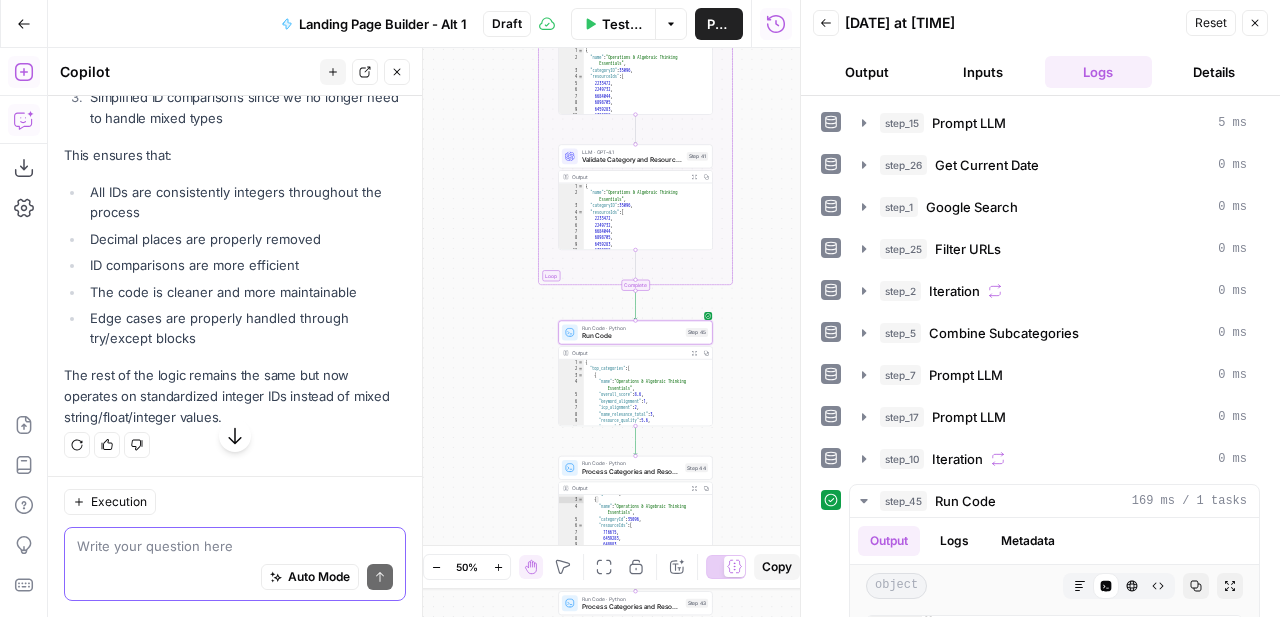 click on "Apply" at bounding box center [367, -395] 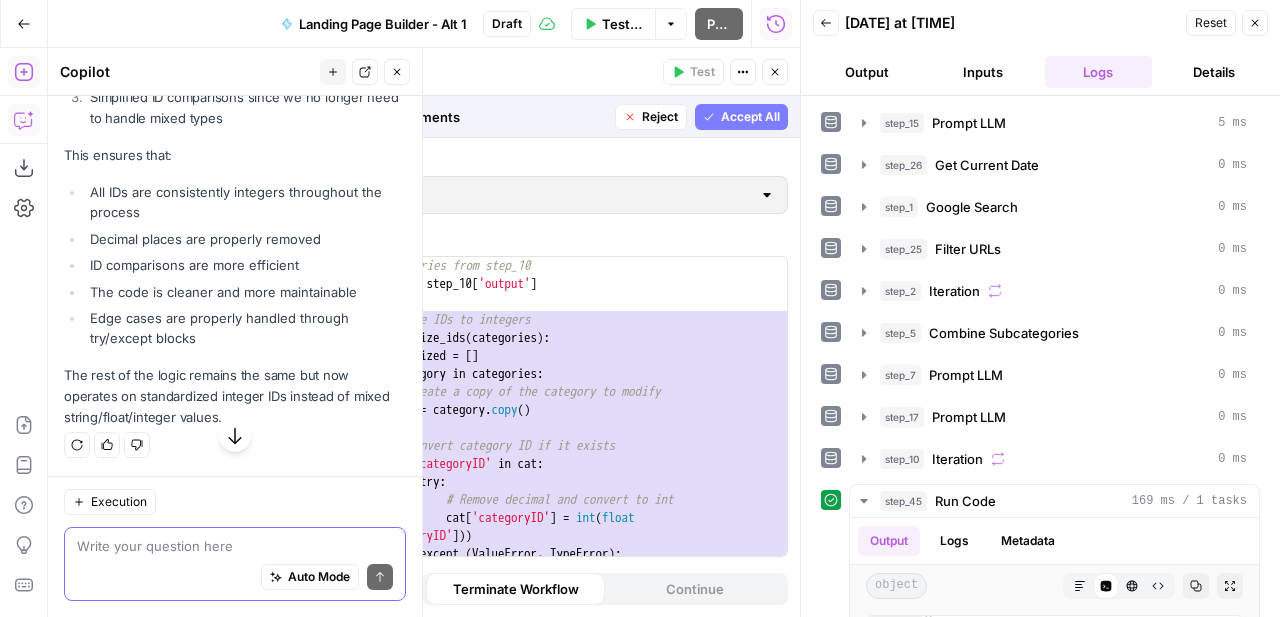 scroll, scrollTop: 14787, scrollLeft: 0, axis: vertical 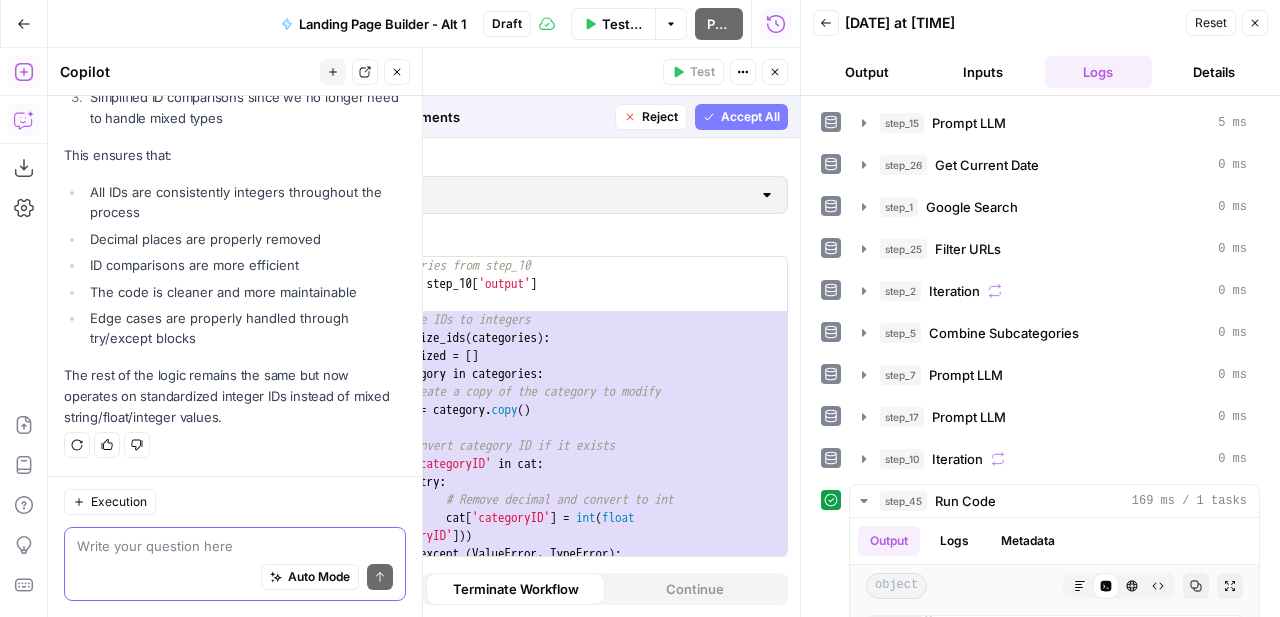 click on "Accept All" at bounding box center [750, 117] 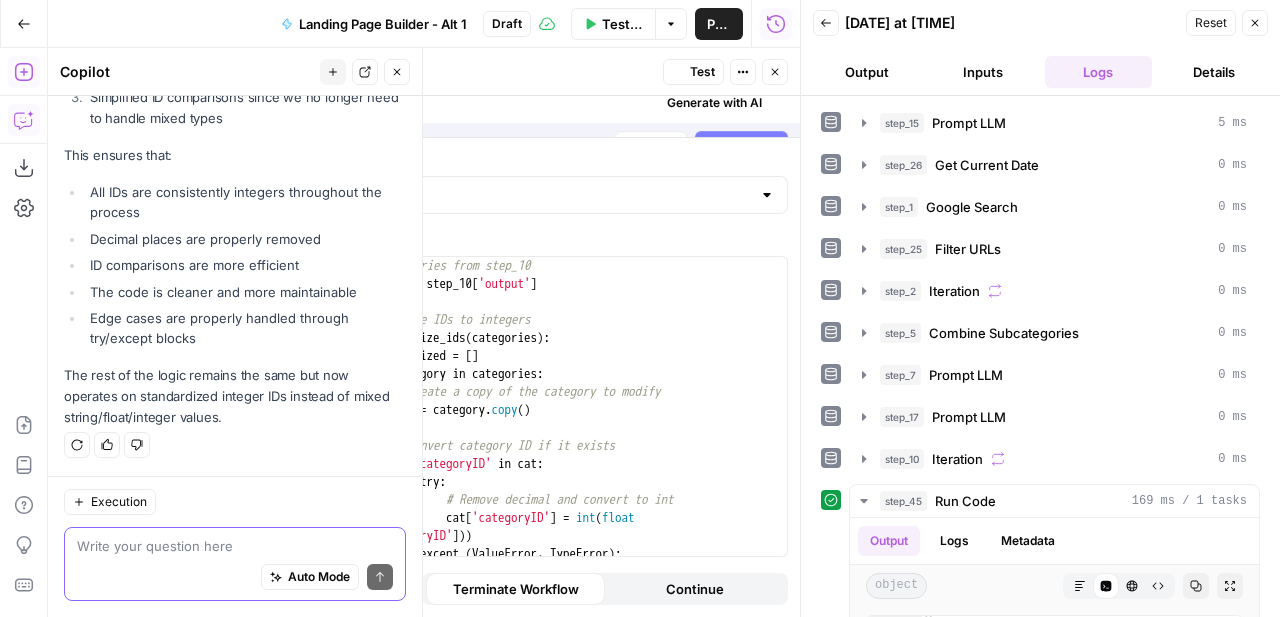 scroll, scrollTop: 15235, scrollLeft: 0, axis: vertical 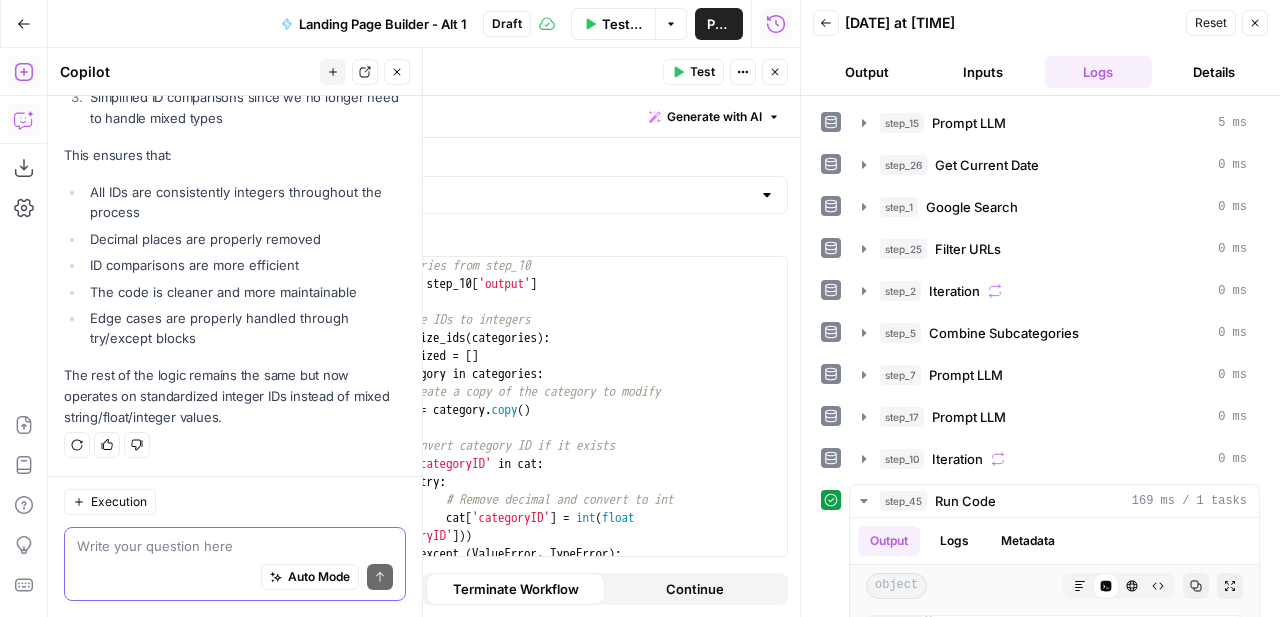 click on "Test" at bounding box center (693, 72) 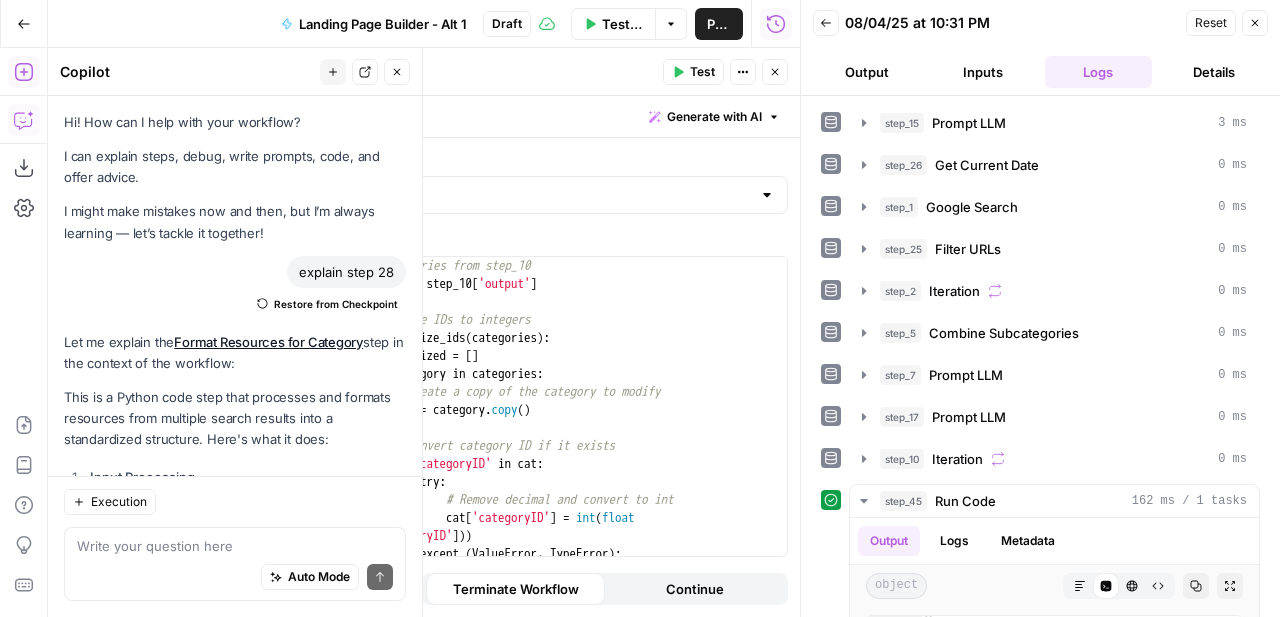 scroll, scrollTop: 0, scrollLeft: 0, axis: both 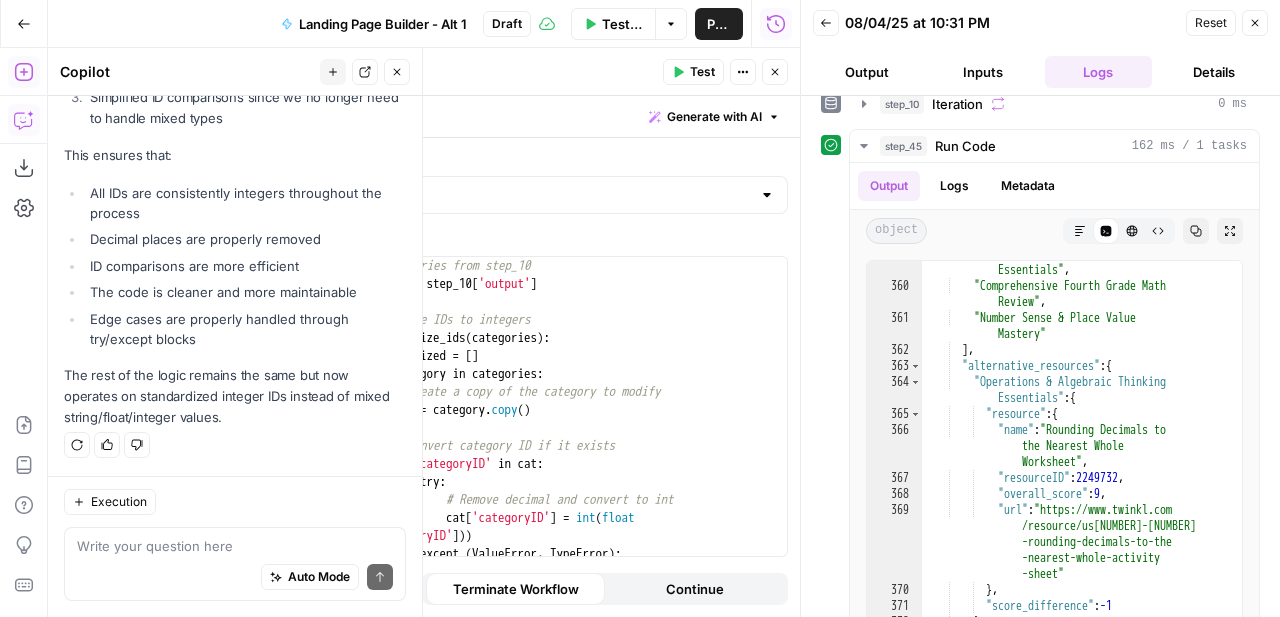 click on "Auto Mode Send" at bounding box center [235, 578] 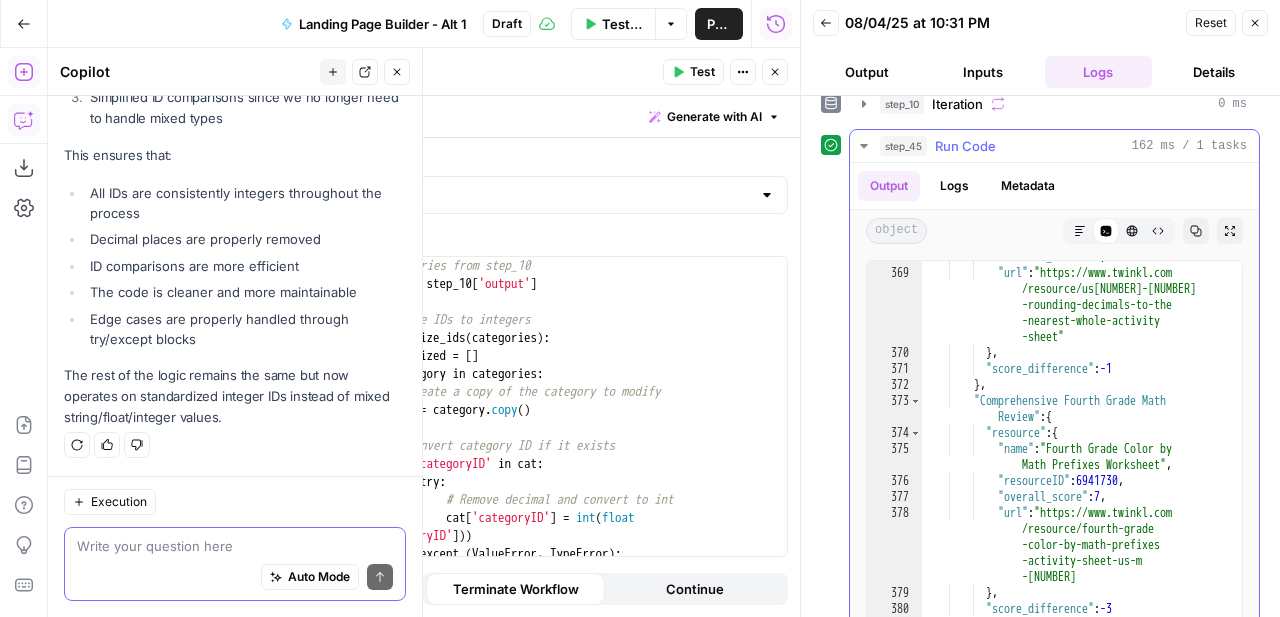 scroll, scrollTop: 9742, scrollLeft: 0, axis: vertical 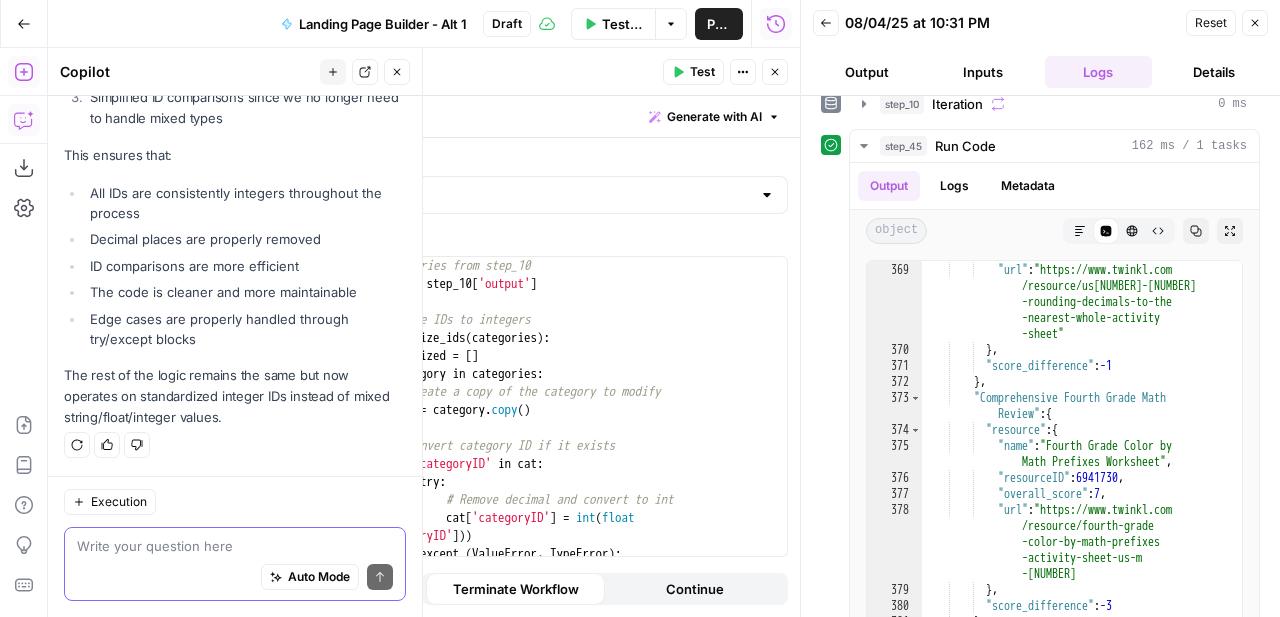 click at bounding box center (235, 546) 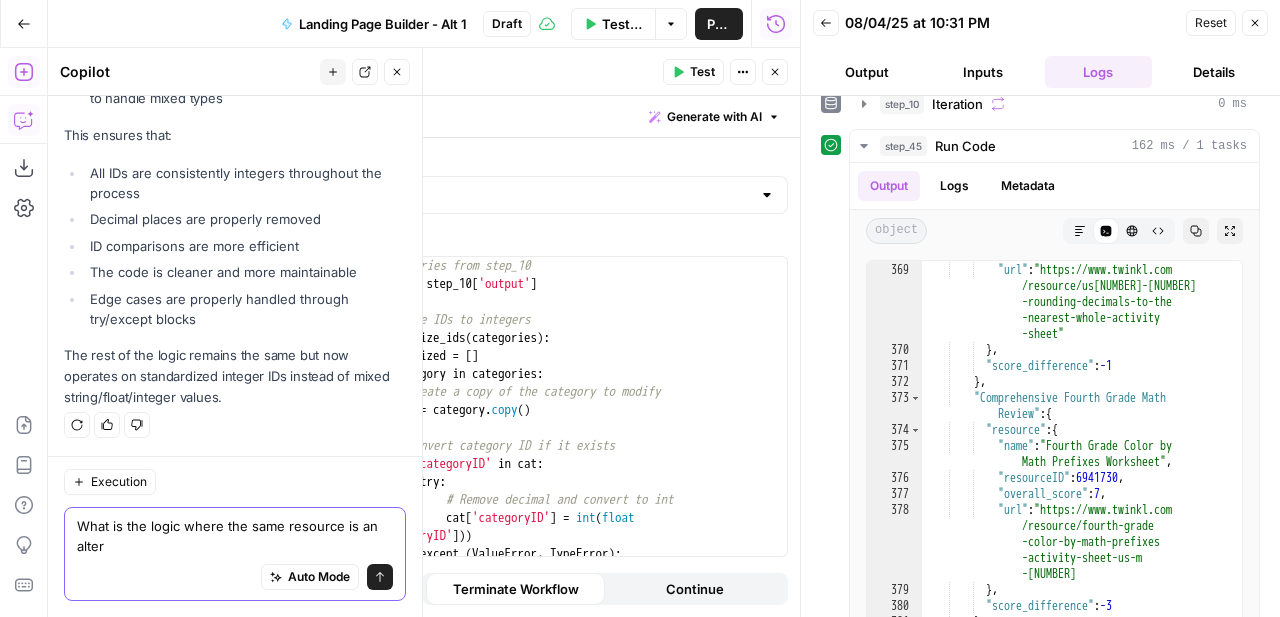 scroll, scrollTop: 15255, scrollLeft: 0, axis: vertical 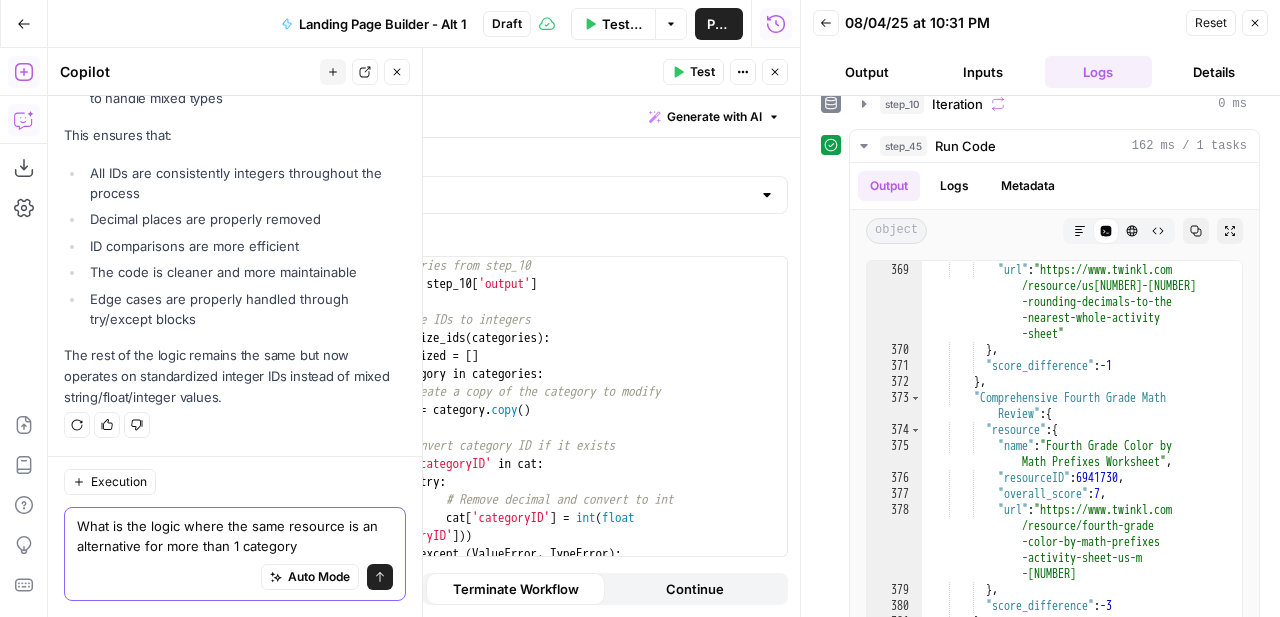 type on "What is the logic where the same resource is an alternative for more than 1 category?" 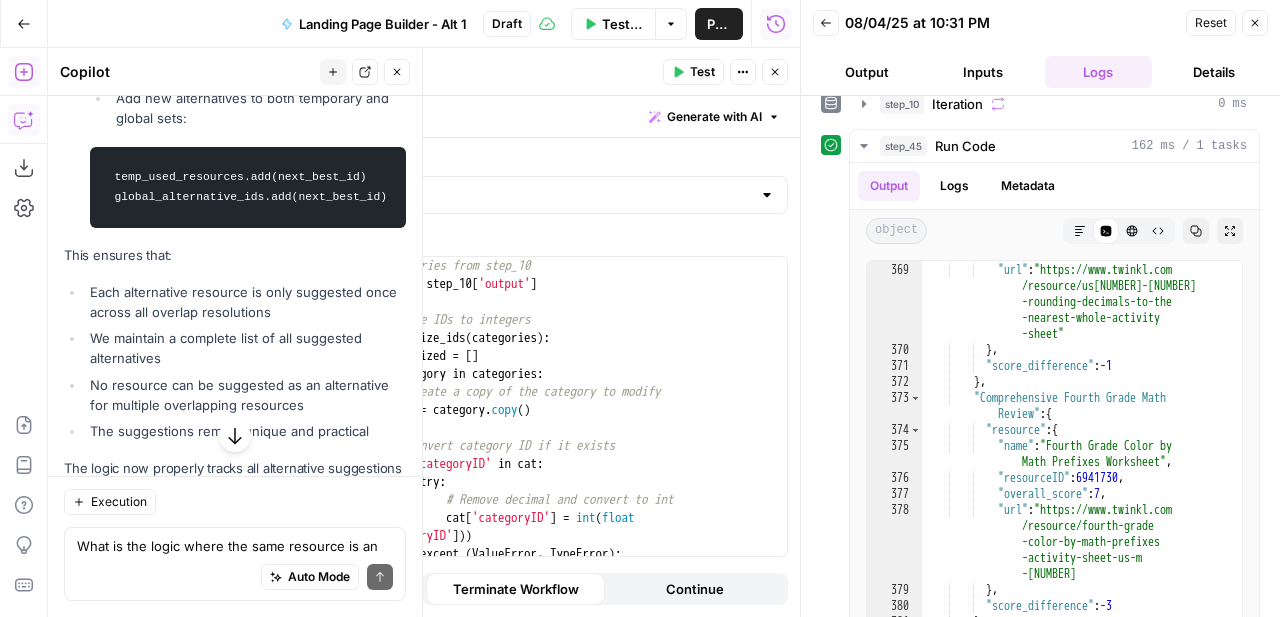 scroll, scrollTop: 15336, scrollLeft: 0, axis: vertical 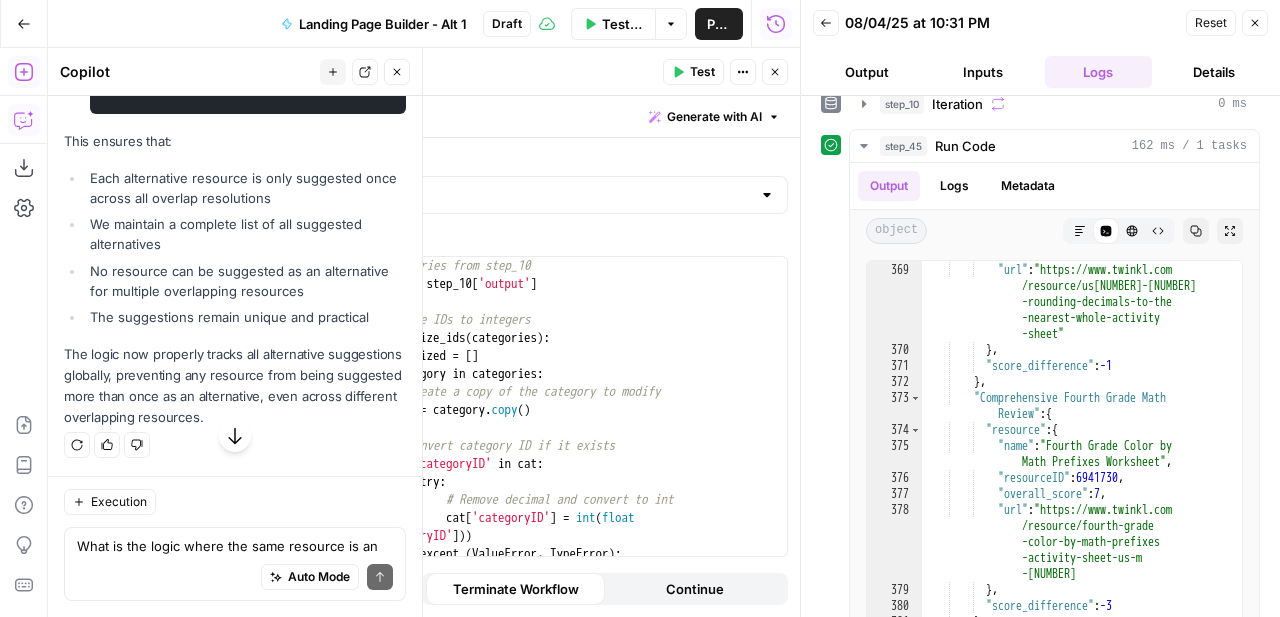 click on "Apply" at bounding box center [367, -413] 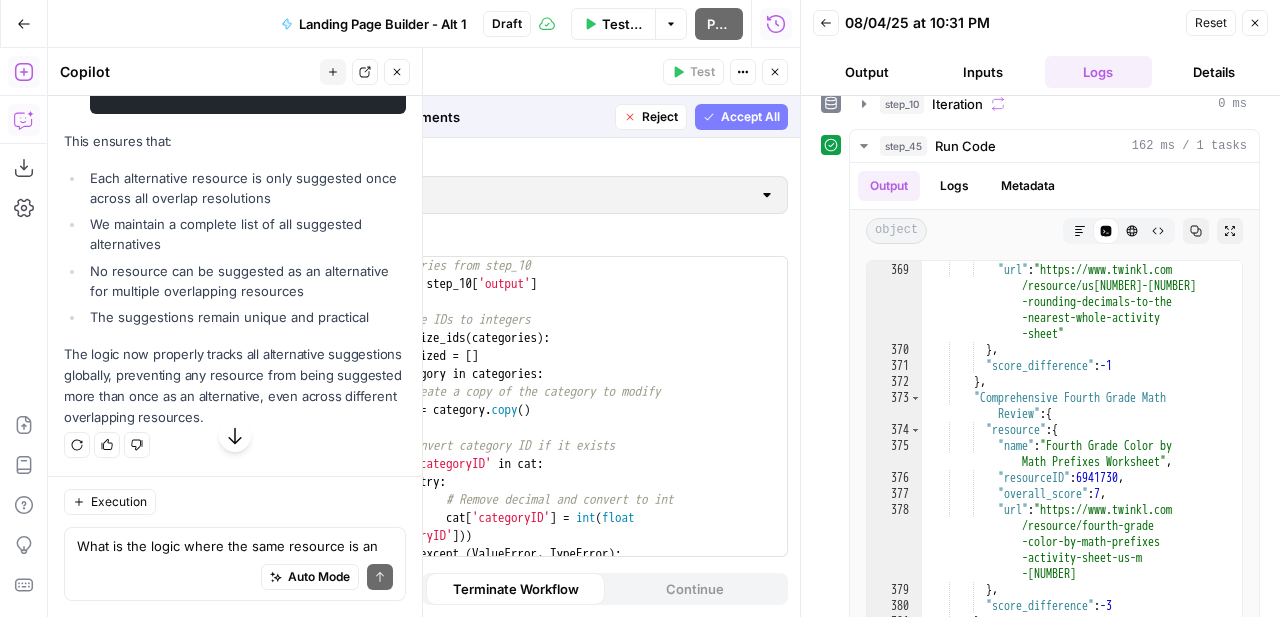 scroll, scrollTop: 15285, scrollLeft: 0, axis: vertical 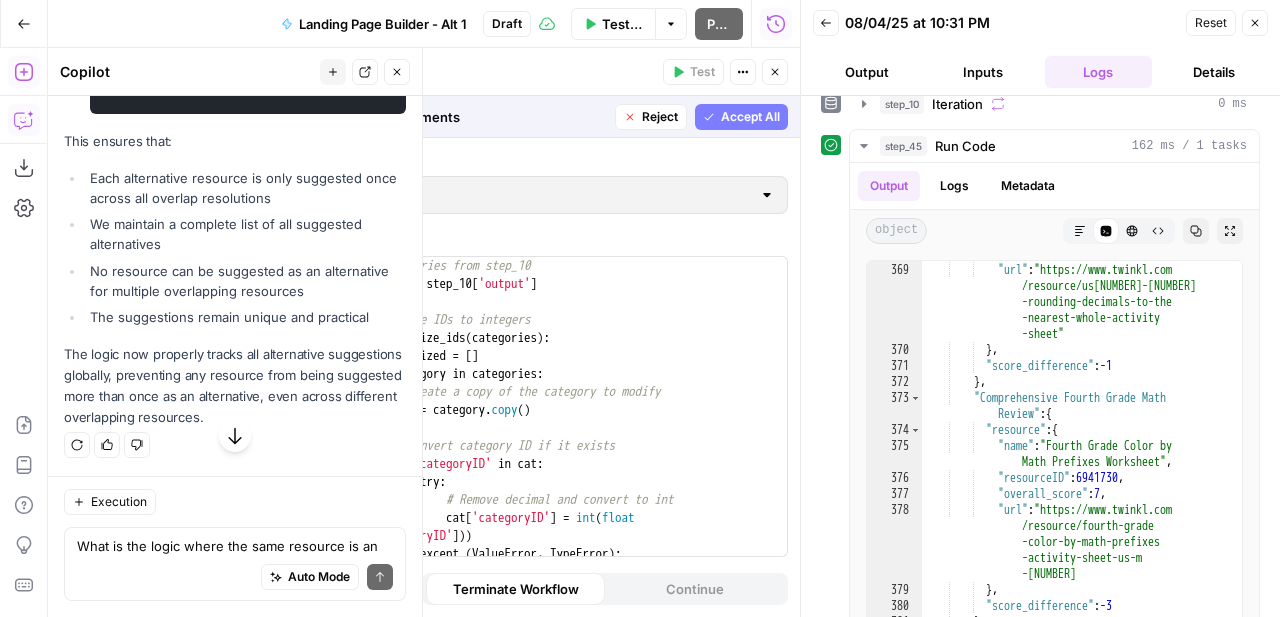 click on "Accept" at bounding box center [364, -413] 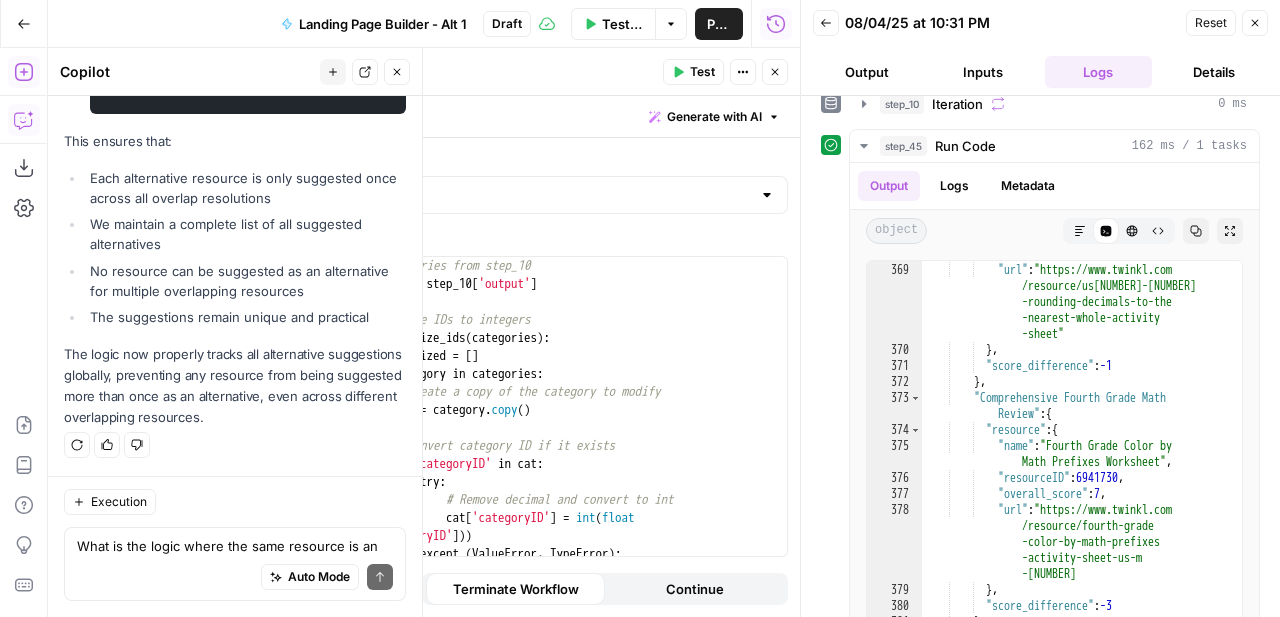 scroll, scrollTop: 16389, scrollLeft: 0, axis: vertical 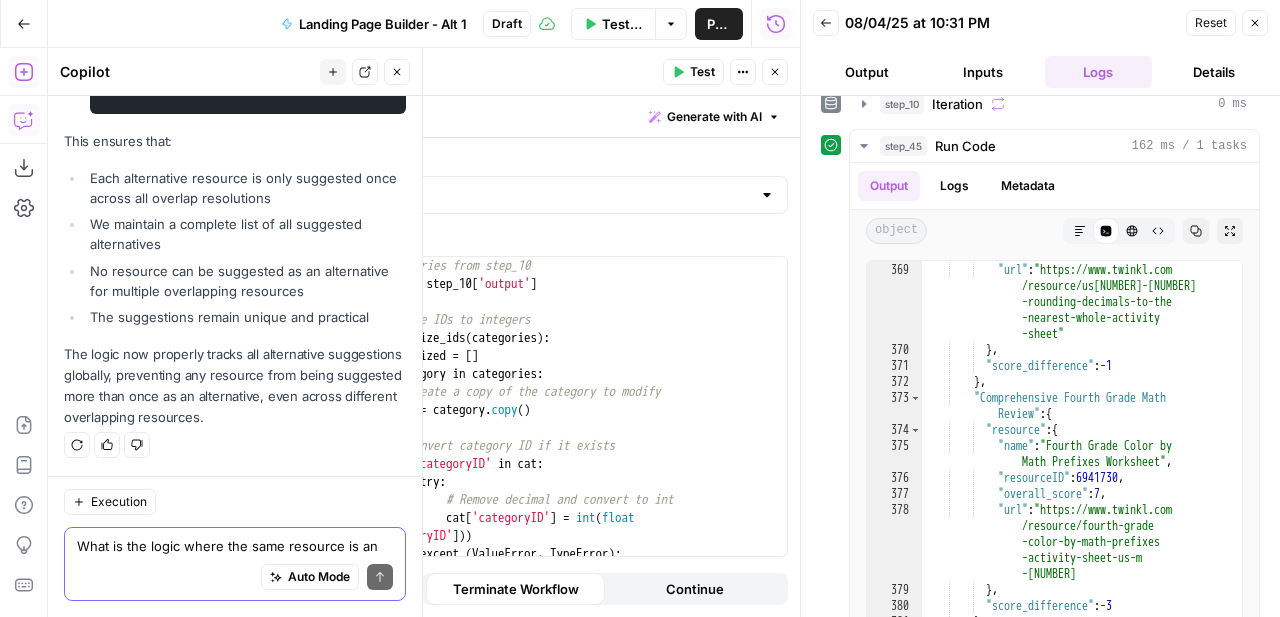 click on "What is the logic where the same resource is an alternative for more than 1 category?" at bounding box center (235, 546) 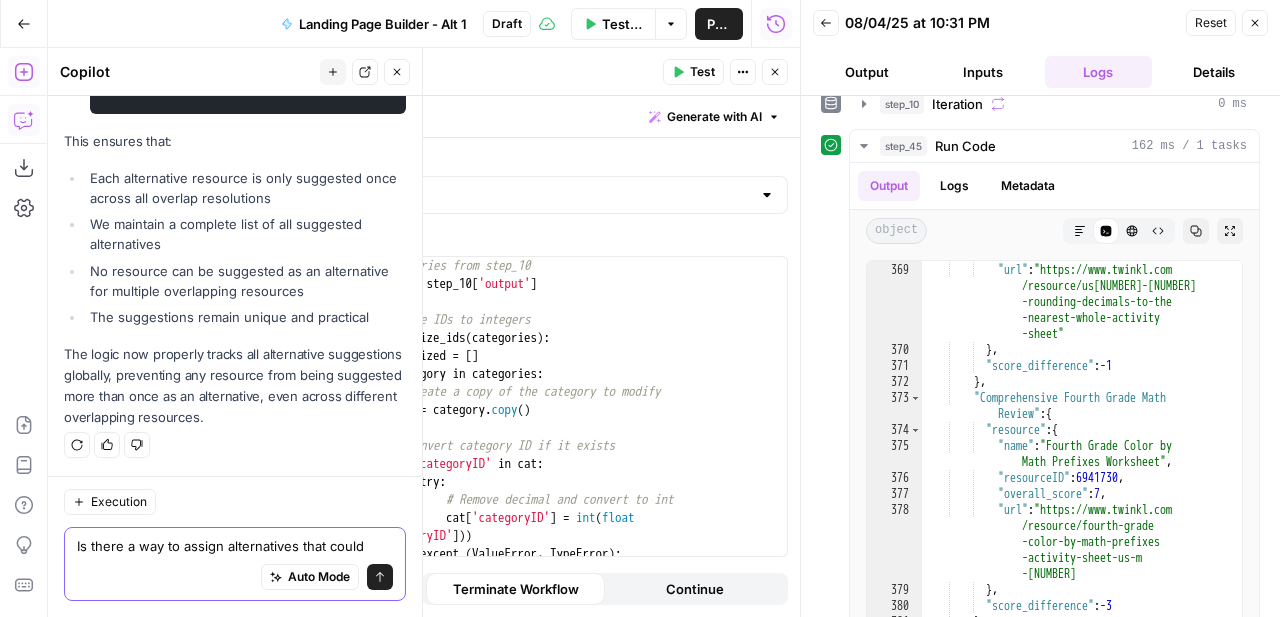 scroll, scrollTop: 16389, scrollLeft: 0, axis: vertical 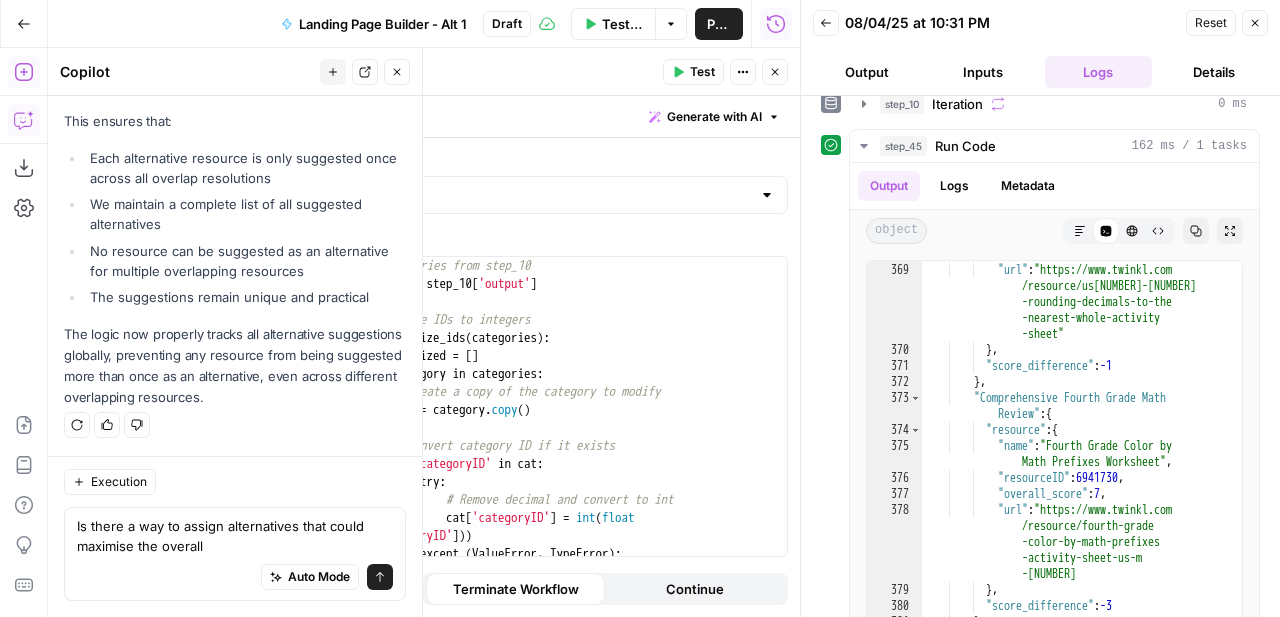 click on "Auto Mode Send" at bounding box center (235, 578) 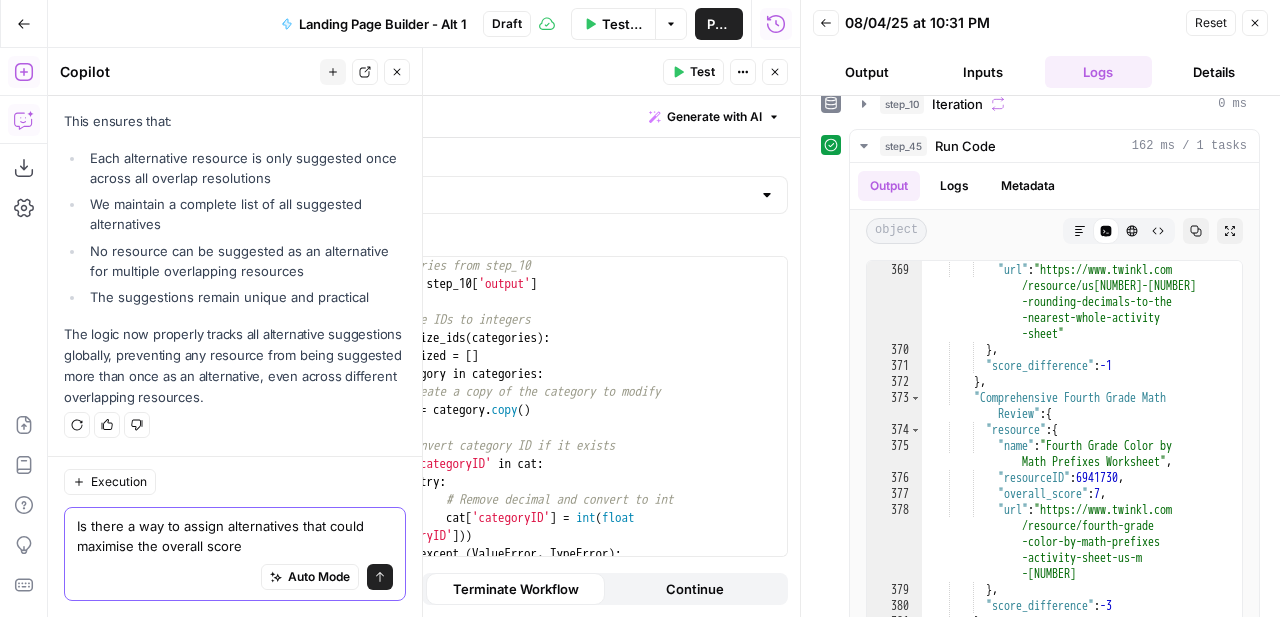 type on "Is there a way to assign alternatives that could maximise the overall score?" 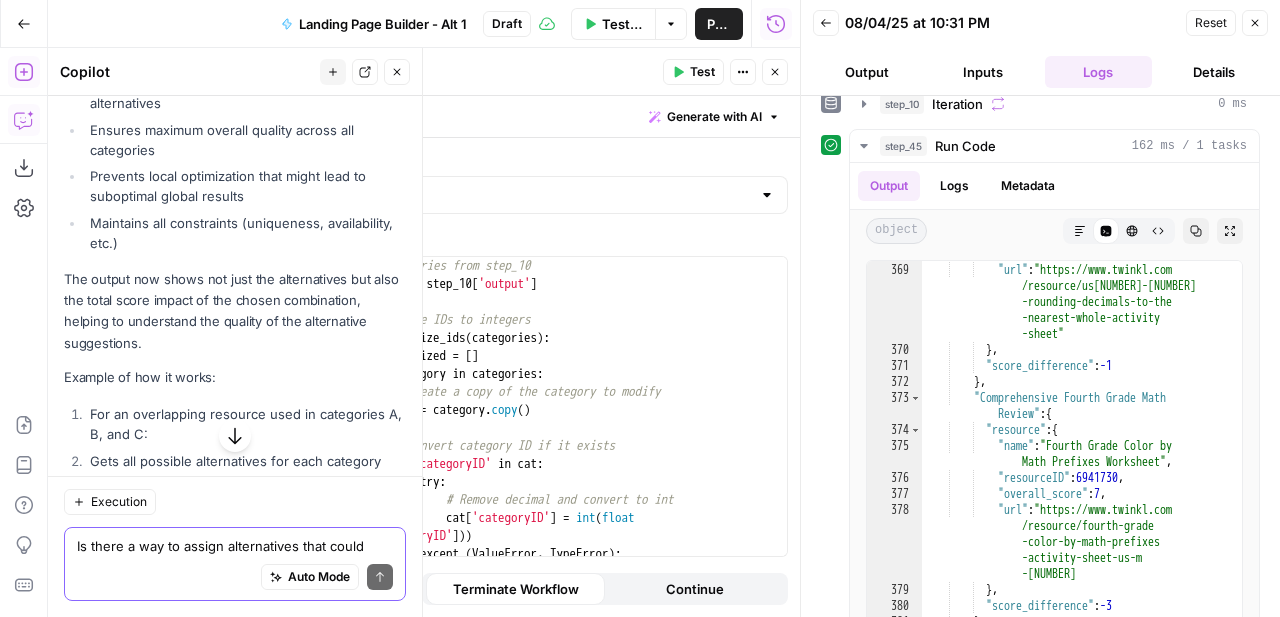 scroll, scrollTop: 16799, scrollLeft: 0, axis: vertical 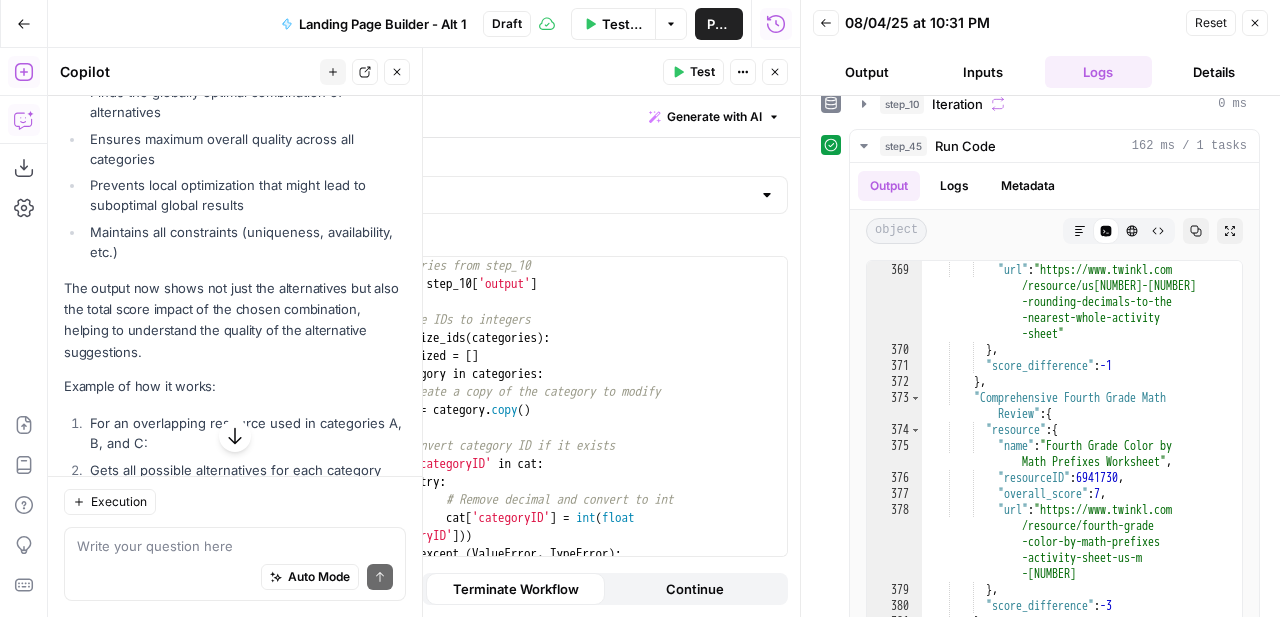 click on "Apply" at bounding box center (367, -691) 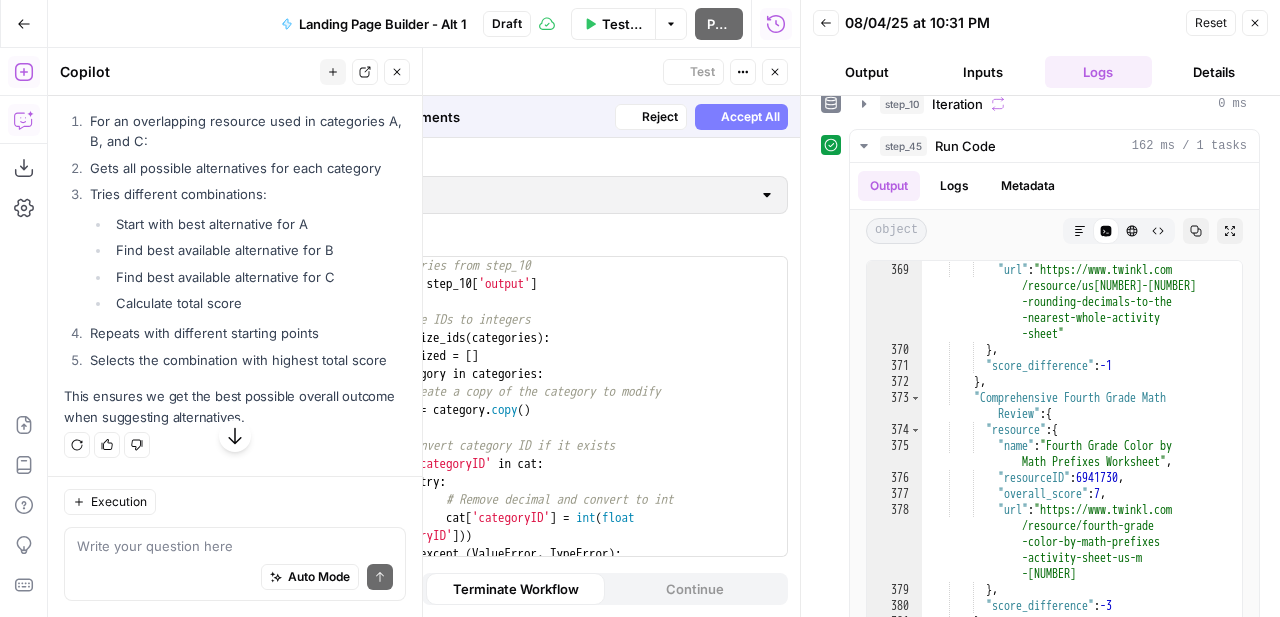 scroll, scrollTop: 16319, scrollLeft: 0, axis: vertical 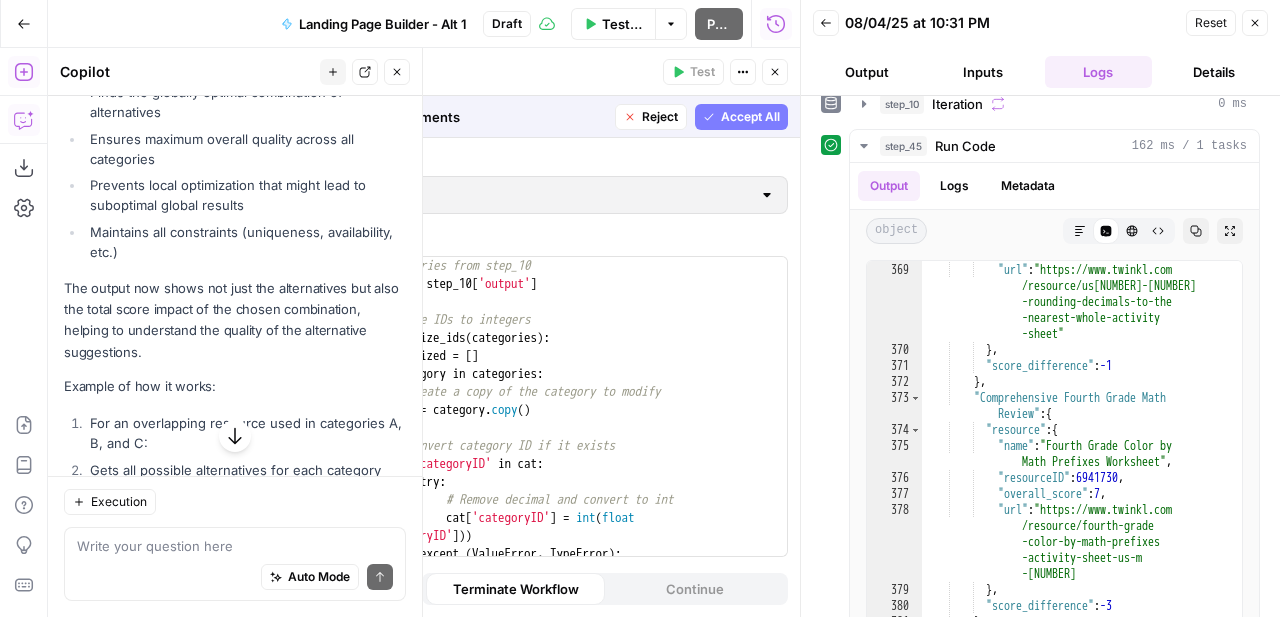 click on "Accept All" at bounding box center [750, 117] 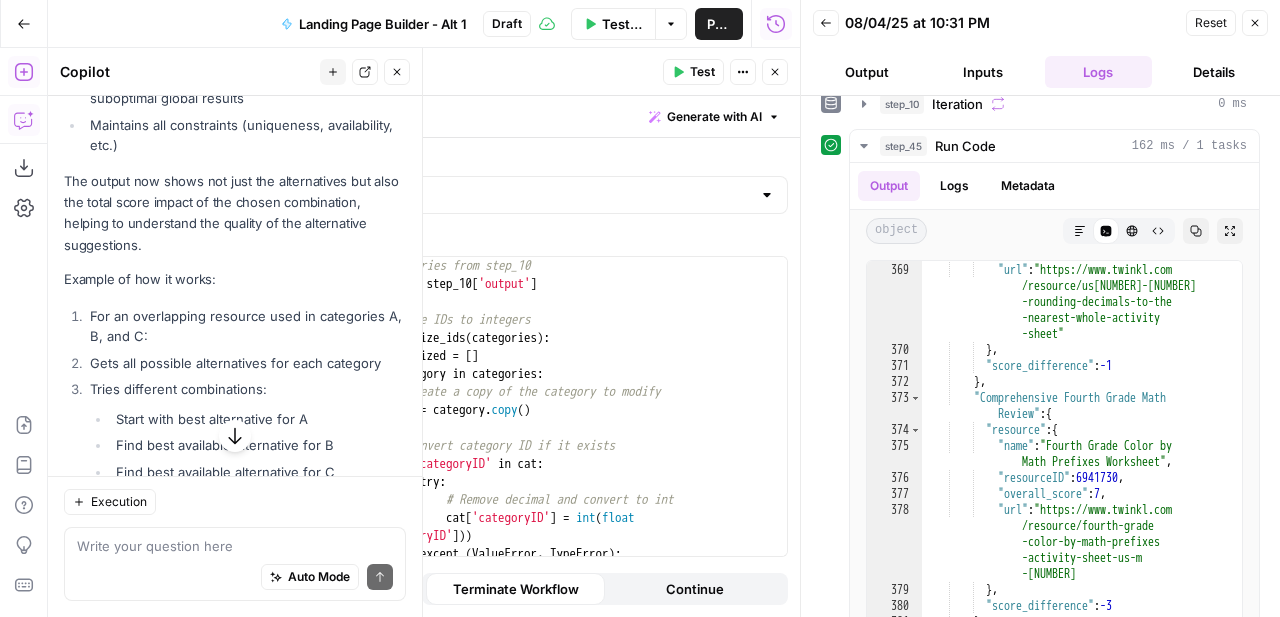 scroll, scrollTop: 16937, scrollLeft: 0, axis: vertical 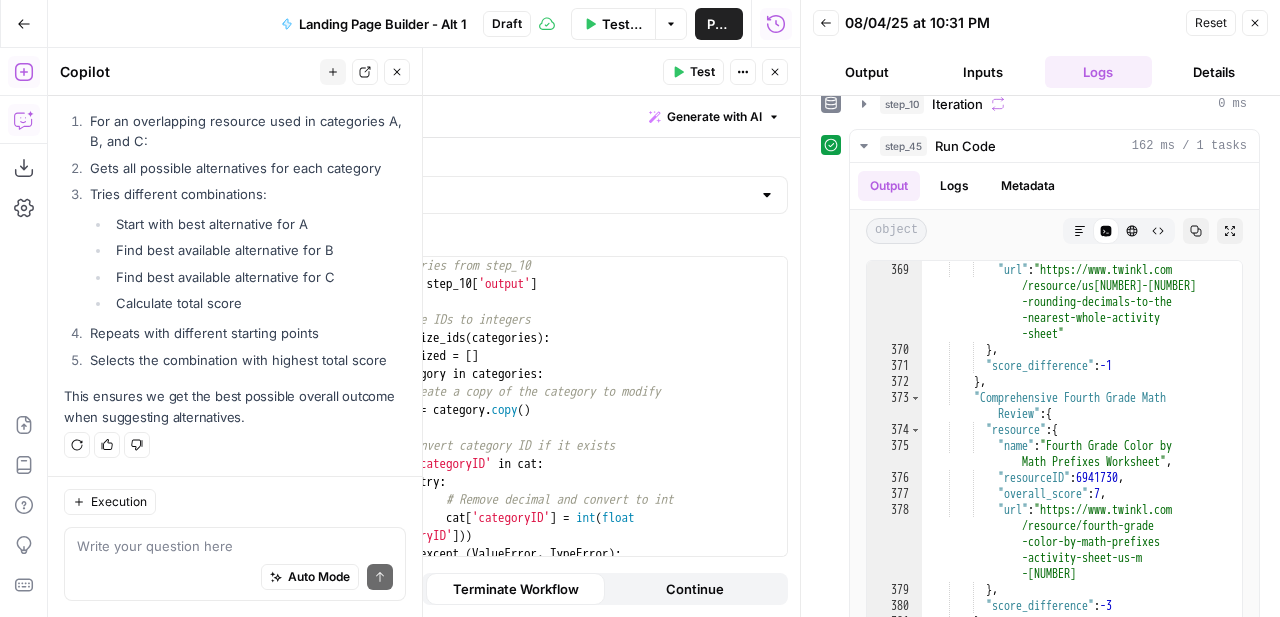 click 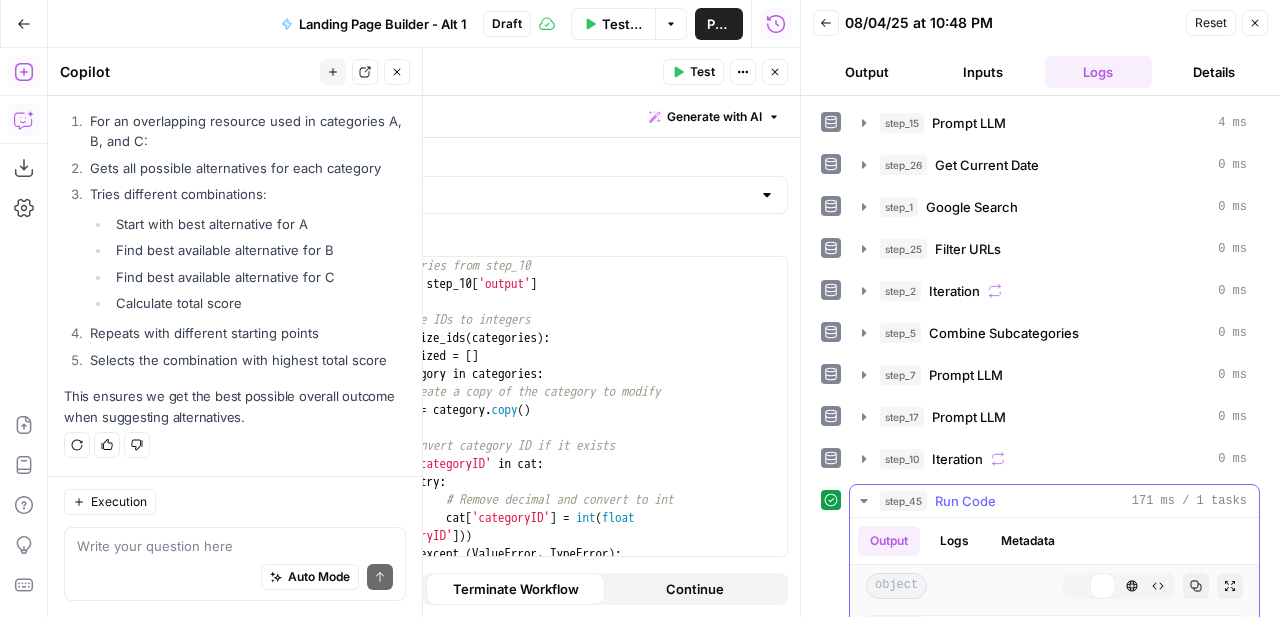 scroll, scrollTop: 18057, scrollLeft: 0, axis: vertical 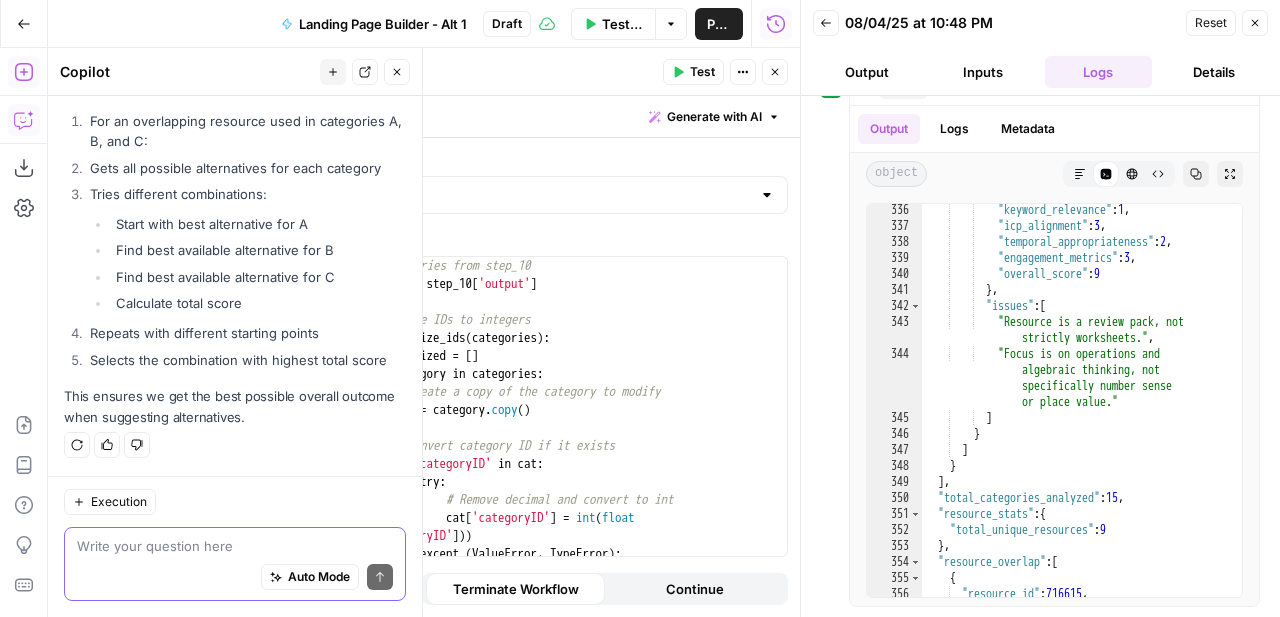 click at bounding box center [235, 546] 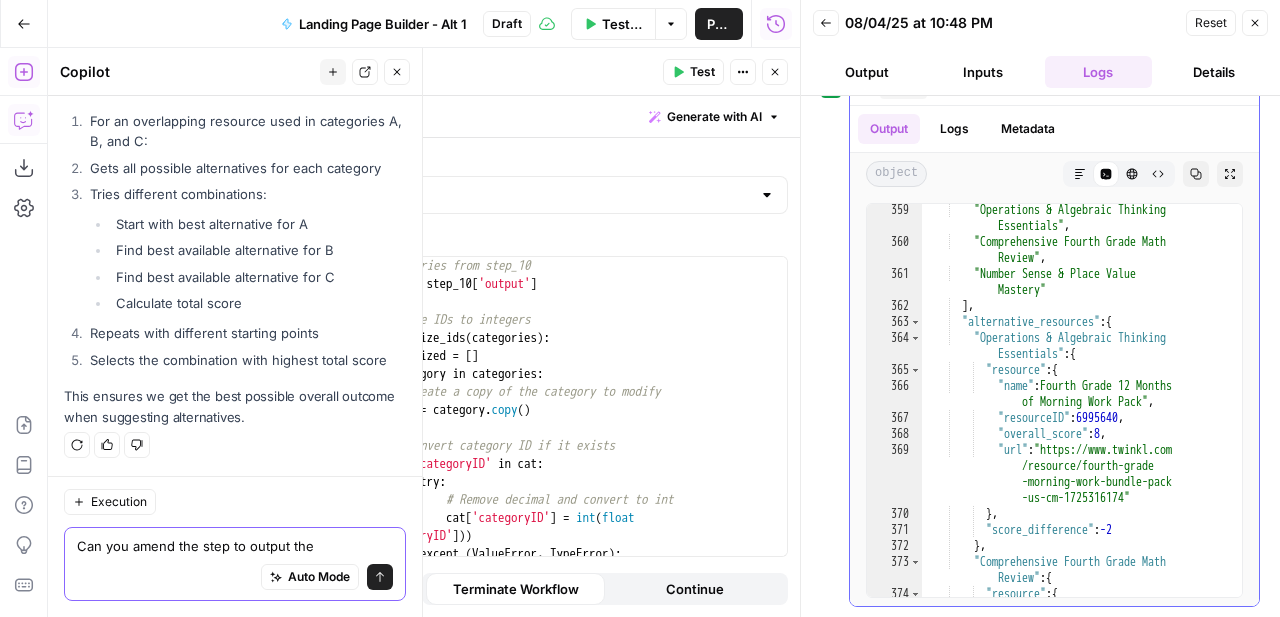 scroll, scrollTop: 9490, scrollLeft: 0, axis: vertical 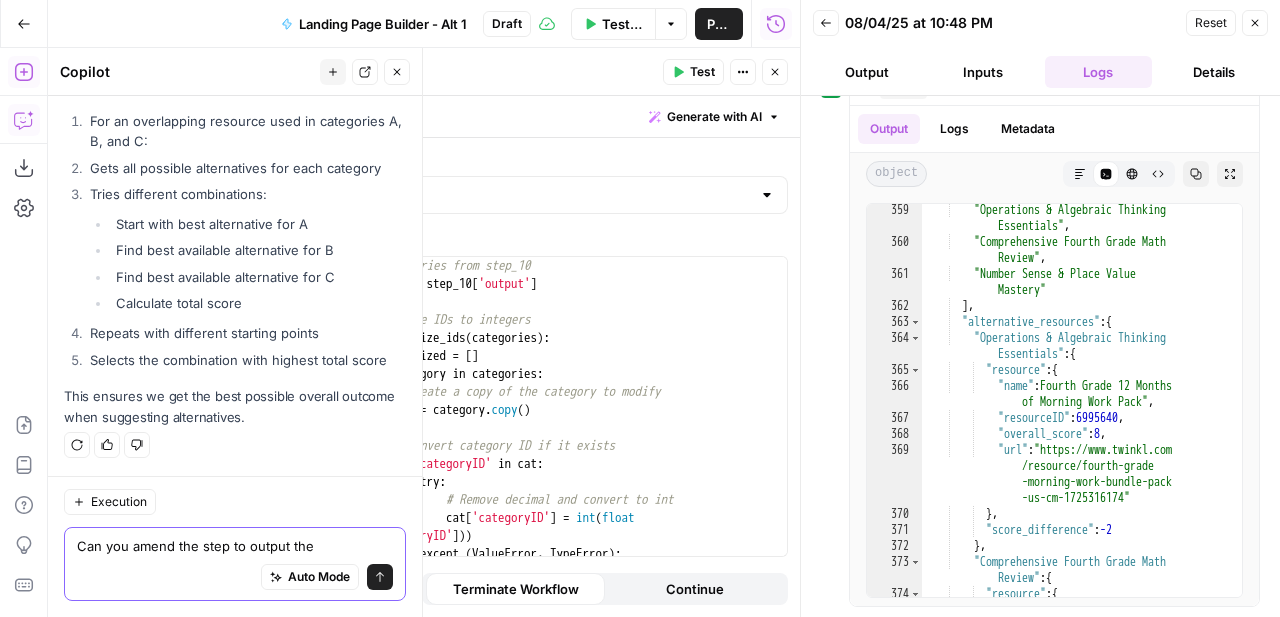 drag, startPoint x: 246, startPoint y: 543, endPoint x: 356, endPoint y: 551, distance: 110.29053 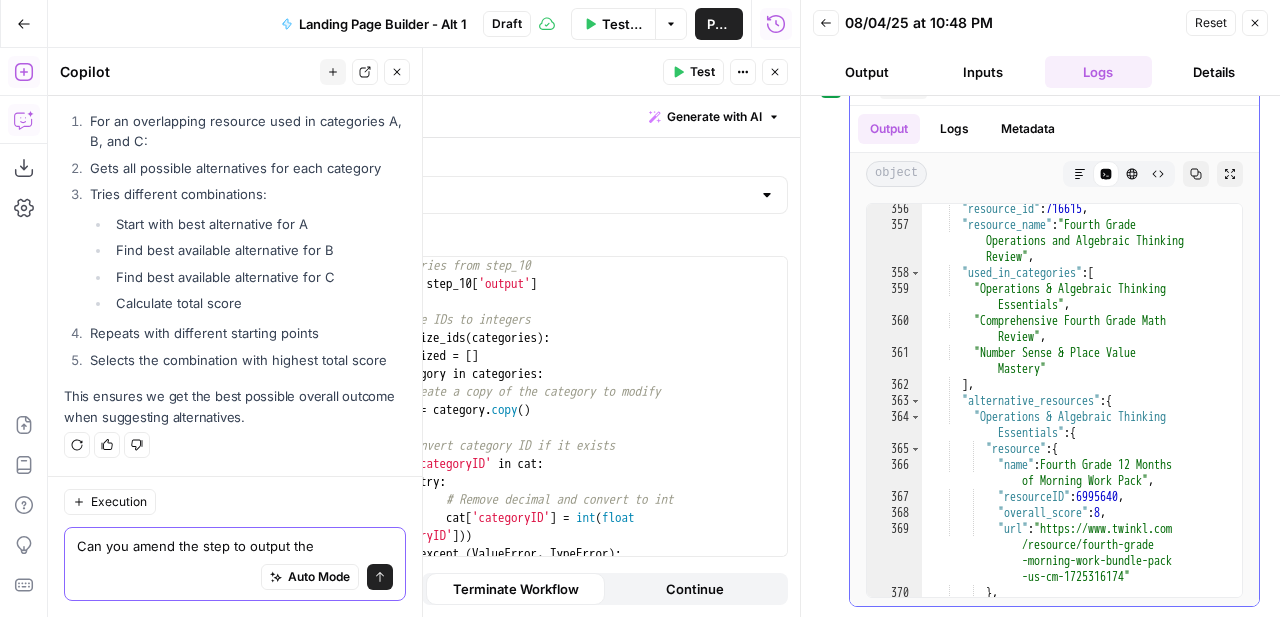 scroll, scrollTop: 9411, scrollLeft: 0, axis: vertical 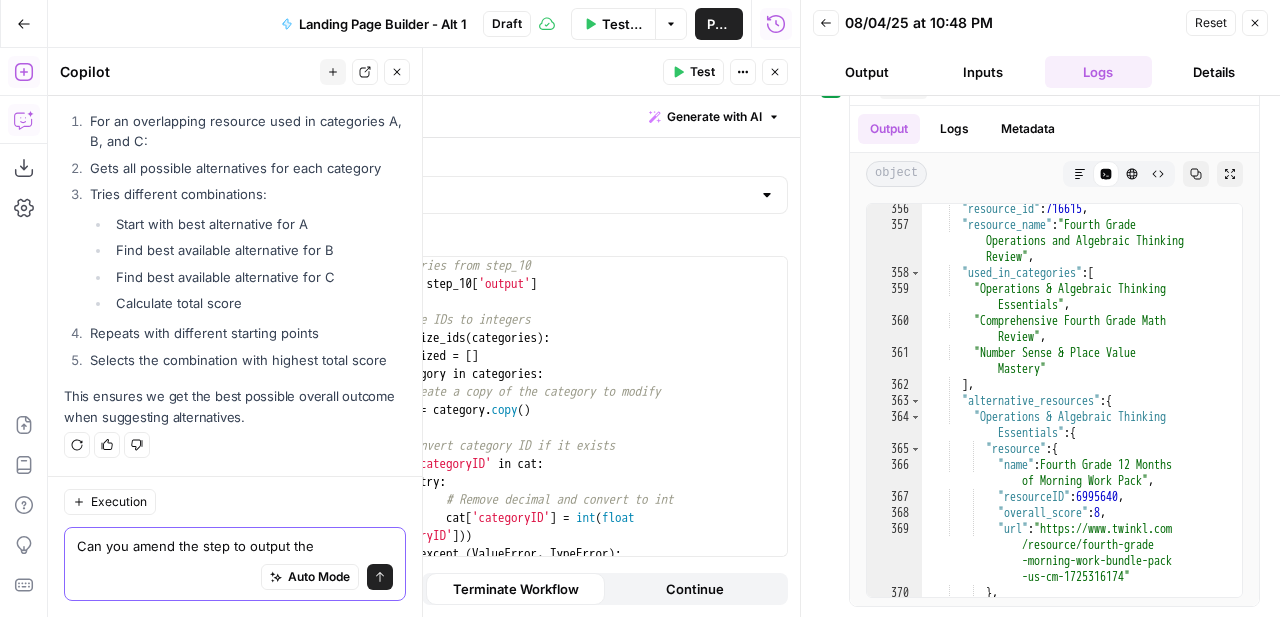 click on "Can you amend the step to output the" at bounding box center (235, 546) 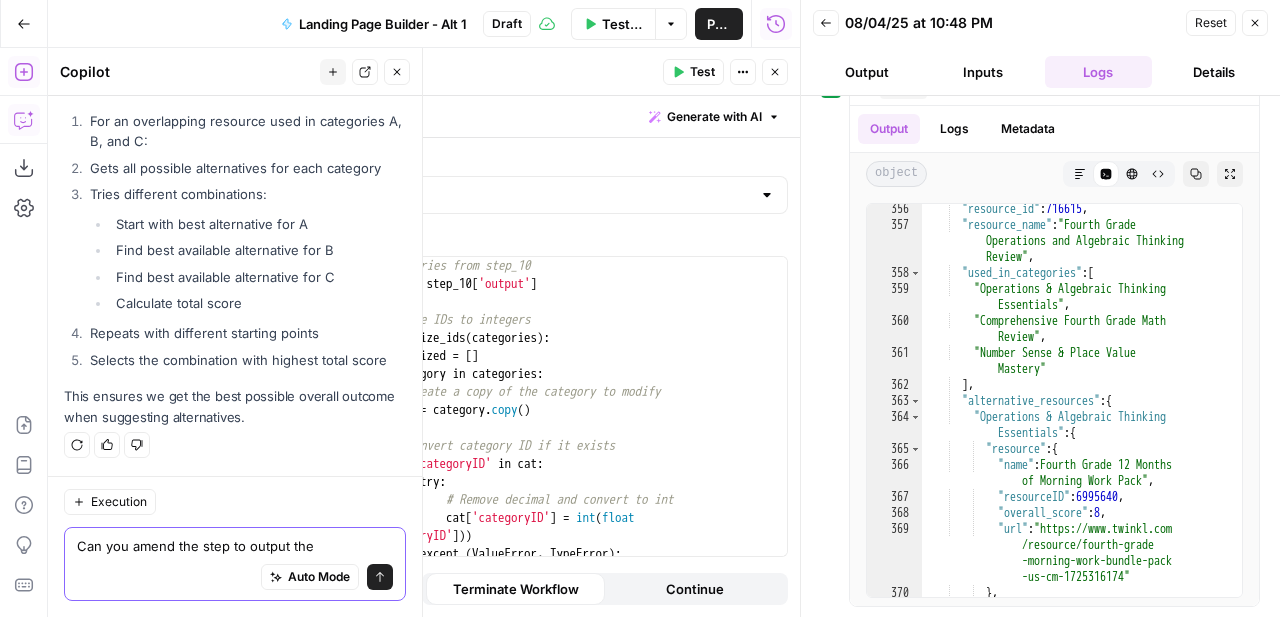 click on "Can you amend the step to output the" at bounding box center (235, 546) 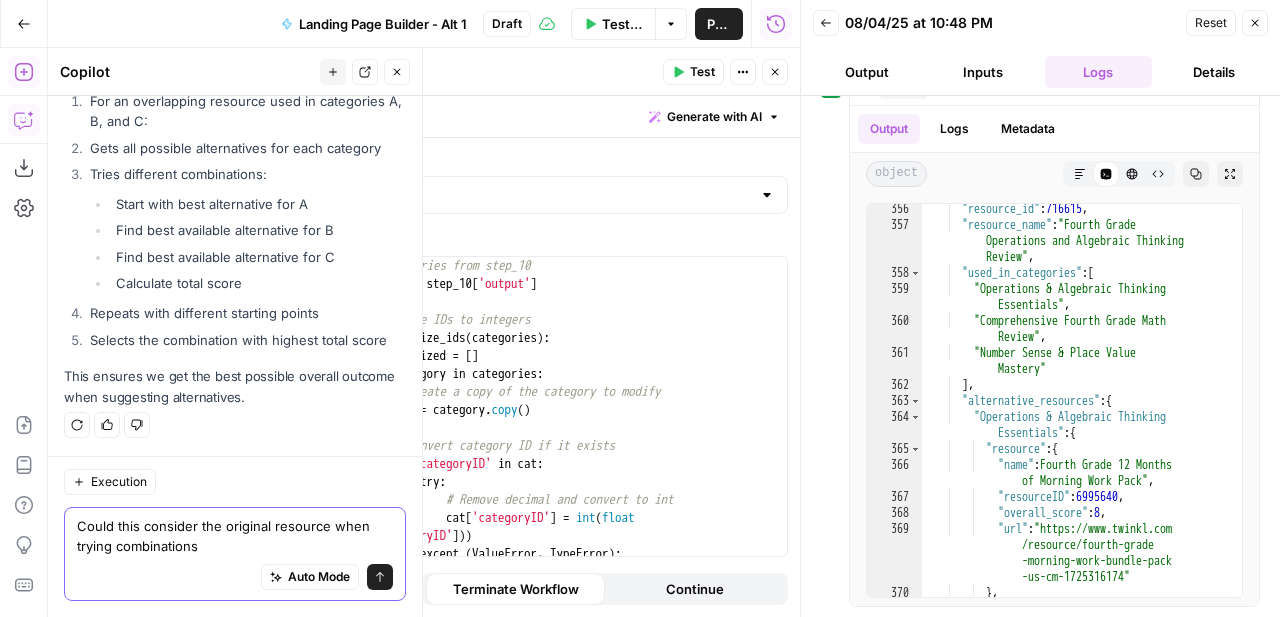 scroll, scrollTop: 18077, scrollLeft: 0, axis: vertical 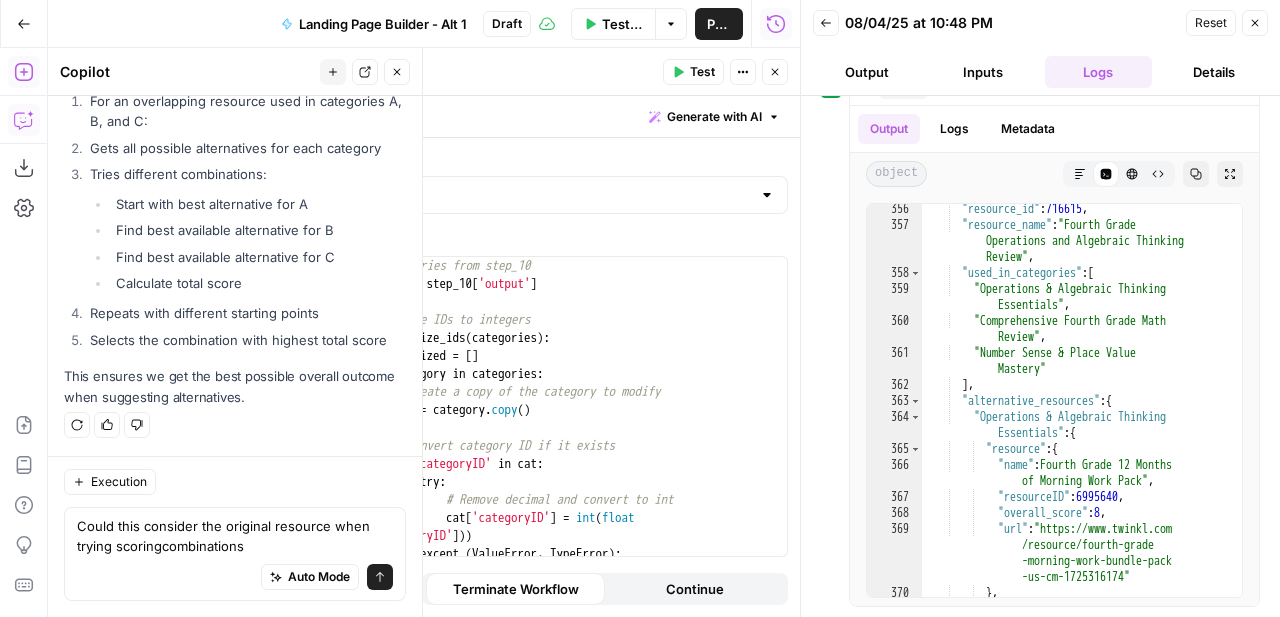 click on "Auto Mode Send" at bounding box center (235, 578) 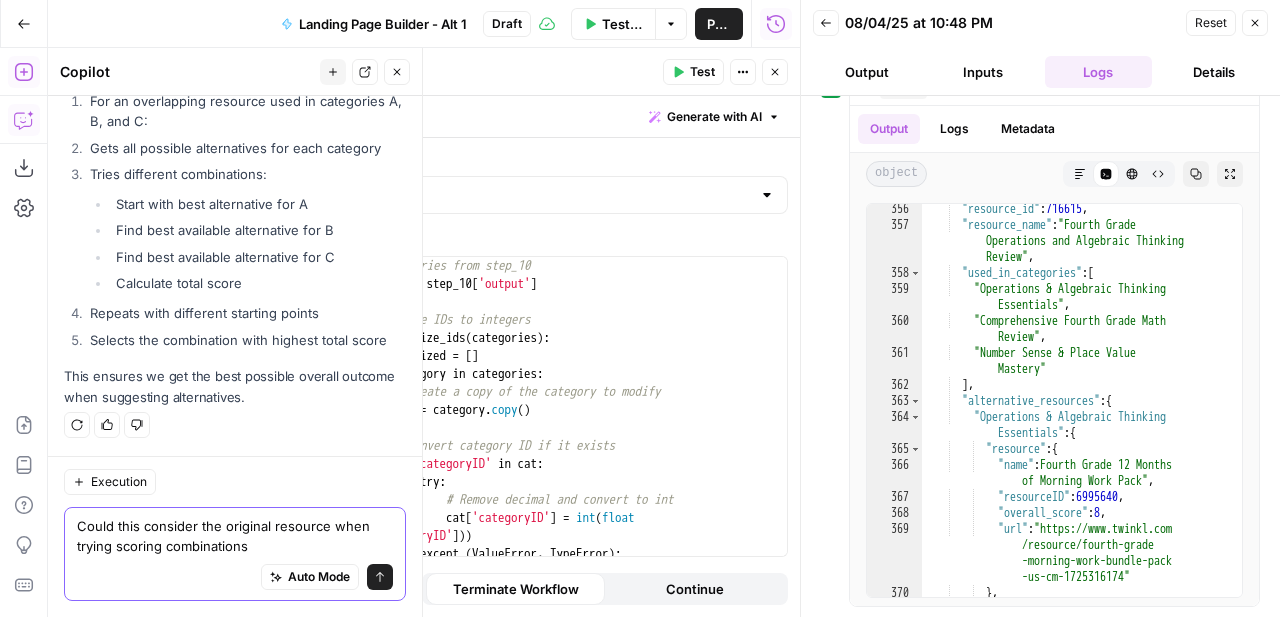 type on "Could this consider the original resource when trying scoring combinations" 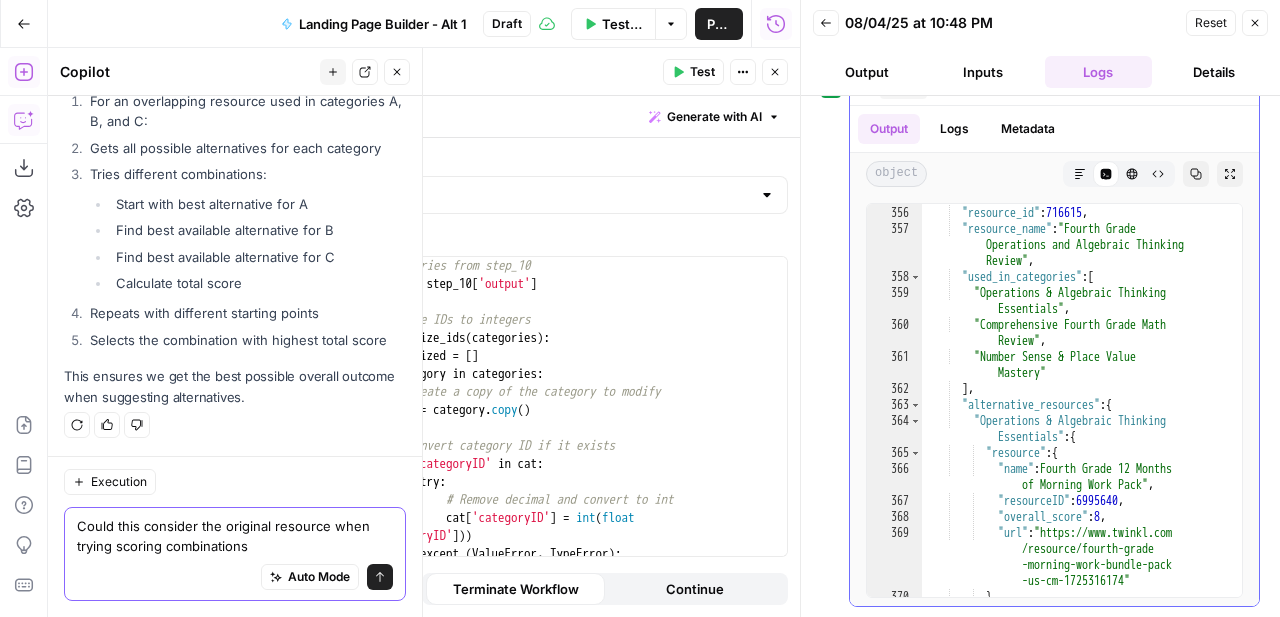 scroll, scrollTop: 9406, scrollLeft: 0, axis: vertical 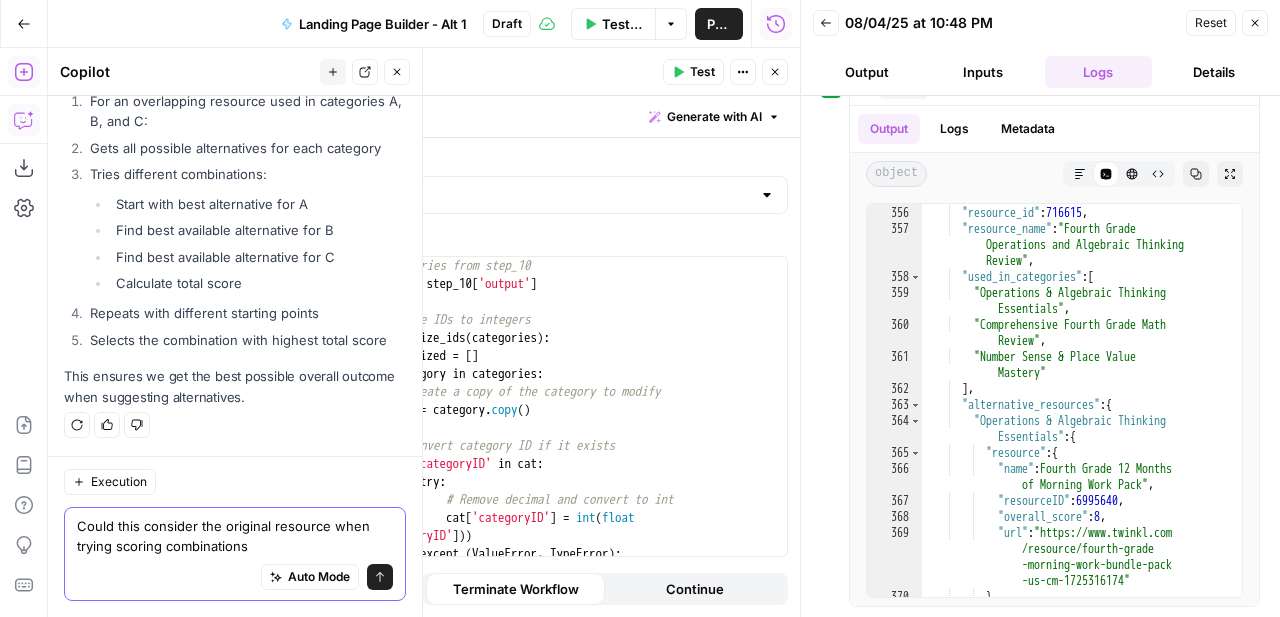 click on "Could this consider the original resource when trying scoring combinations" at bounding box center (235, 536) 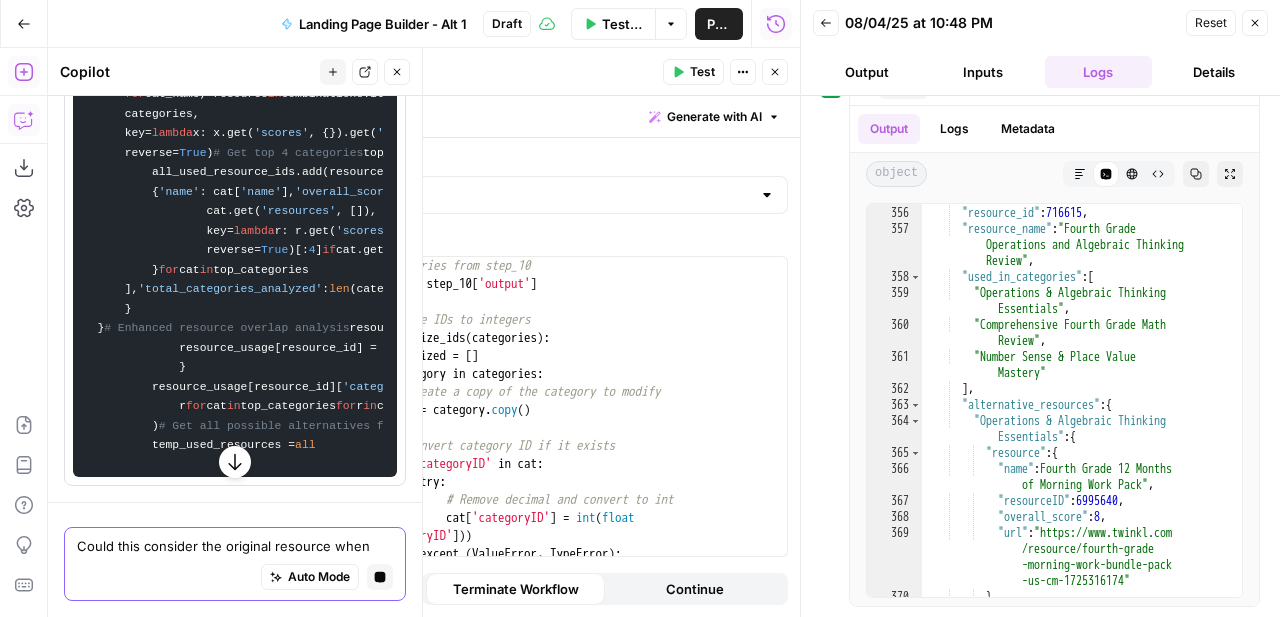 scroll, scrollTop: 20093, scrollLeft: 0, axis: vertical 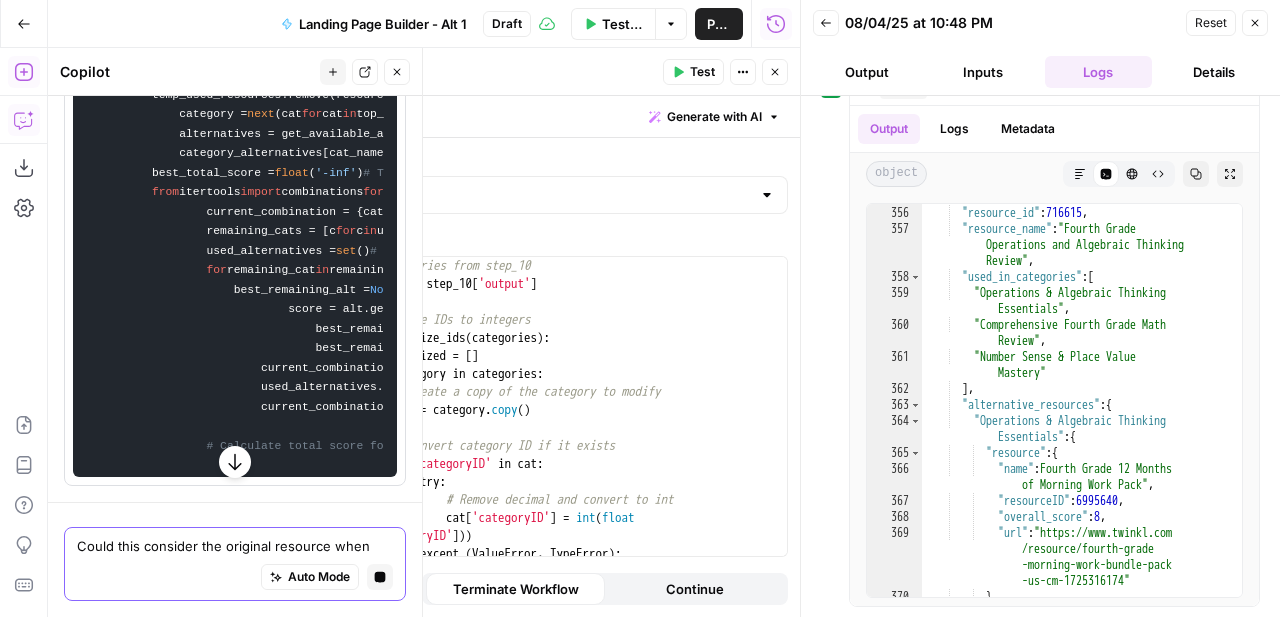 type 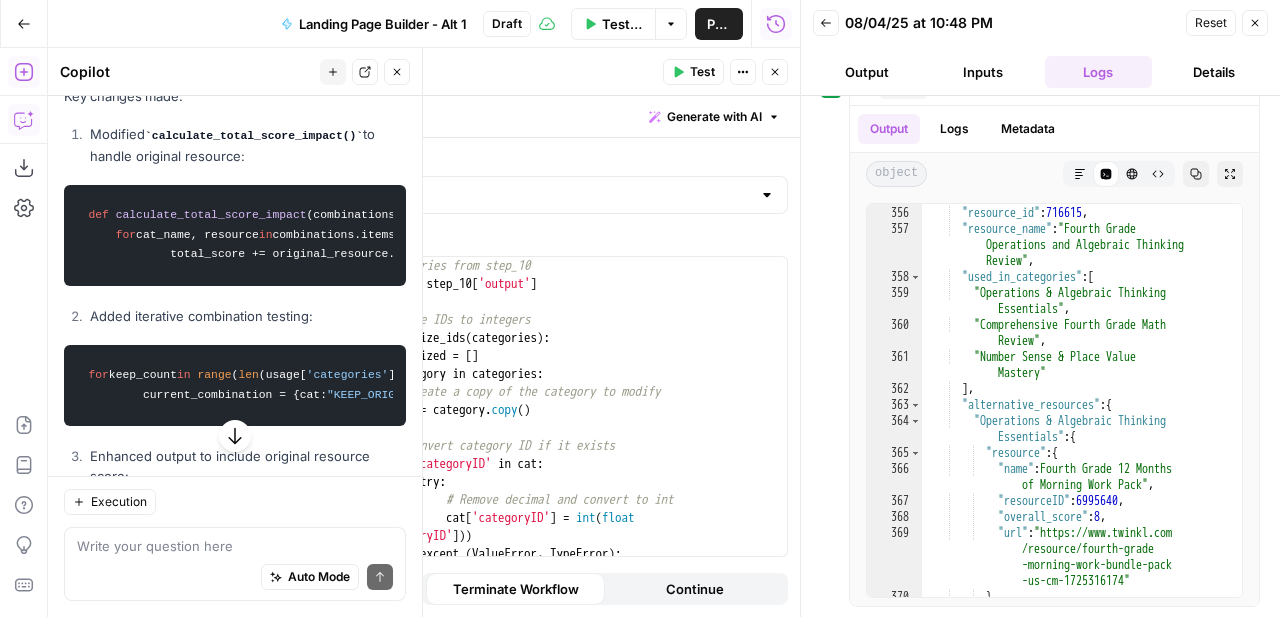 scroll, scrollTop: 18221, scrollLeft: 0, axis: vertical 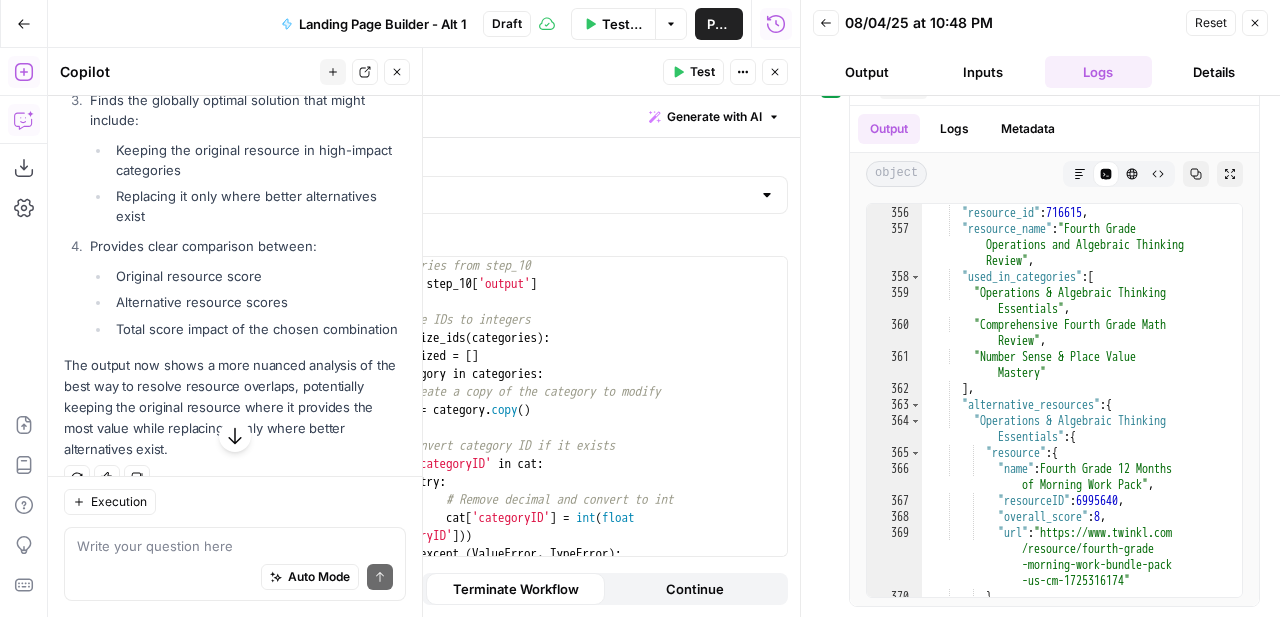 click on "Apply" at bounding box center [367, -678] 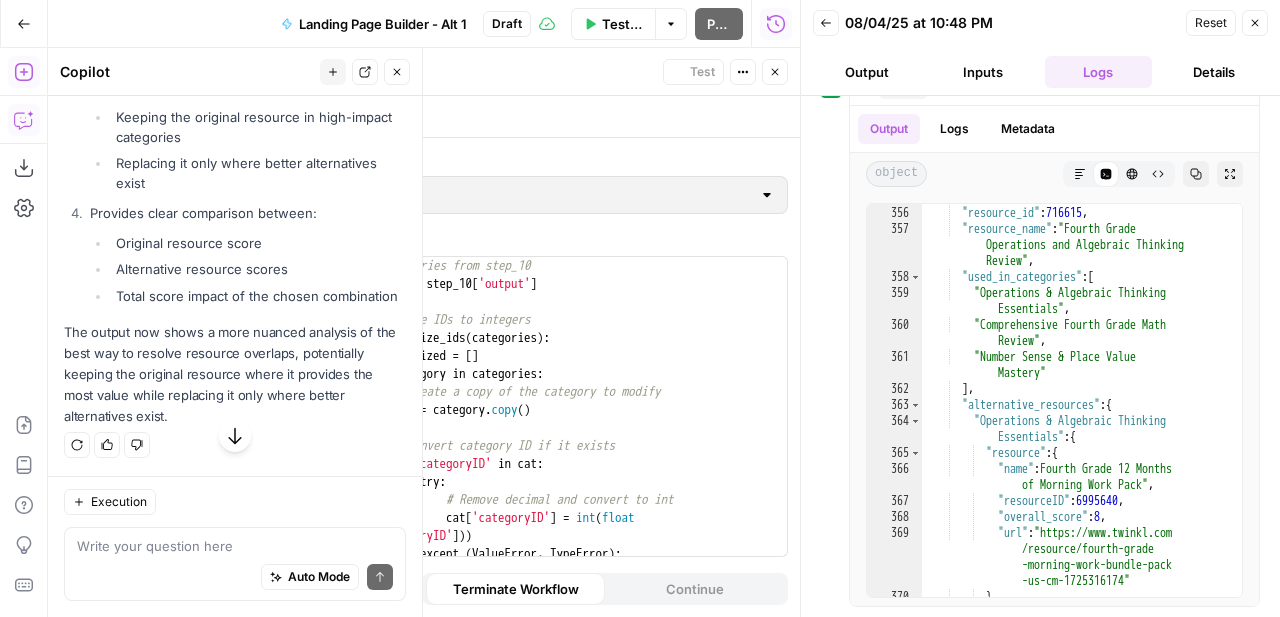 scroll, scrollTop: 17923, scrollLeft: 0, axis: vertical 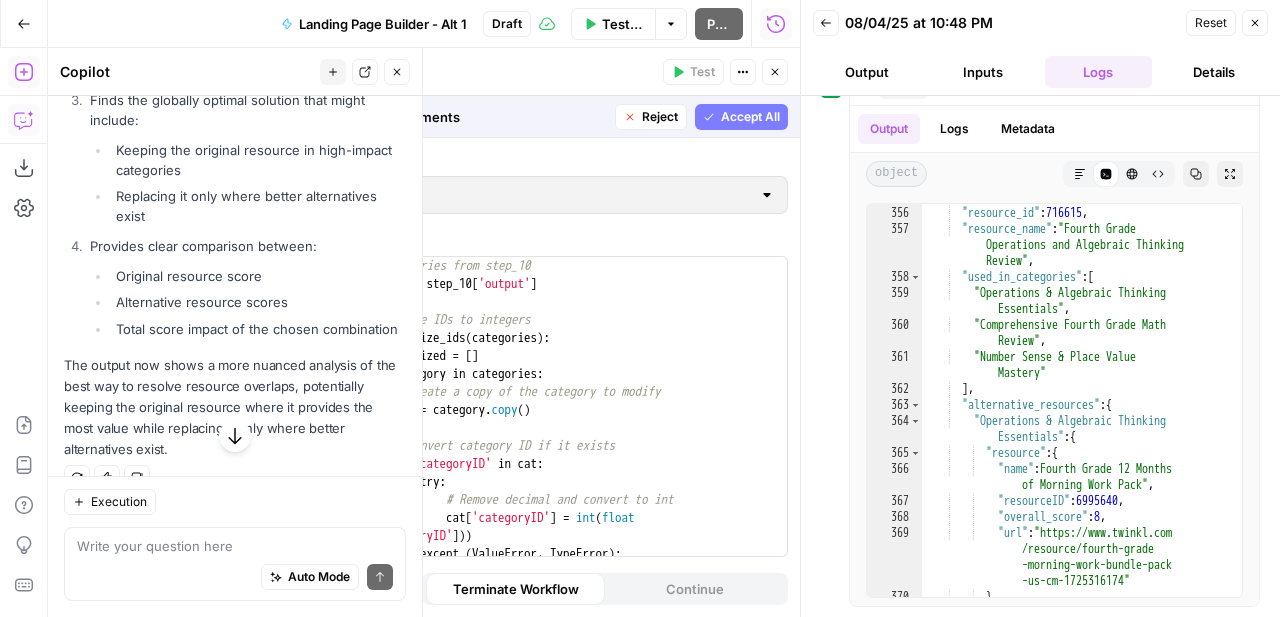 click on "Accept" at bounding box center (364, -678) 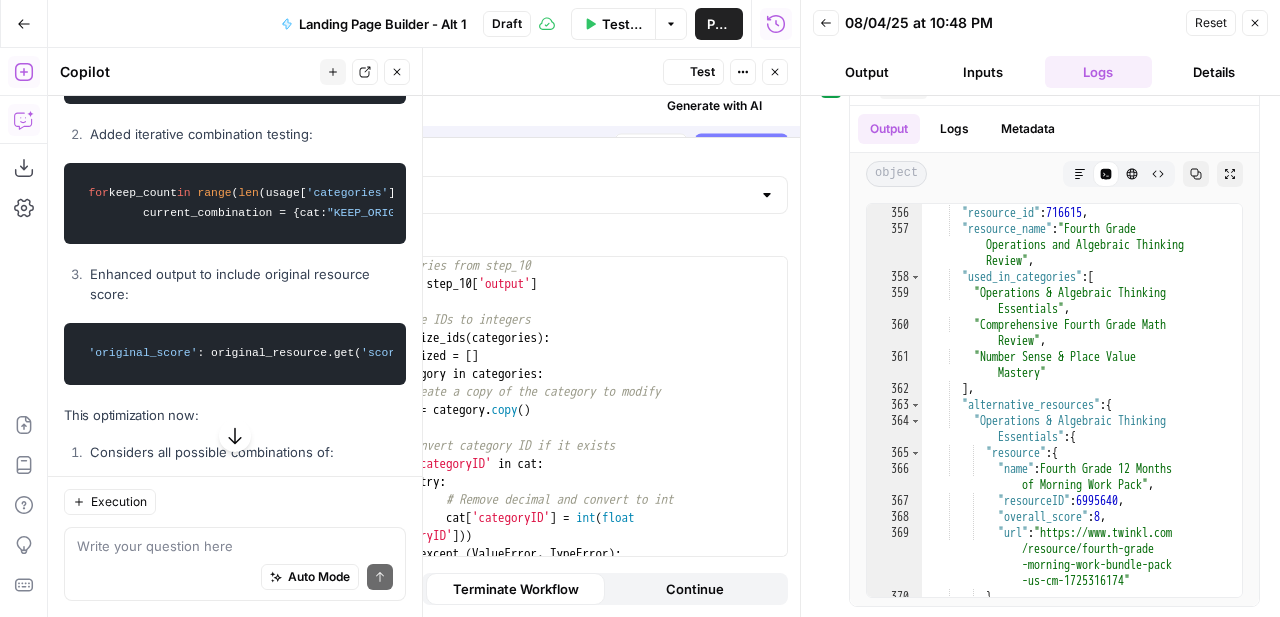 scroll, scrollTop: 18435, scrollLeft: 0, axis: vertical 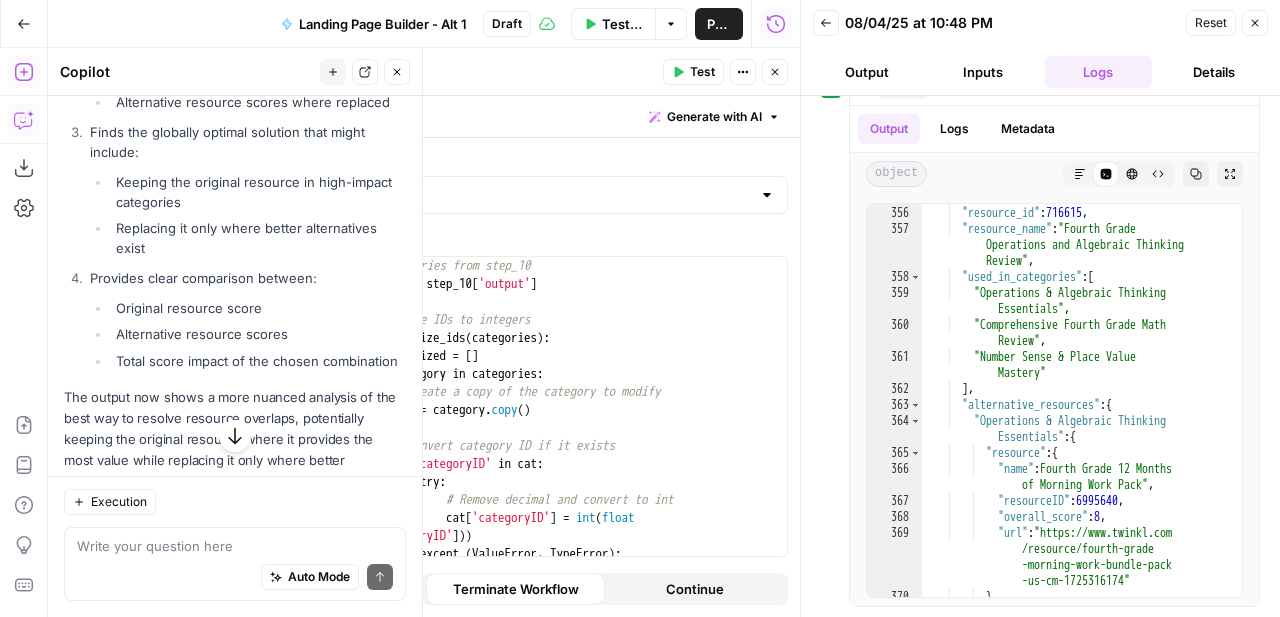 click on "Test" at bounding box center (702, 72) 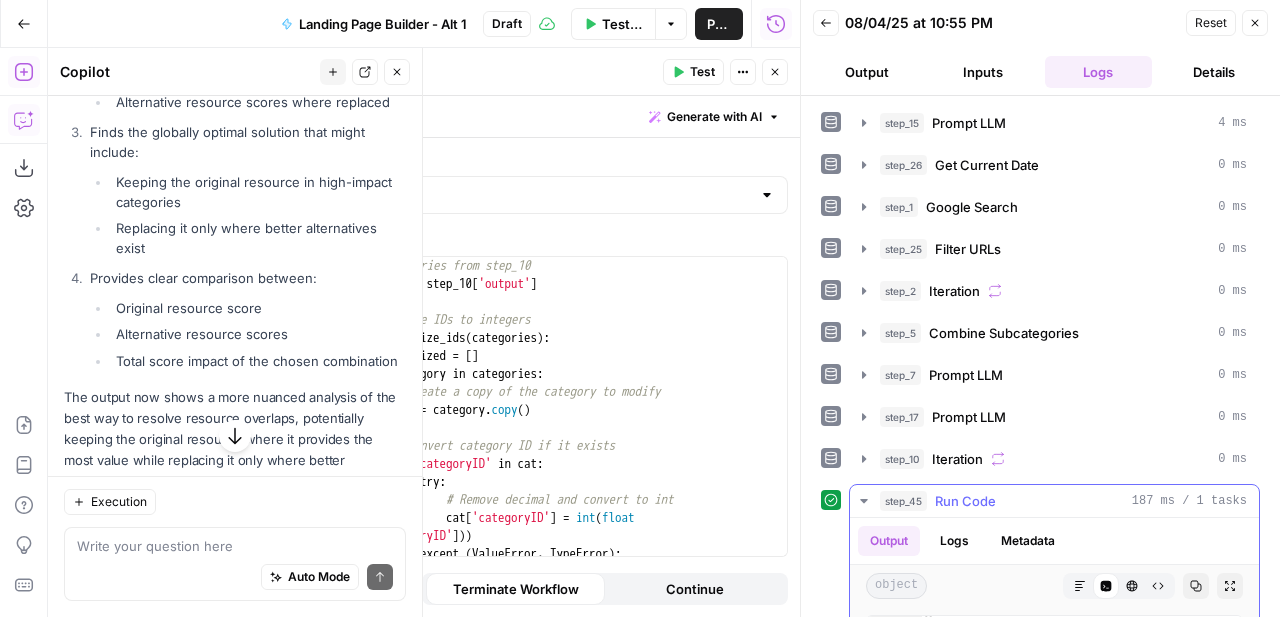 scroll, scrollTop: 18435, scrollLeft: 0, axis: vertical 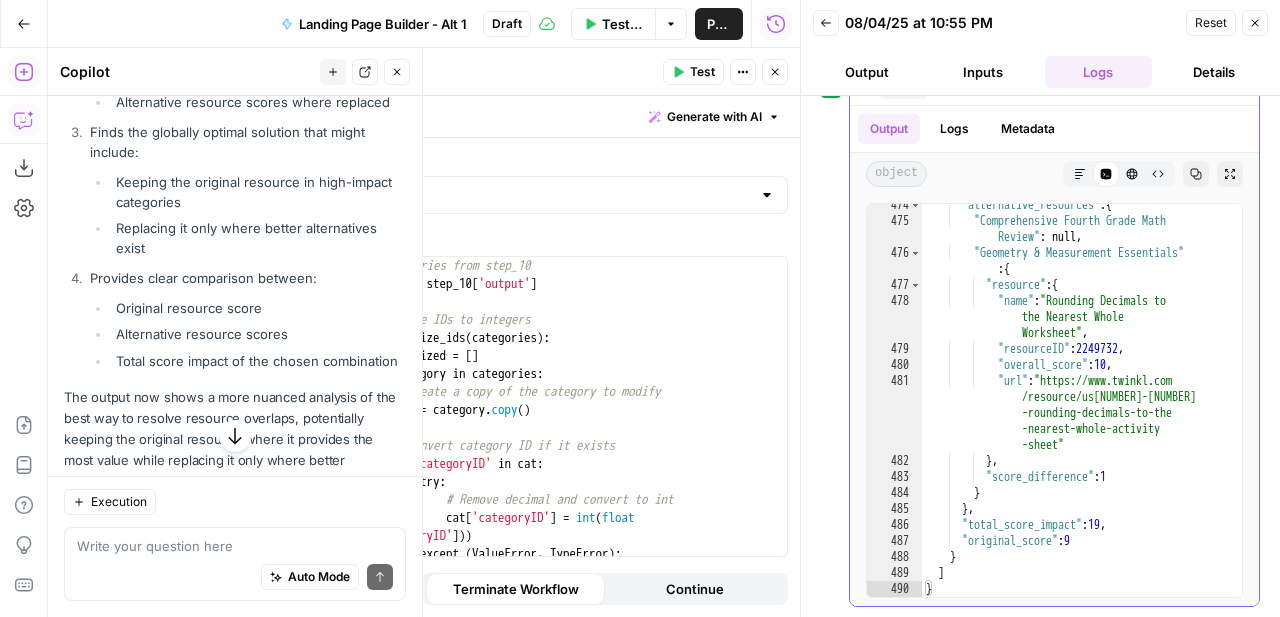 click on ""alternative_resources" :  {           "Comprehensive Fourth Grade Math               Review" : null ,           "Geometry & Measurement Essentials"              :  {              "resource" :  {                "name" :  "Rounding Decimals to                   the Nearest Whole                   Worksheet" ,                "resourceID" :  2249732 ,                "overall_score" :  10 ,                "url" :  "https://www.twinkl.com                  /resource/us2-m-247                  -rounding-decimals-to-the                  -nearest-whole-activity                  -sheet"              } ,              "score_difference" :  1           }         } ,         "total_score_impact" :  19 ,         "original_score" :  9      }    ] }" at bounding box center (1082, 409) 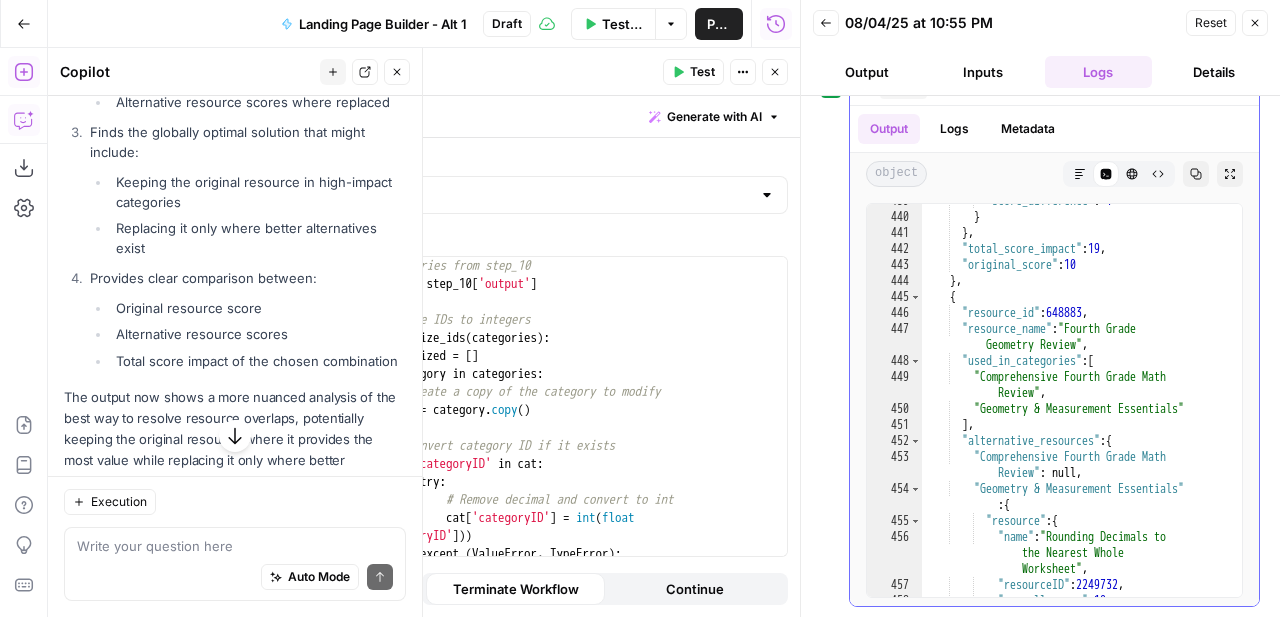 scroll, scrollTop: 11546, scrollLeft: 0, axis: vertical 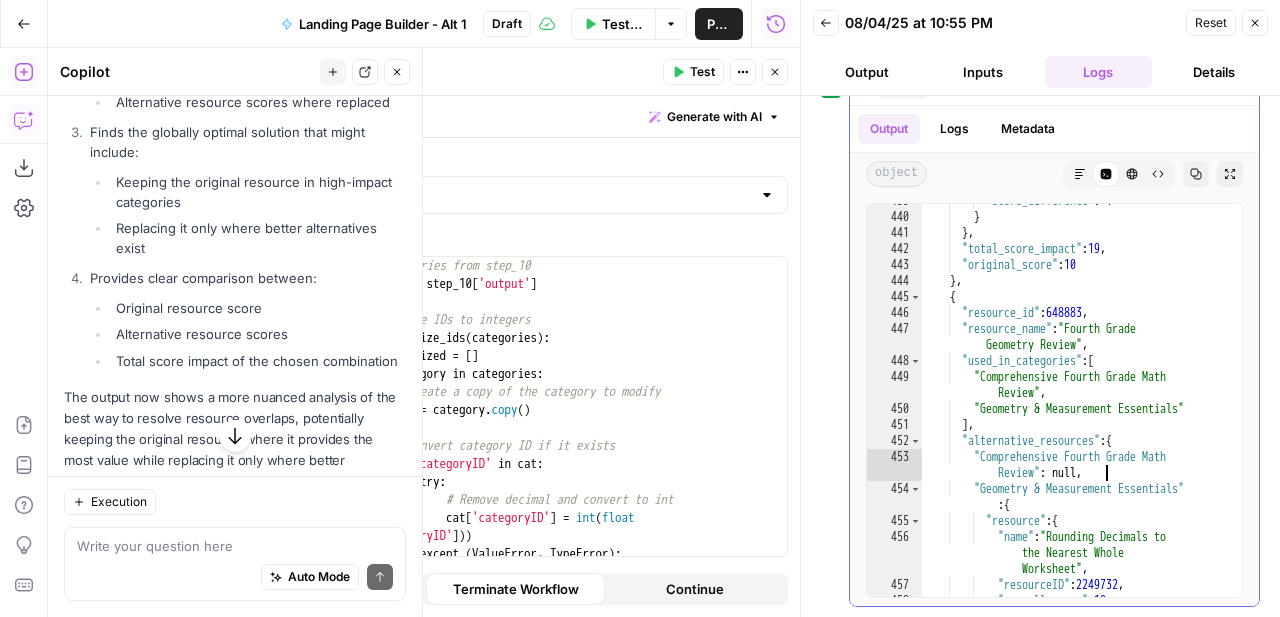 click on ""score_difference" :  -1           }         } ,         "total_score_impact" :  19 ,         "original_score" :  10      } ,      {         "resource_id" :  [NUMBER] ,         "resource_name" :  "Fourth Grade             Geometry Review" ,         "used_in_categories" :  [           "Comprehensive Fourth Grade Math               Review" ,           "Geometry & Measurement Essentials"         ] ,         "alternative_resources" :  {           "Comprehensive Fourth Grade Math               Review" : null ,           "Geometry & Measurement Essentials"              :  {              "resource" :  {                "name" :  "Rounding Decimals to                   the Nearest Whole                   Worksheet" ,                "resourceID" :  [NUMBER] ,                "overall_score" :  10 ," at bounding box center (1082, 405) 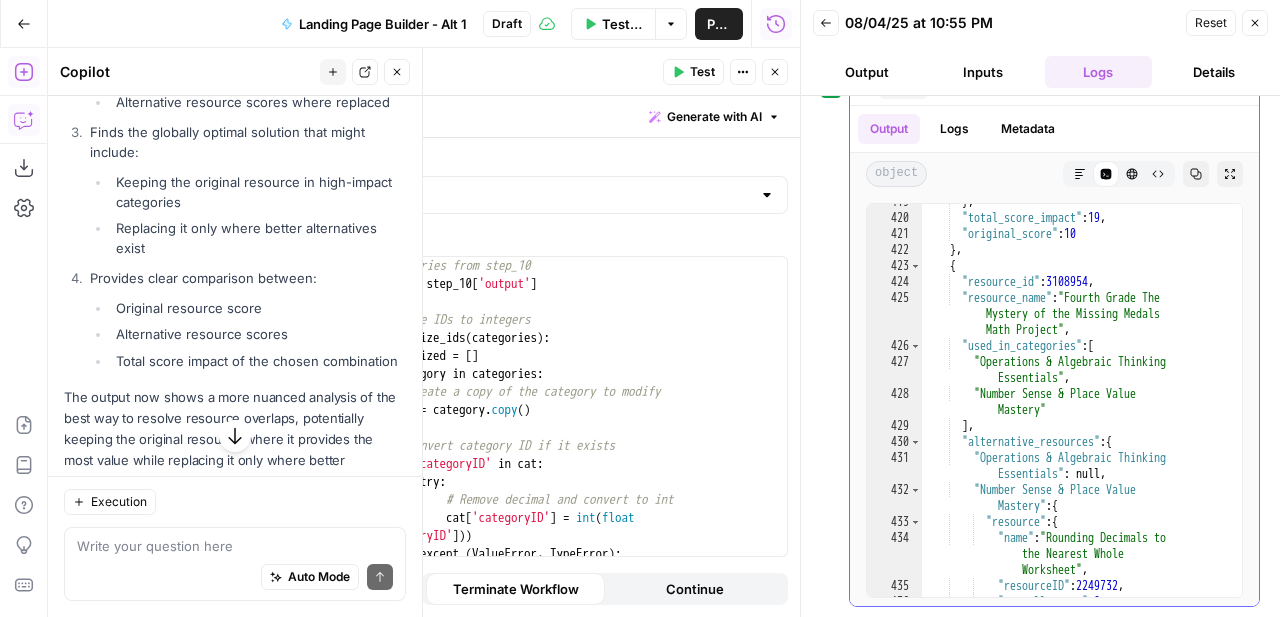scroll, scrollTop: 11030, scrollLeft: 0, axis: vertical 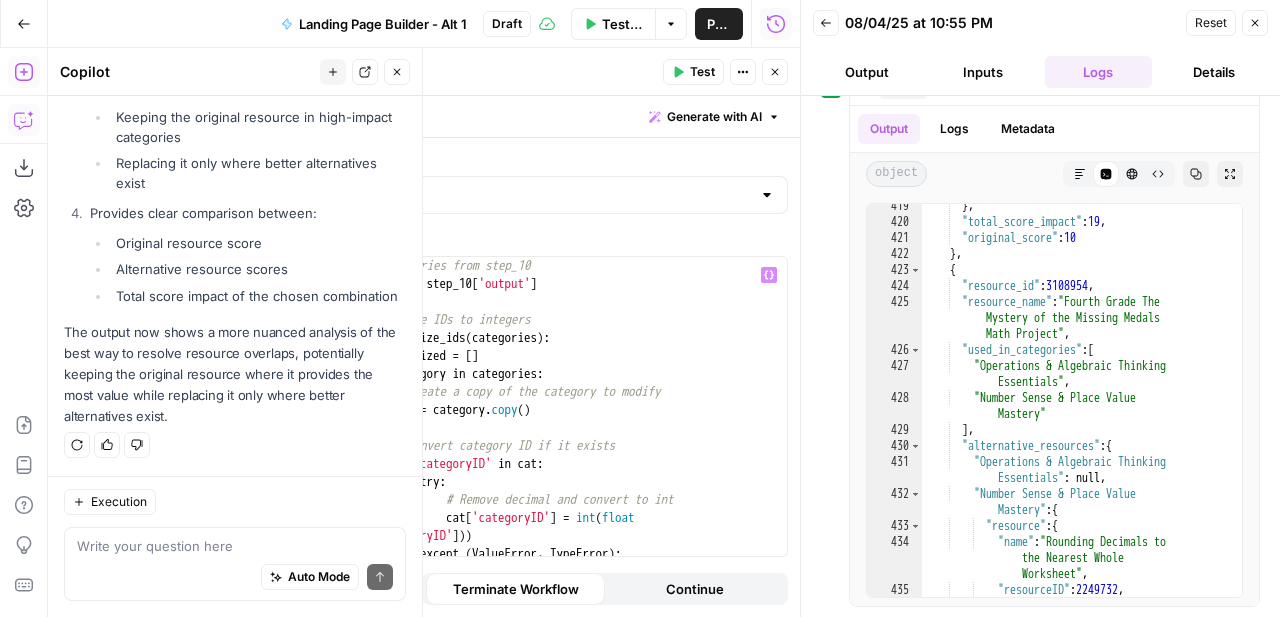 click on "Write your question here Auto Mode Send" at bounding box center [235, 564] 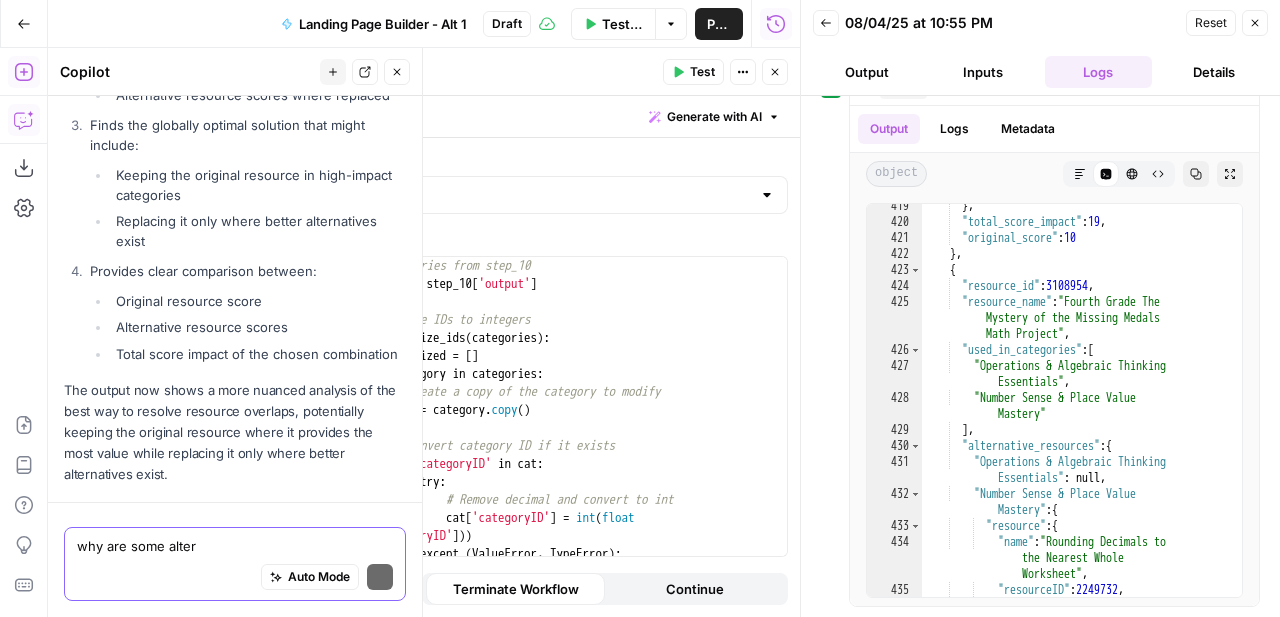 scroll, scrollTop: 19481, scrollLeft: 0, axis: vertical 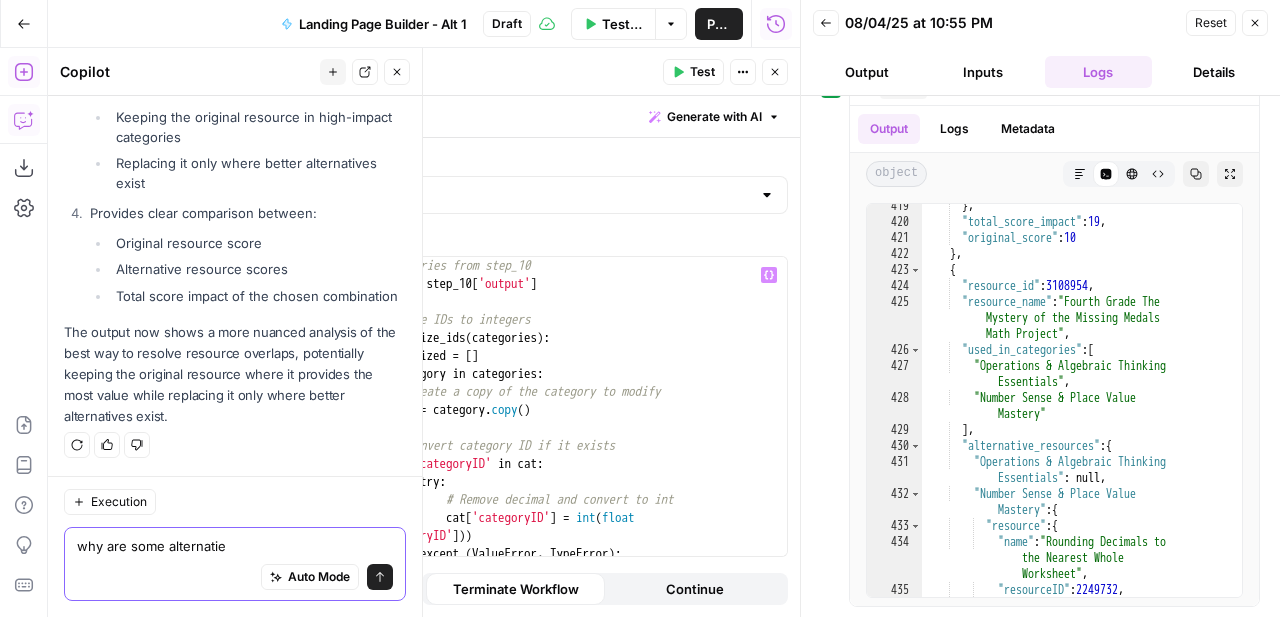 click on "why are some alternatie" at bounding box center (235, 546) 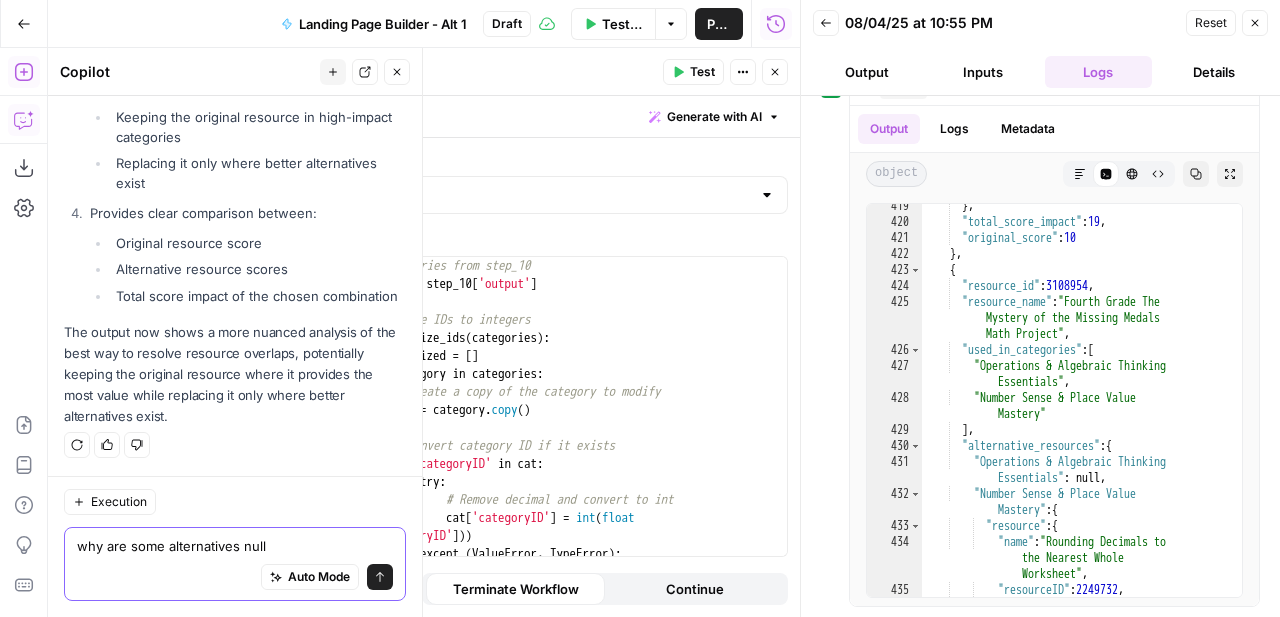 type on "why are some alternatives null?" 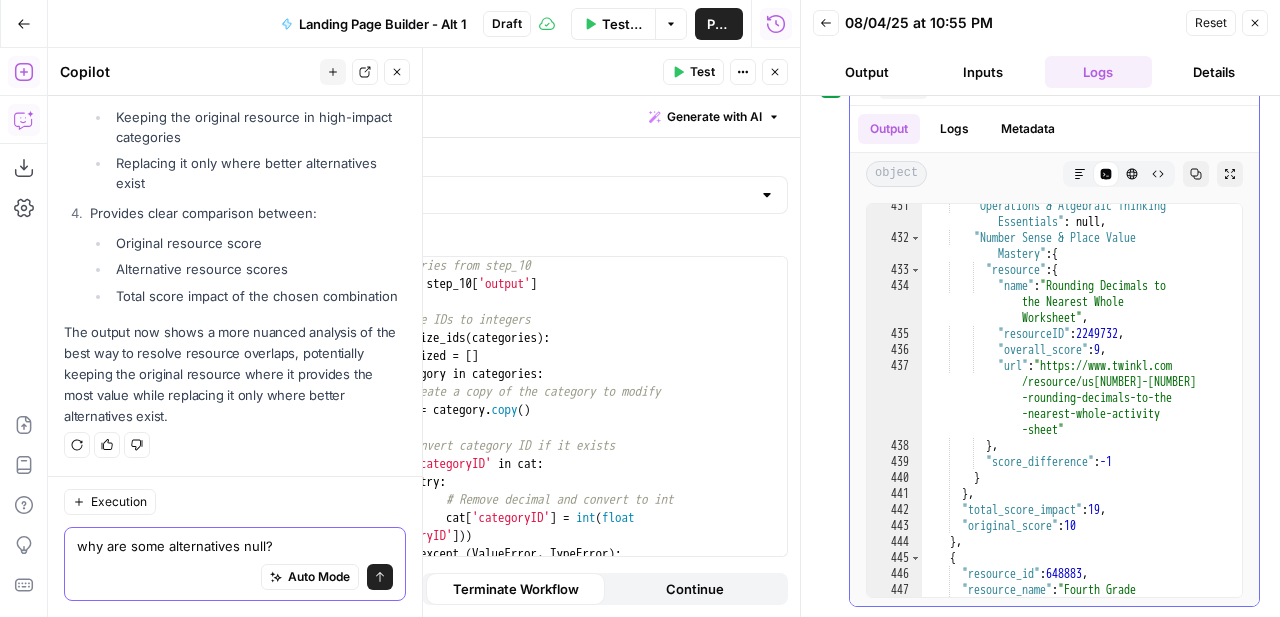 scroll, scrollTop: 11285, scrollLeft: 0, axis: vertical 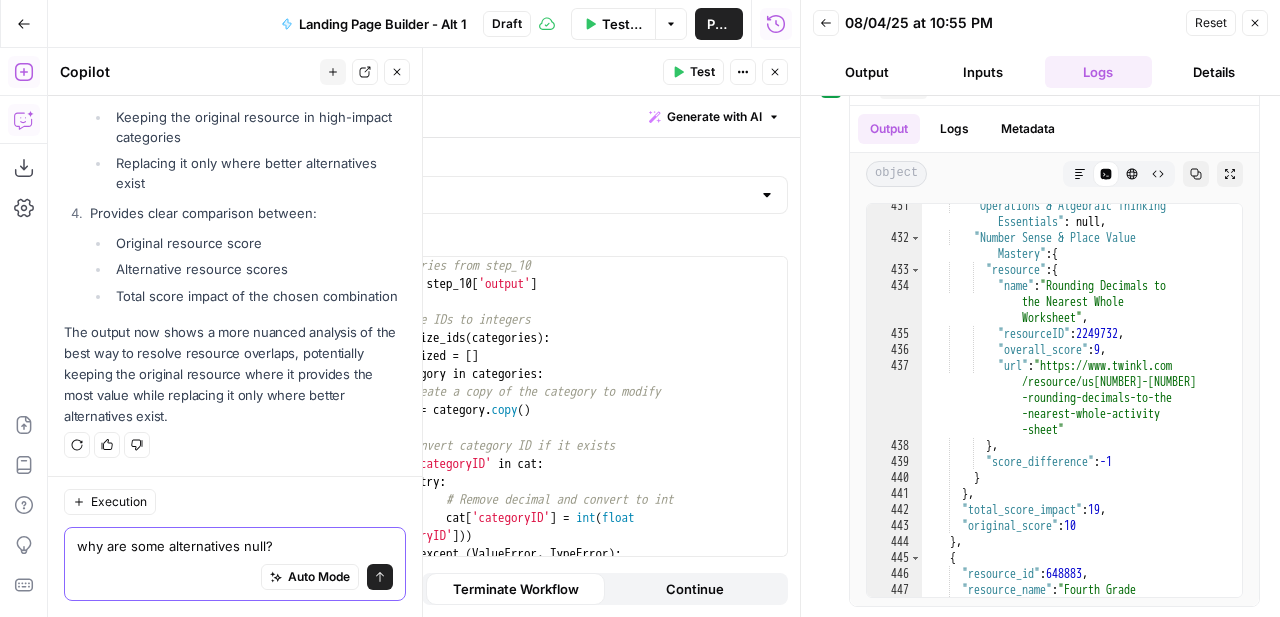 click on "why are some alternatives null?" at bounding box center [235, 546] 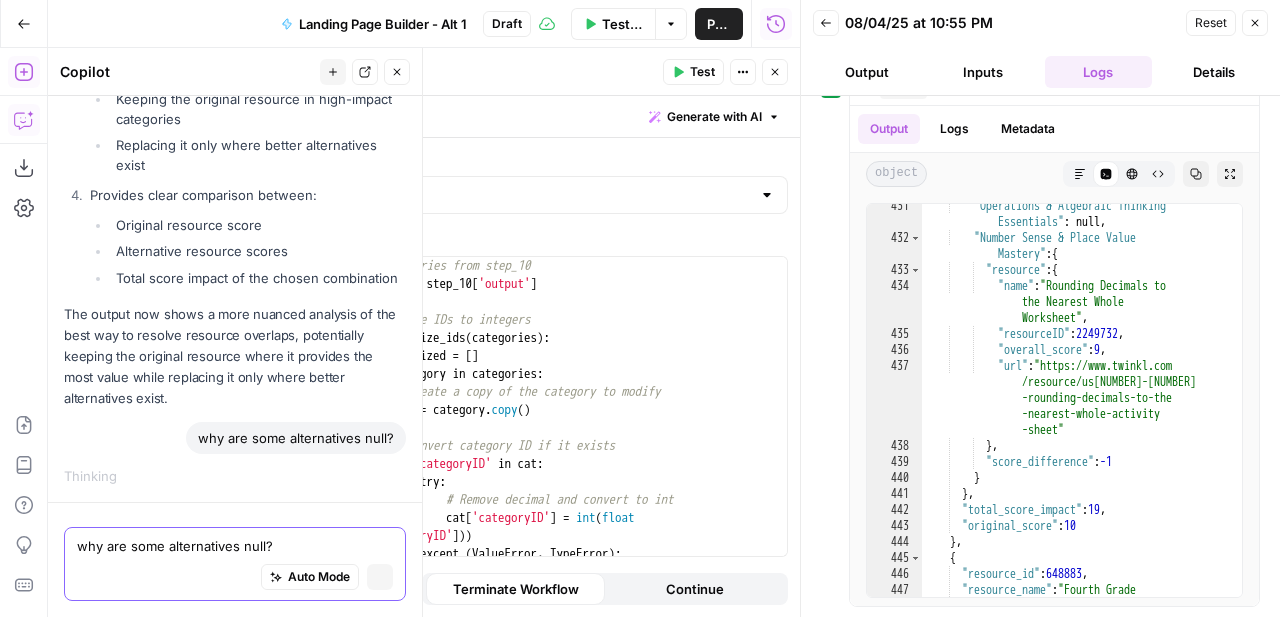 click on "why are some alternatives null?" at bounding box center (235, 546) 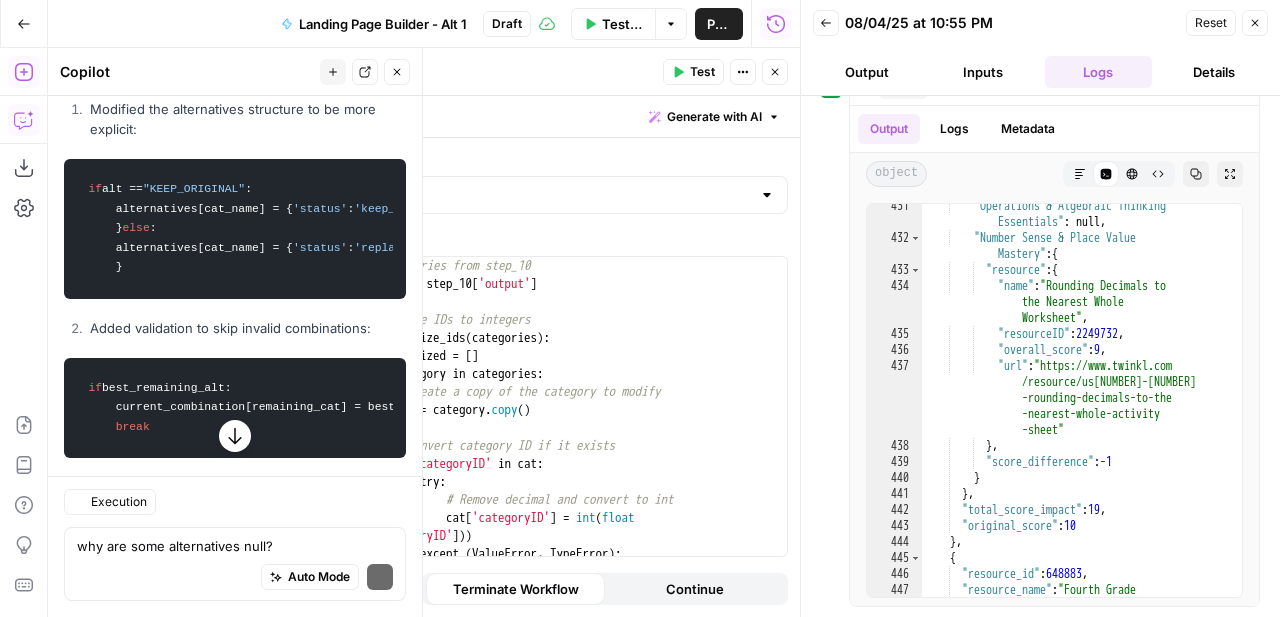 scroll, scrollTop: 19724, scrollLeft: 0, axis: vertical 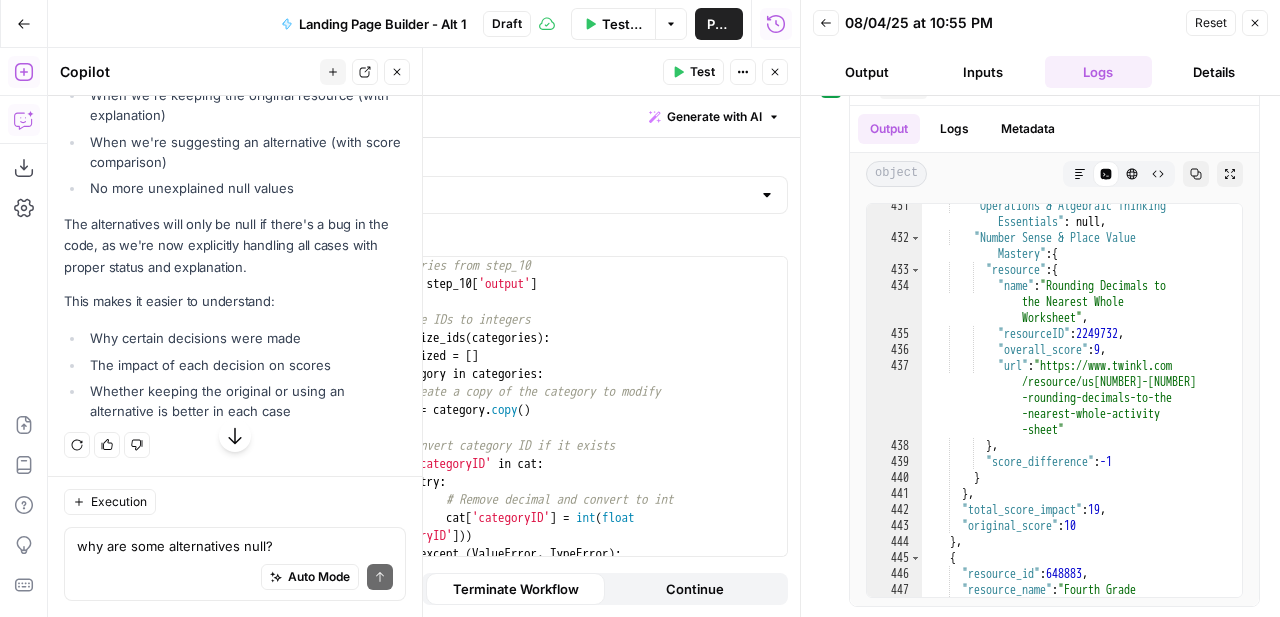 click on "Apply" at bounding box center (367, -527) 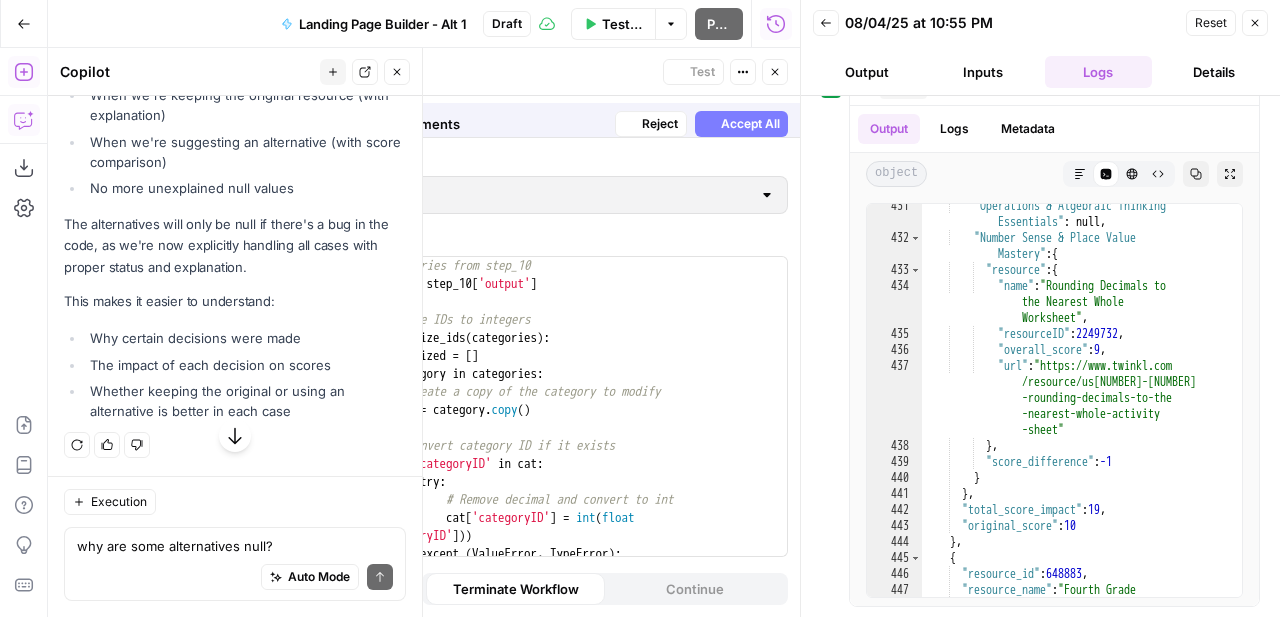 scroll, scrollTop: 19501, scrollLeft: 0, axis: vertical 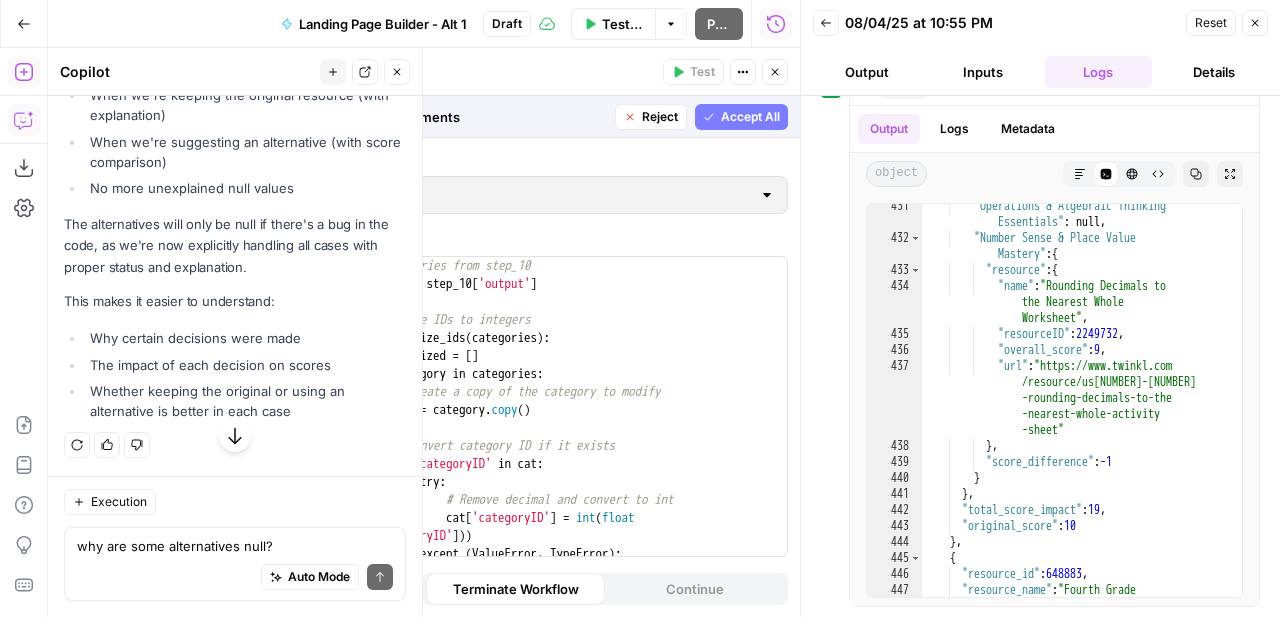 click on "Accept" at bounding box center [364, -527] 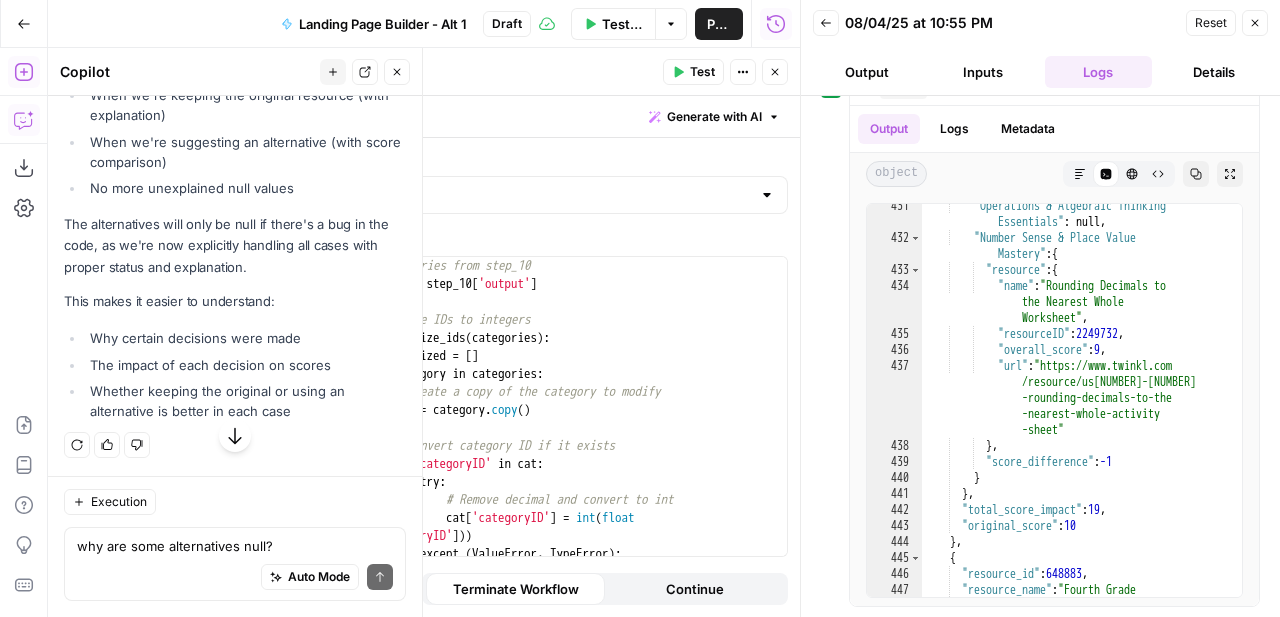 scroll, scrollTop: 20773, scrollLeft: 0, axis: vertical 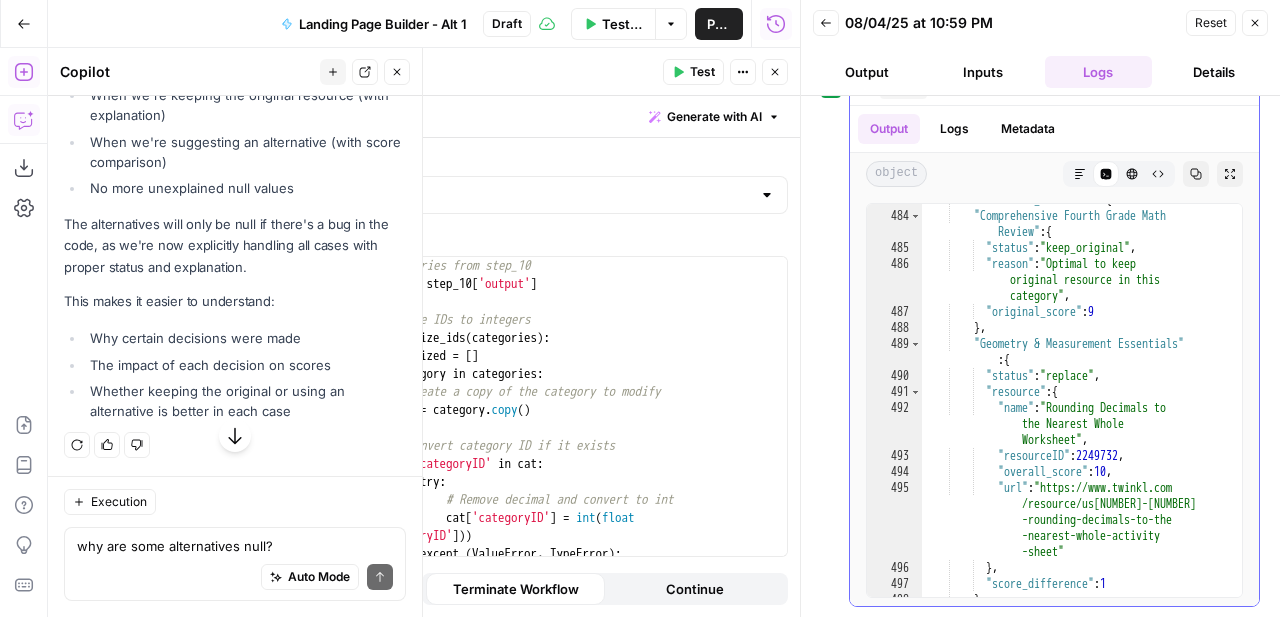 type on "**********" 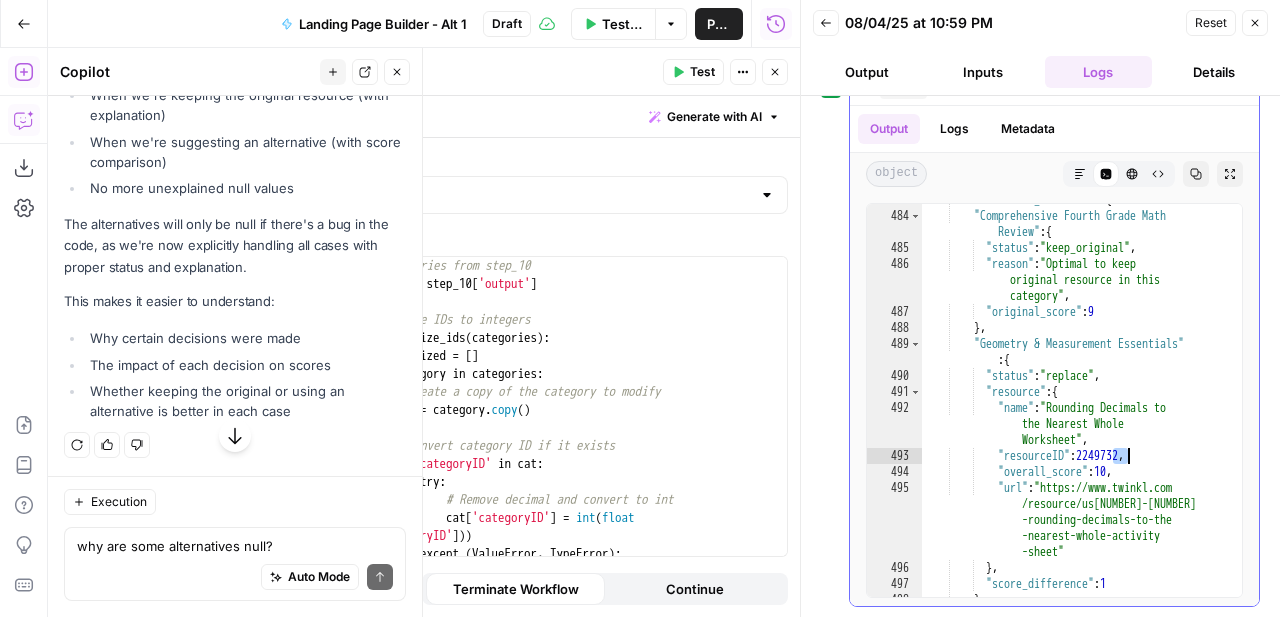 drag, startPoint x: 1113, startPoint y: 456, endPoint x: 1132, endPoint y: 456, distance: 19 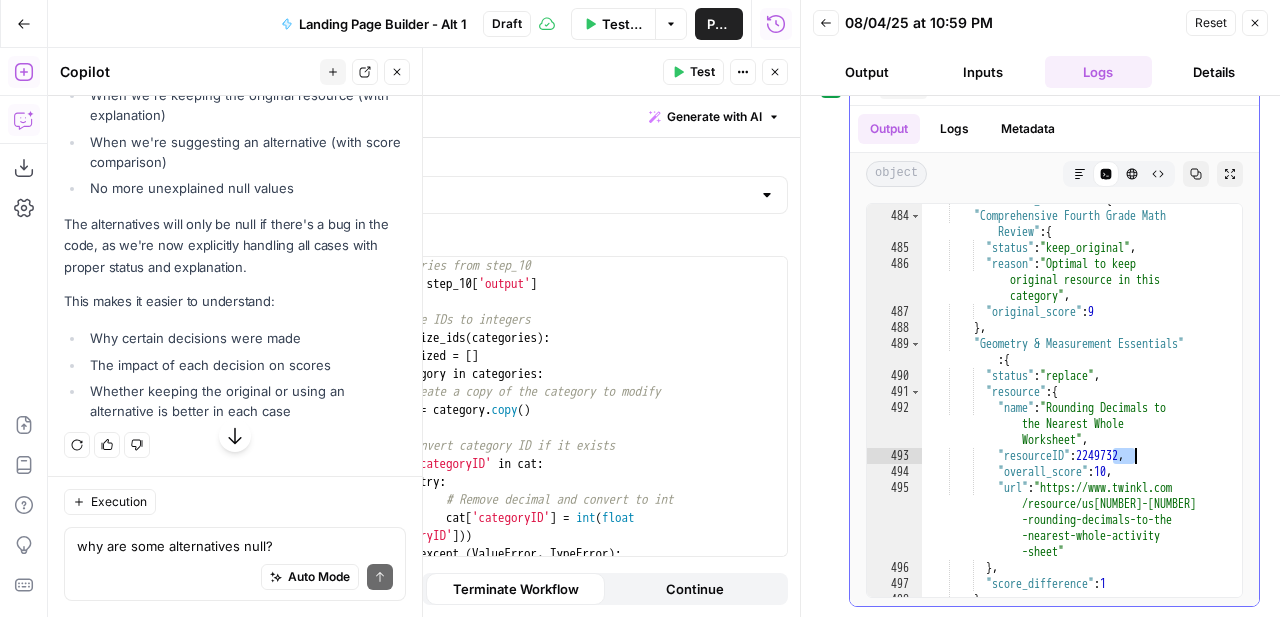 click 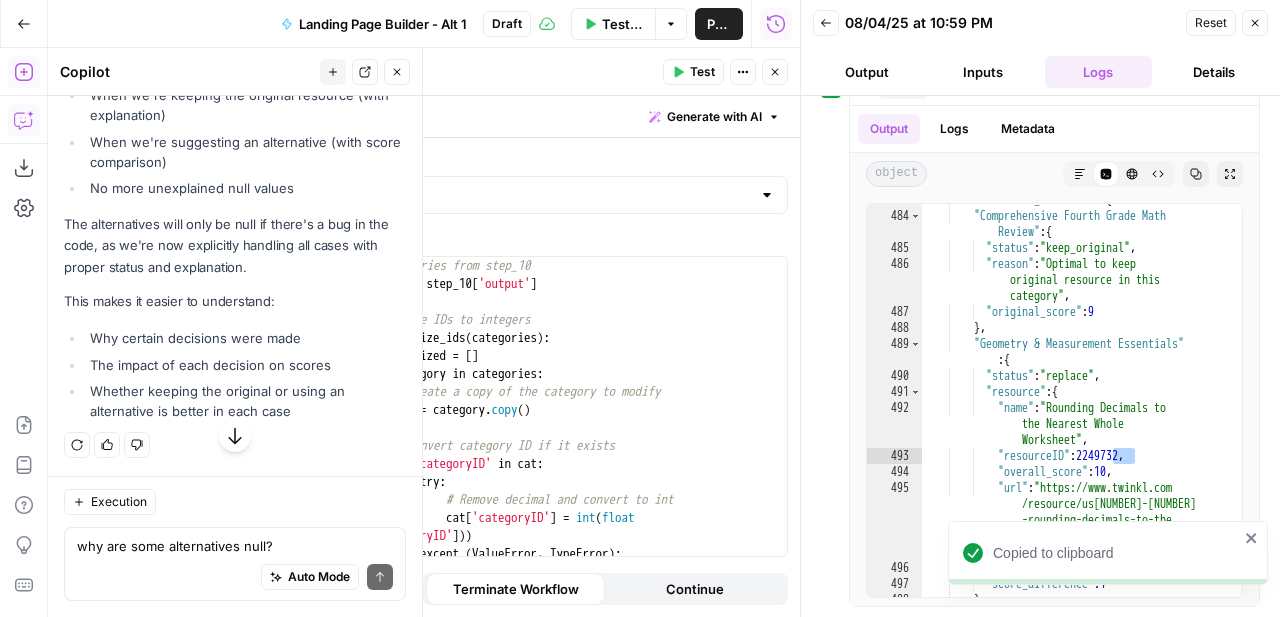 scroll, scrollTop: 20773, scrollLeft: 0, axis: vertical 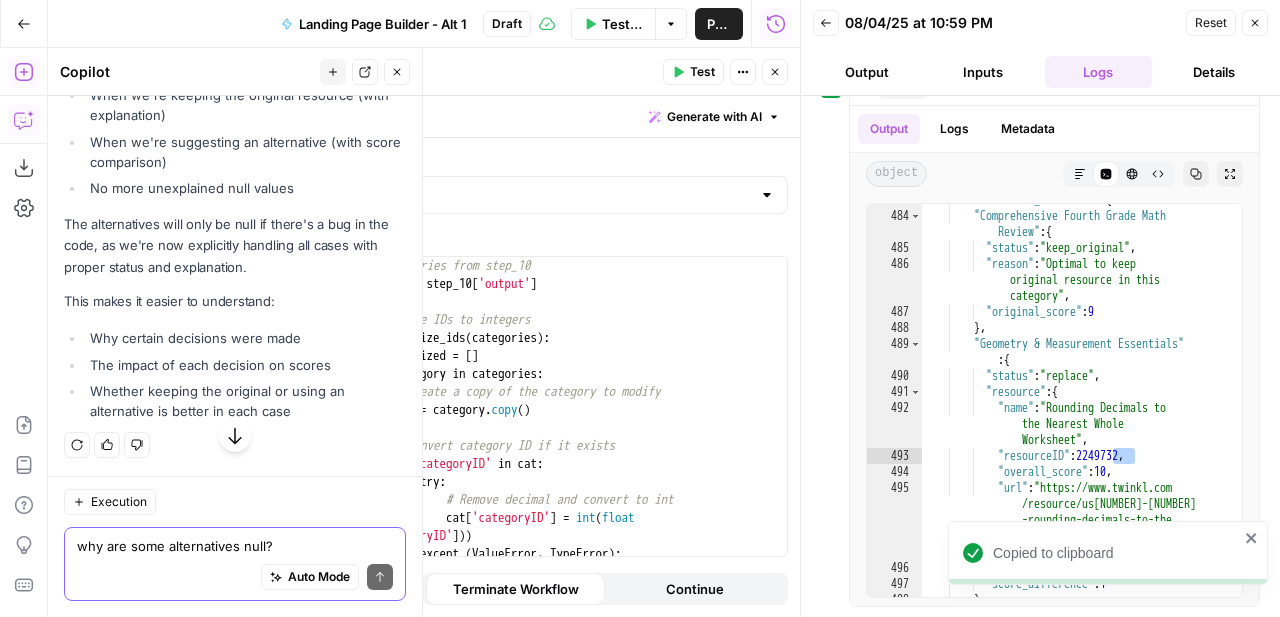 click on "why are some alternatives null?" at bounding box center (235, 546) 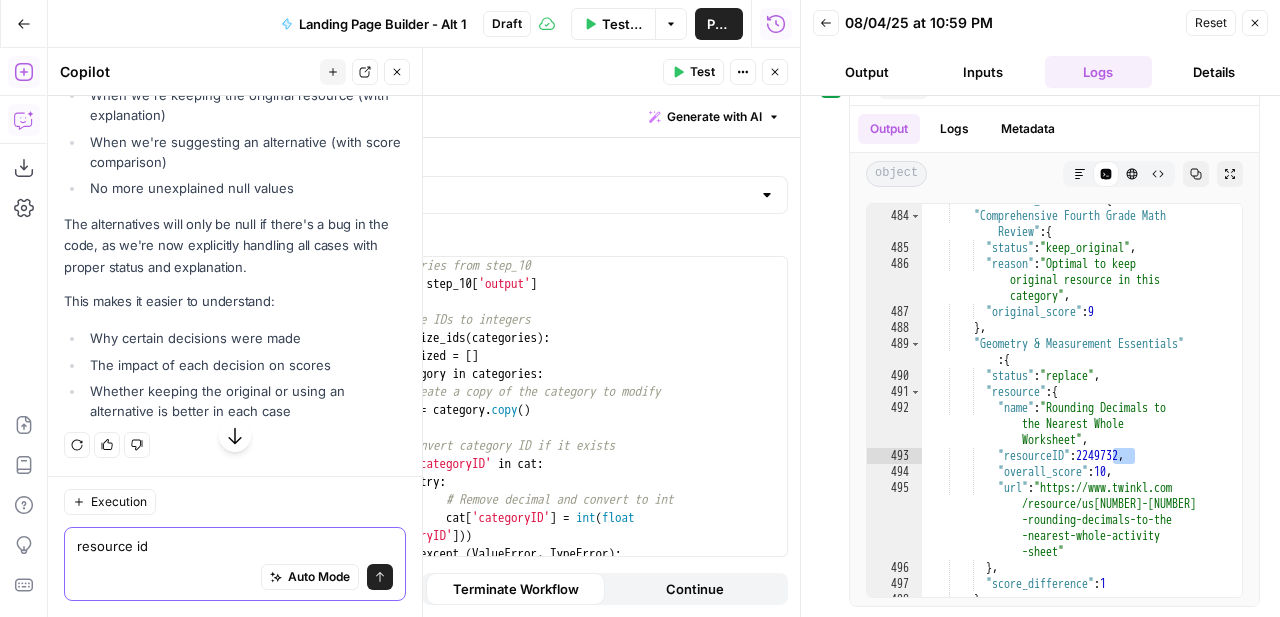 paste on "2249732" 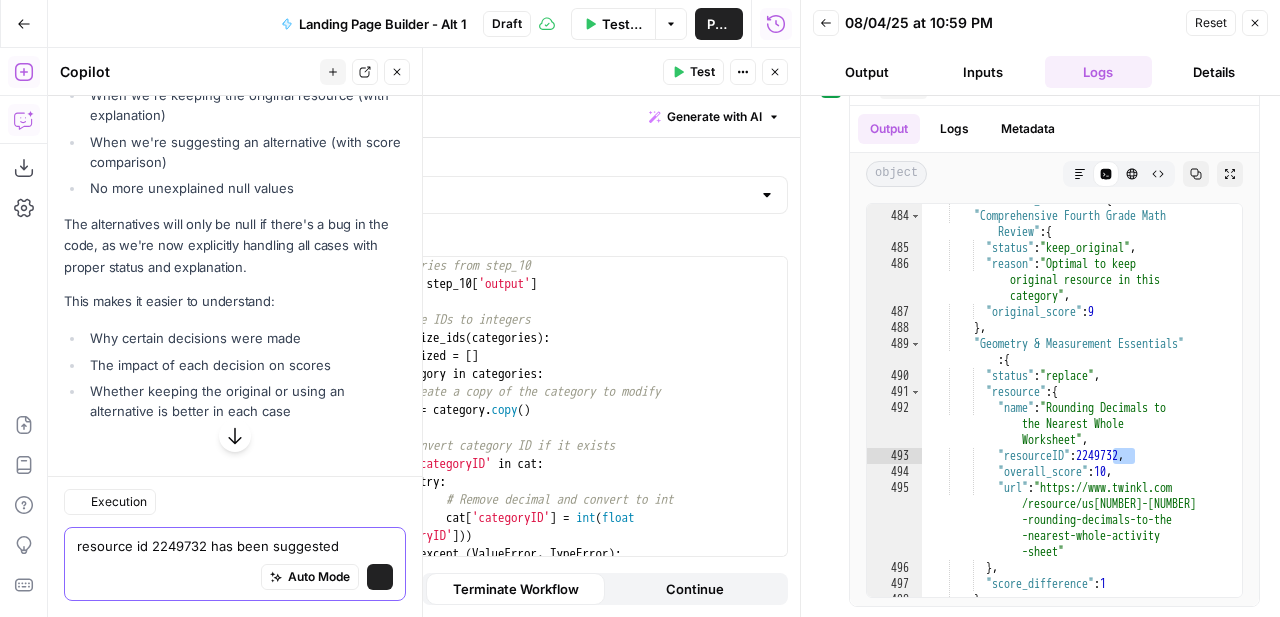 scroll, scrollTop: 20773, scrollLeft: 0, axis: vertical 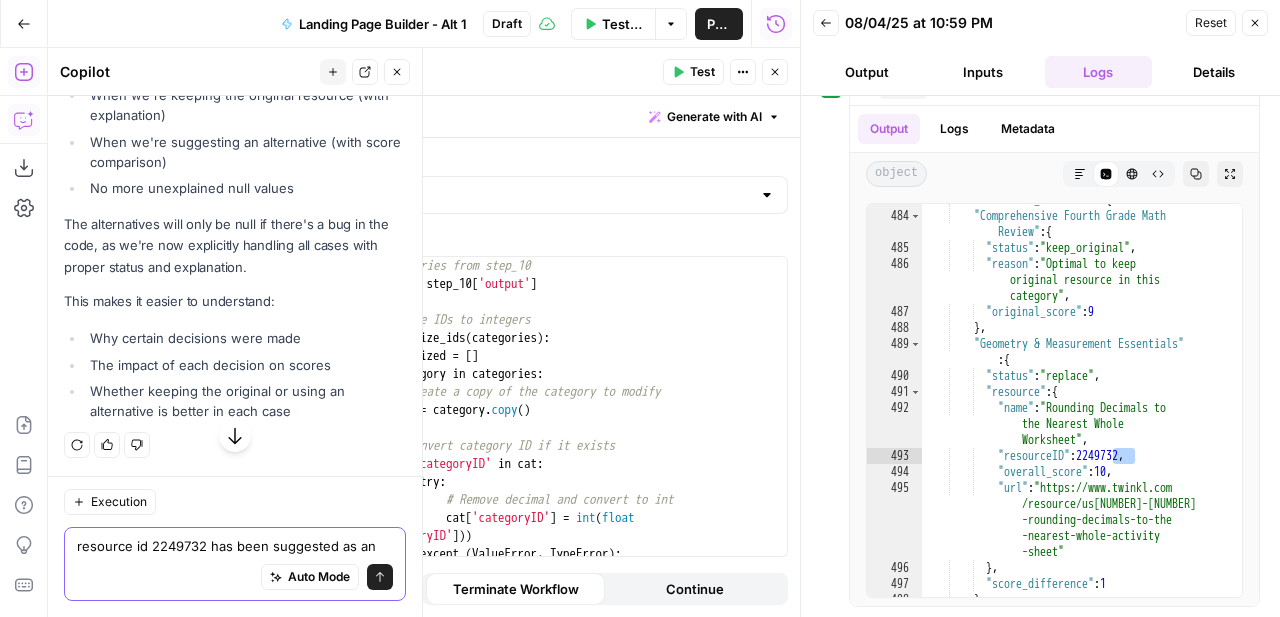 click on "resource id 2249732 has been suggested" at bounding box center [235, 546] 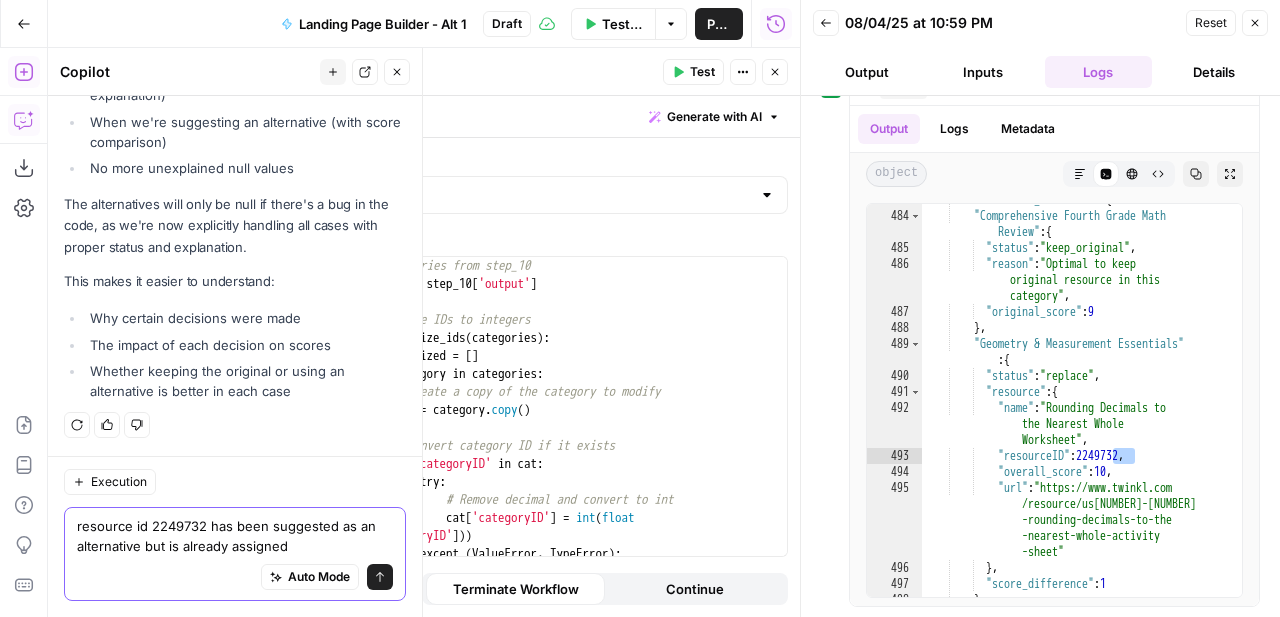 scroll, scrollTop: 20959, scrollLeft: 0, axis: vertical 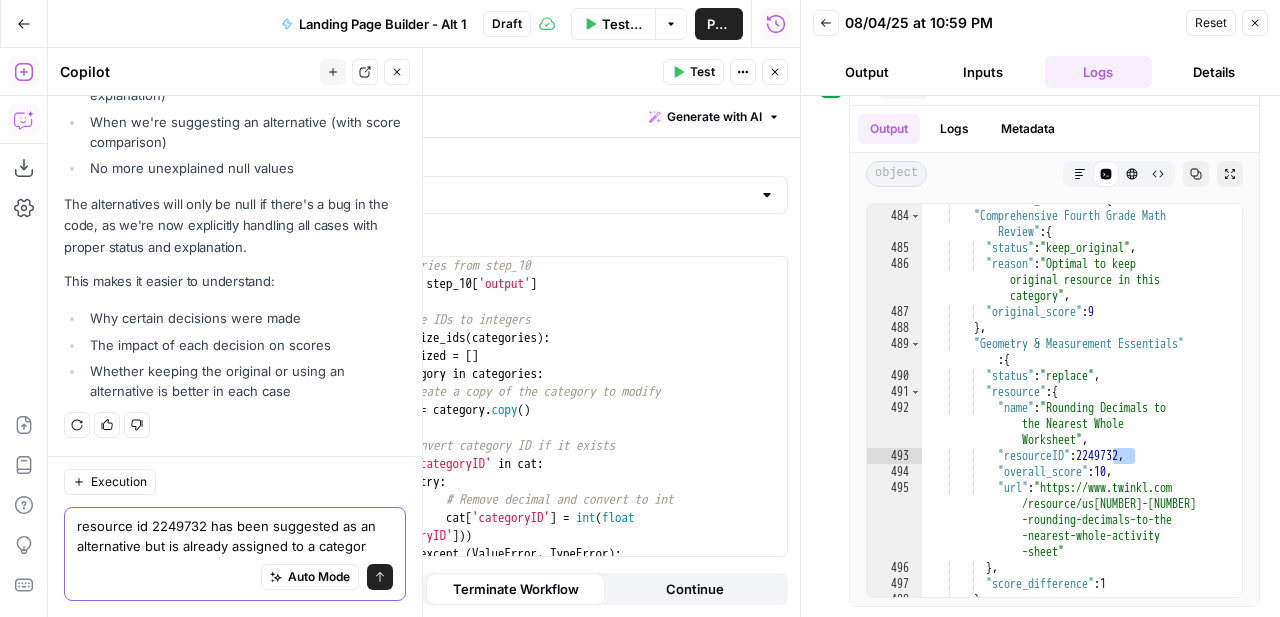 type on "resource id 2249732 has been suggested as an alternative but is already assigned to a category" 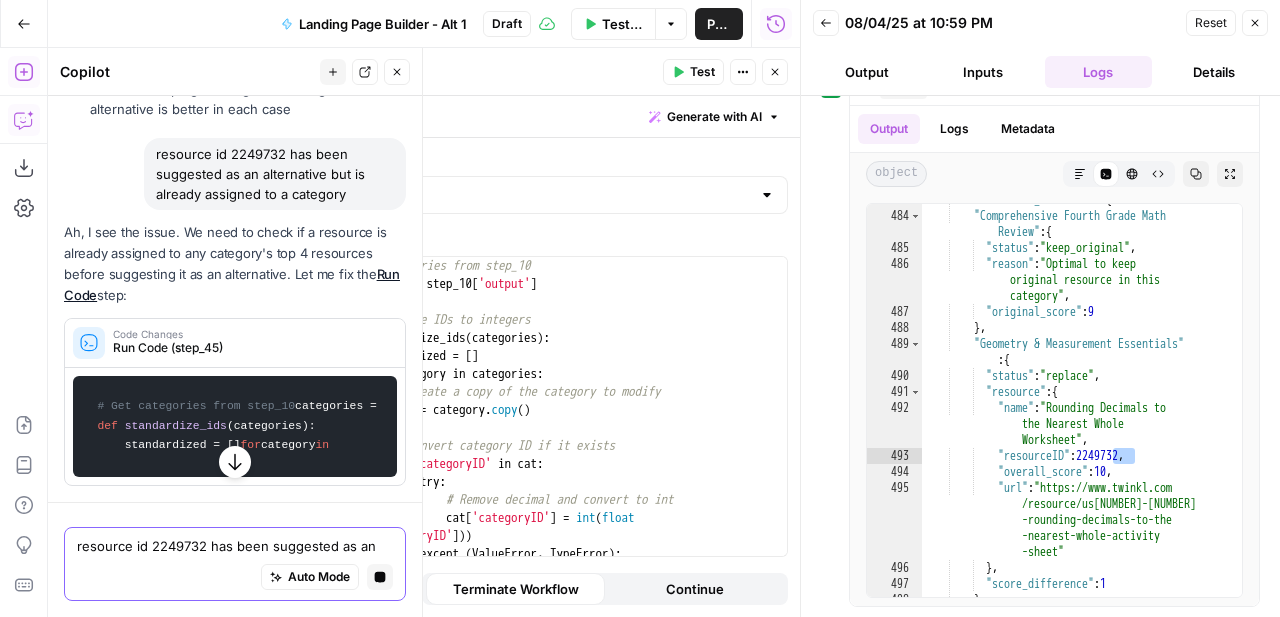 scroll, scrollTop: 20464, scrollLeft: 0, axis: vertical 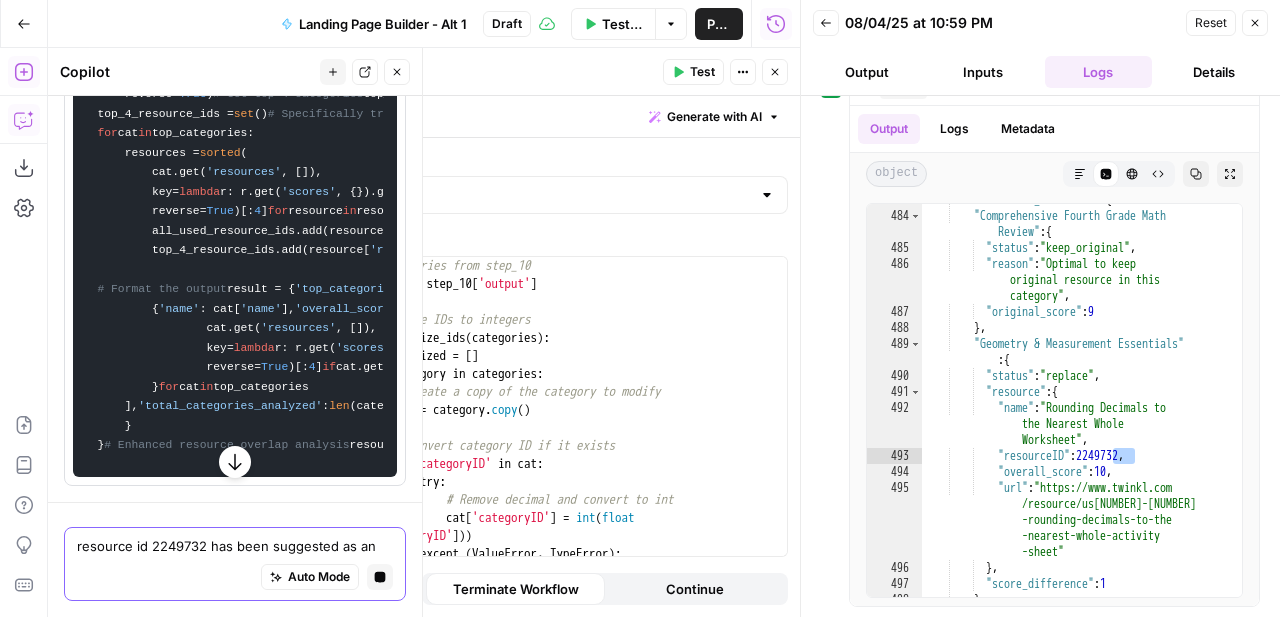 type 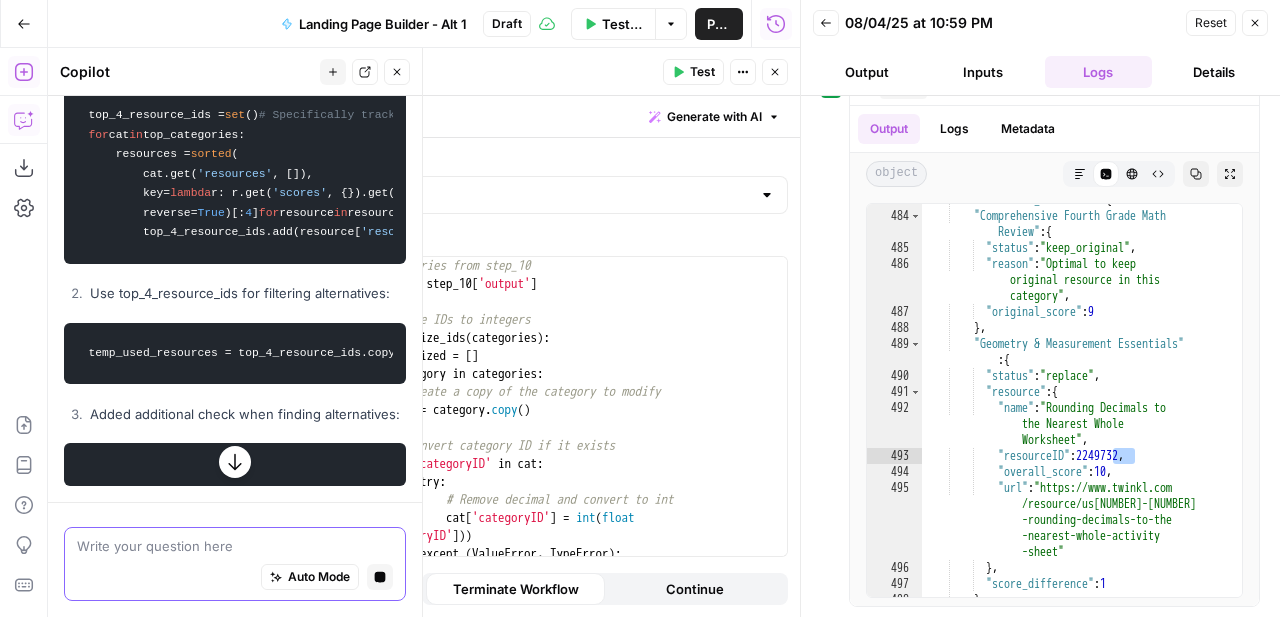 scroll, scrollTop: 20589, scrollLeft: 0, axis: vertical 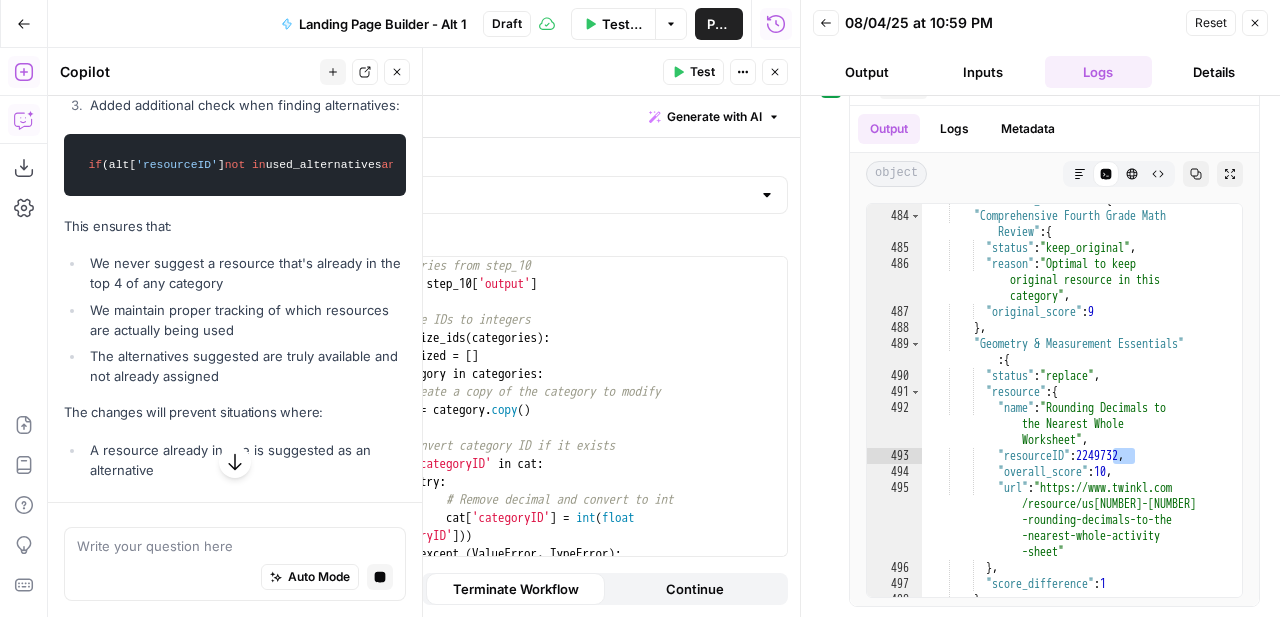 click on "Apply" at bounding box center [367, -339] 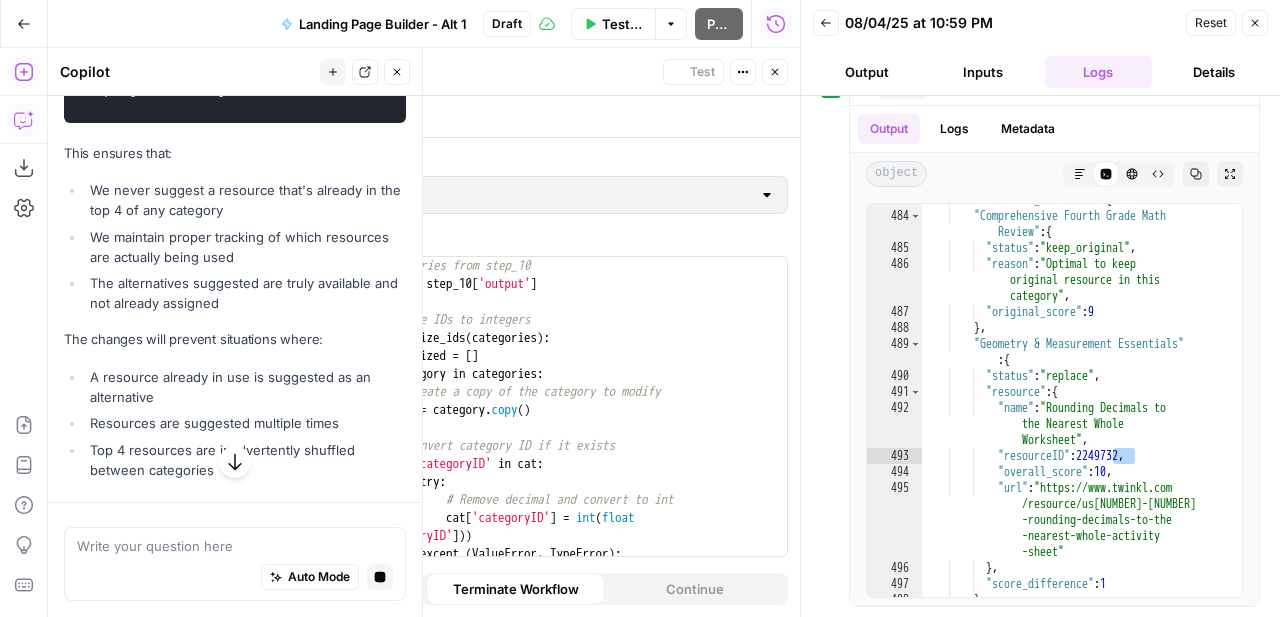 scroll, scrollTop: 20713, scrollLeft: 0, axis: vertical 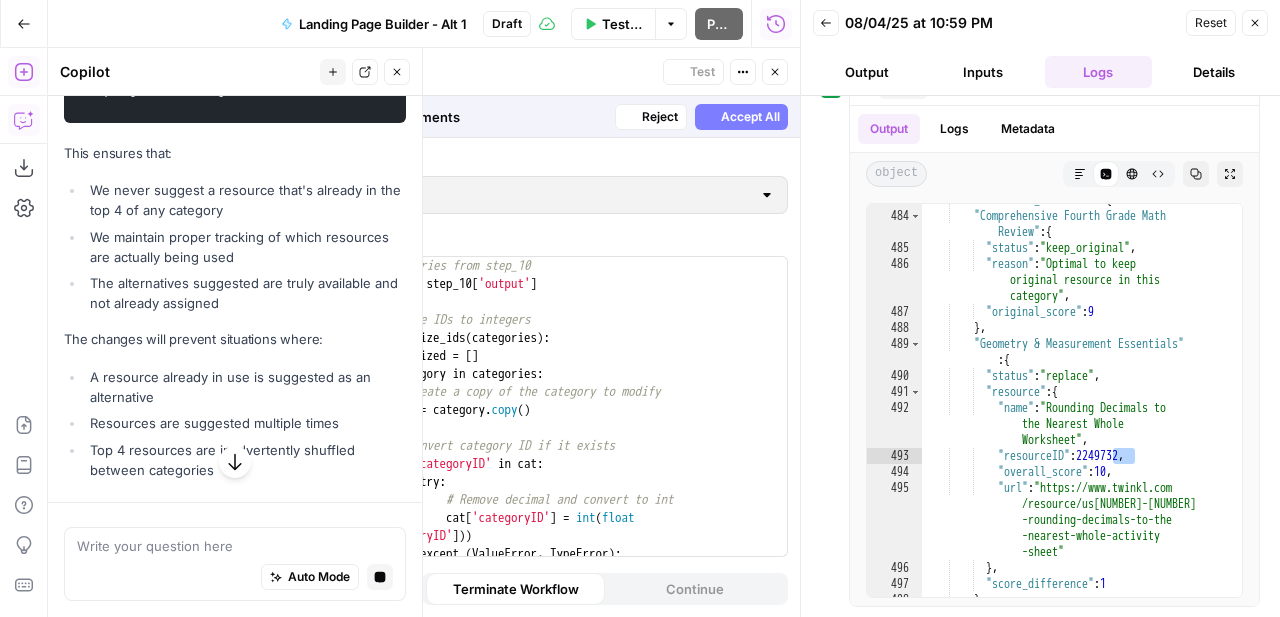 click on "Accept" at bounding box center [364, -412] 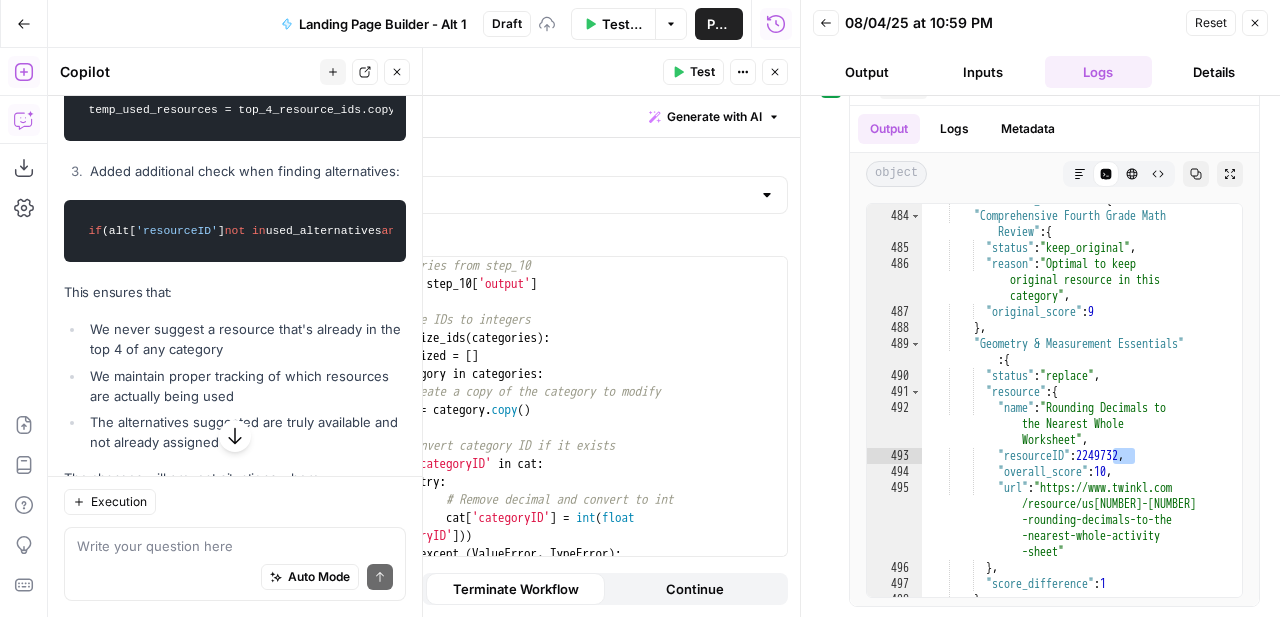 scroll, scrollTop: 21289, scrollLeft: 0, axis: vertical 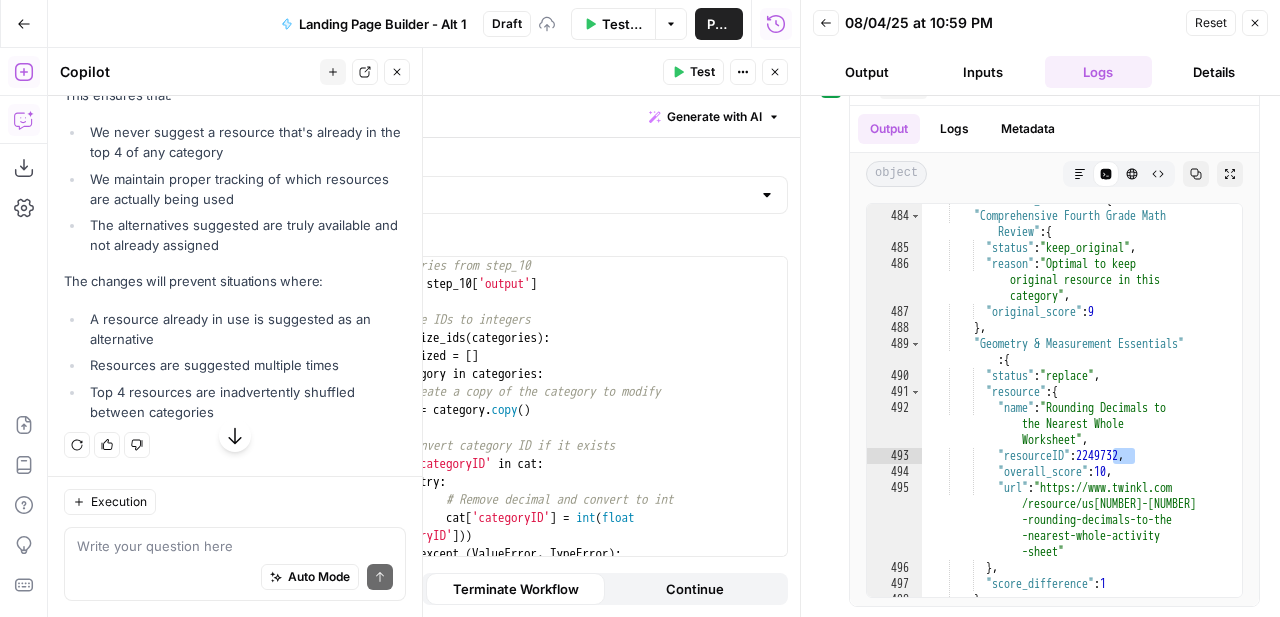 click on "# Get categories from step_10 categories   =   step_10 [ 'output' ] # Standardize IDs to integers def   standardize_ids ( categories ) :
standardized   =   [ ]
for   category   in   categories :
# Create a copy of the category to modify
cat   =   category . copy ( )
# Convert category ID if it exists
if   'categoryID'   in   cat :
try :
# Remove decimal and convert to int
cat [ 'categoryID' ]   =   int ( float ( cat [ 'categoryID' ]))
except   ( ValueError ,   TypeError ) :
# If conversion fails, keep original" at bounding box center [562, 424] 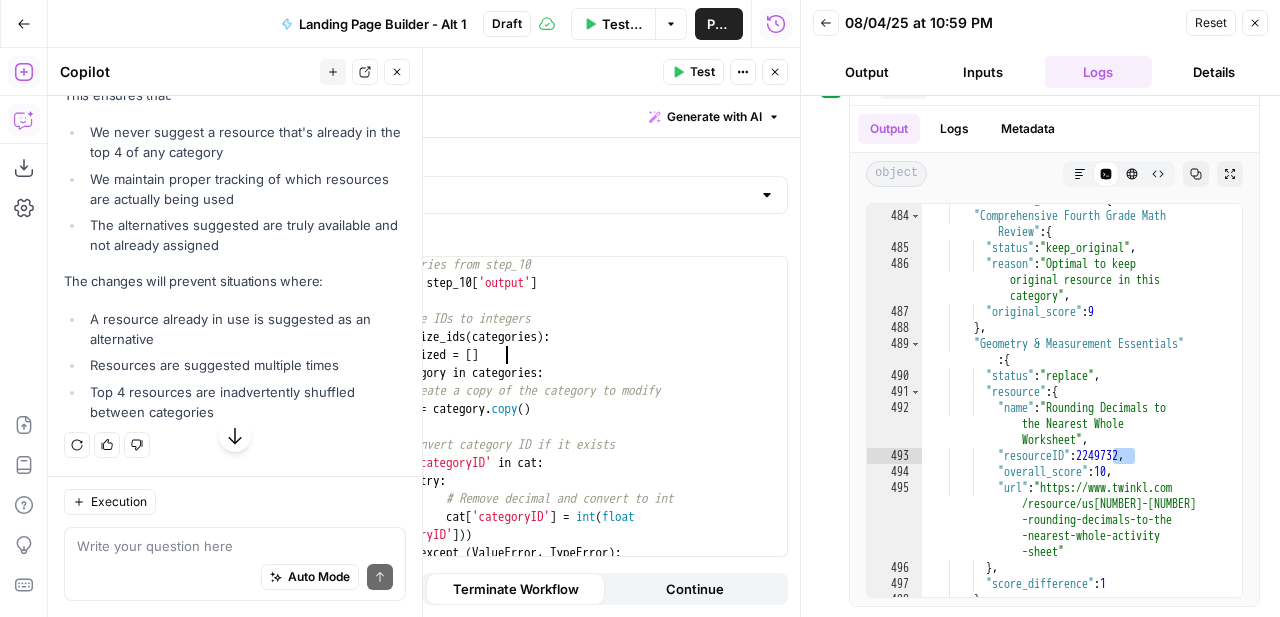 type on "**********" 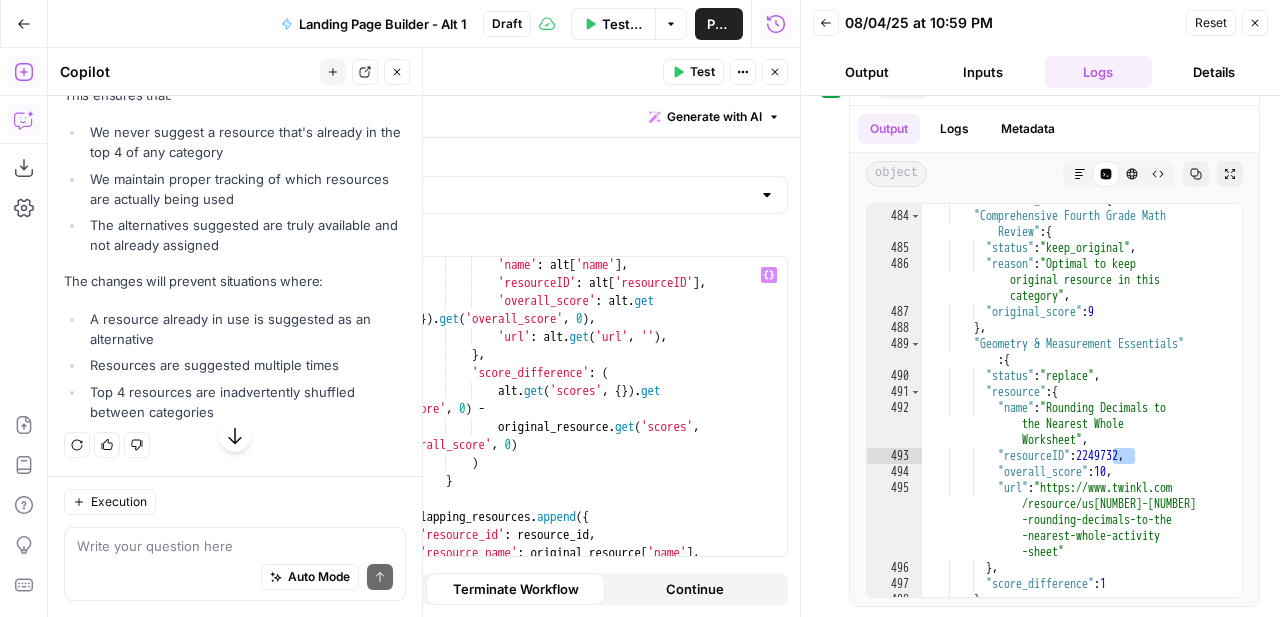 scroll, scrollTop: 4795, scrollLeft: 0, axis: vertical 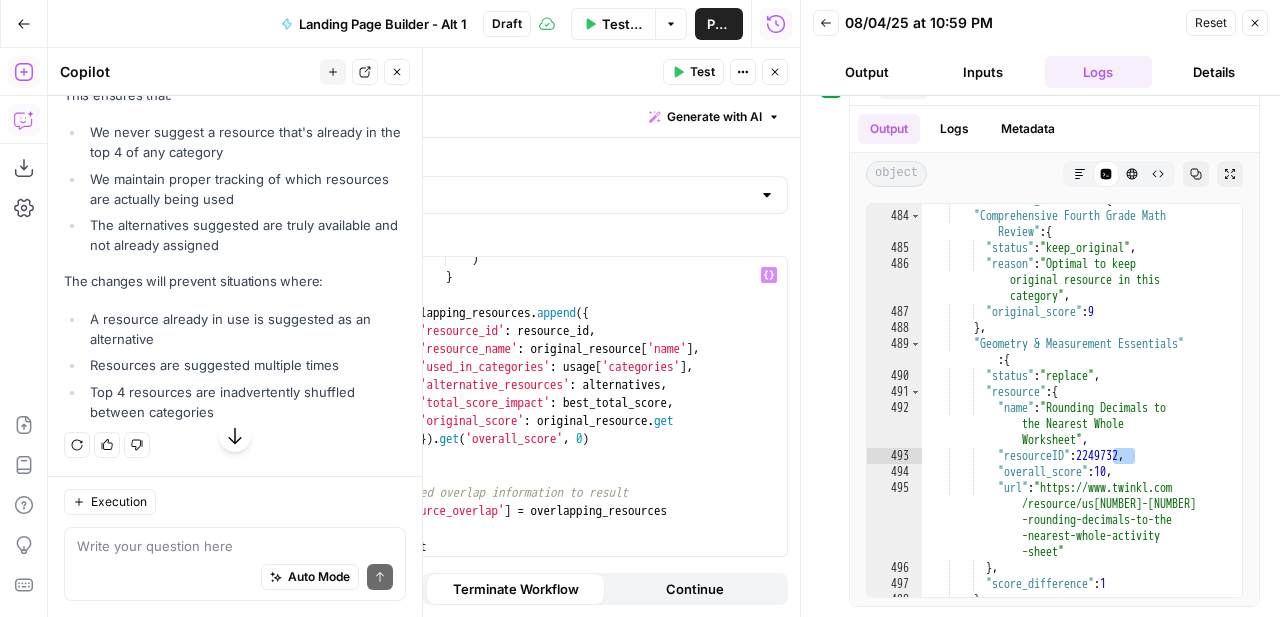 click on "Test" at bounding box center (702, 72) 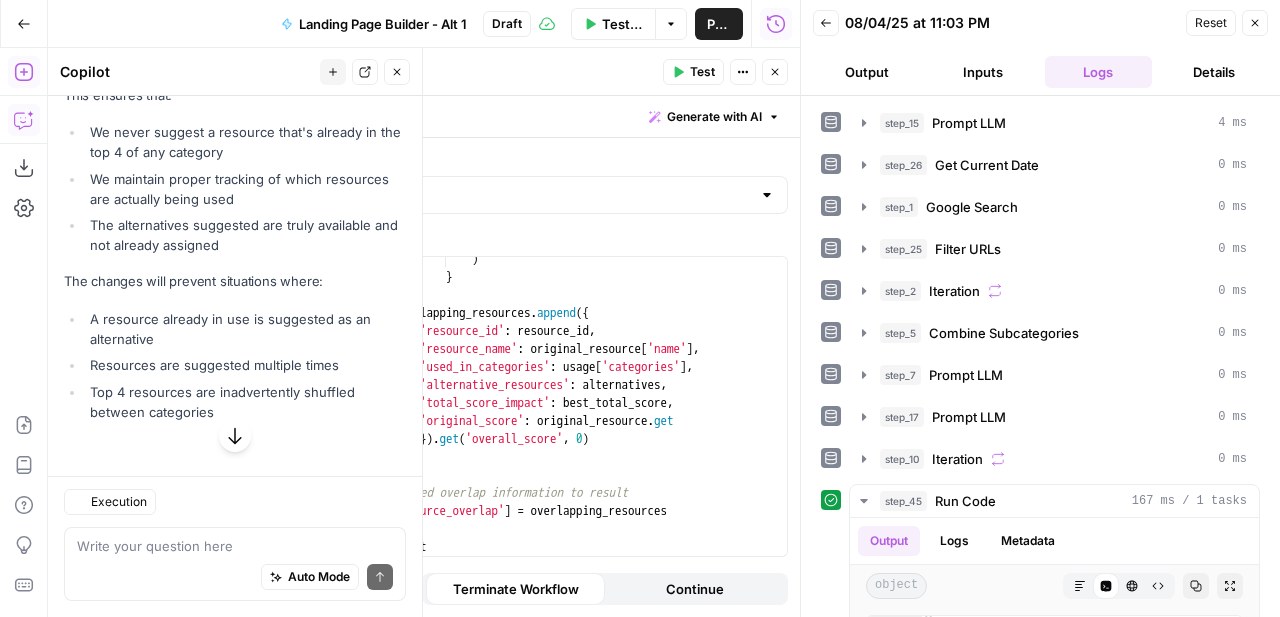 scroll, scrollTop: 21289, scrollLeft: 0, axis: vertical 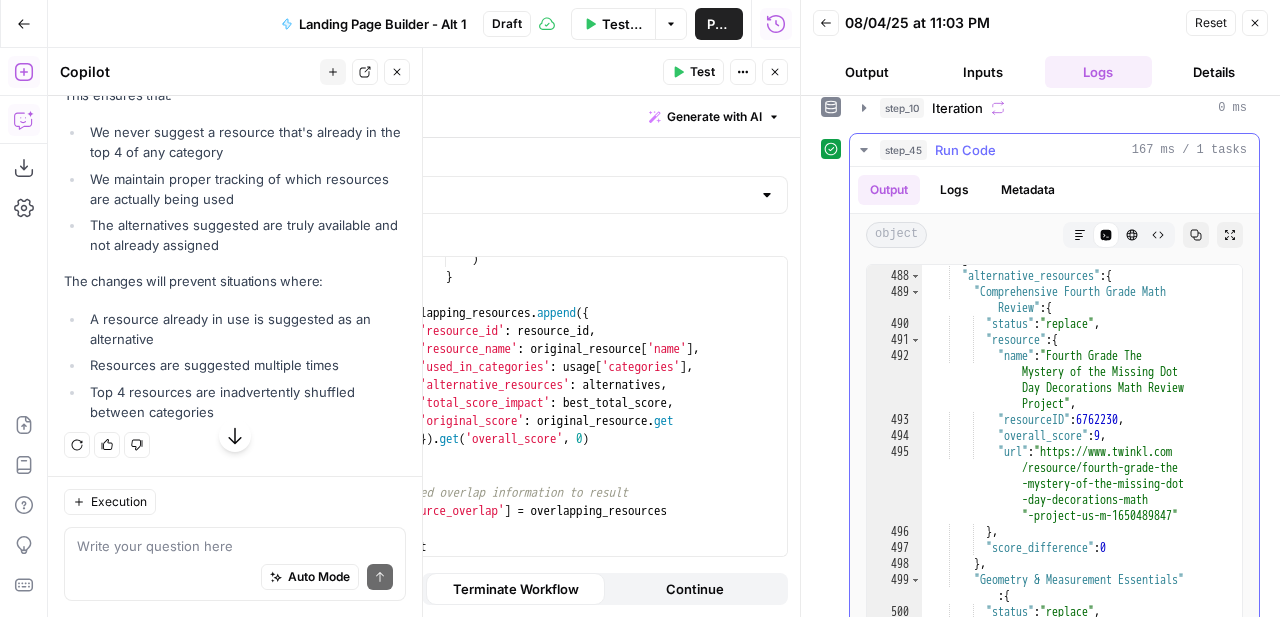 click 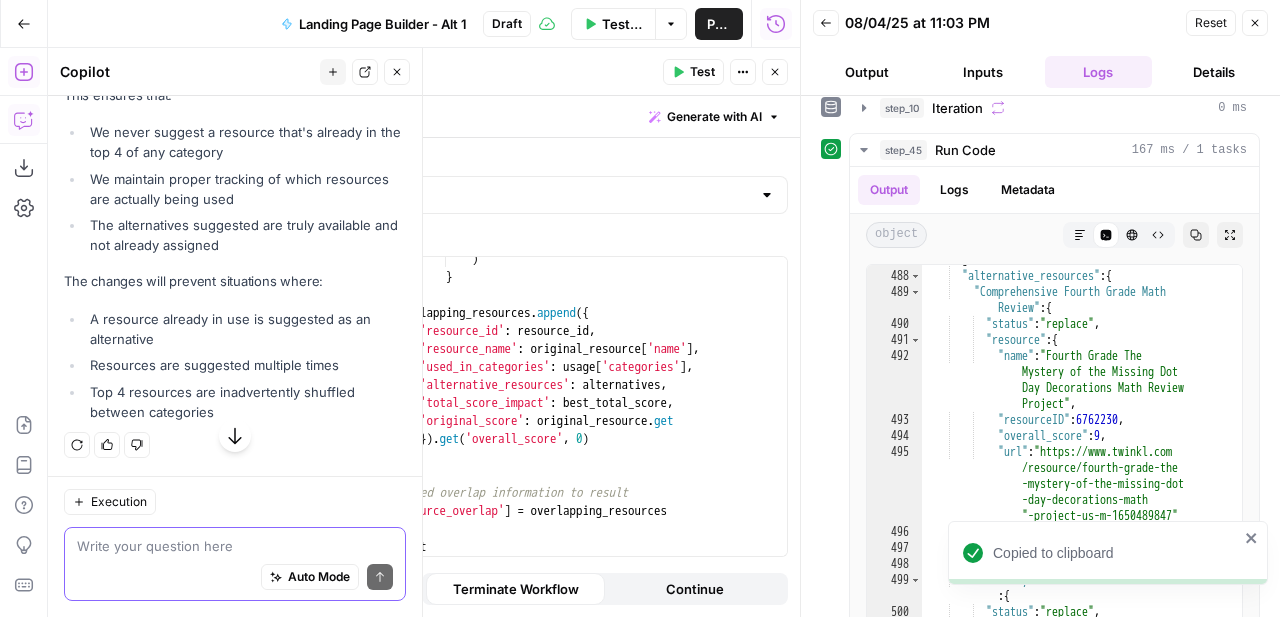click at bounding box center (235, 546) 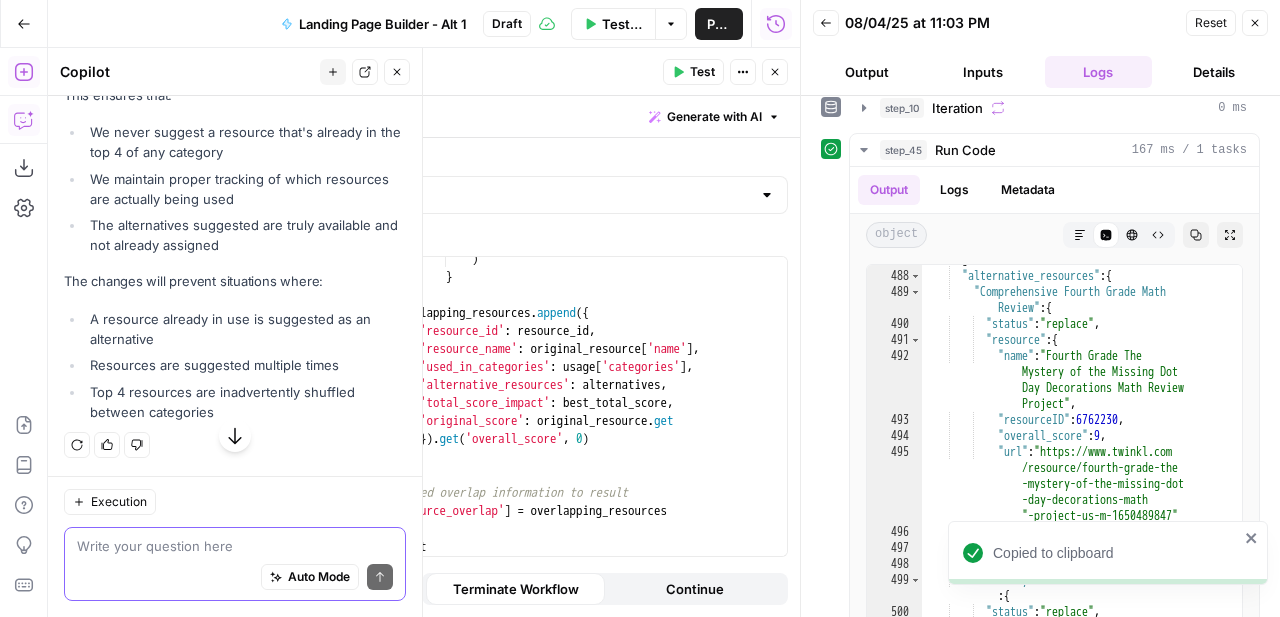 paste on "6762230" 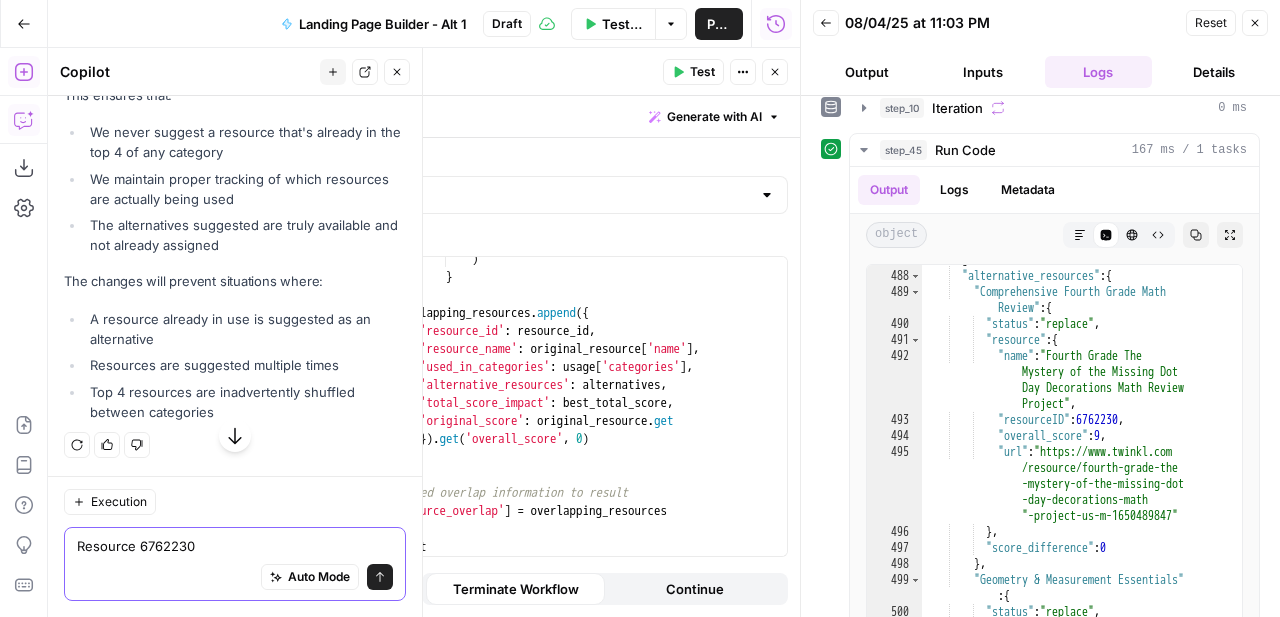 click on "Resource 6762230" at bounding box center (235, 546) 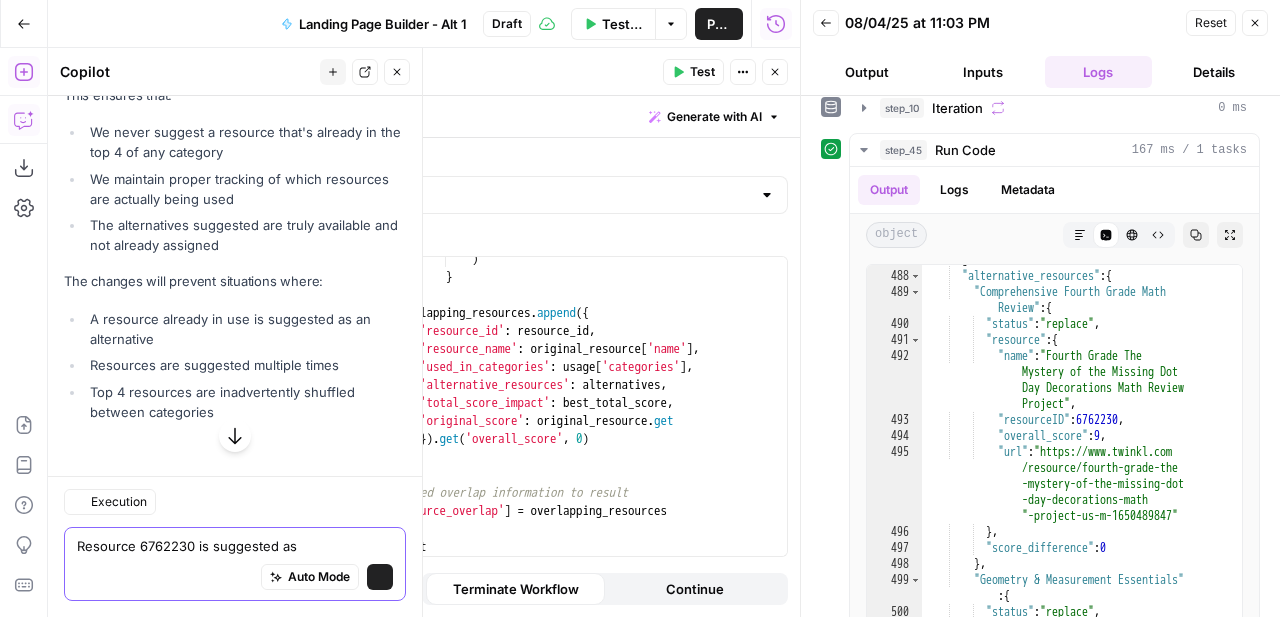 scroll, scrollTop: 21289, scrollLeft: 0, axis: vertical 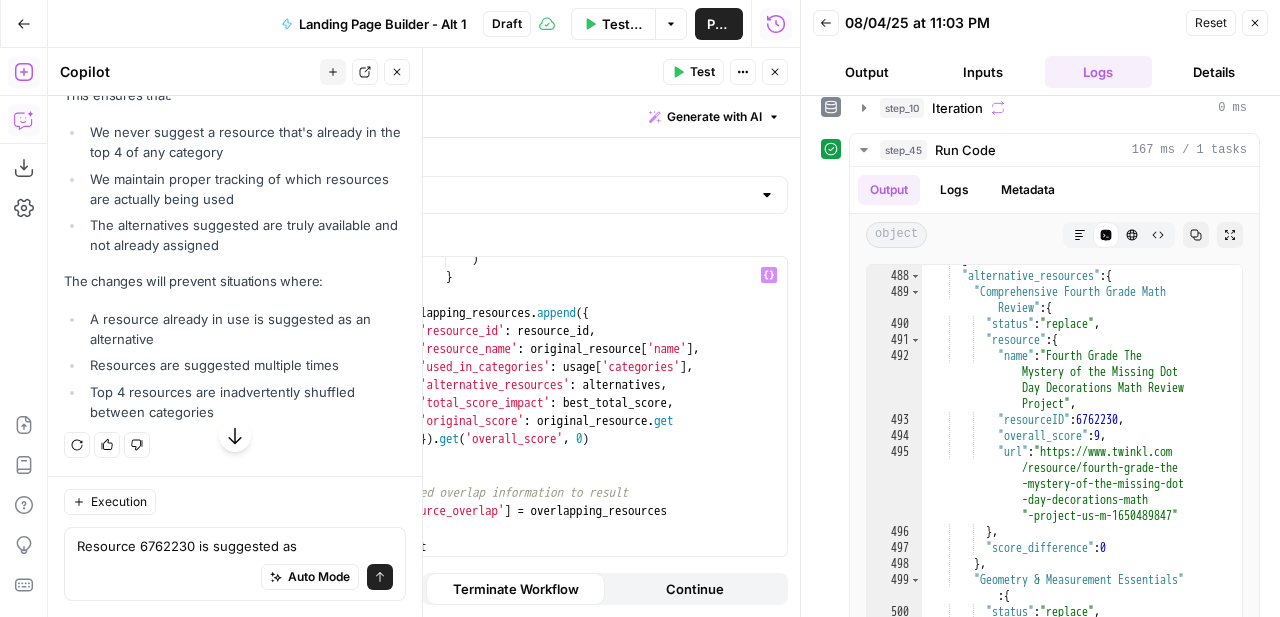 click on "Auto Mode Send" at bounding box center [235, 578] 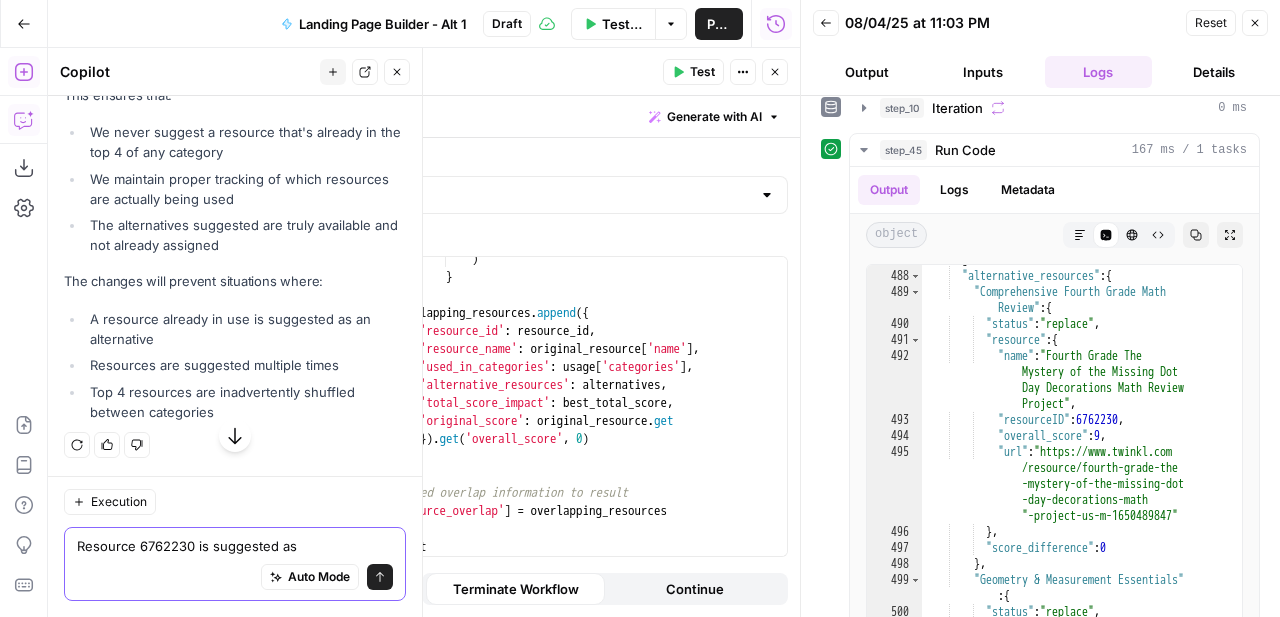click on "Resource 6762230 is suggested as" at bounding box center [235, 546] 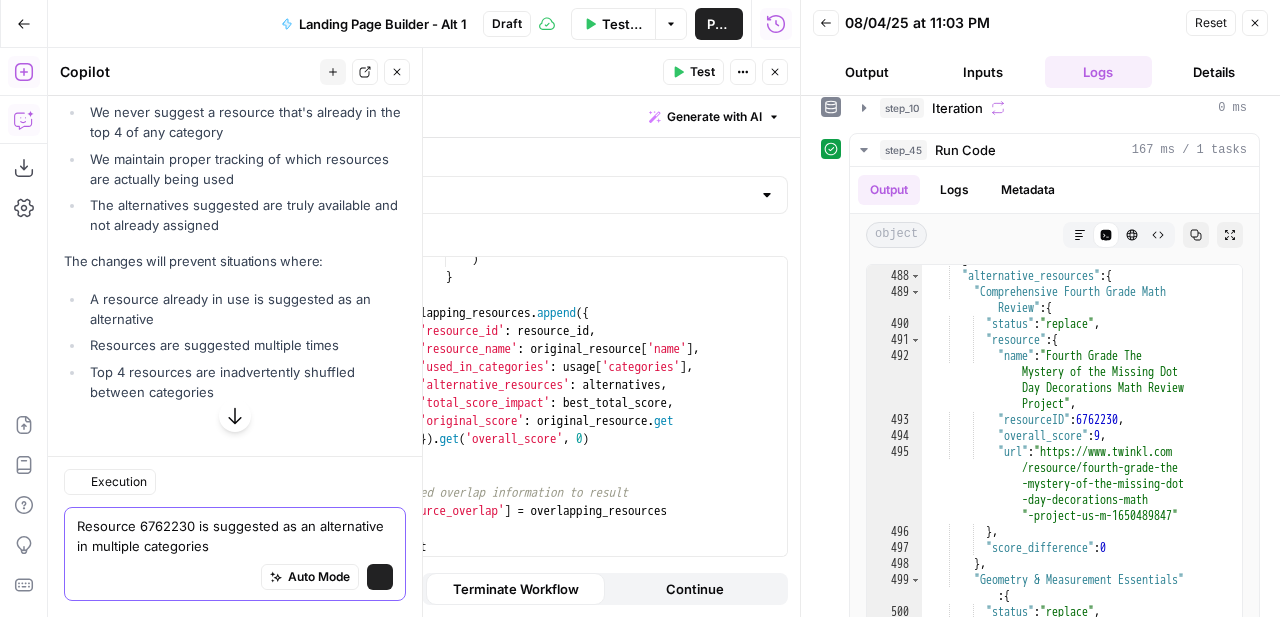 scroll, scrollTop: 21289, scrollLeft: 0, axis: vertical 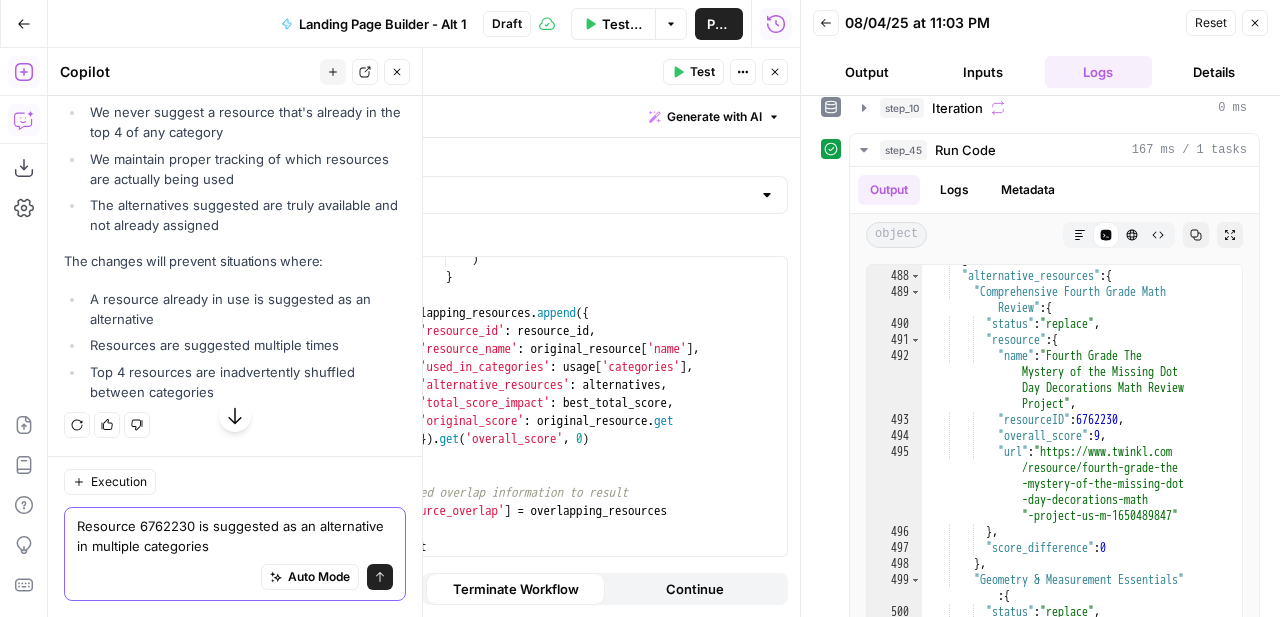 type on "Resource 6762230 is suggested as an alternative in multiple categories" 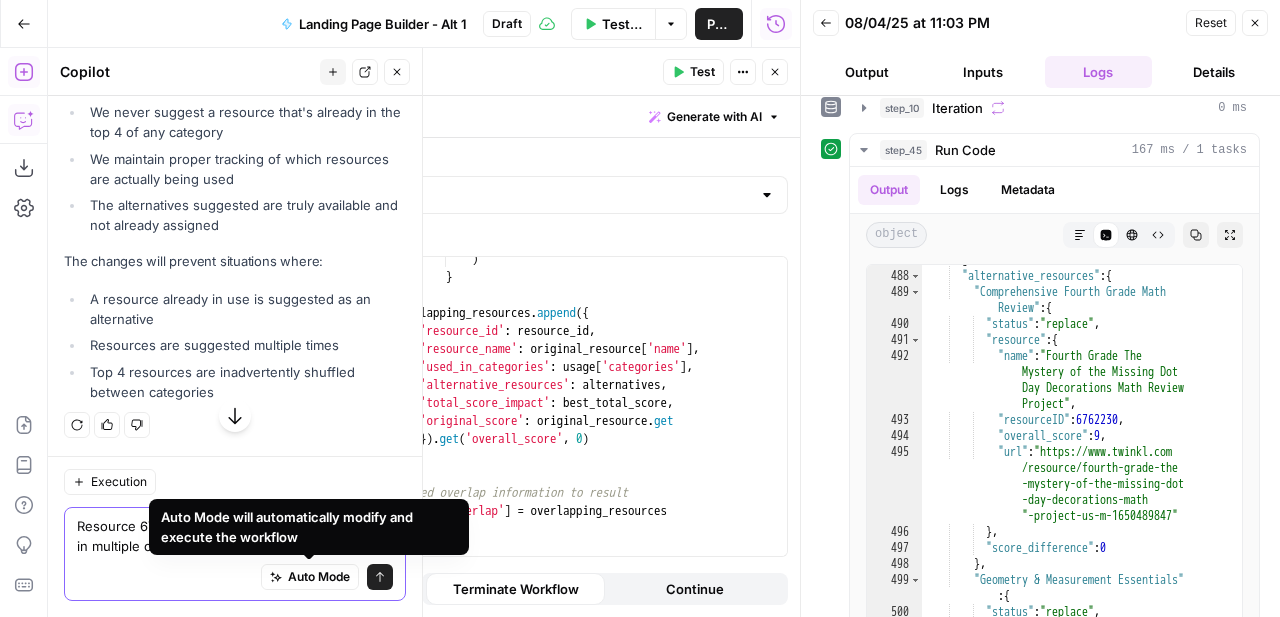 click on "Resource 6762230 is suggested as an alternative in multiple categories" at bounding box center [235, 536] 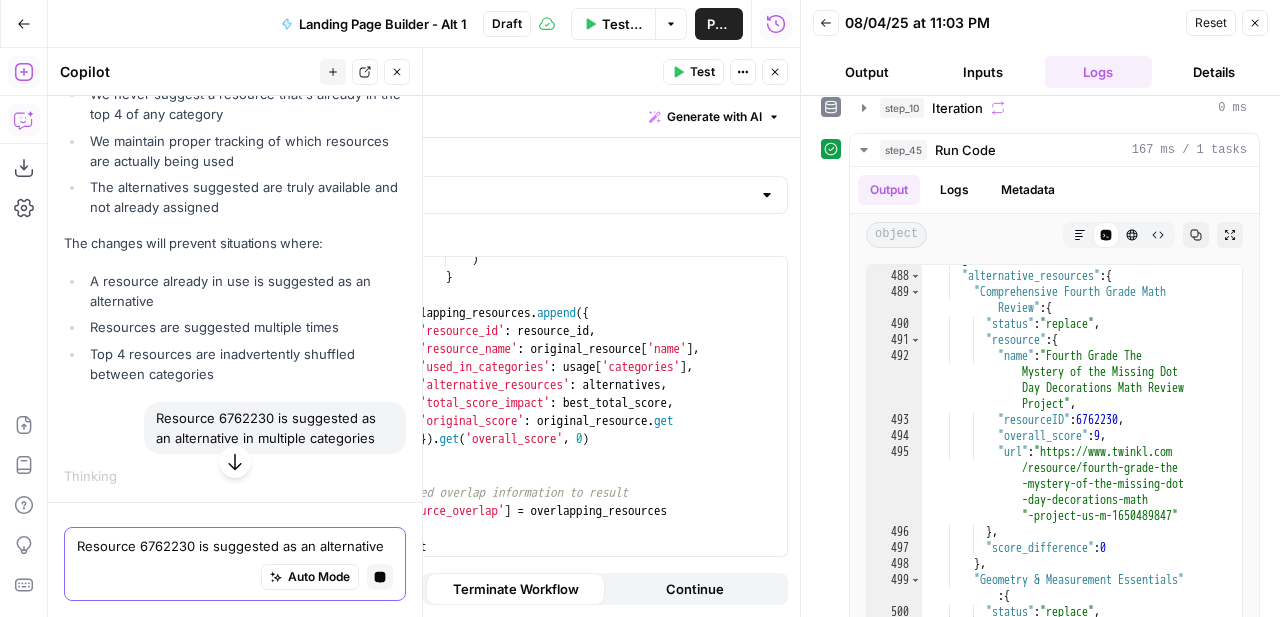 scroll, scrollTop: 21575, scrollLeft: 0, axis: vertical 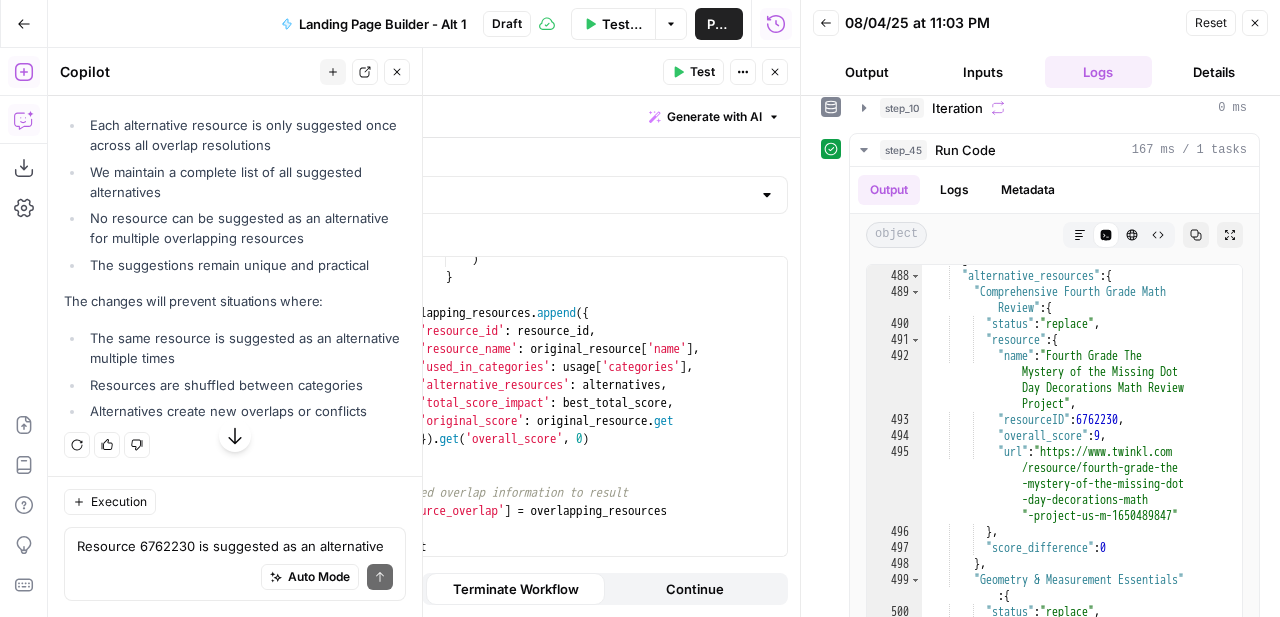 click on "Apply" at bounding box center (367, -540) 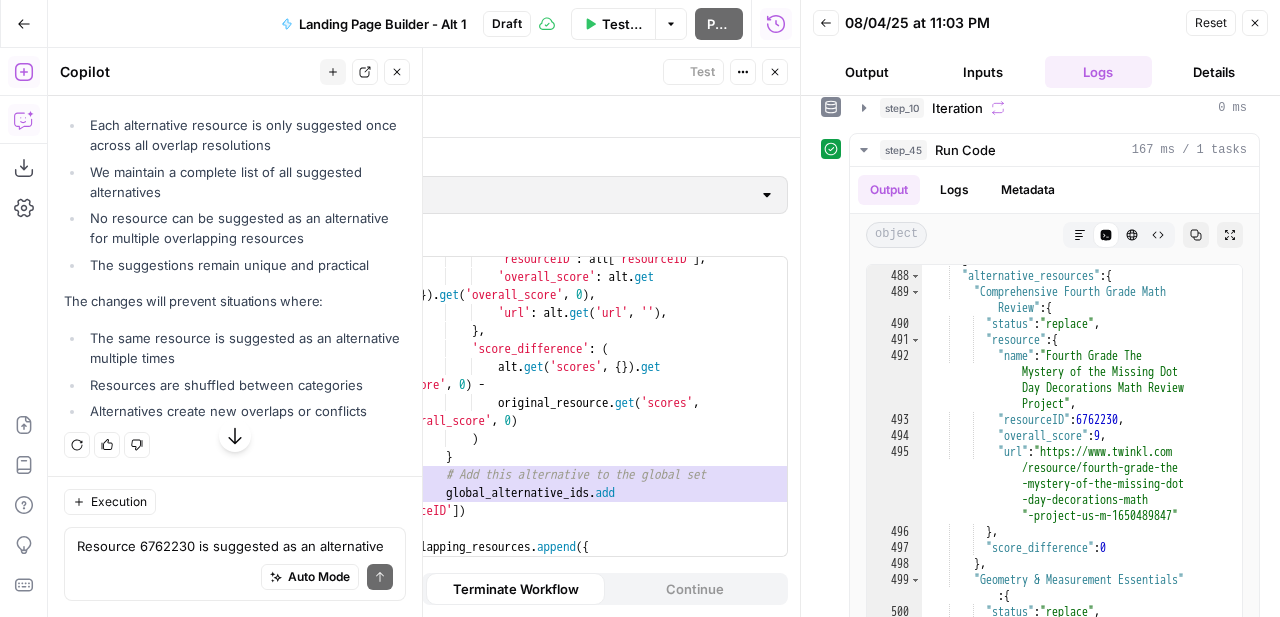 scroll, scrollTop: 21969, scrollLeft: 0, axis: vertical 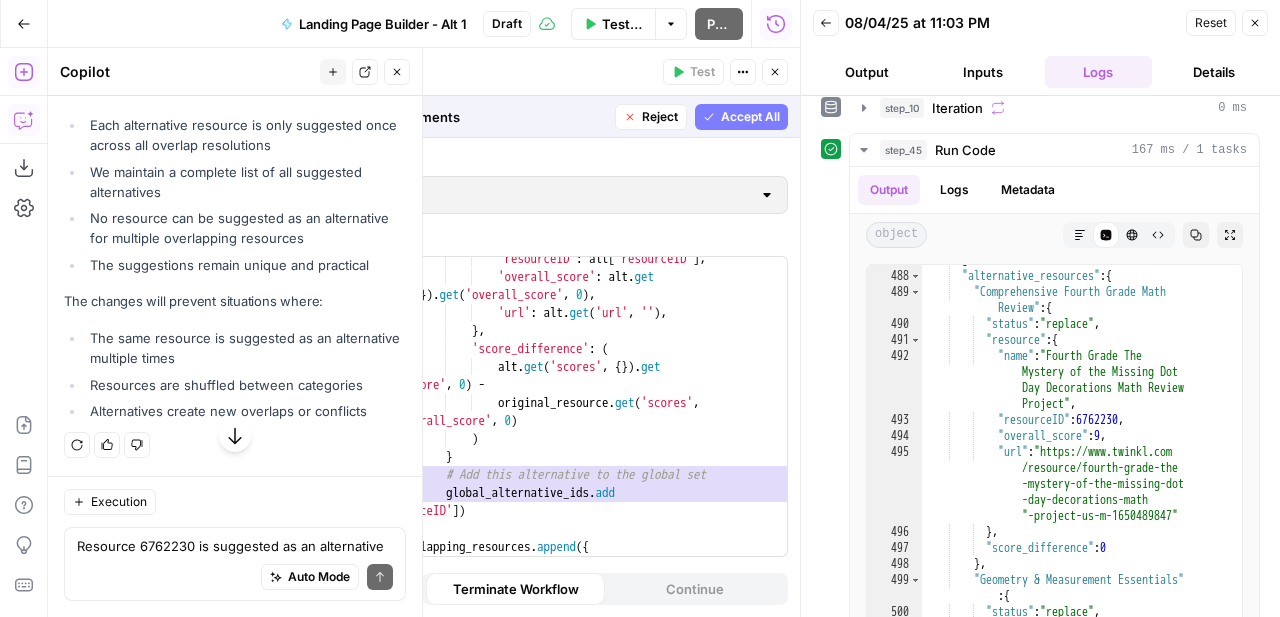 click on "Accept" at bounding box center [364, -540] 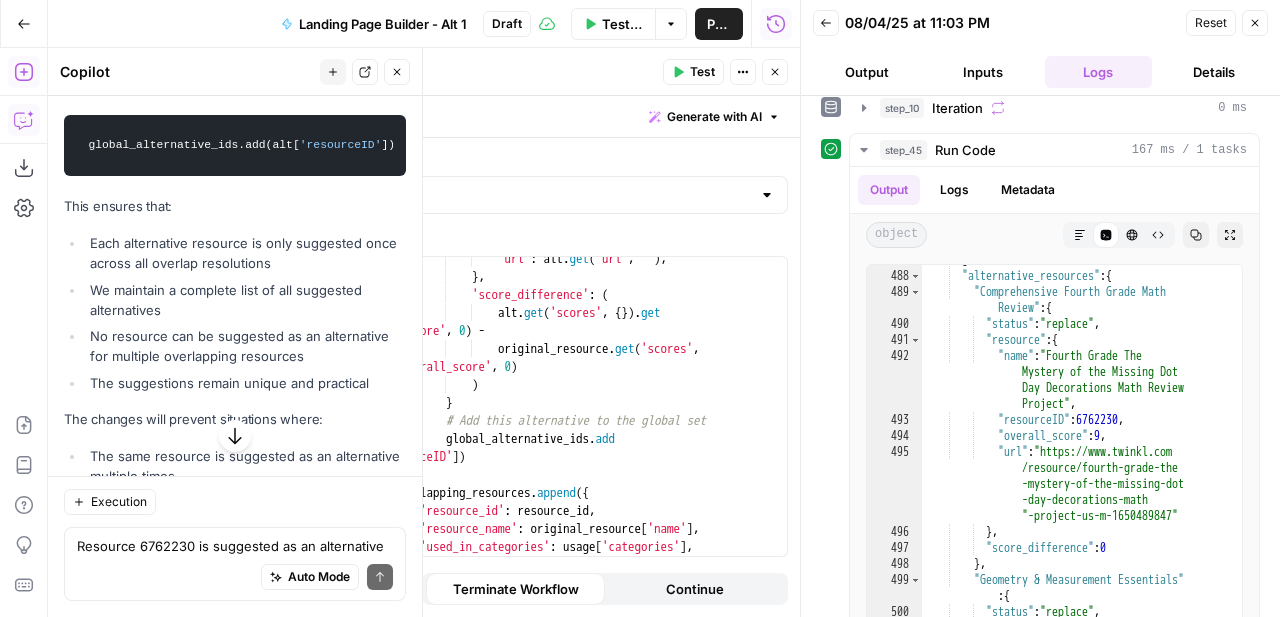 scroll, scrollTop: 22609, scrollLeft: 0, axis: vertical 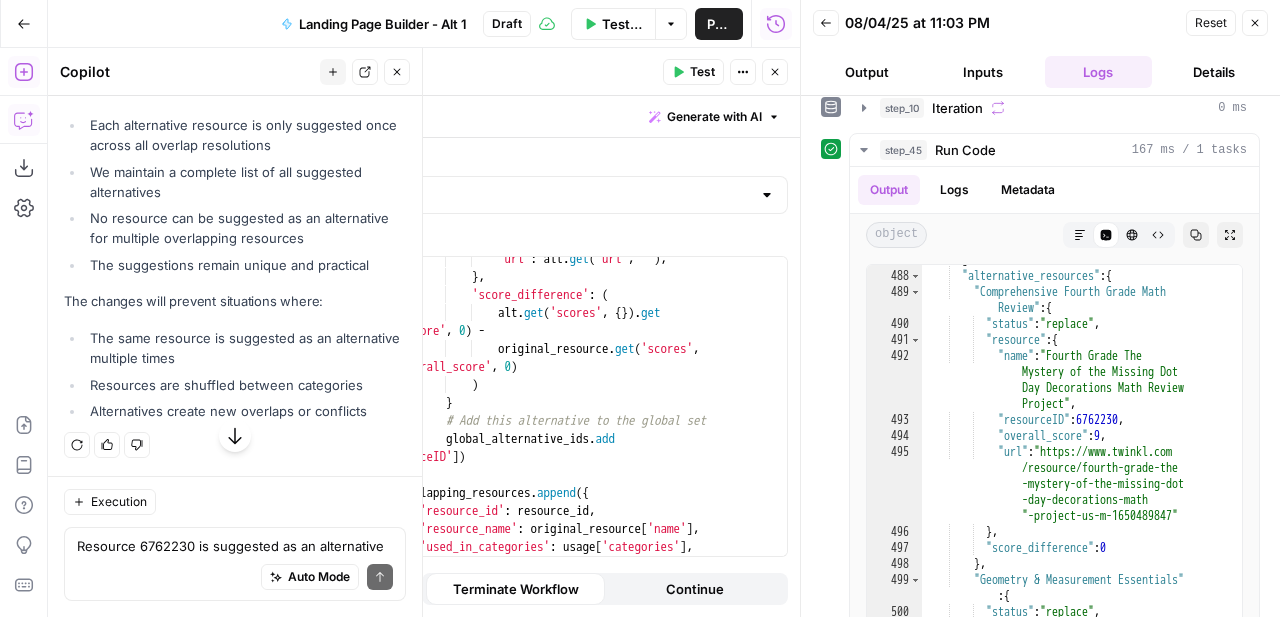 click on "Test" at bounding box center [702, 72] 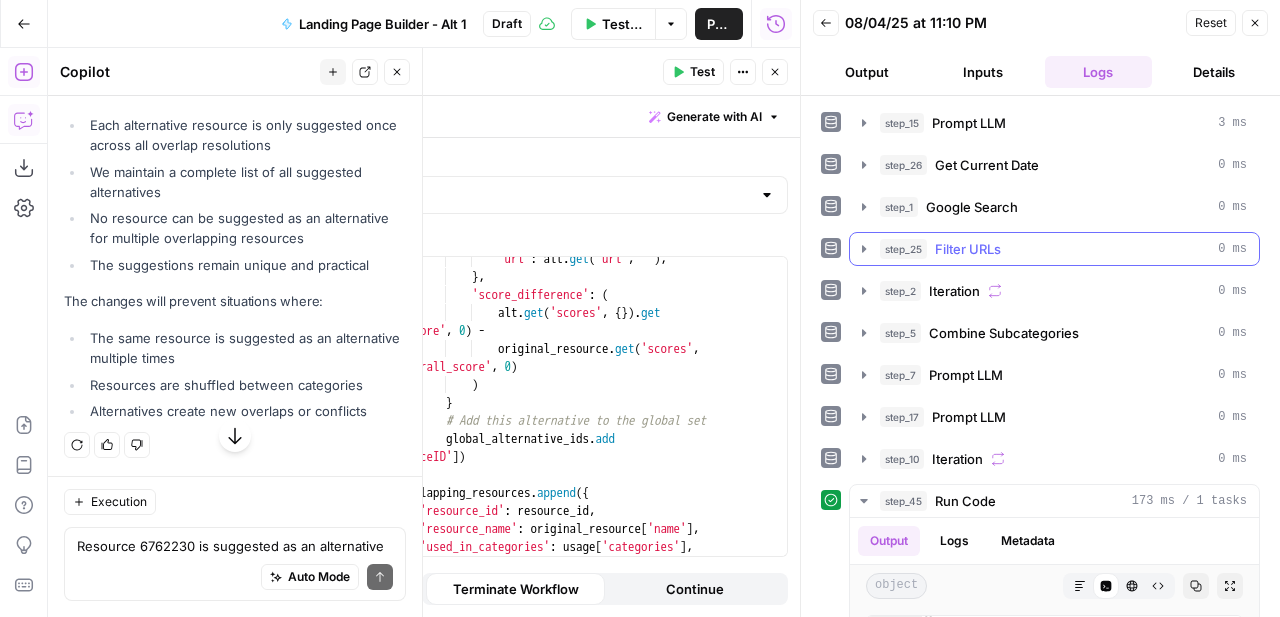 scroll, scrollTop: 22609, scrollLeft: 0, axis: vertical 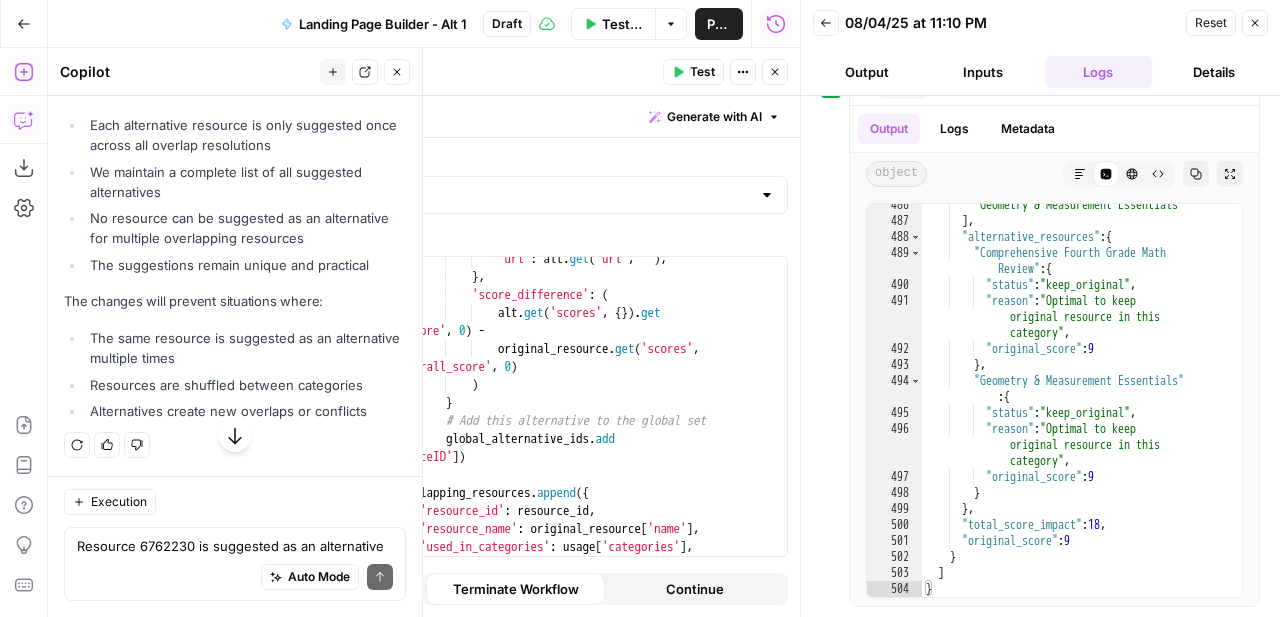 click on "Auto Mode Send" at bounding box center (235, 578) 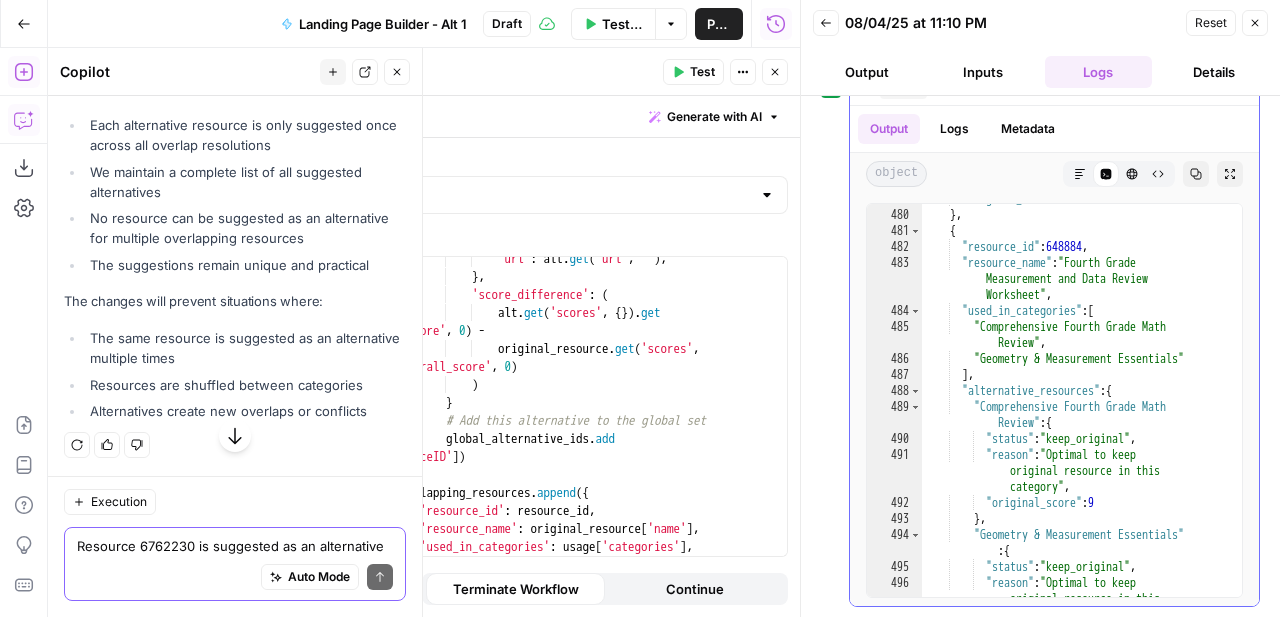 scroll, scrollTop: 12377, scrollLeft: 0, axis: vertical 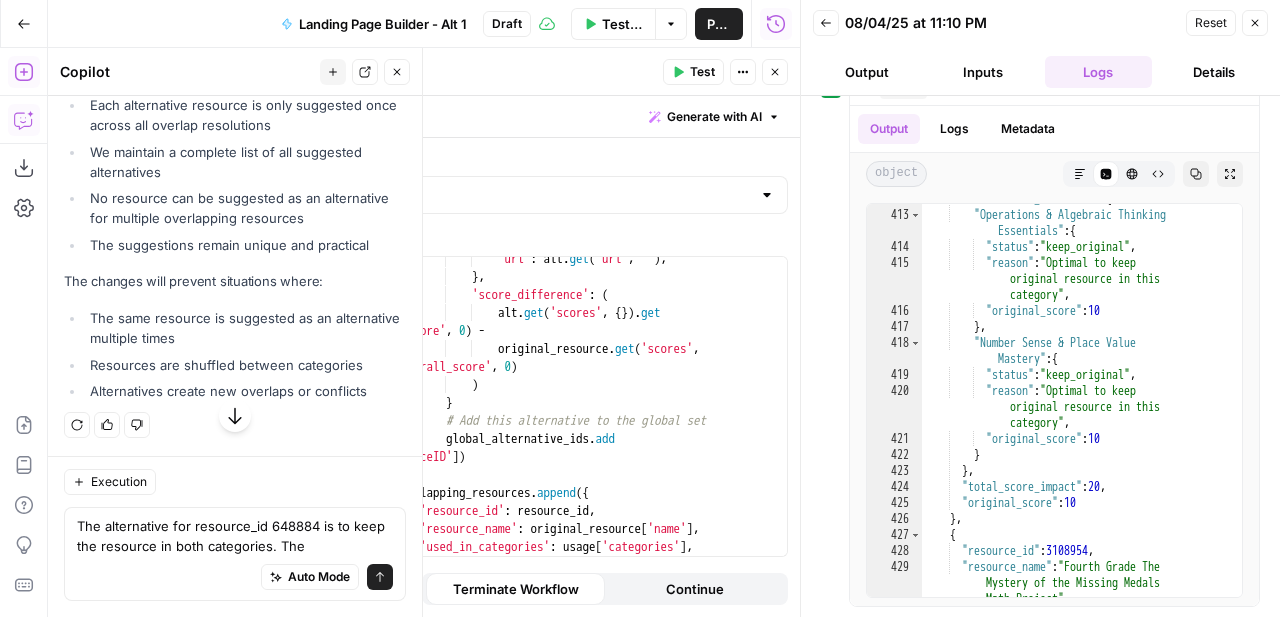 click on "Auto Mode Send" at bounding box center (235, 578) 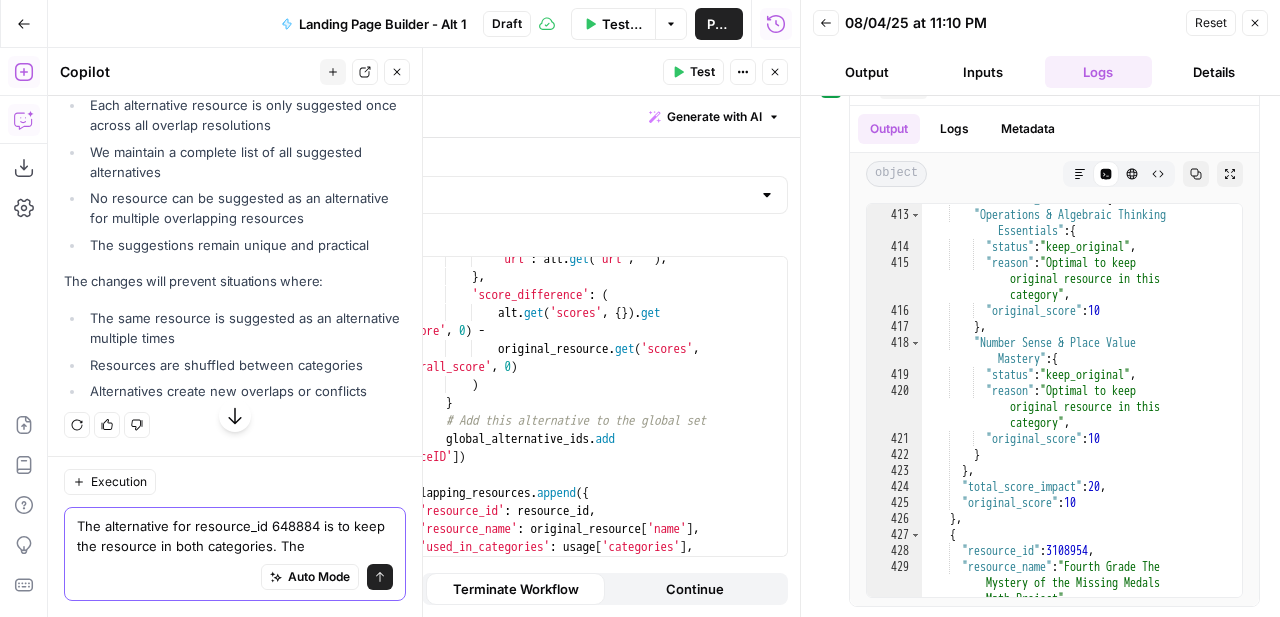 click on "The alternative for resource_id 648884 is to keep the resource in both categories. The" at bounding box center [235, 536] 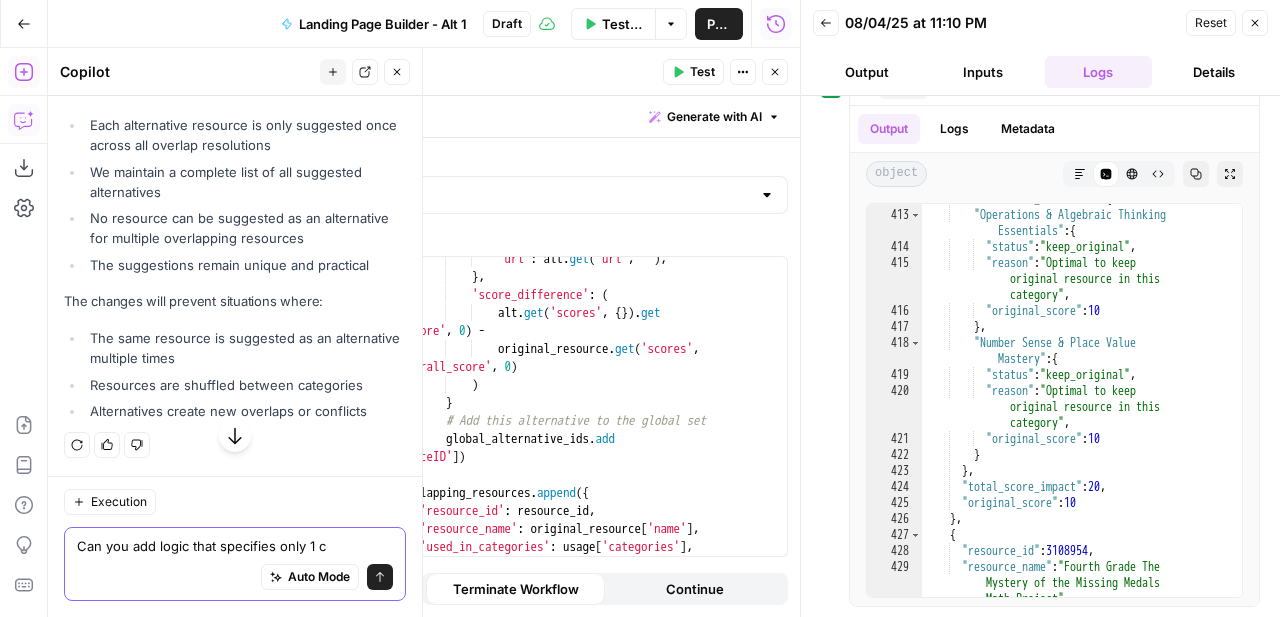 click on "Can you add logic that specifies only 1 c" at bounding box center [235, 546] 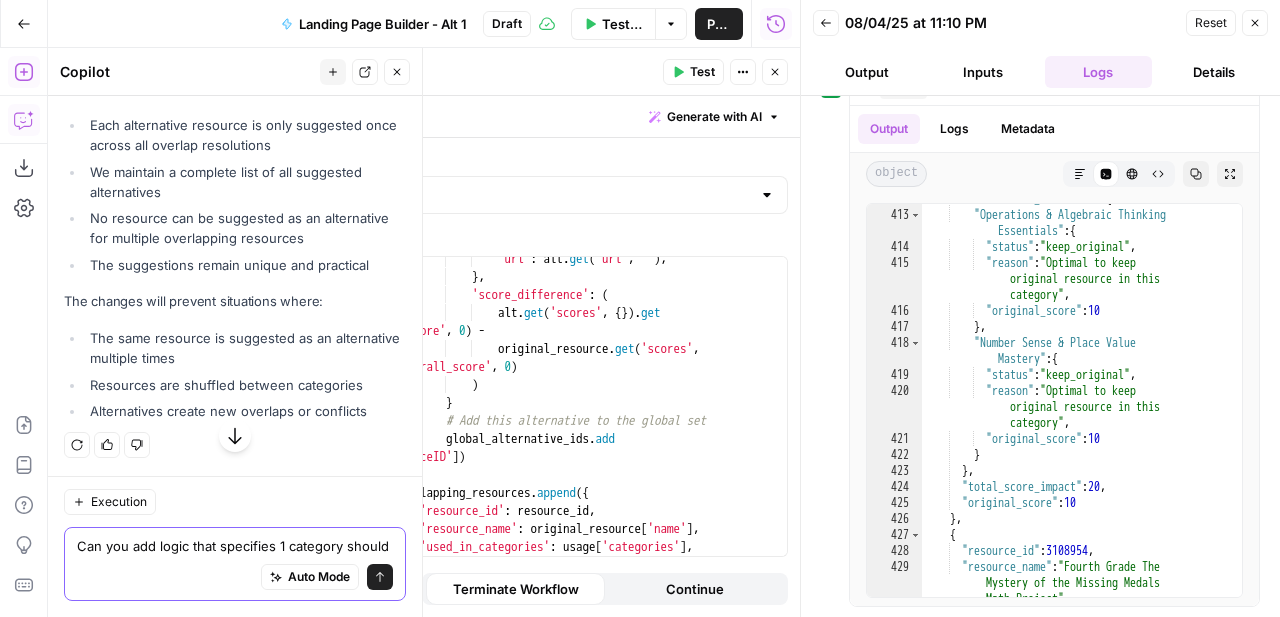 click on "Can you add logic that specifies 1 c" at bounding box center [235, 546] 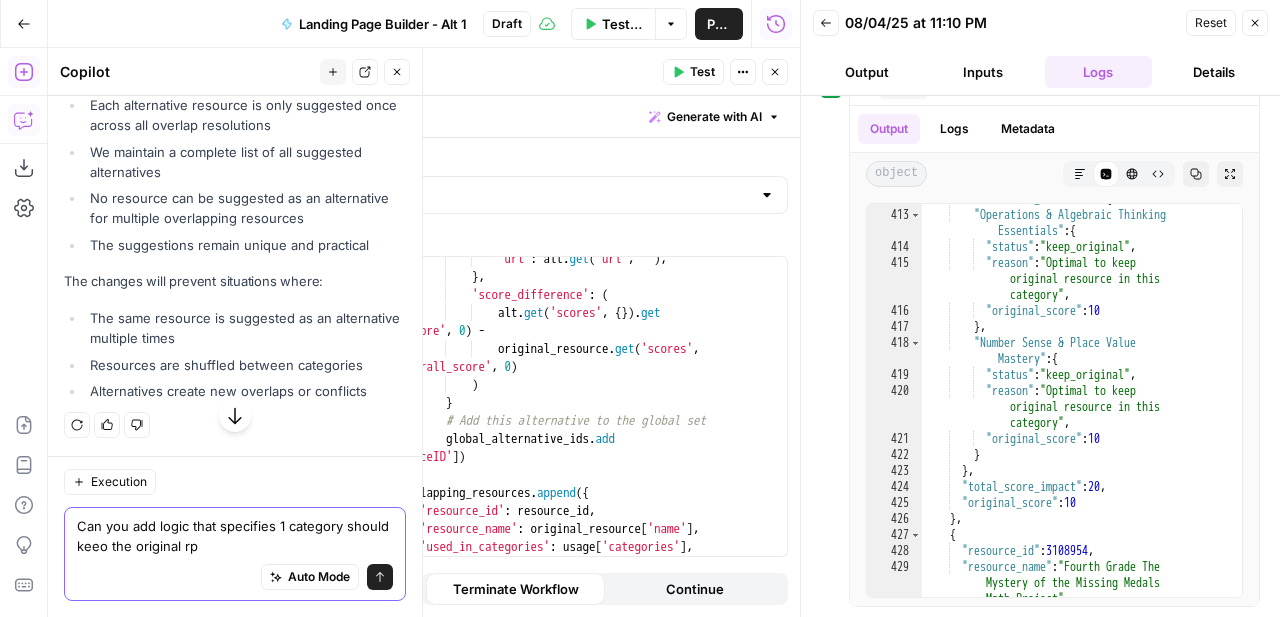 click on "Can you add logic that specifies 1 category should keeo the original rp" at bounding box center [235, 536] 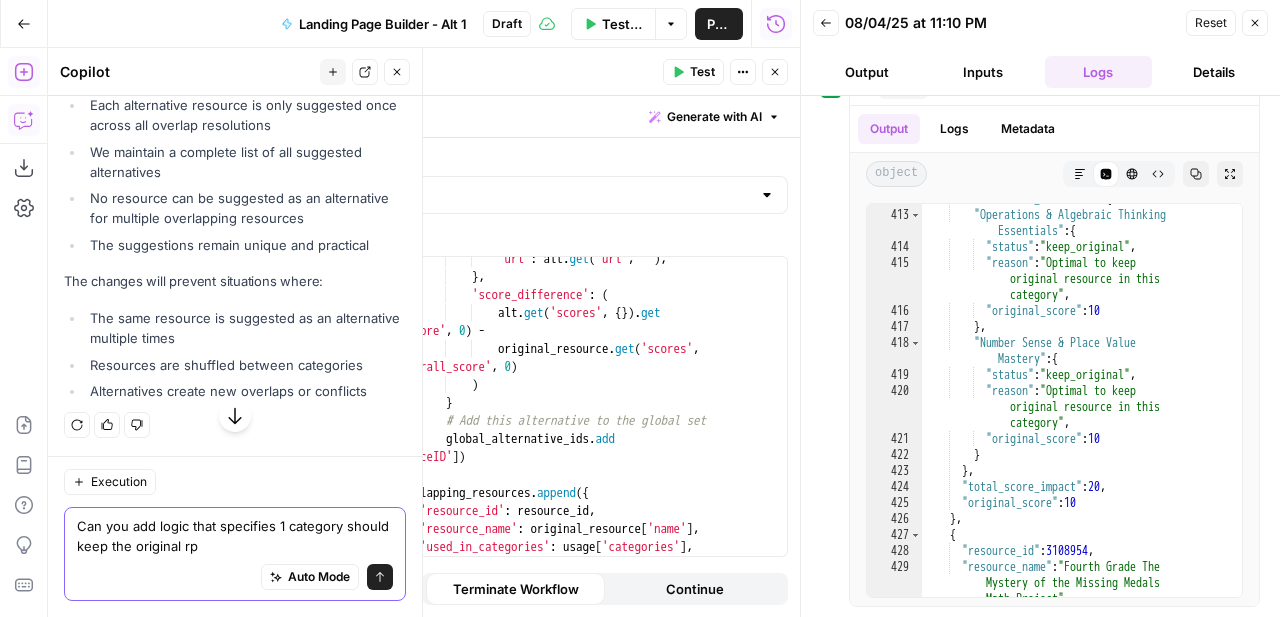 click on "Can you add logic that specifies 1 category should keep the original rp" at bounding box center (235, 536) 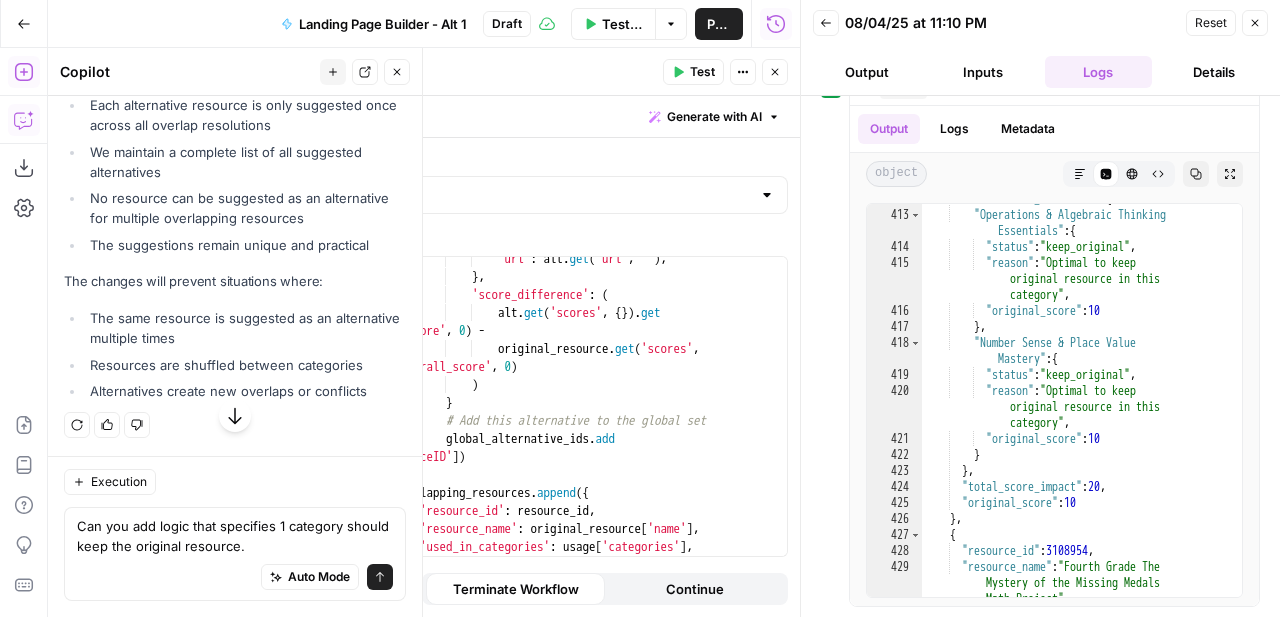 click on "Auto Mode will automatically modify and execute the workflow" at bounding box center (309, 527) 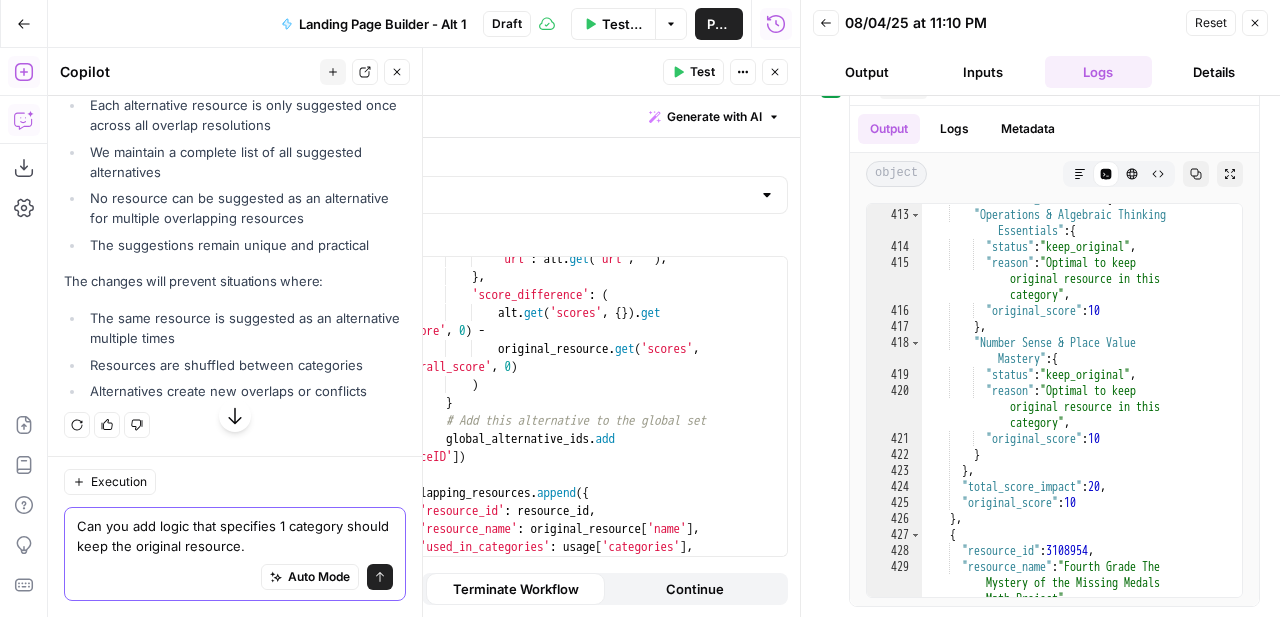 click on "Can you add logic that specifies 1 category should keep the original resource." at bounding box center [235, 536] 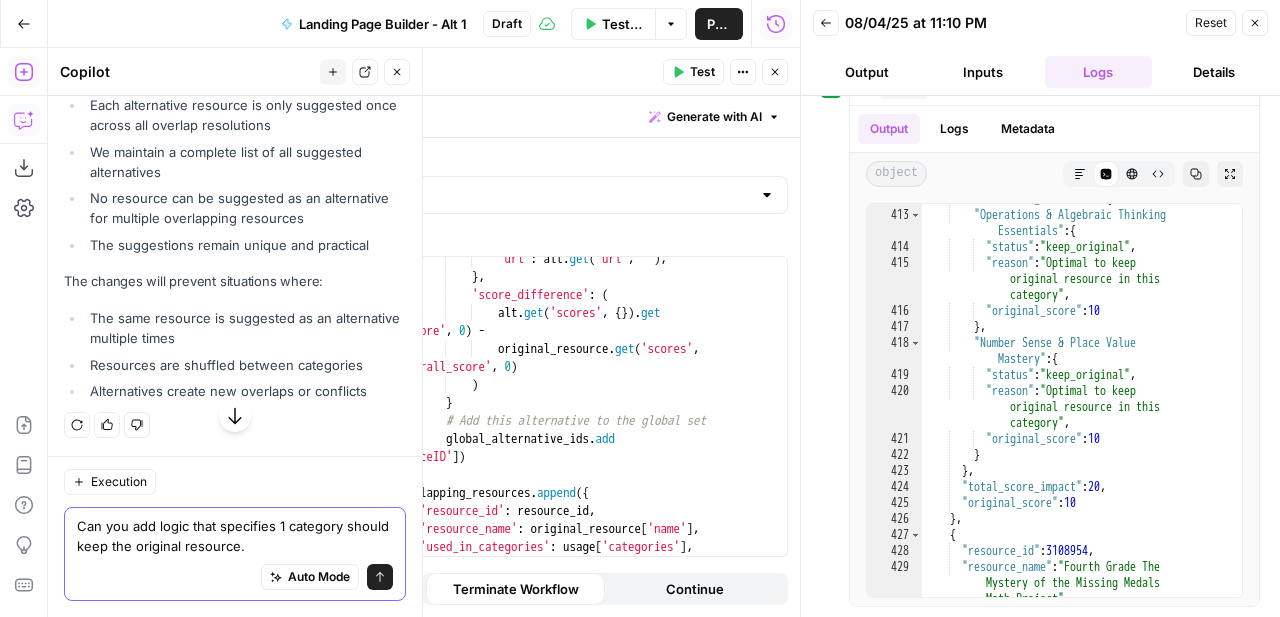click on "Can you add logic that specifies 1 category should keep the original resource." at bounding box center [235, 536] 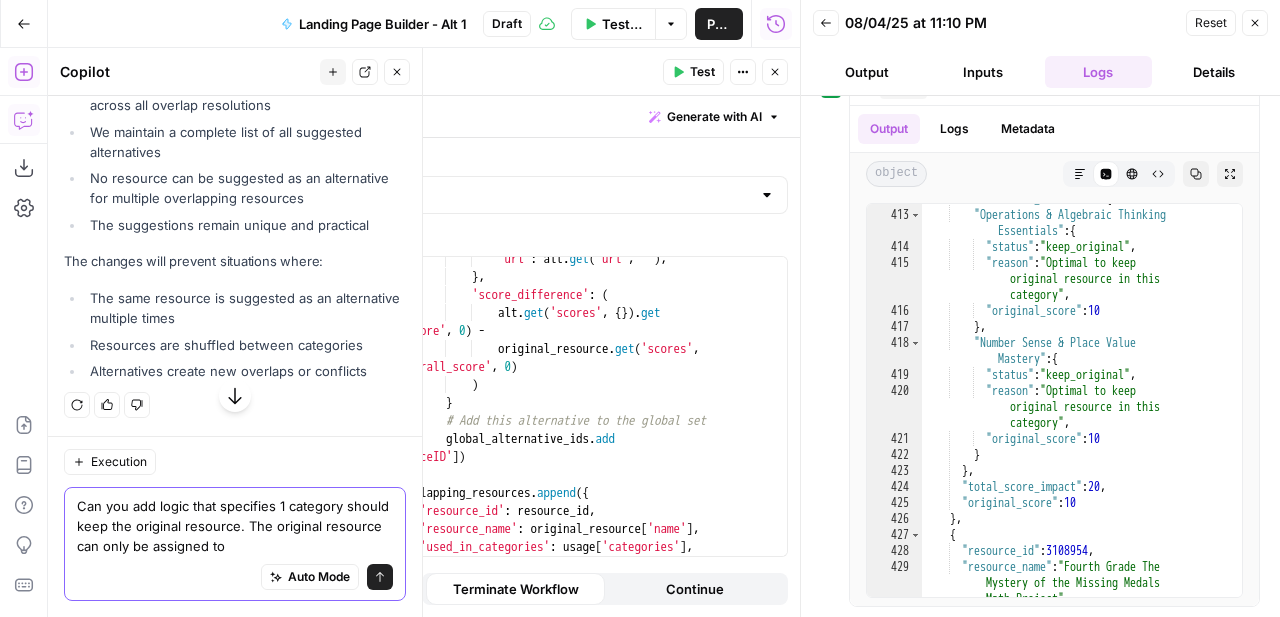 click on "Can you add logic that specifies 1 category should keep the original resource. The original resource can only be assigned to" at bounding box center [235, 526] 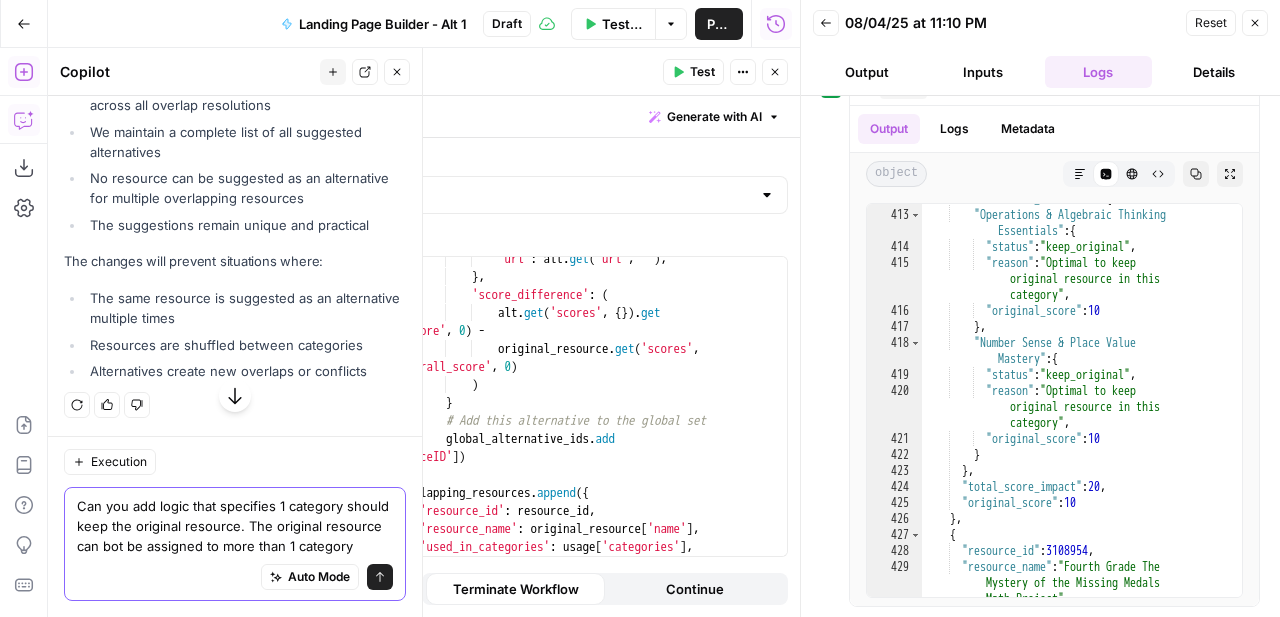 type on "Can you add logic that specifies 1 category should keep the original resource. The original resource can bot be assigned to more than 1 category" 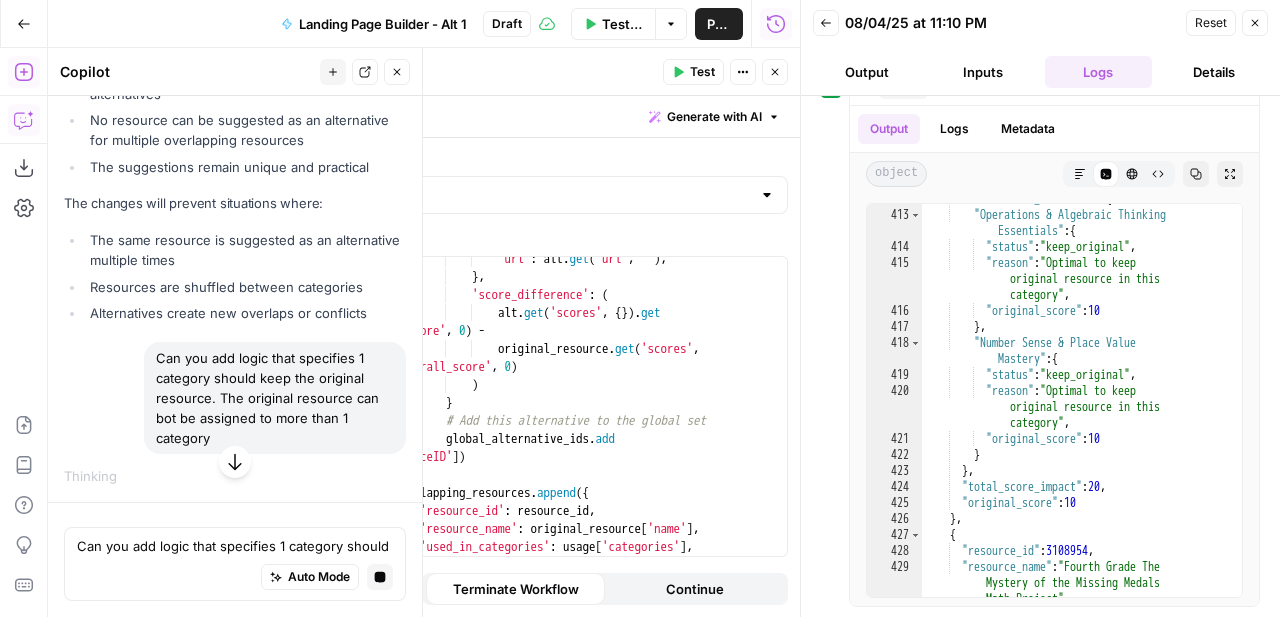 scroll, scrollTop: 21969, scrollLeft: 0, axis: vertical 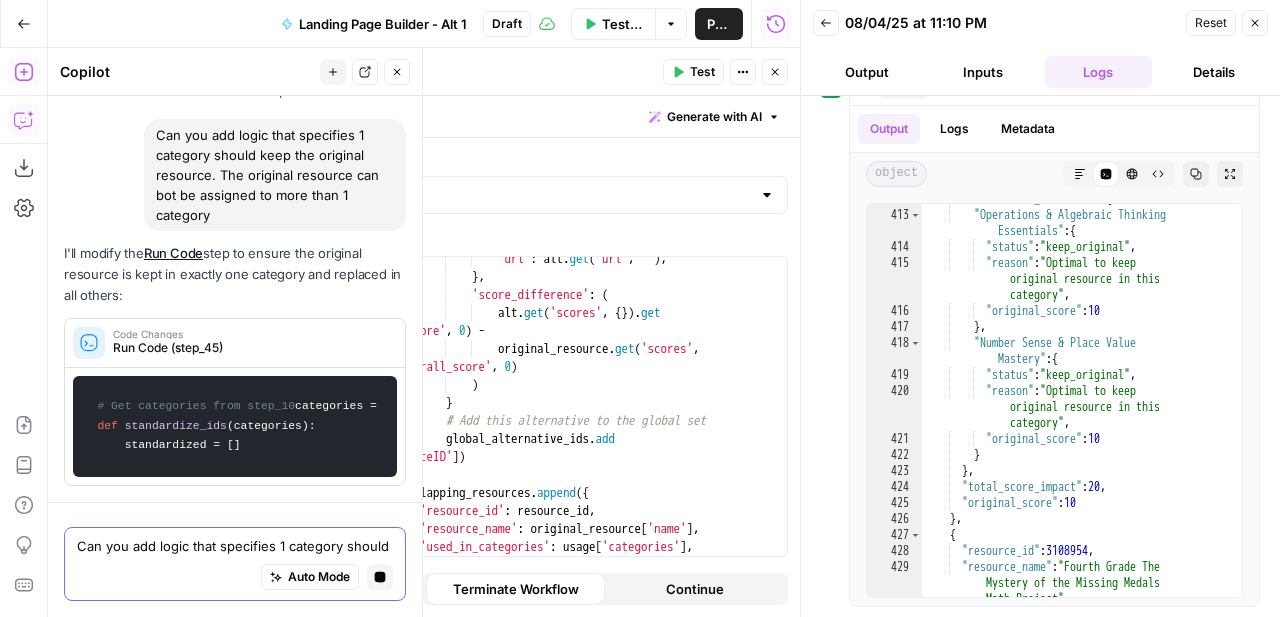 type 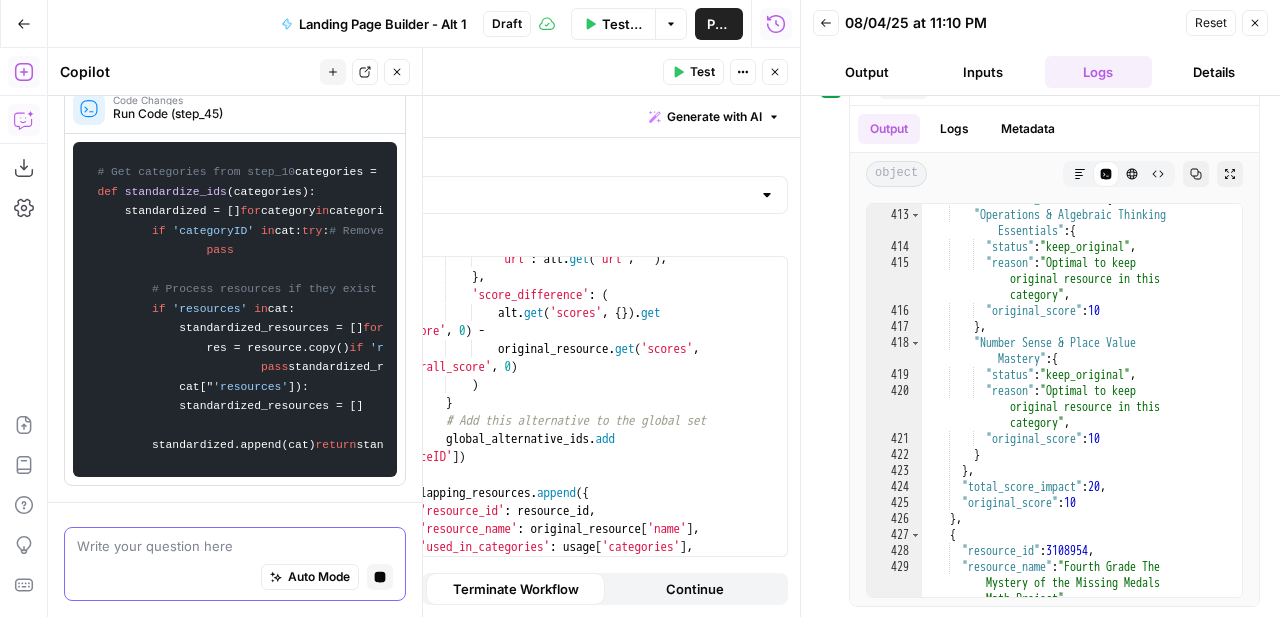 scroll, scrollTop: 23705, scrollLeft: 0, axis: vertical 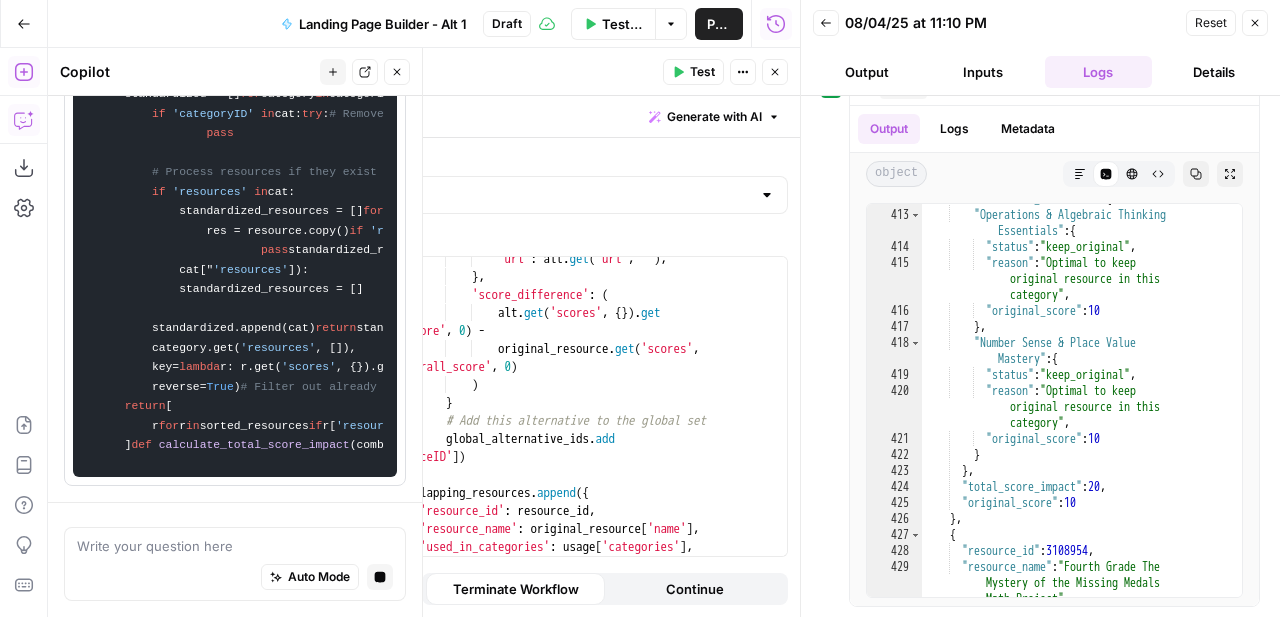 click on "Write your question here Auto Mode Stop generating" at bounding box center [235, 564] 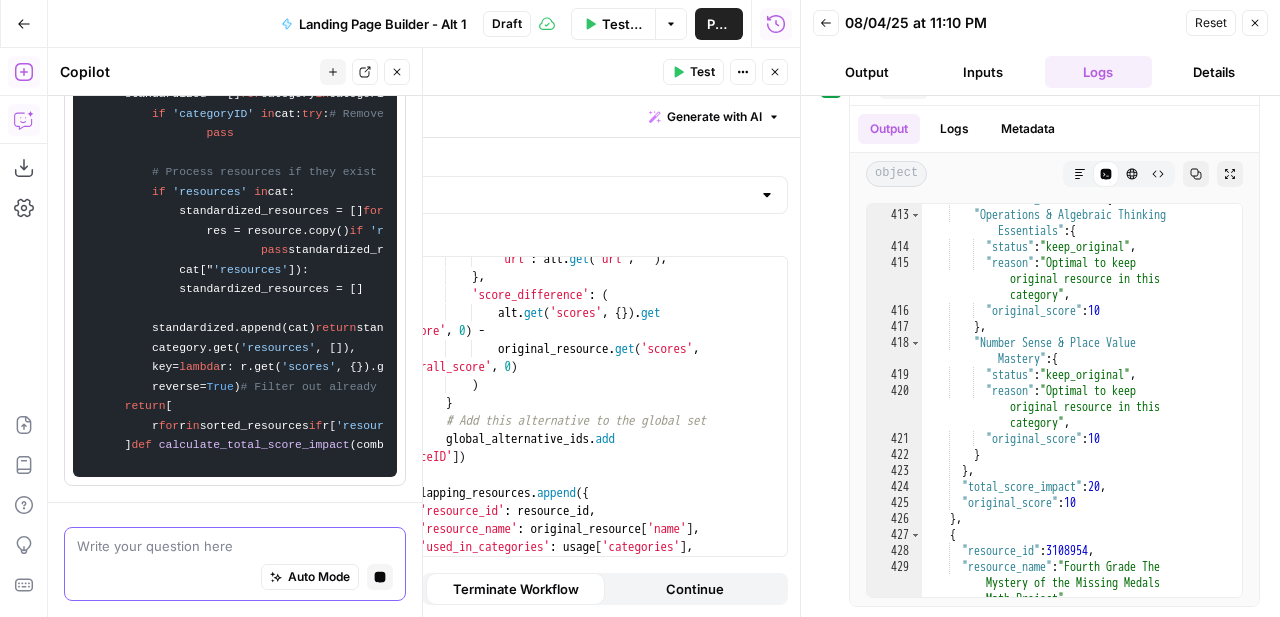scroll, scrollTop: 23350, scrollLeft: 0, axis: vertical 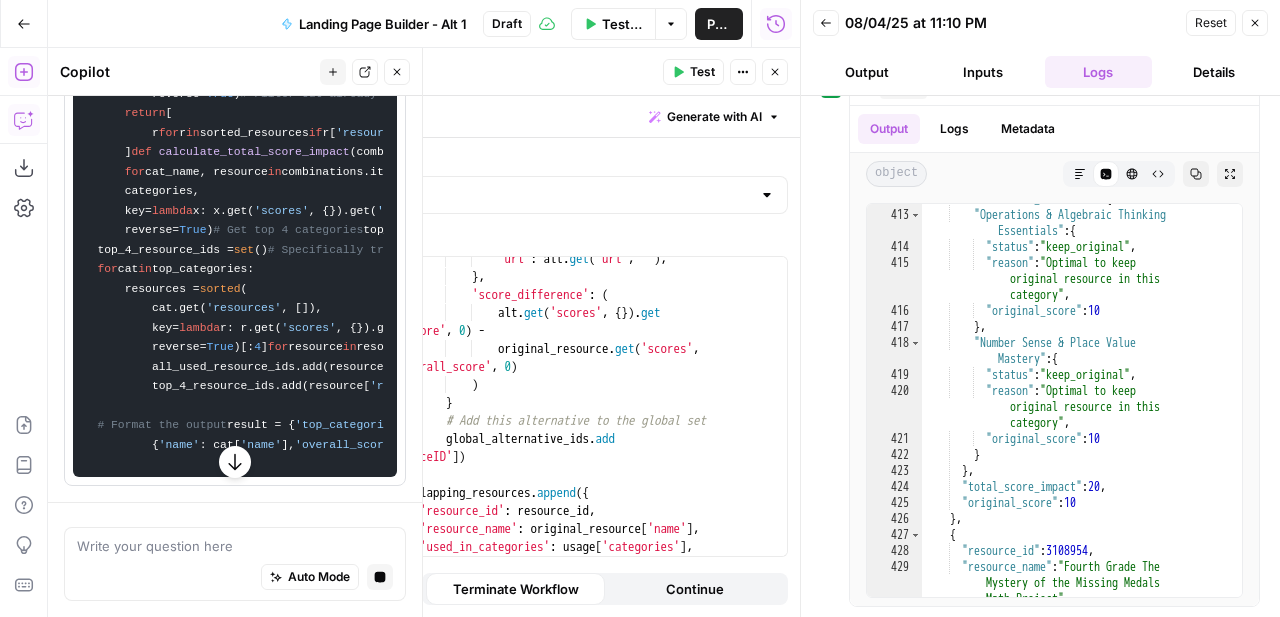 click on "Add Steps Copilot Download as JSON Settings Import JSON AirOps Academy Help Give Feedback Shortcuts" at bounding box center (24, 332) 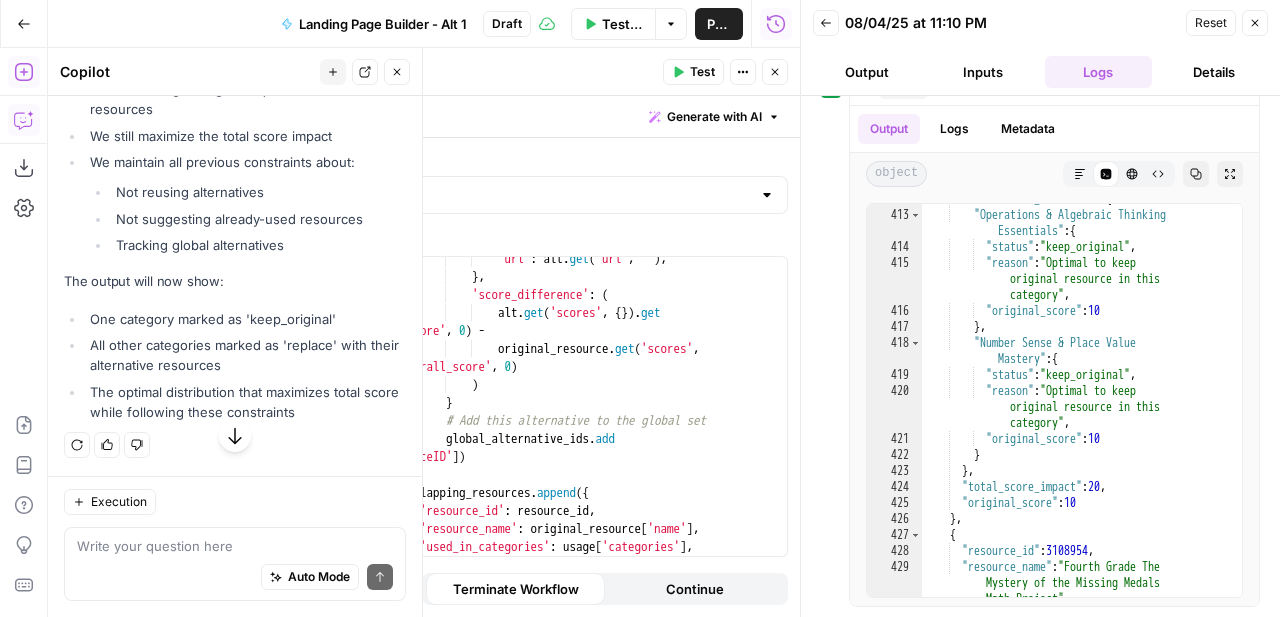 scroll, scrollTop: 23792, scrollLeft: 0, axis: vertical 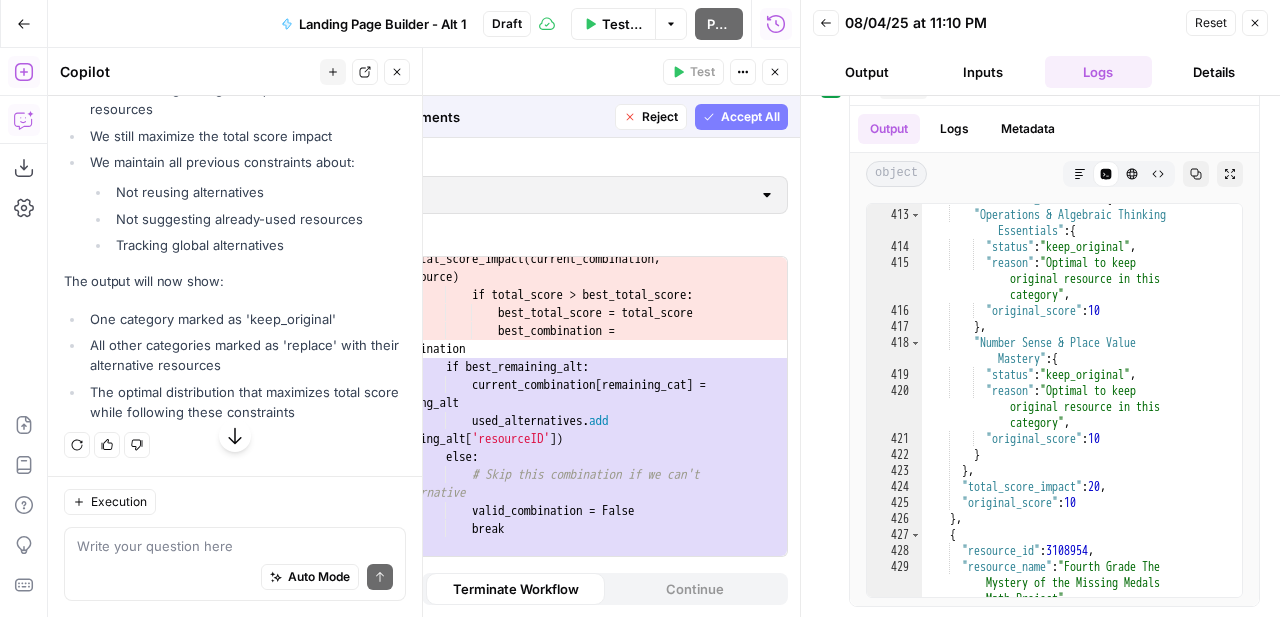 click on "Accept" at bounding box center (364, -620) 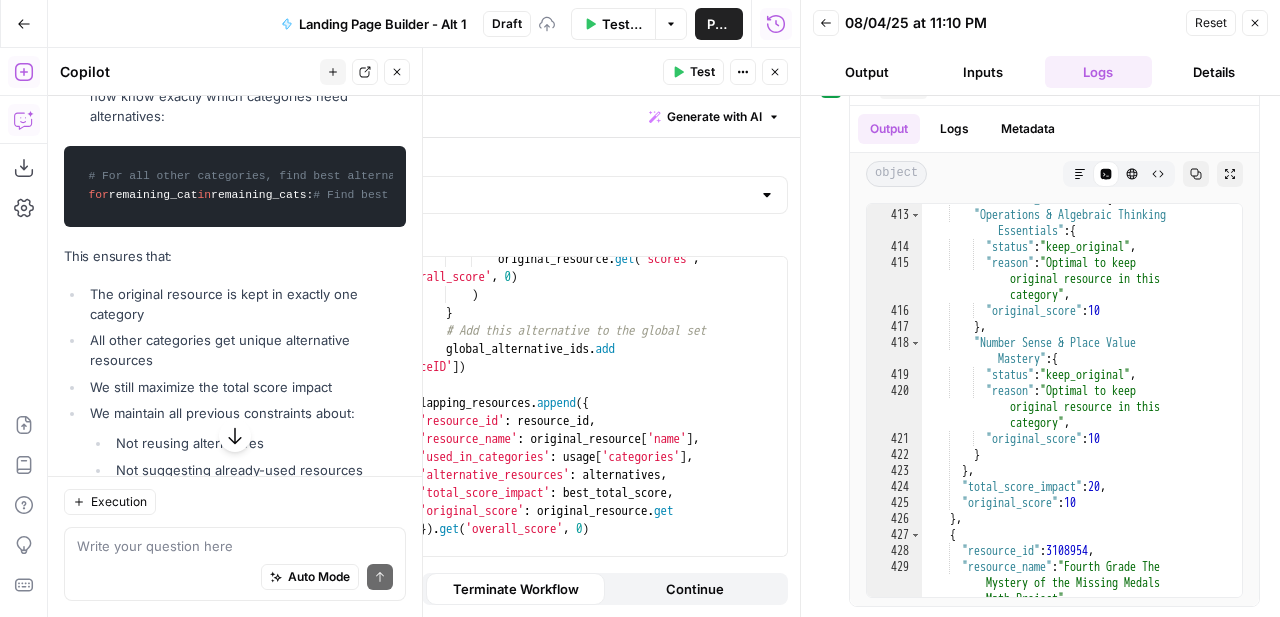 scroll, scrollTop: 23792, scrollLeft: 0, axis: vertical 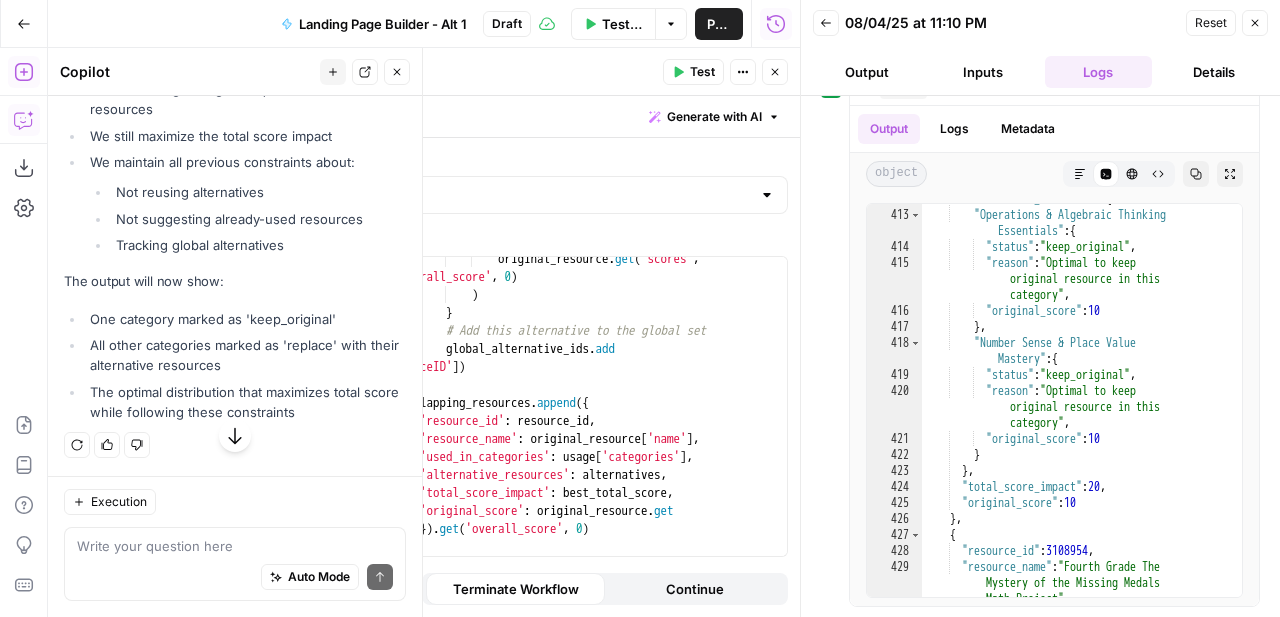 click on "Test" at bounding box center (702, 72) 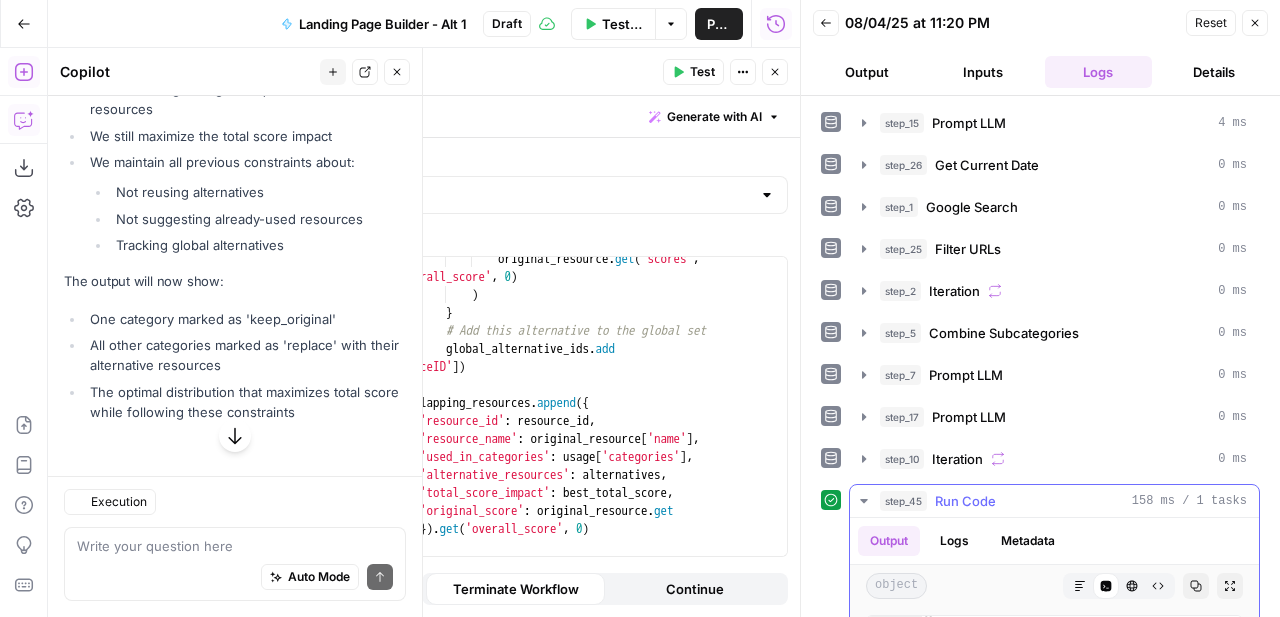scroll, scrollTop: 23792, scrollLeft: 0, axis: vertical 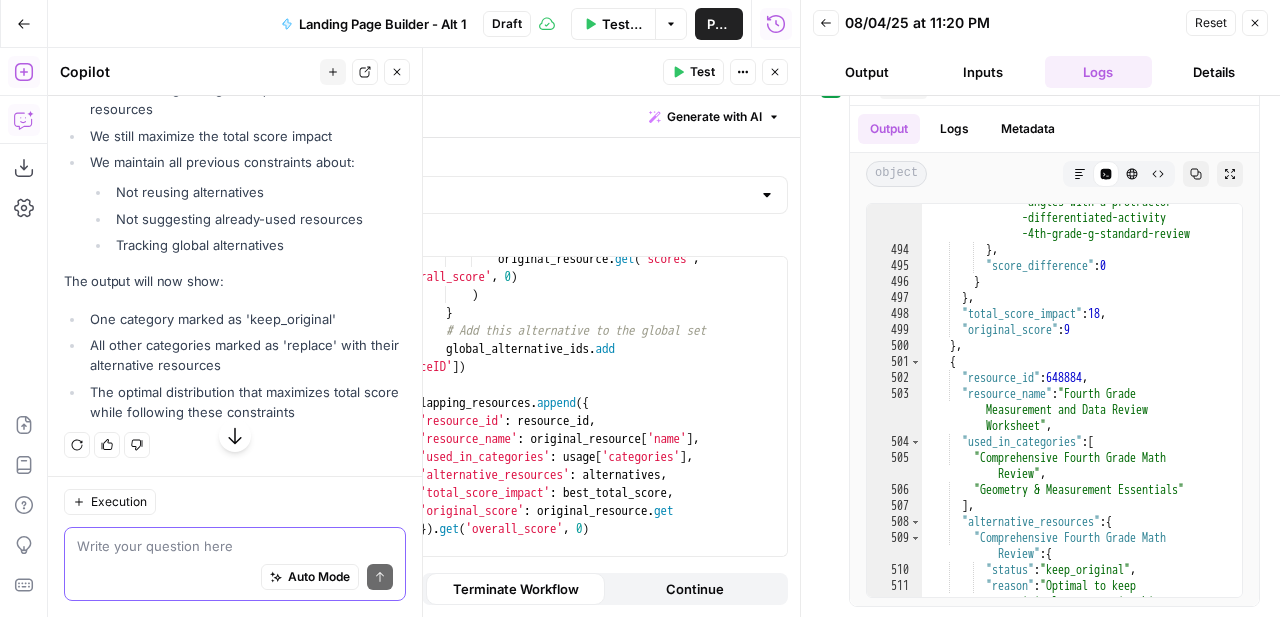 click at bounding box center (235, 546) 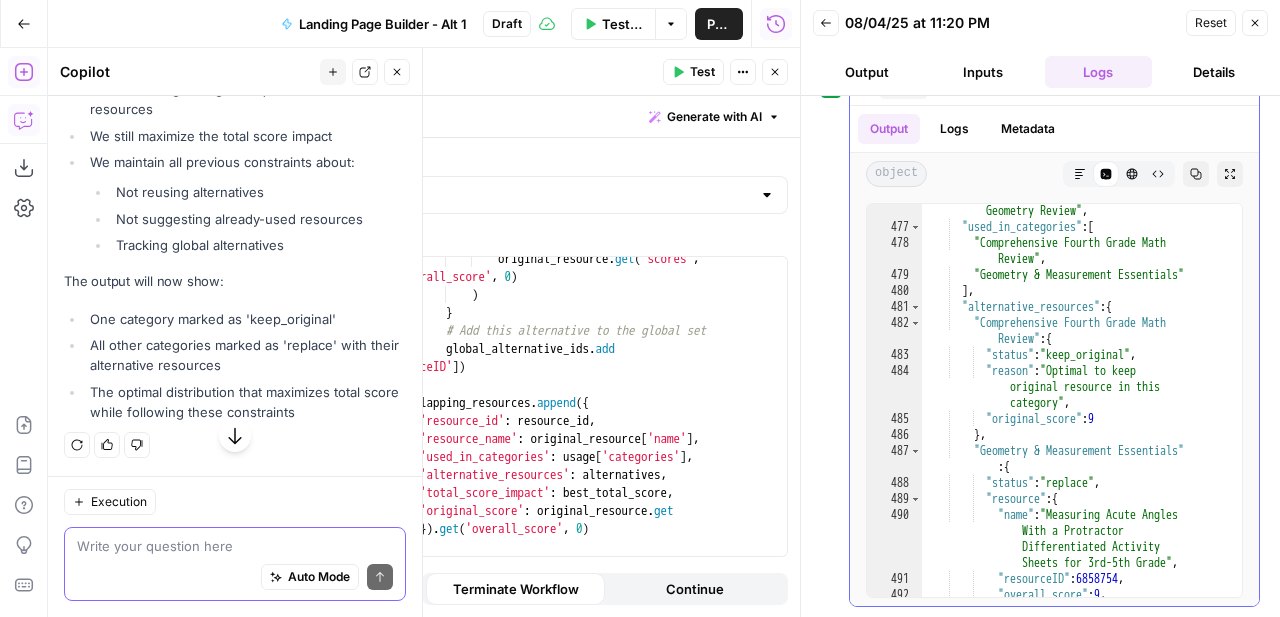 scroll, scrollTop: 12336, scrollLeft: 0, axis: vertical 